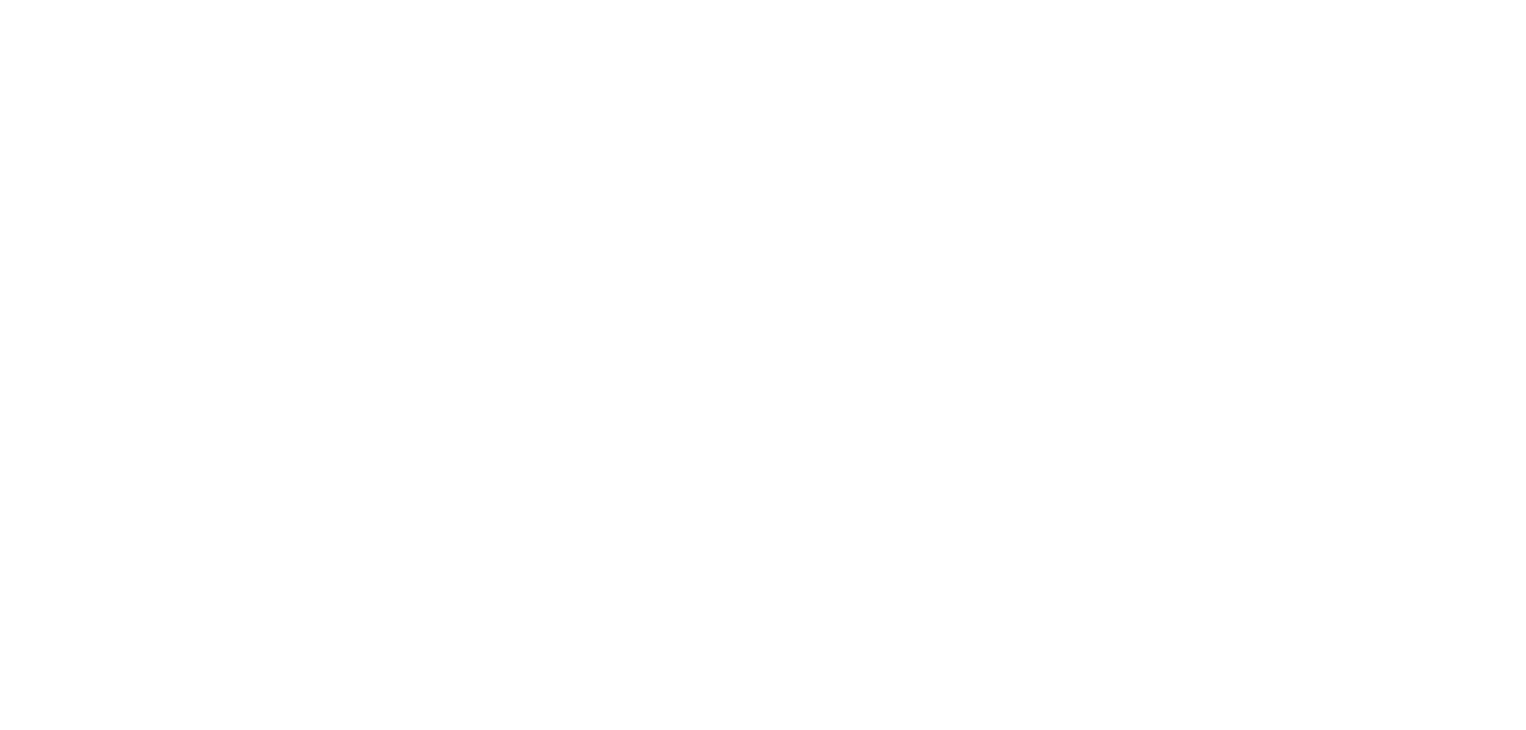 scroll, scrollTop: 0, scrollLeft: 0, axis: both 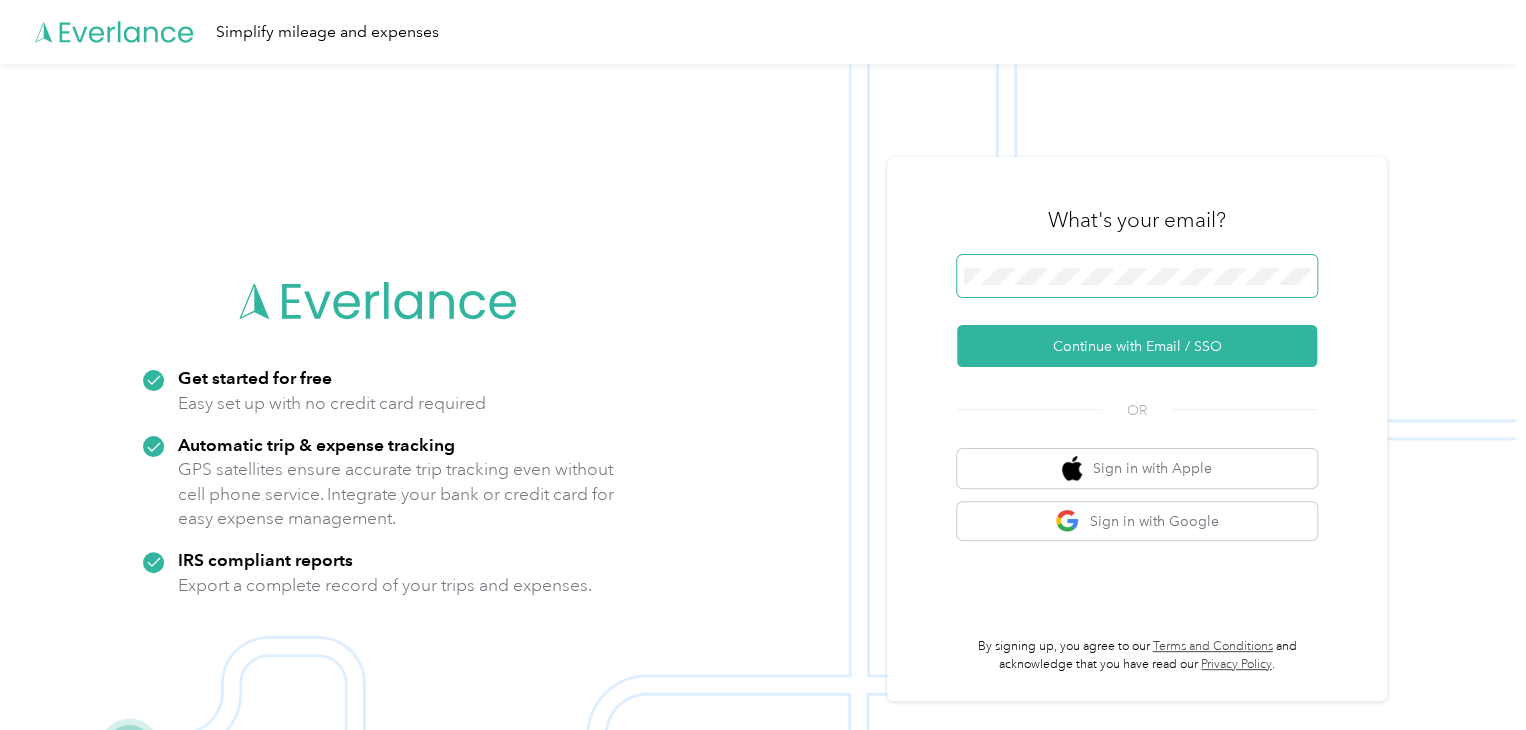click at bounding box center (1137, 276) 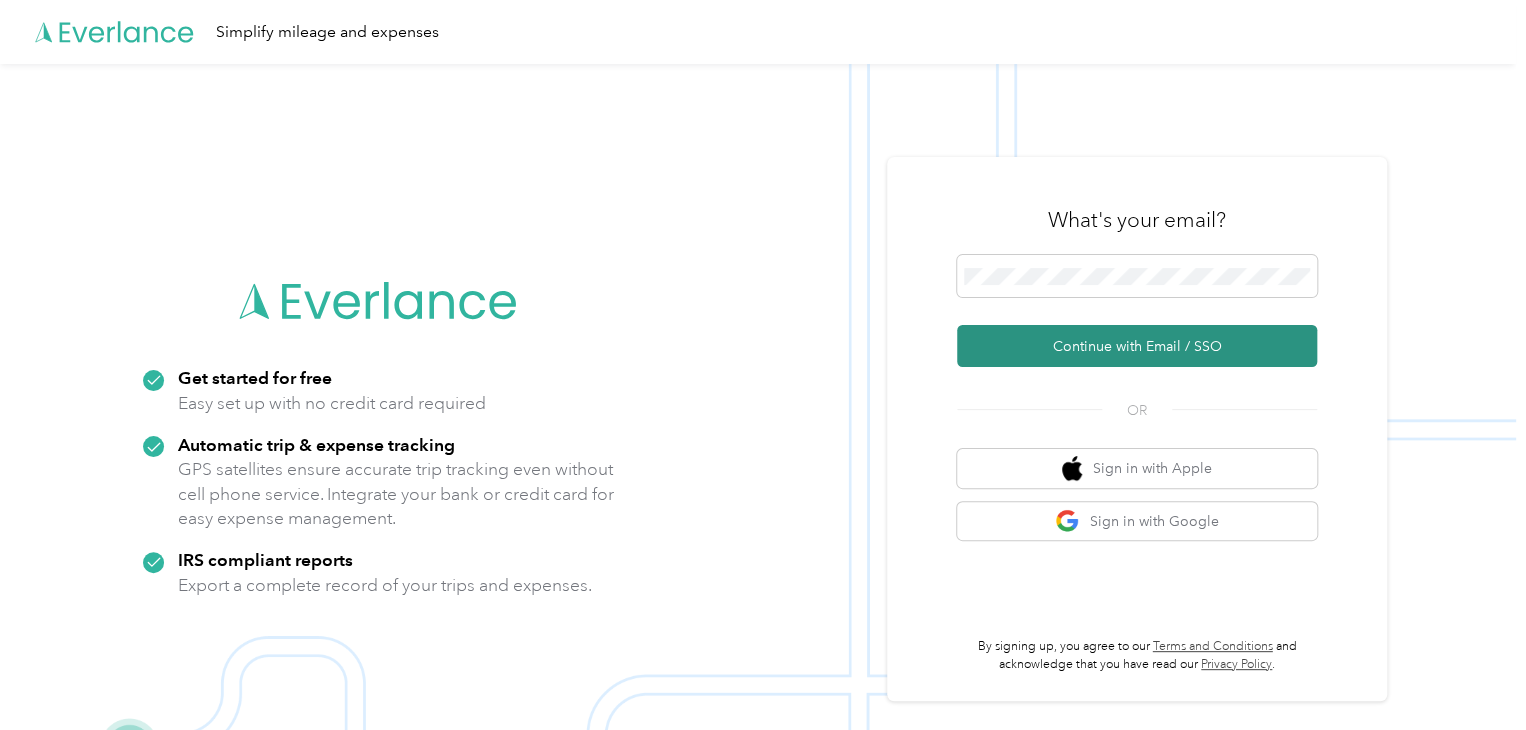 click on "Continue with Email / SSO" at bounding box center [1137, 346] 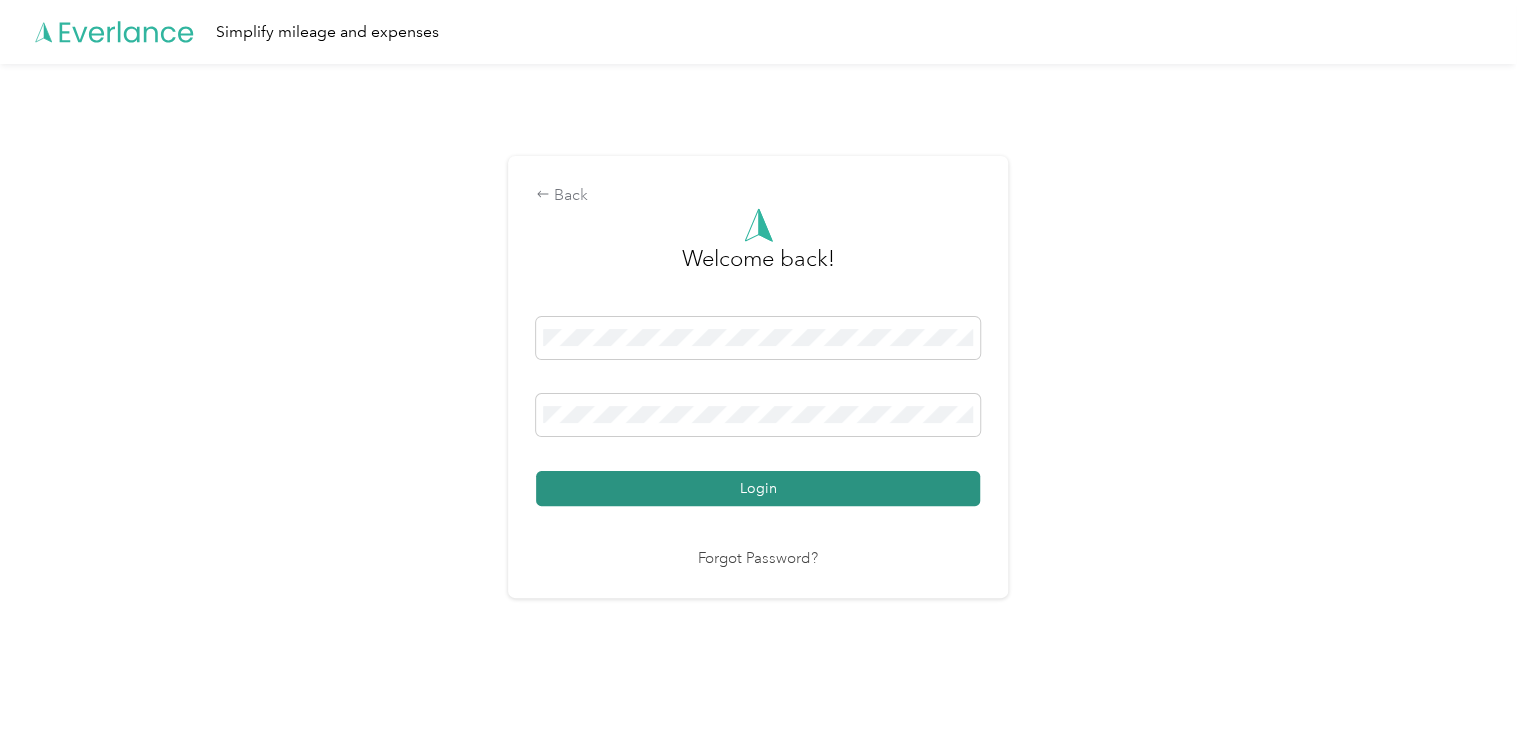 click on "Login" at bounding box center (758, 488) 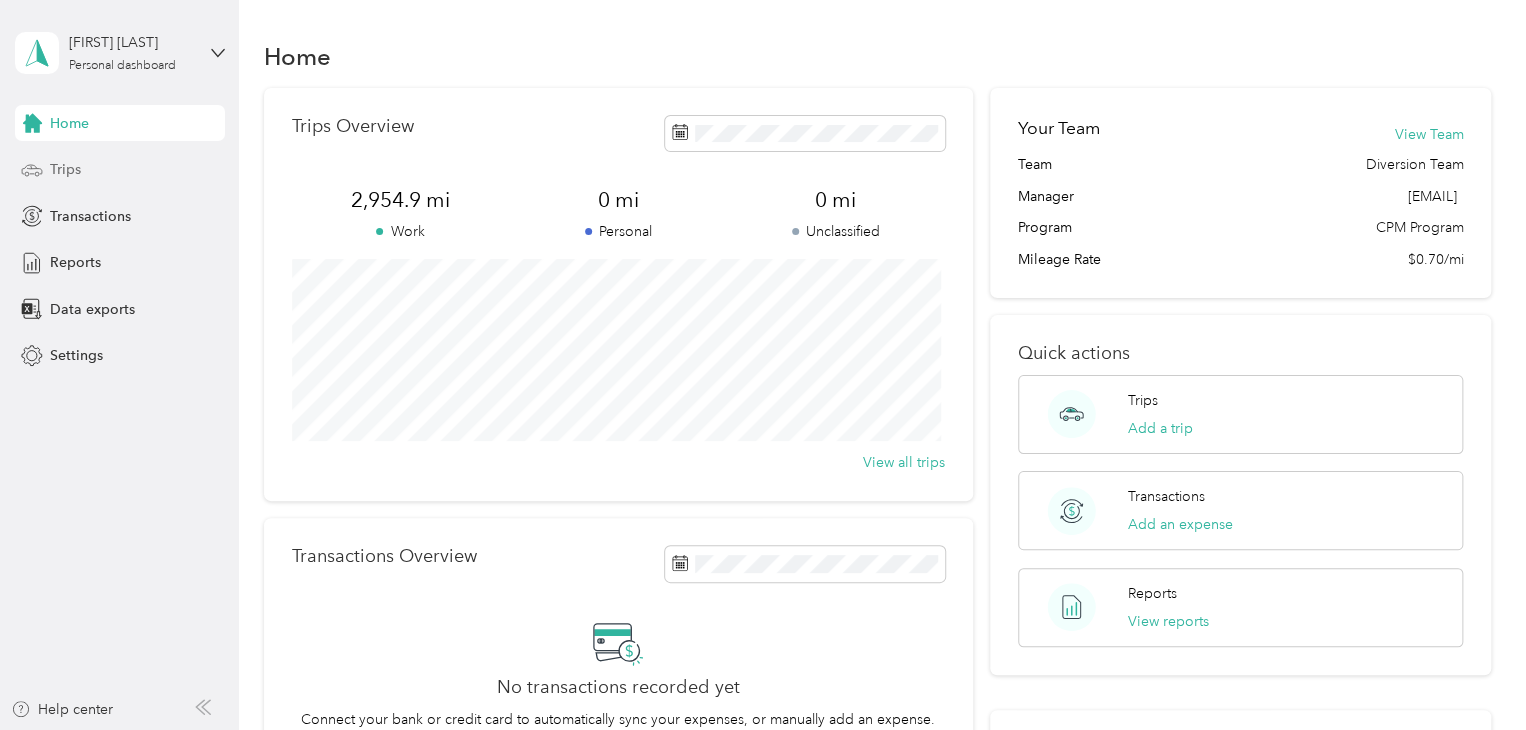 click on "Trips" at bounding box center (120, 170) 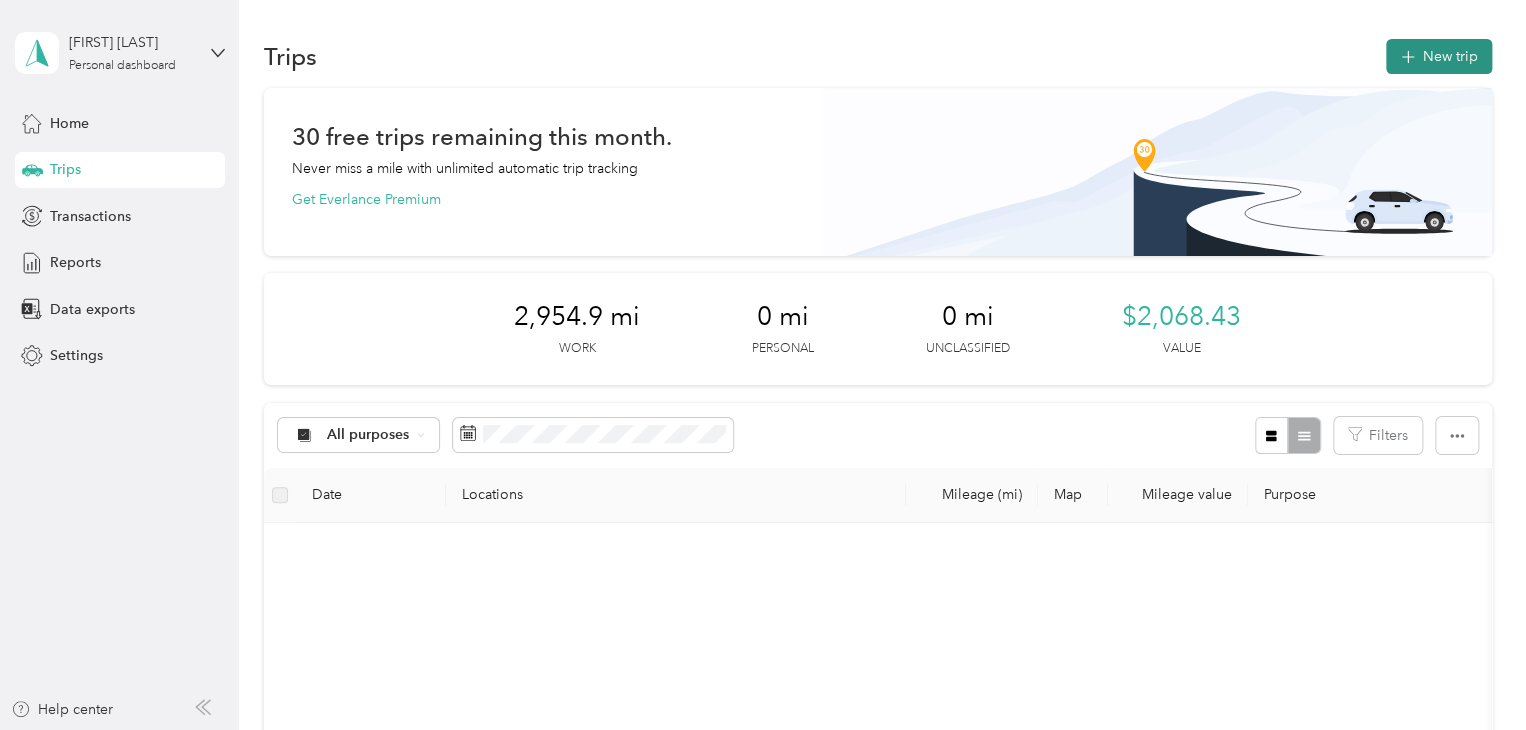 click on "New trip" at bounding box center (1439, 56) 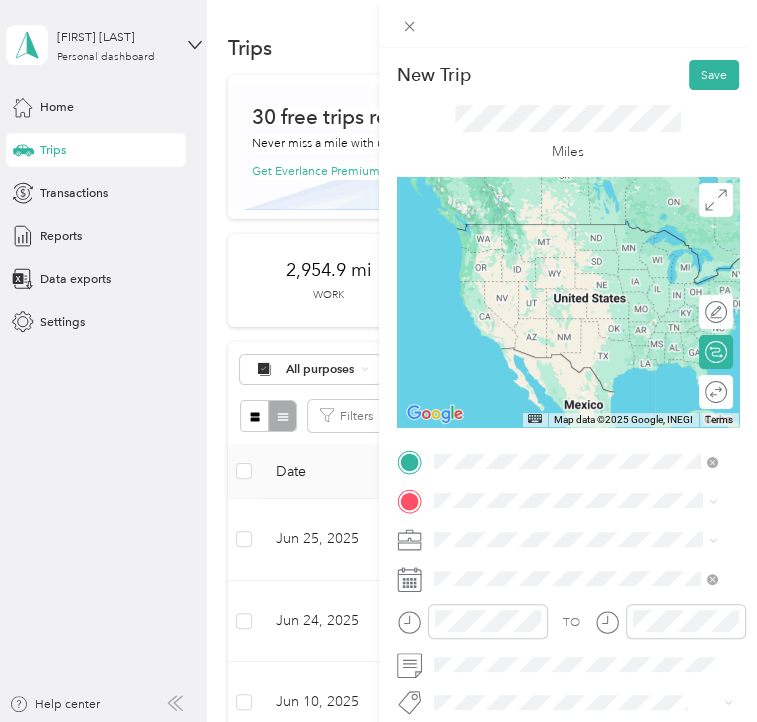 click on "[NUMBER] [STREET]
[CITY], [STATE] [POSTAL_CODE], [COUNTRY]" at bounding box center [589, 538] 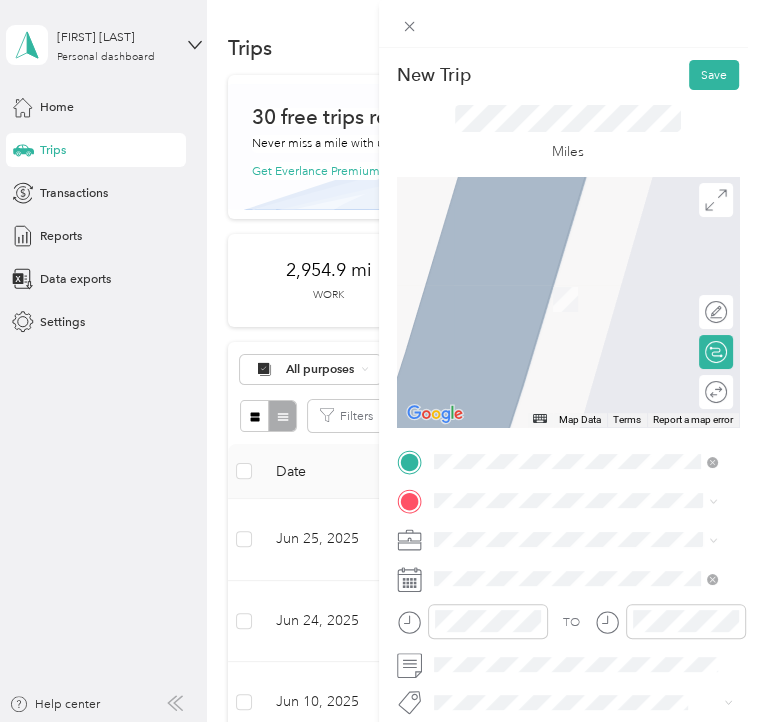 click at bounding box center [584, 539] 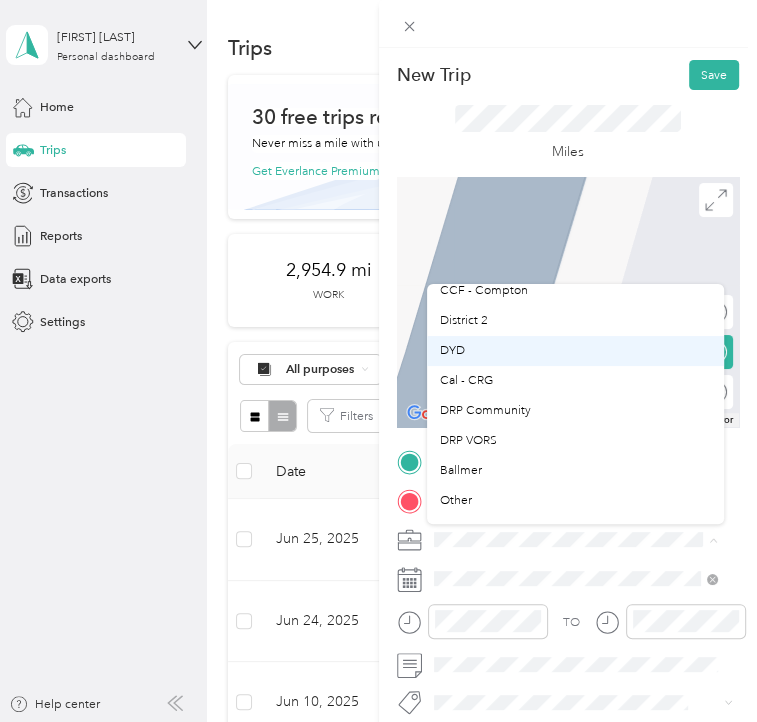 scroll, scrollTop: 200, scrollLeft: 0, axis: vertical 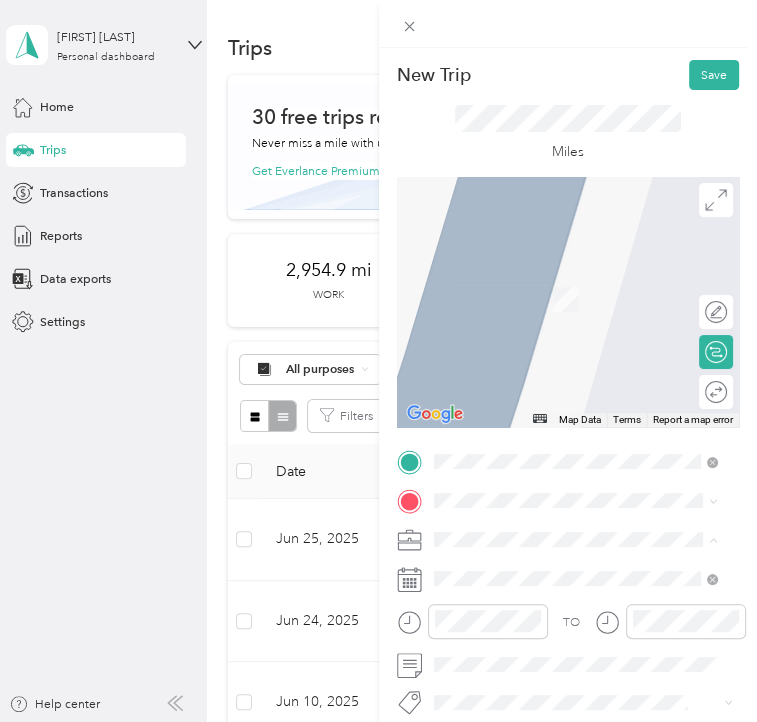 drag, startPoint x: 474, startPoint y: 348, endPoint x: 456, endPoint y: 393, distance: 48.466484 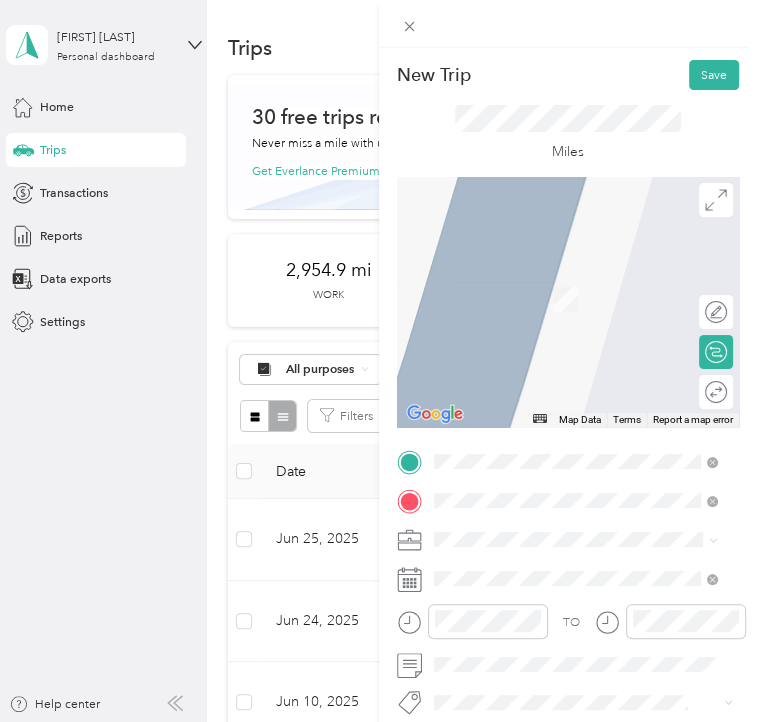 click on "[NUMBER] [STREET]
[CITY], [STATE] [POSTAL_CODE], [COUNTRY]" at bounding box center [589, 324] 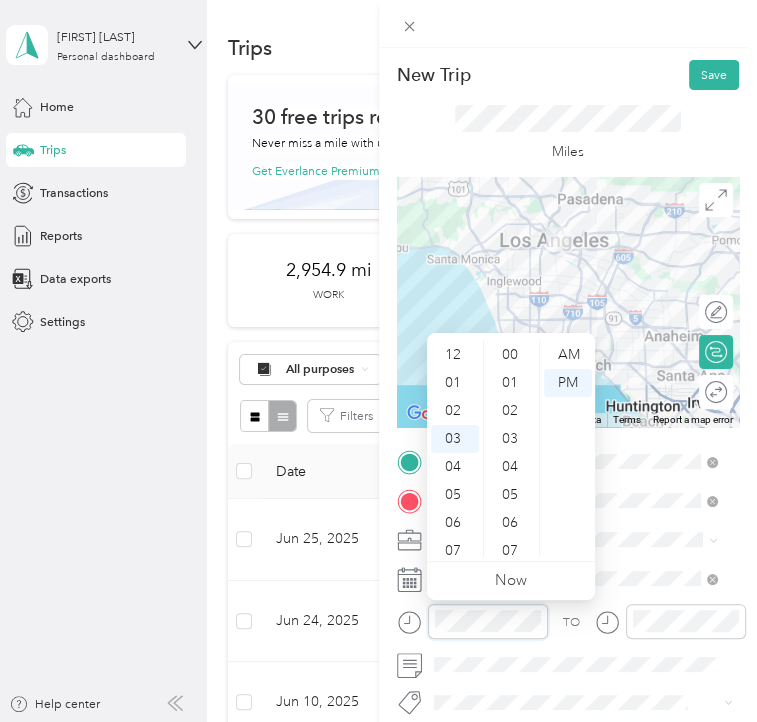 scroll, scrollTop: 84, scrollLeft: 0, axis: vertical 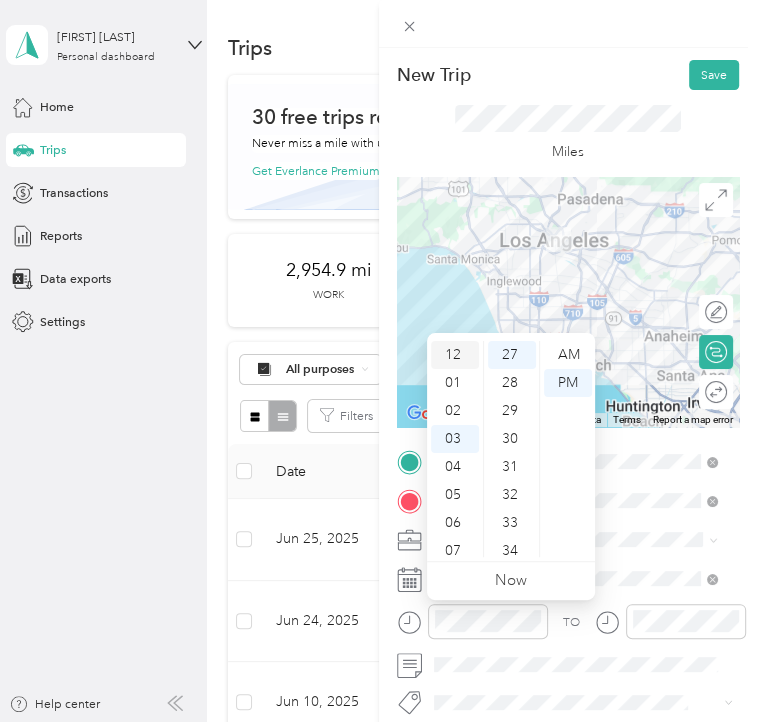 click on "12" at bounding box center (455, 355) 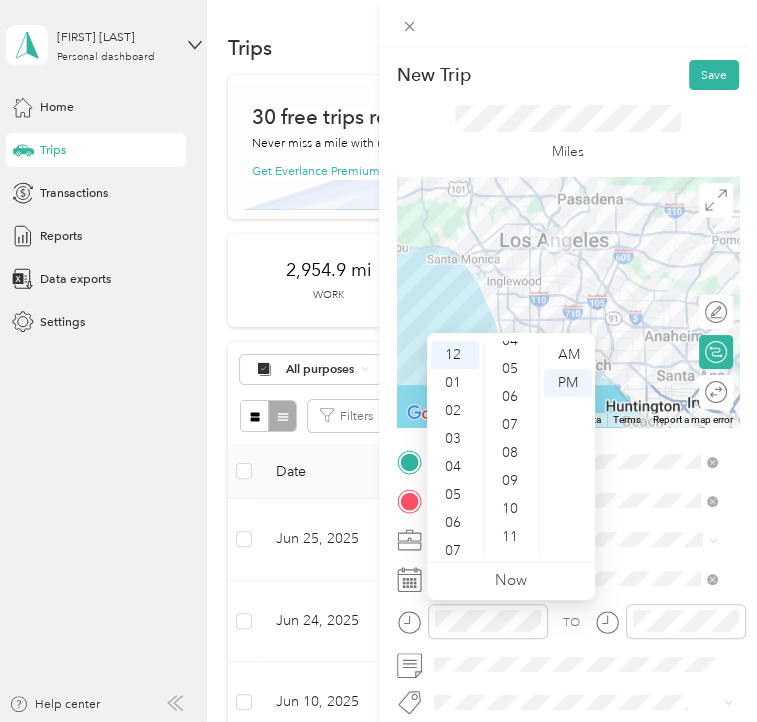 scroll, scrollTop: 0, scrollLeft: 0, axis: both 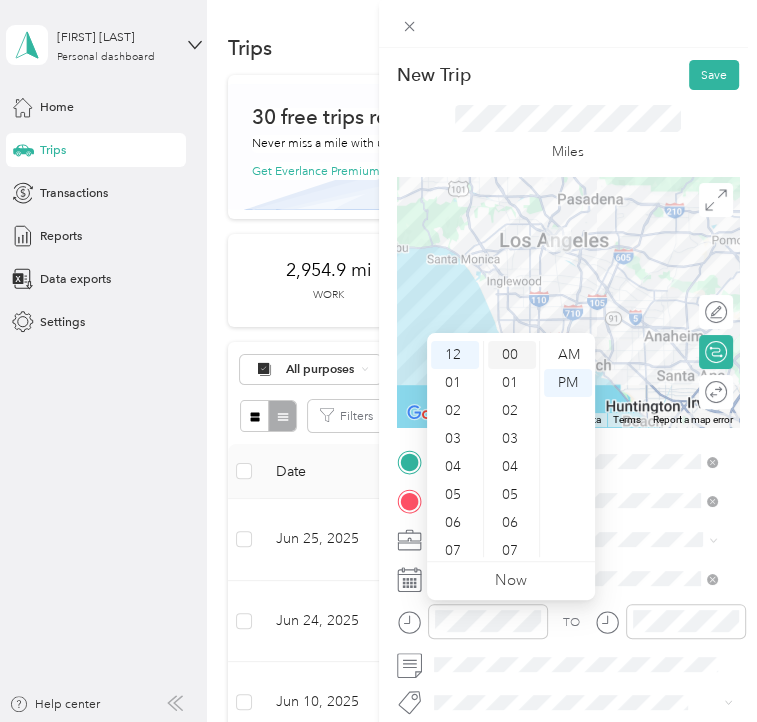 click on "00" at bounding box center [512, 355] 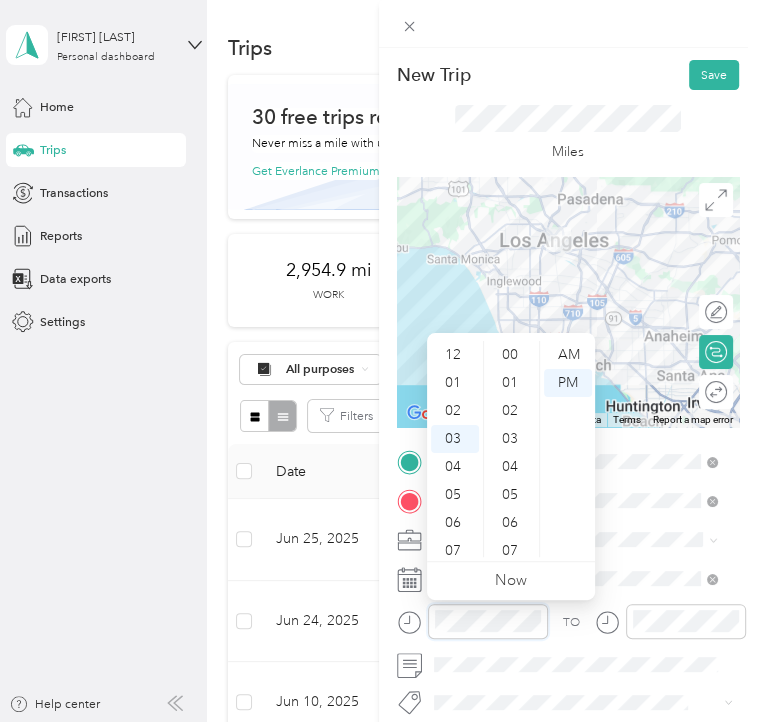 scroll, scrollTop: 84, scrollLeft: 0, axis: vertical 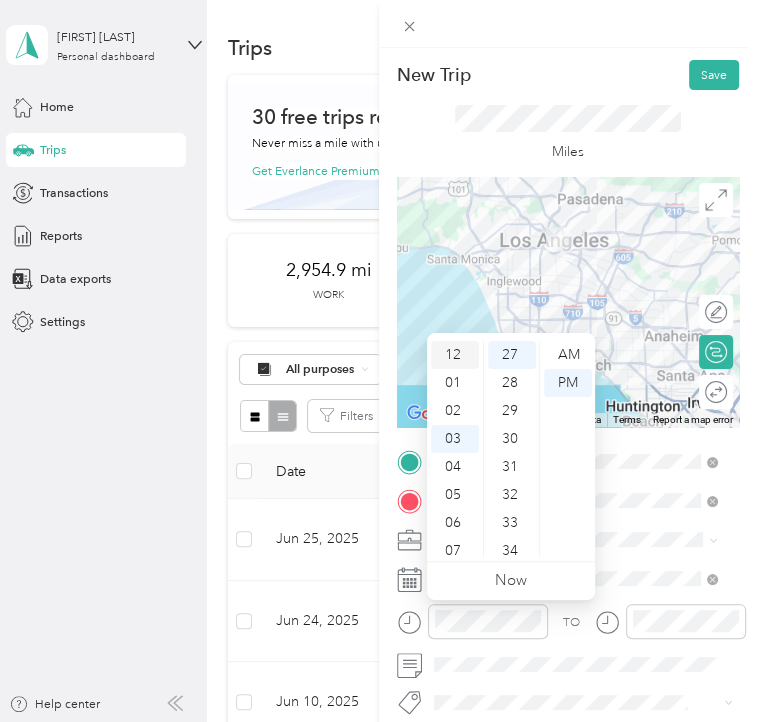 click on "12" at bounding box center [455, 355] 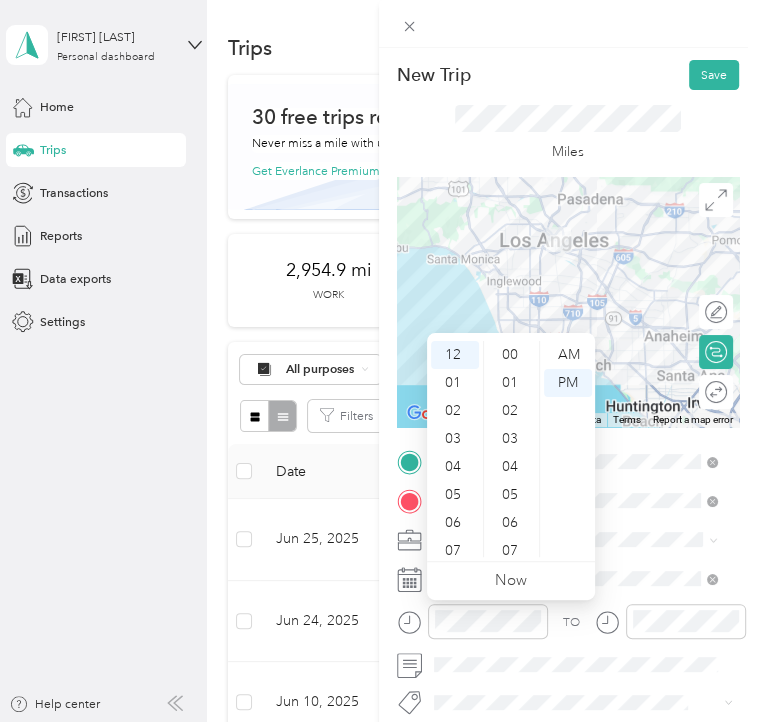scroll, scrollTop: 0, scrollLeft: 0, axis: both 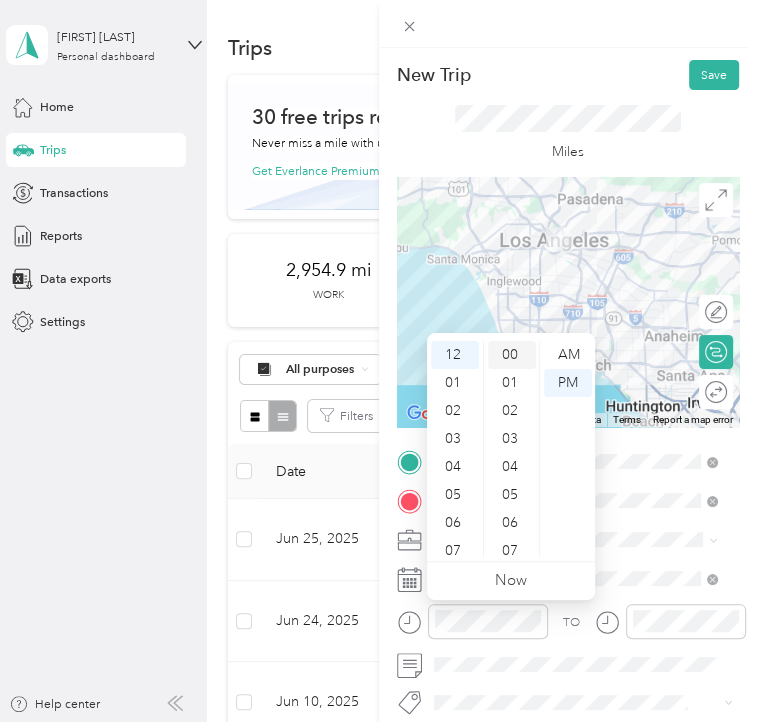 click on "00" at bounding box center (512, 355) 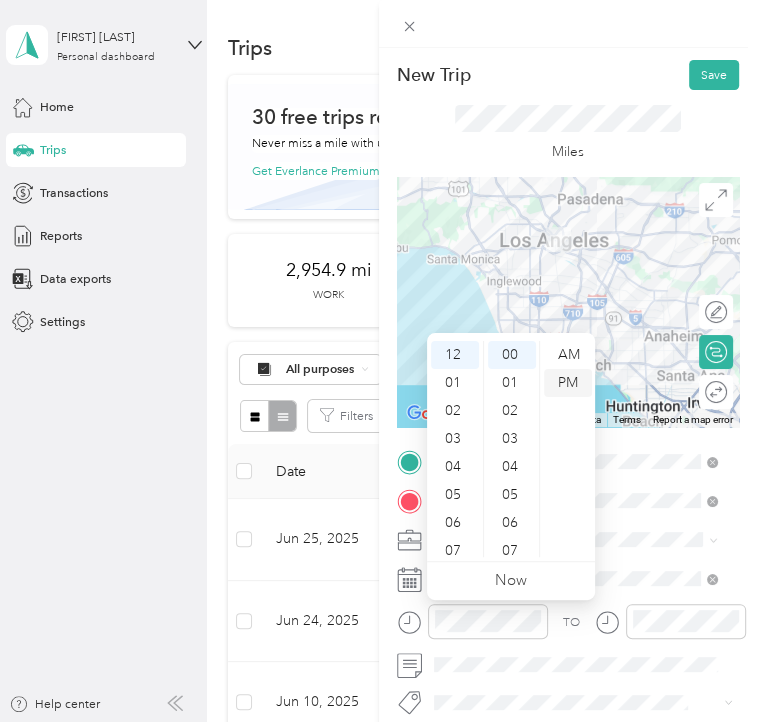 click on "PM" at bounding box center (568, 383) 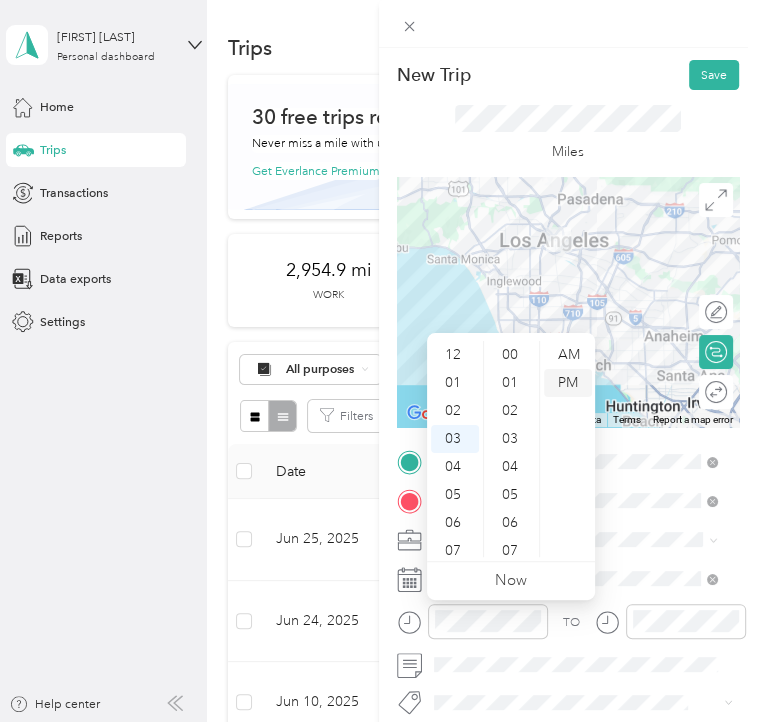 scroll, scrollTop: 84, scrollLeft: 0, axis: vertical 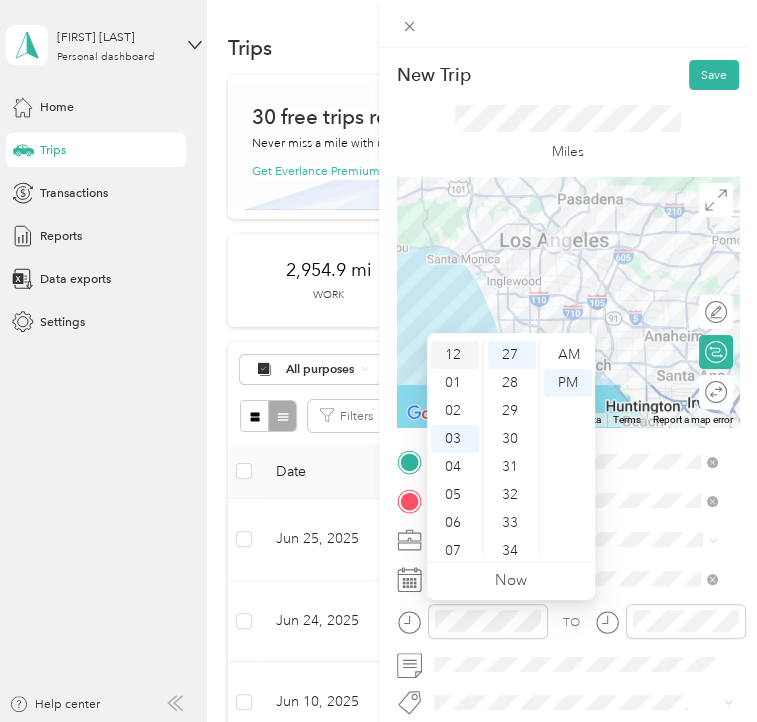 click on "12" at bounding box center (455, 355) 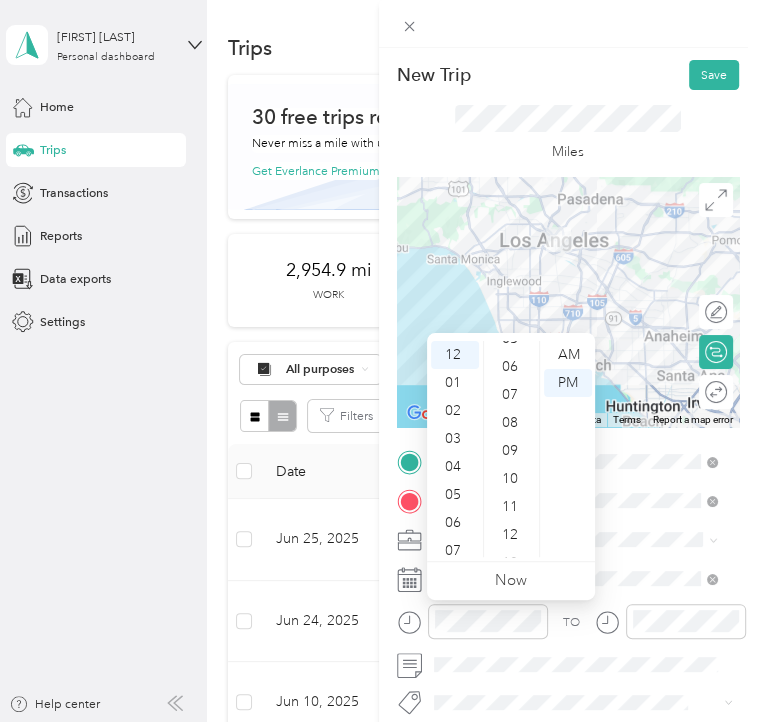scroll, scrollTop: 0, scrollLeft: 0, axis: both 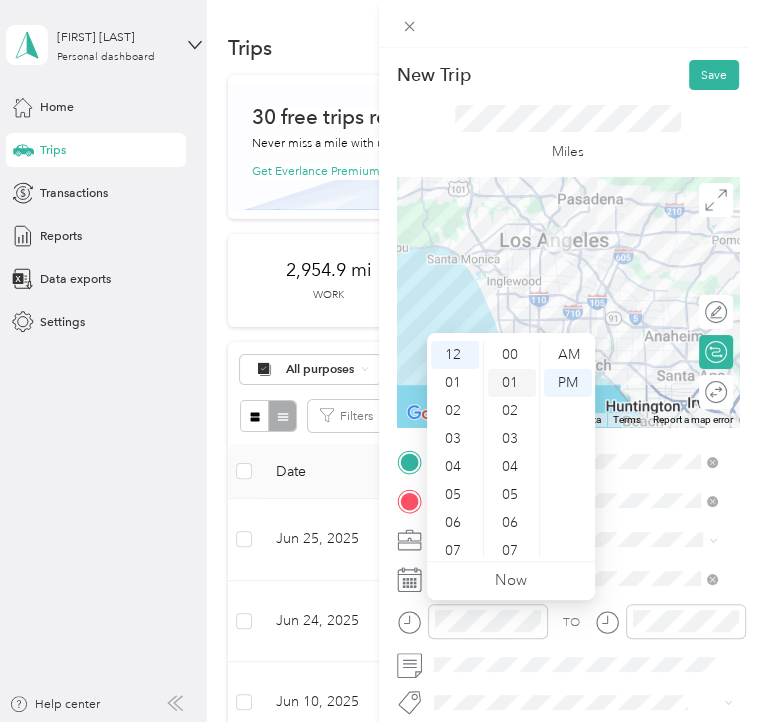 click on "01" at bounding box center [512, 383] 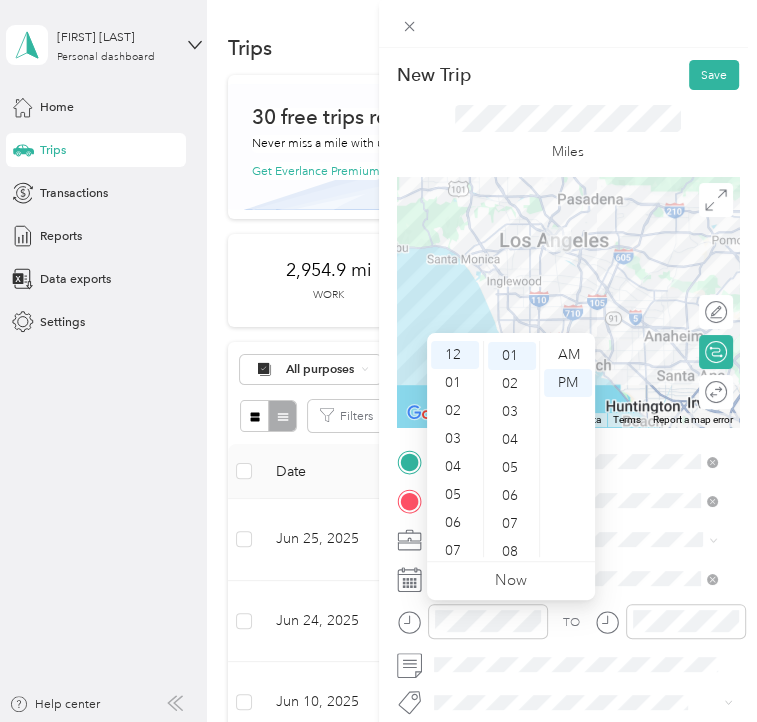 scroll, scrollTop: 28, scrollLeft: 0, axis: vertical 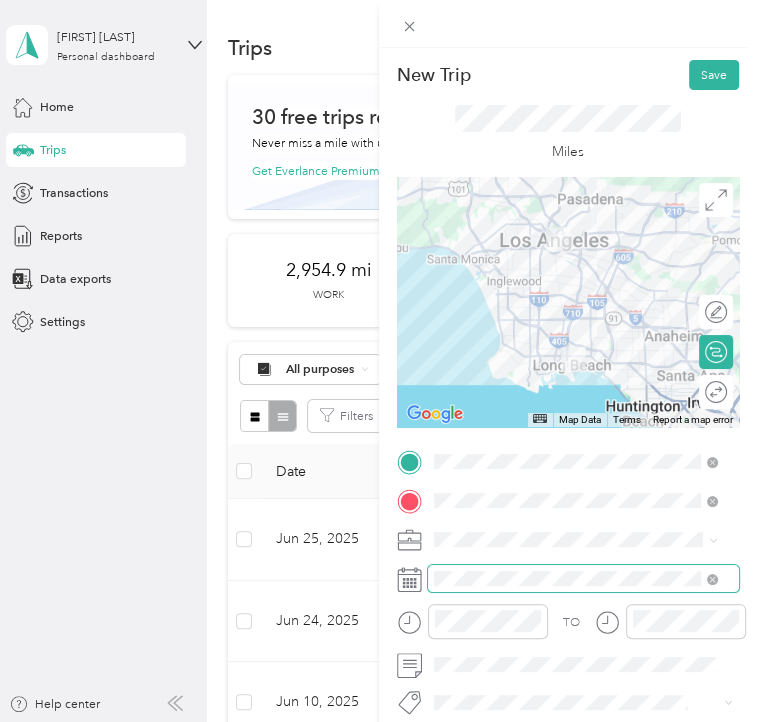 click at bounding box center (584, 578) 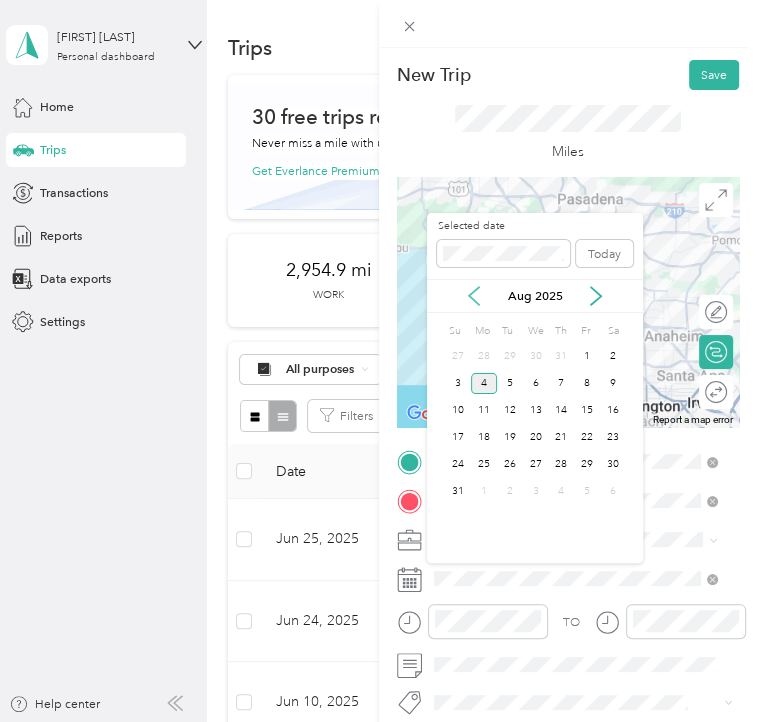 click 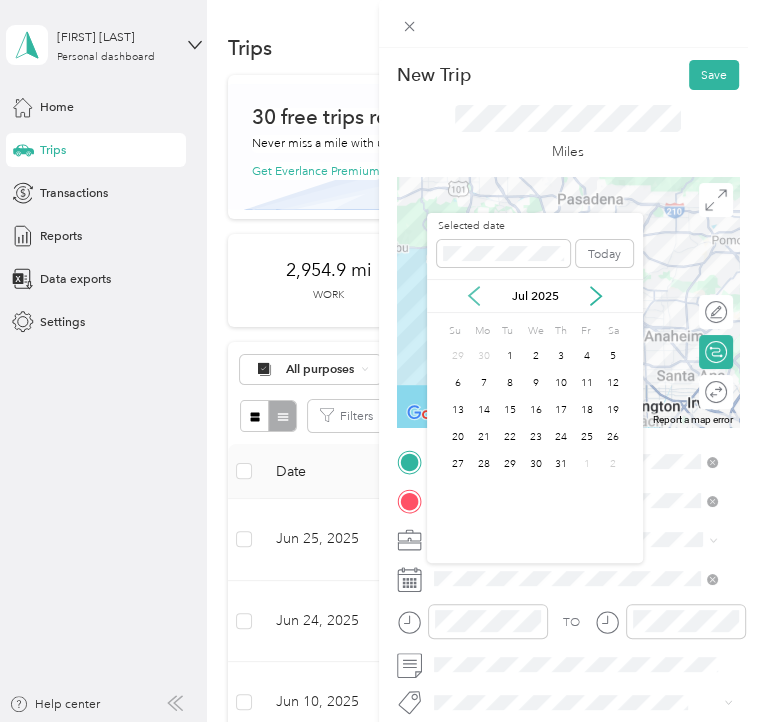 click 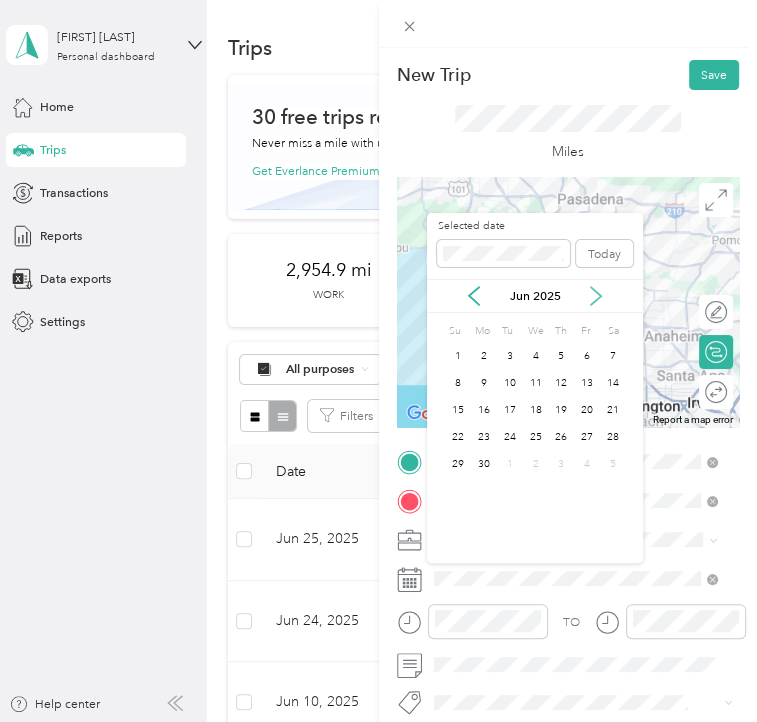 click 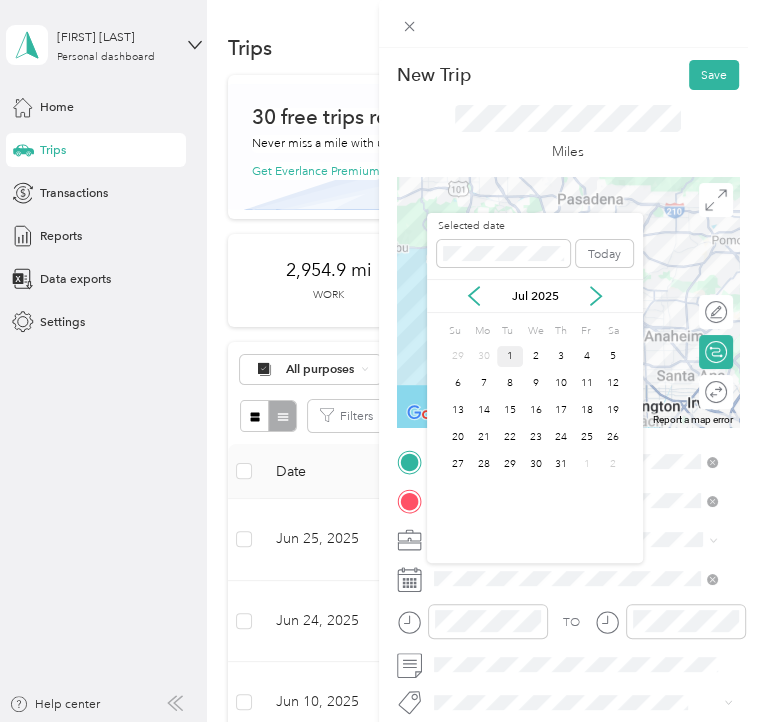 click on "1" at bounding box center (510, 356) 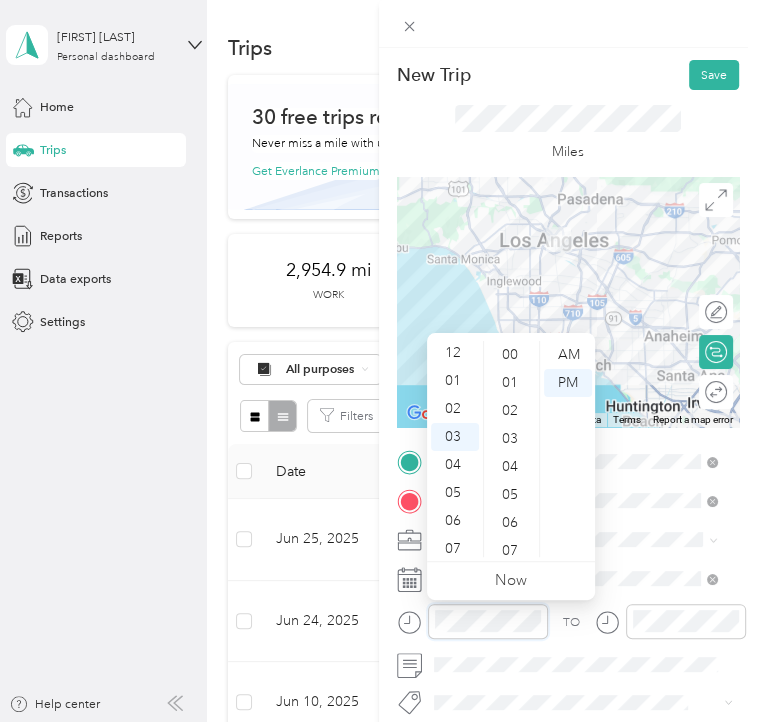 scroll, scrollTop: 0, scrollLeft: 0, axis: both 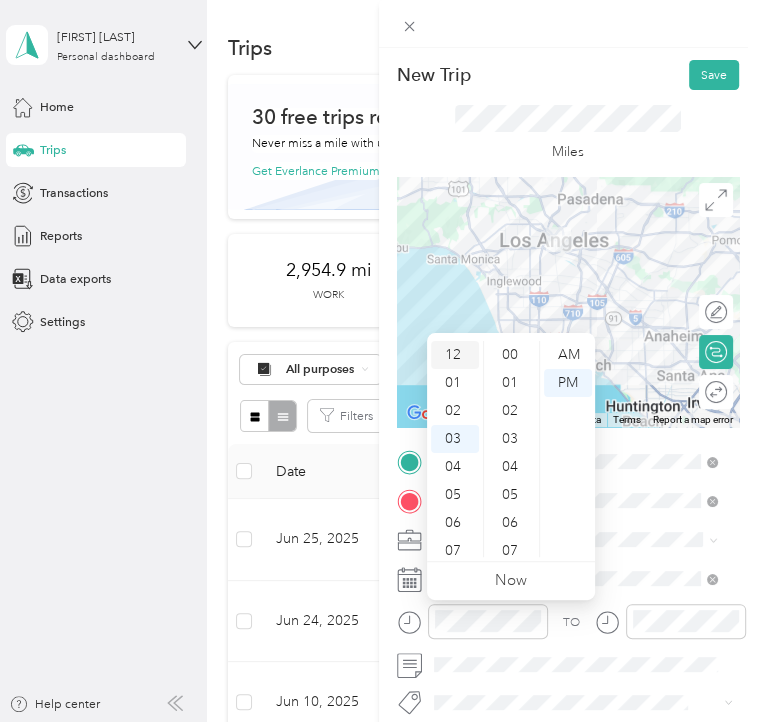 click on "12" at bounding box center (455, 355) 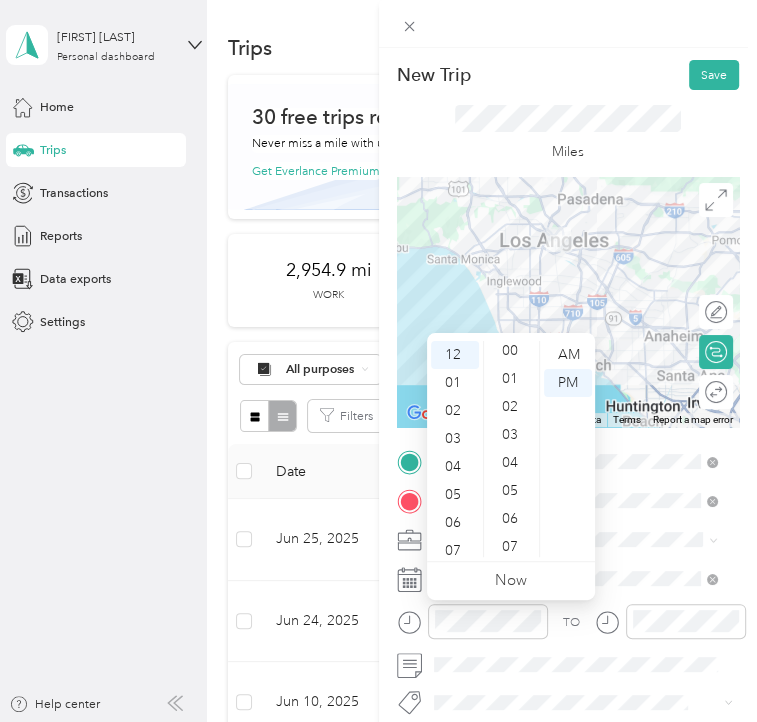 scroll, scrollTop: 0, scrollLeft: 0, axis: both 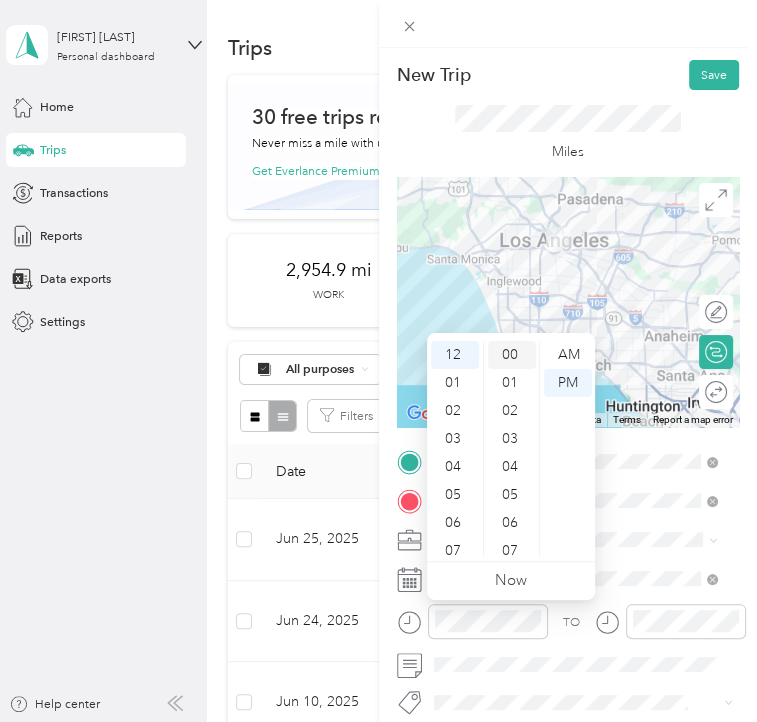 click on "00" at bounding box center [512, 355] 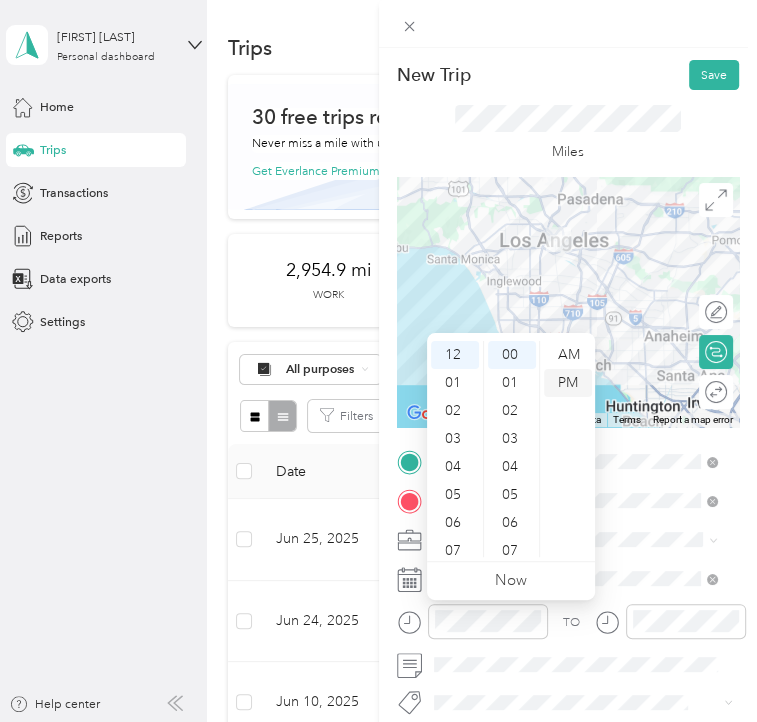 click on "PM" at bounding box center [568, 383] 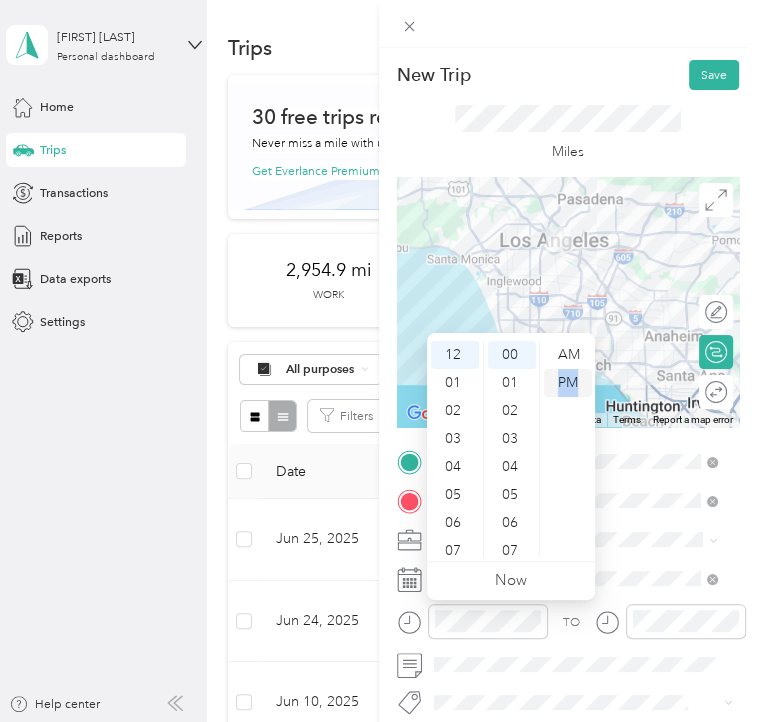 click on "PM" at bounding box center (568, 383) 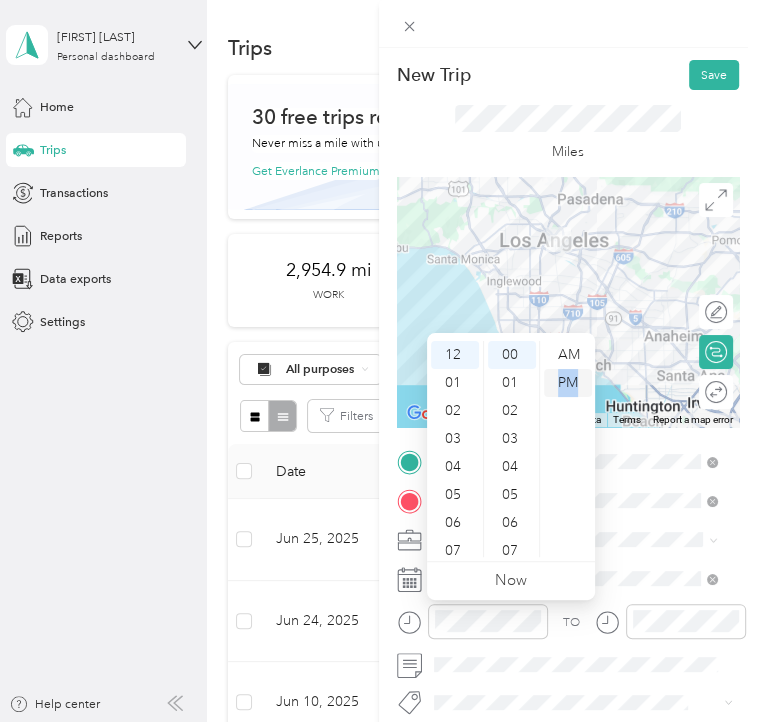 click on "PM" at bounding box center (568, 383) 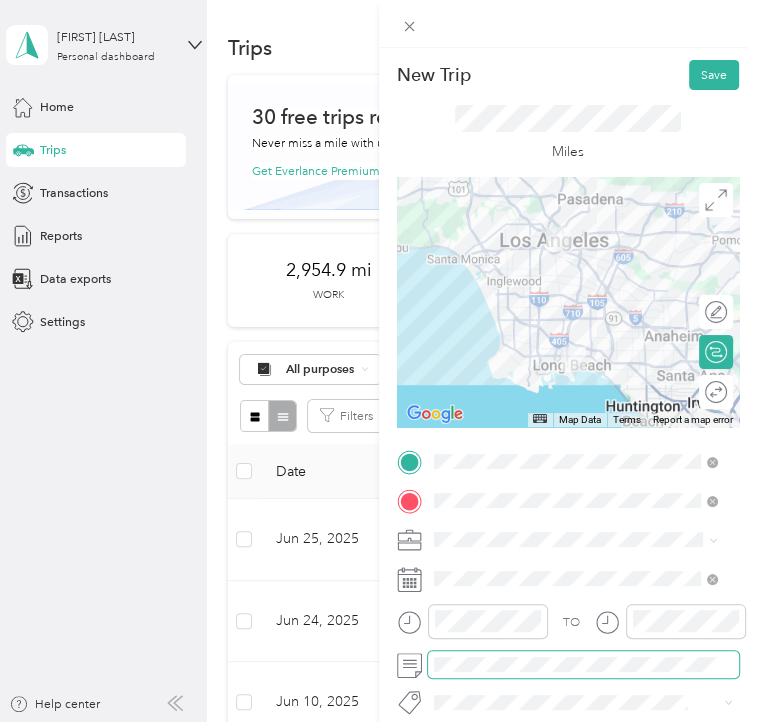 scroll, scrollTop: 84, scrollLeft: 0, axis: vertical 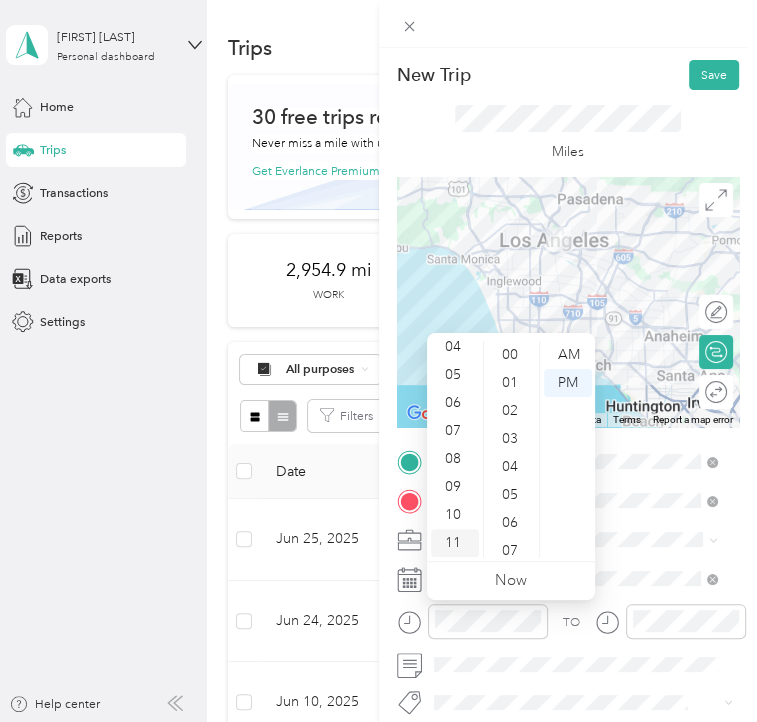 click on "11" at bounding box center [455, 543] 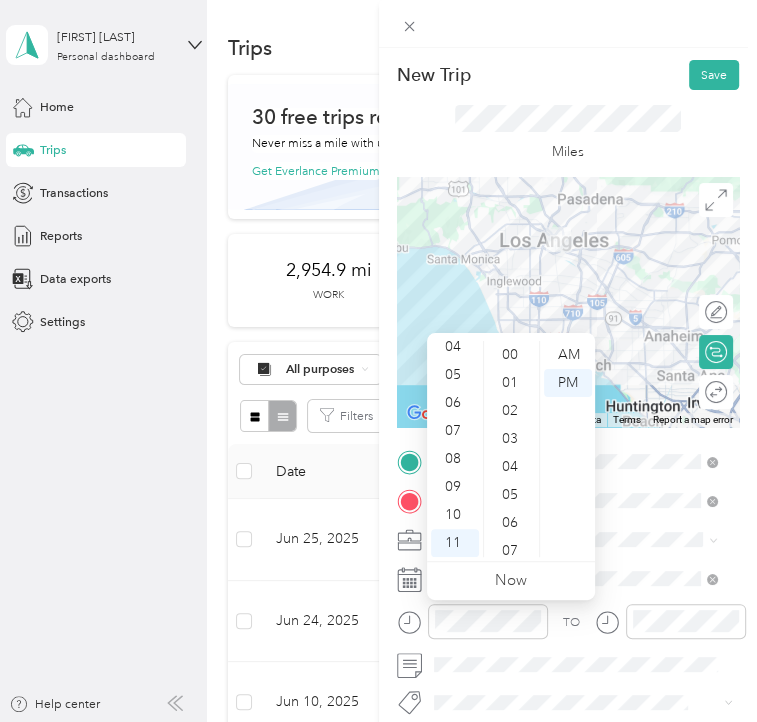 click on "33" at bounding box center [512, 1279] 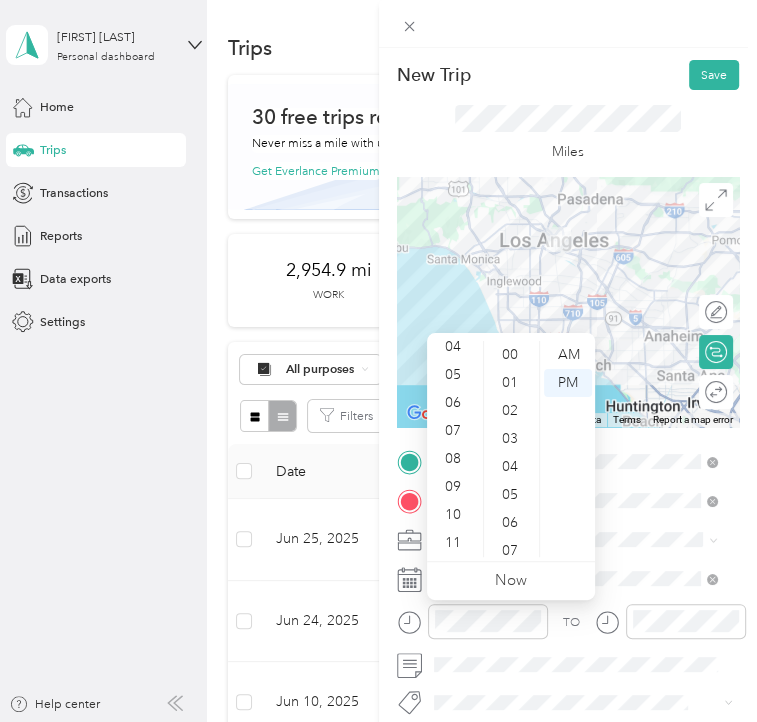 scroll, scrollTop: 84, scrollLeft: 0, axis: vertical 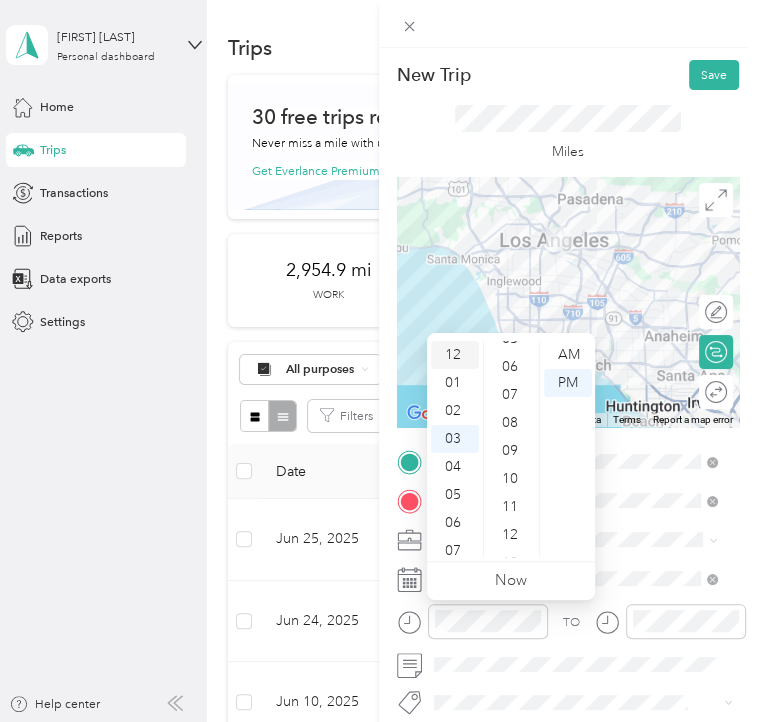 click on "12" at bounding box center [455, 355] 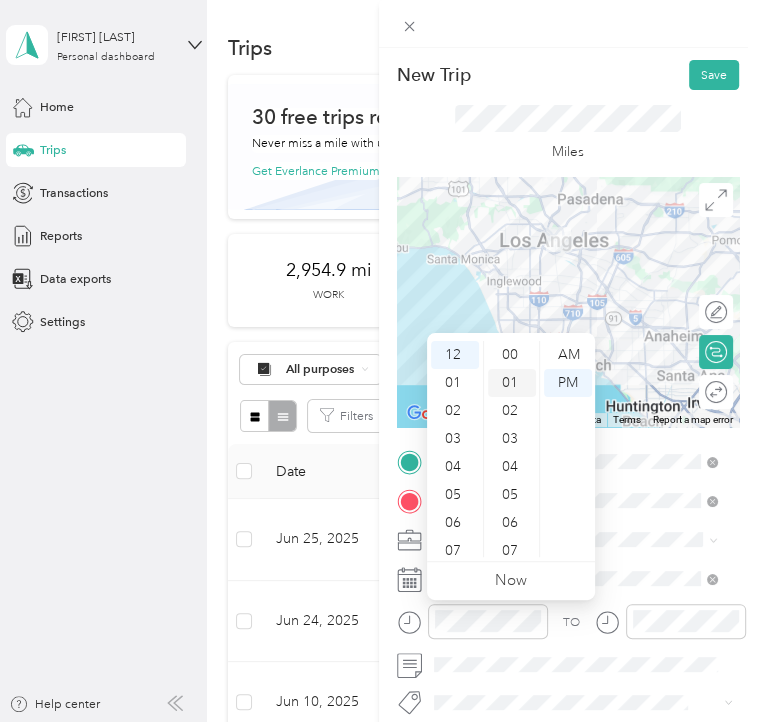click on "01" at bounding box center [512, 383] 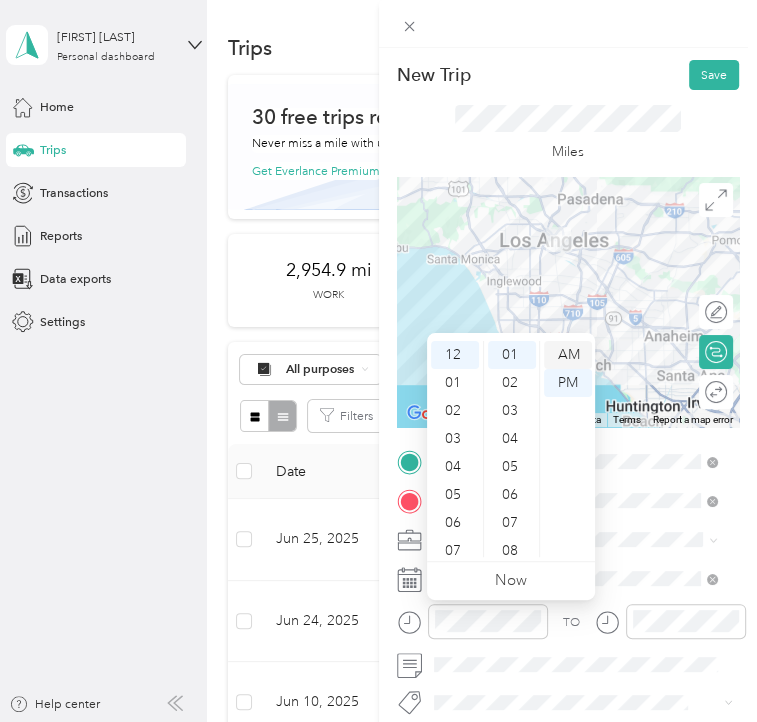 click on "AM" at bounding box center (568, 355) 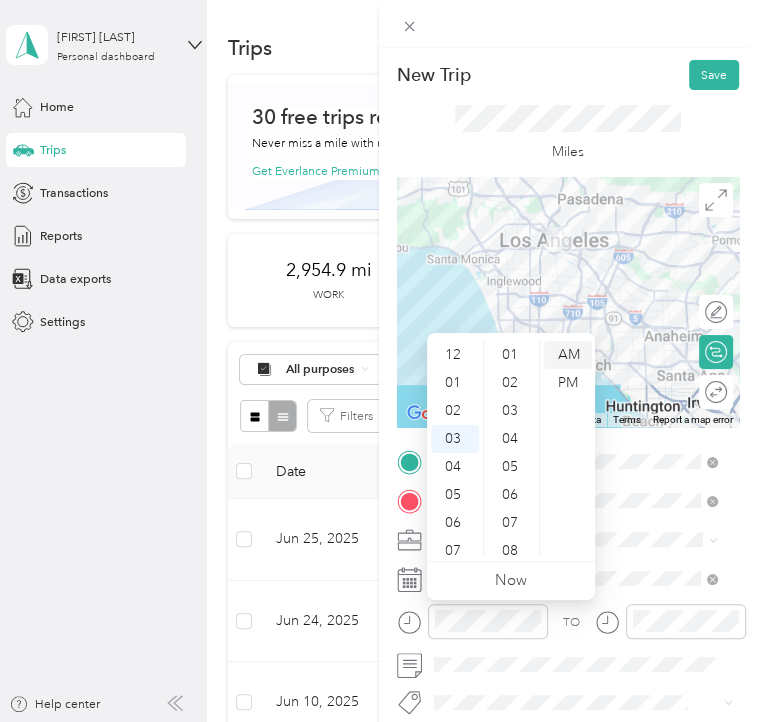 scroll, scrollTop: 84, scrollLeft: 0, axis: vertical 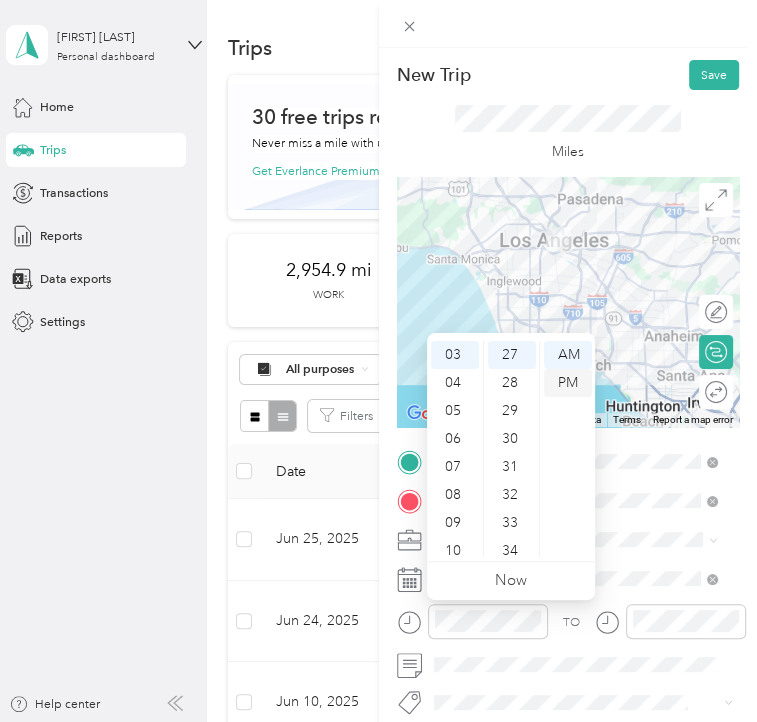 click on "PM" at bounding box center [568, 383] 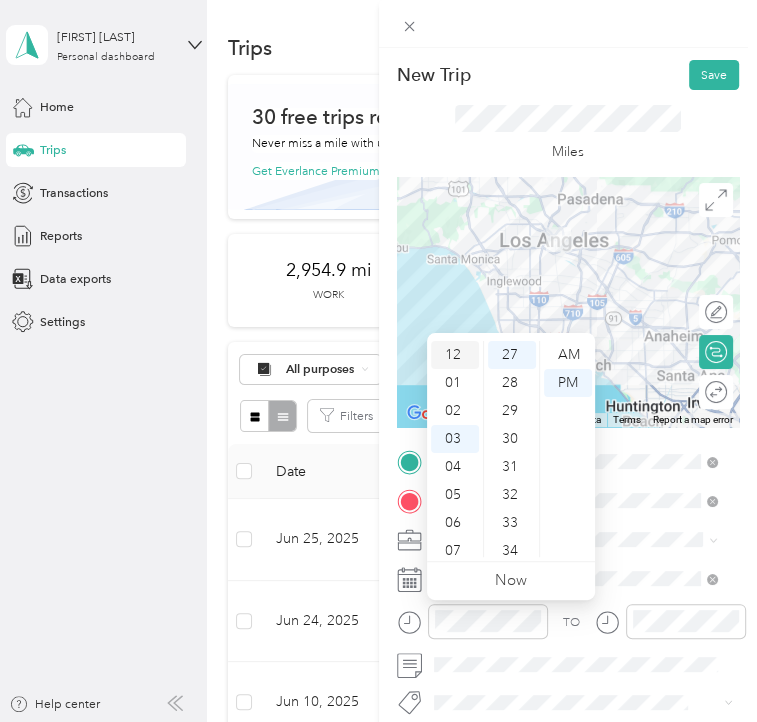 click on "12" at bounding box center [455, 355] 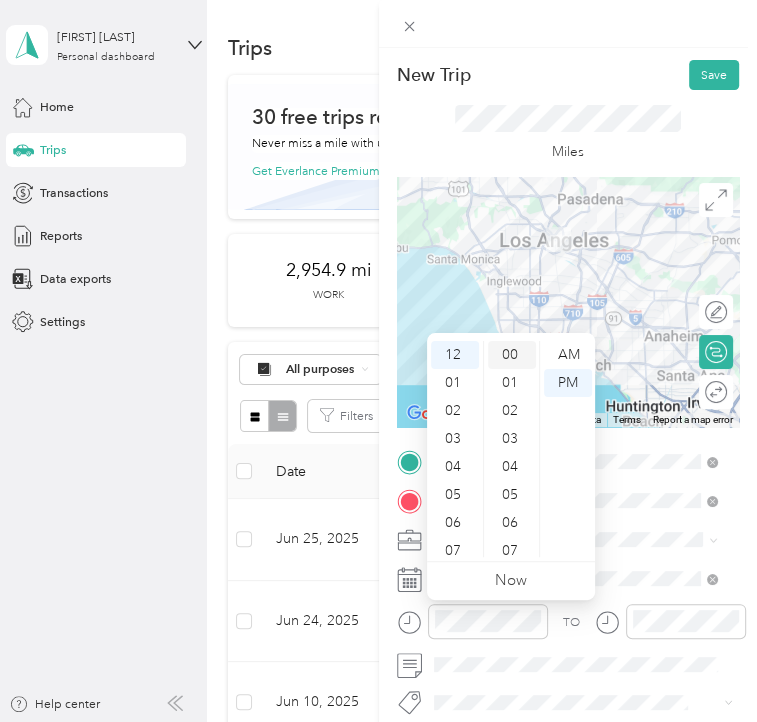 click on "00" at bounding box center [512, 355] 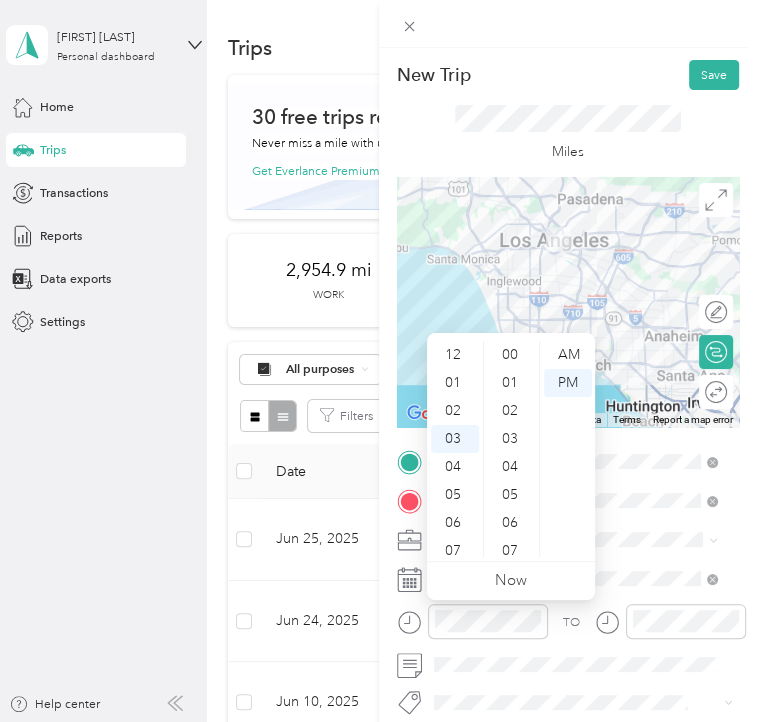 scroll, scrollTop: 84, scrollLeft: 0, axis: vertical 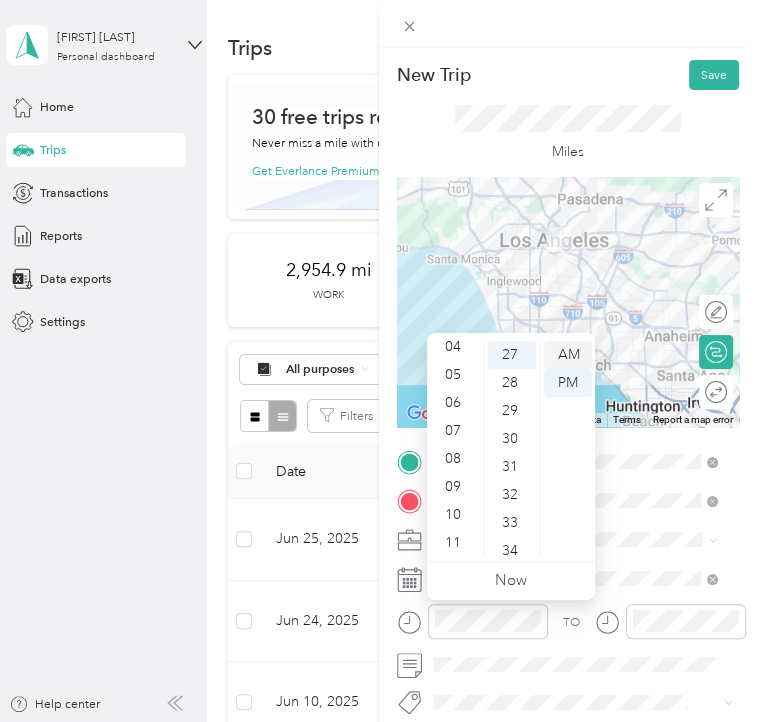 click on "AM" at bounding box center (568, 355) 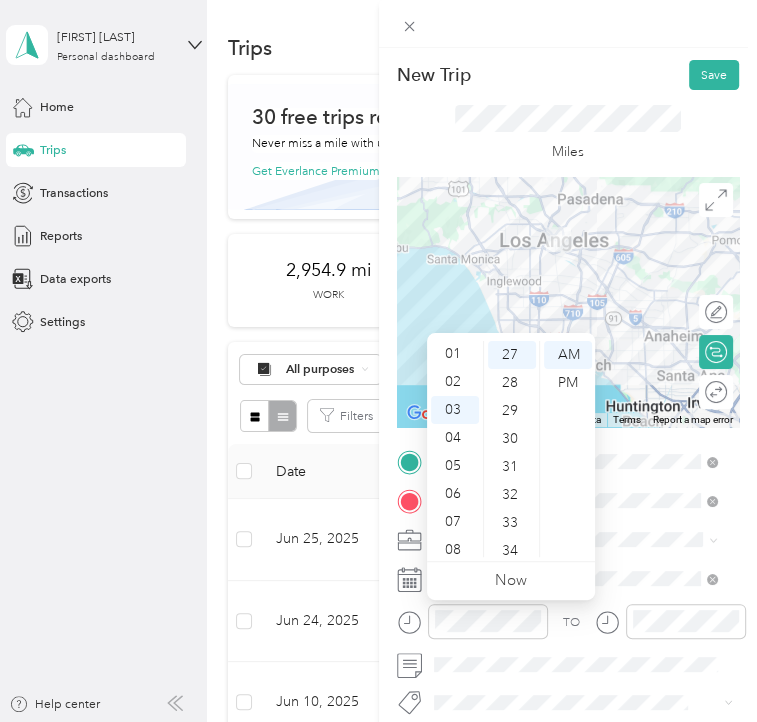 scroll, scrollTop: 0, scrollLeft: 0, axis: both 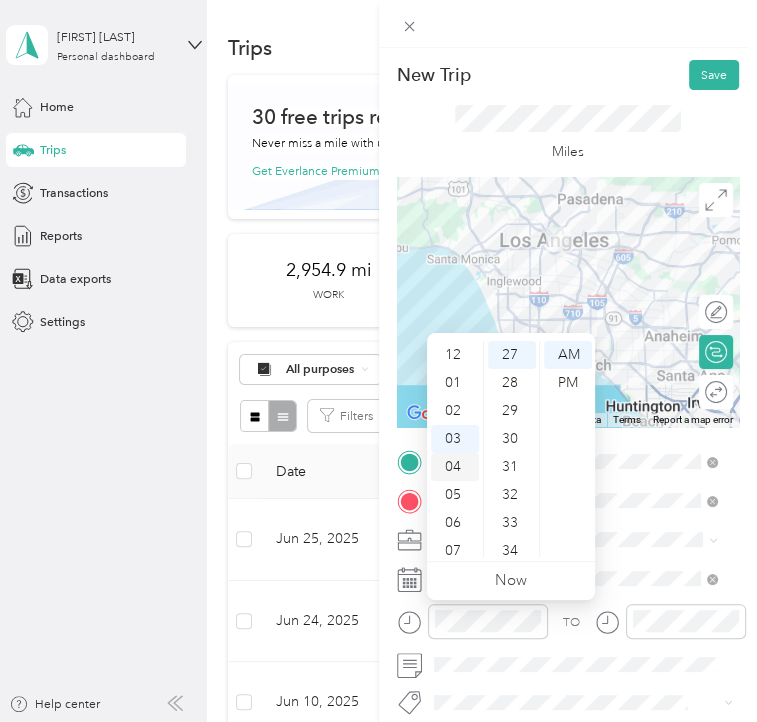 click on "04" at bounding box center [455, 467] 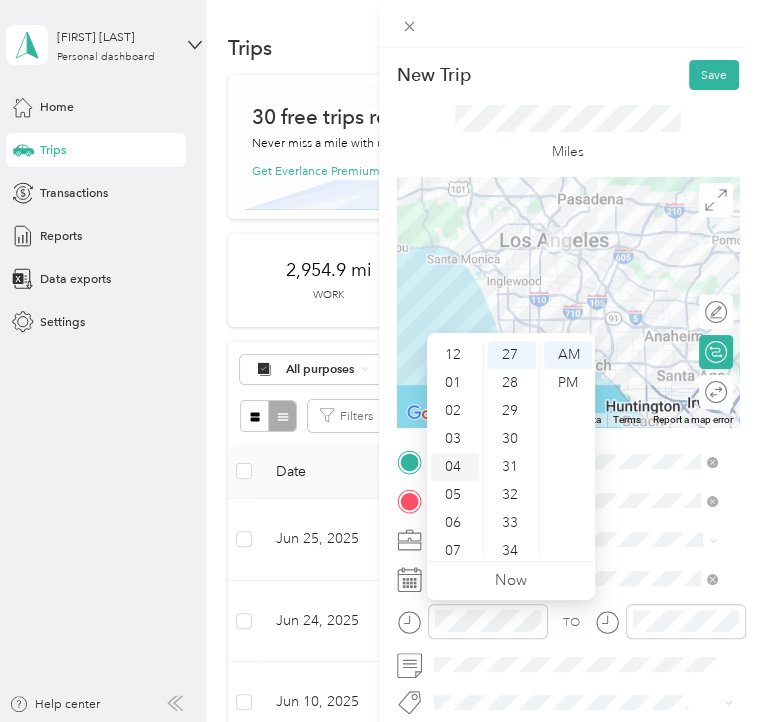 scroll, scrollTop: 112, scrollLeft: 0, axis: vertical 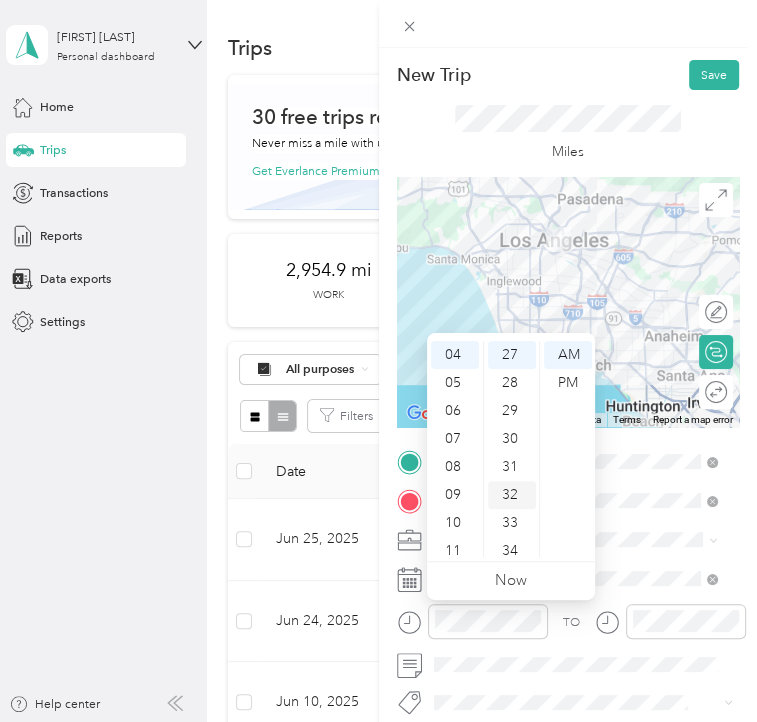 click on "32" at bounding box center [512, 495] 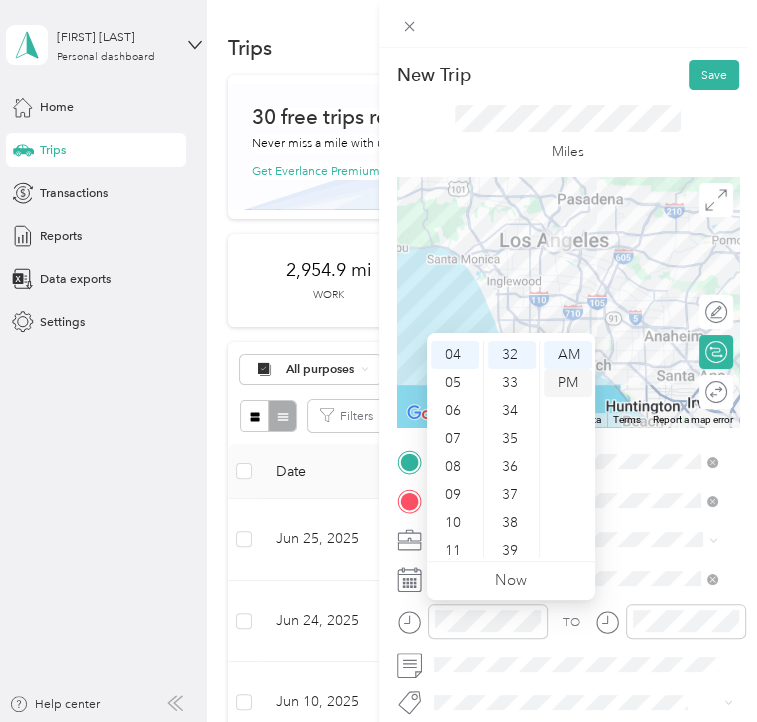 click on "PM" at bounding box center (568, 383) 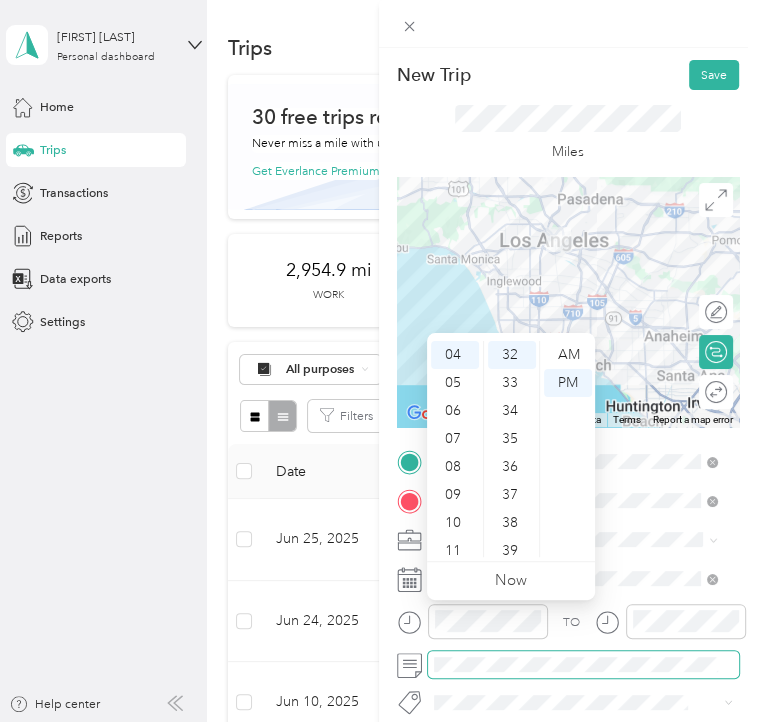 click at bounding box center (584, 664) 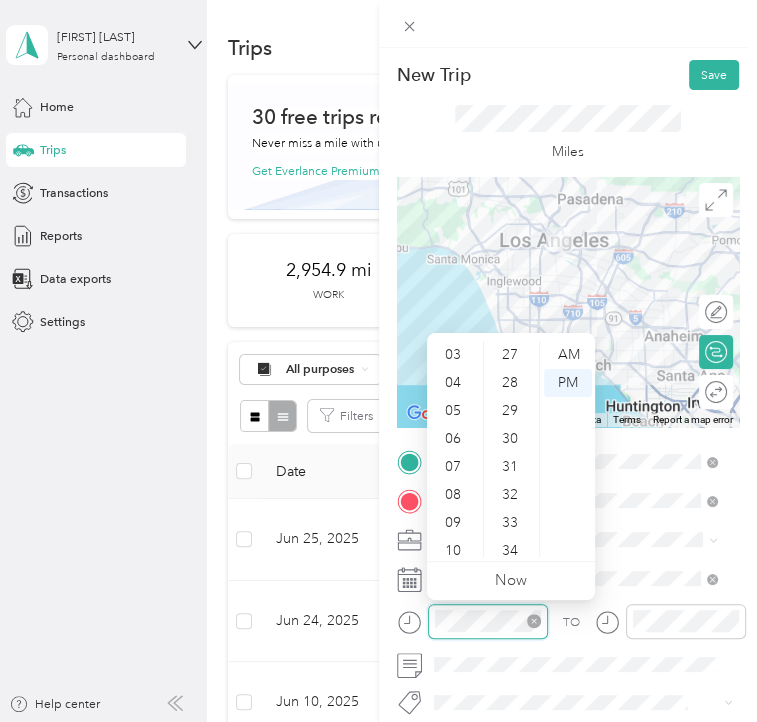 scroll, scrollTop: 0, scrollLeft: 0, axis: both 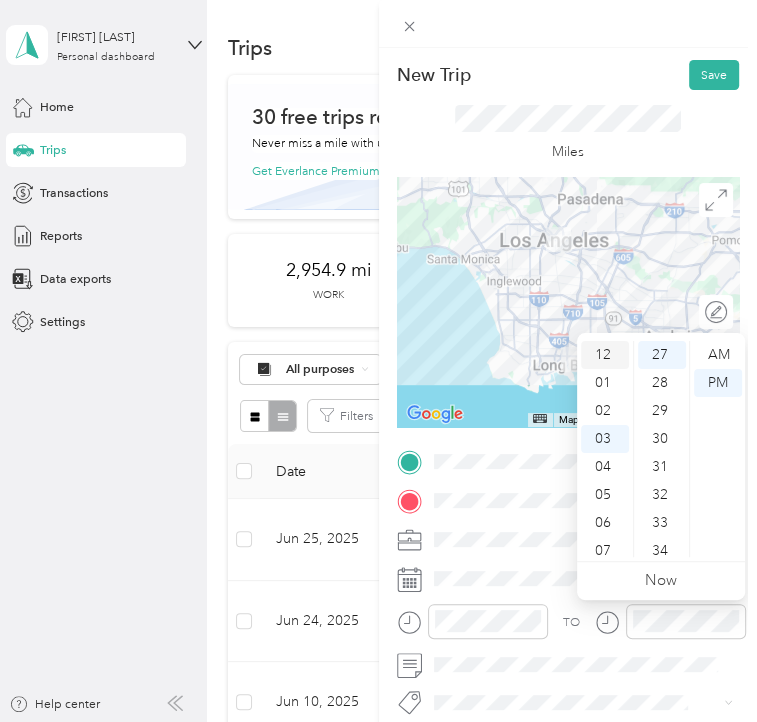 click on "12" at bounding box center (605, 355) 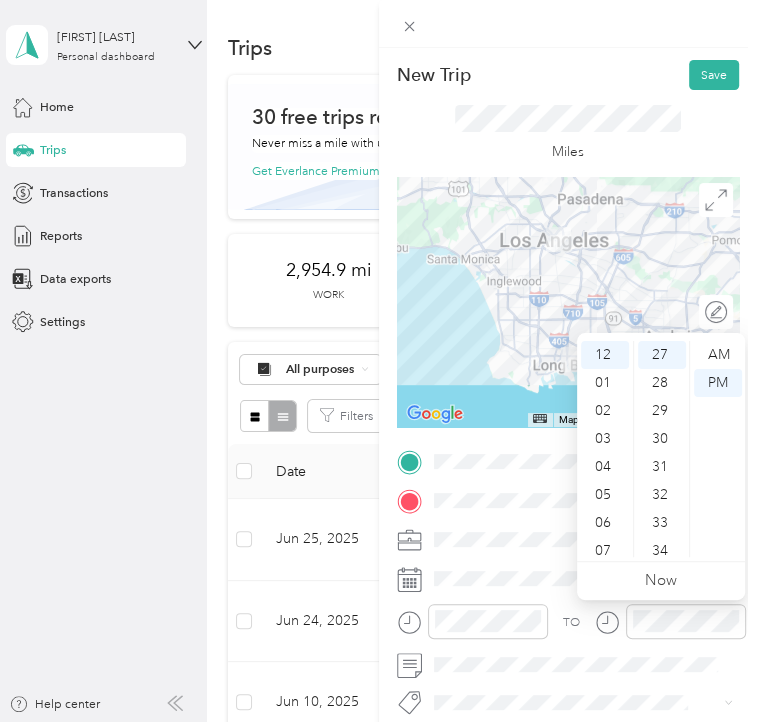 click on "TO Add photo" at bounding box center (568, 659) 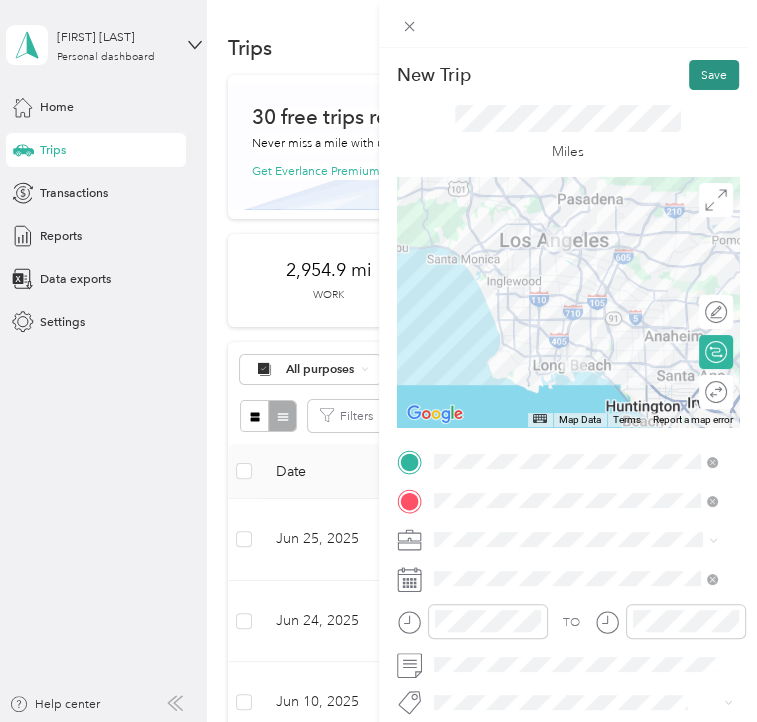 click on "Save" at bounding box center (714, 75) 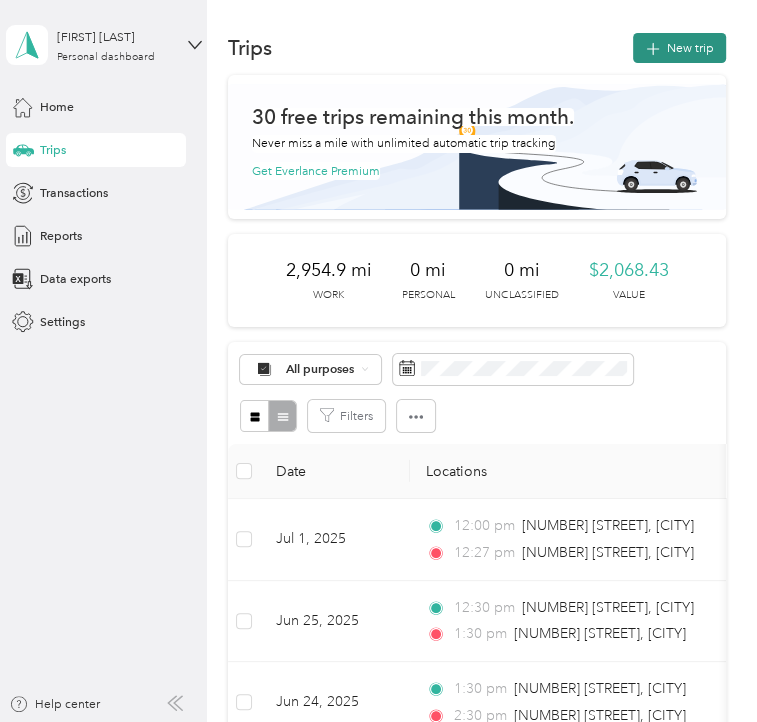 click 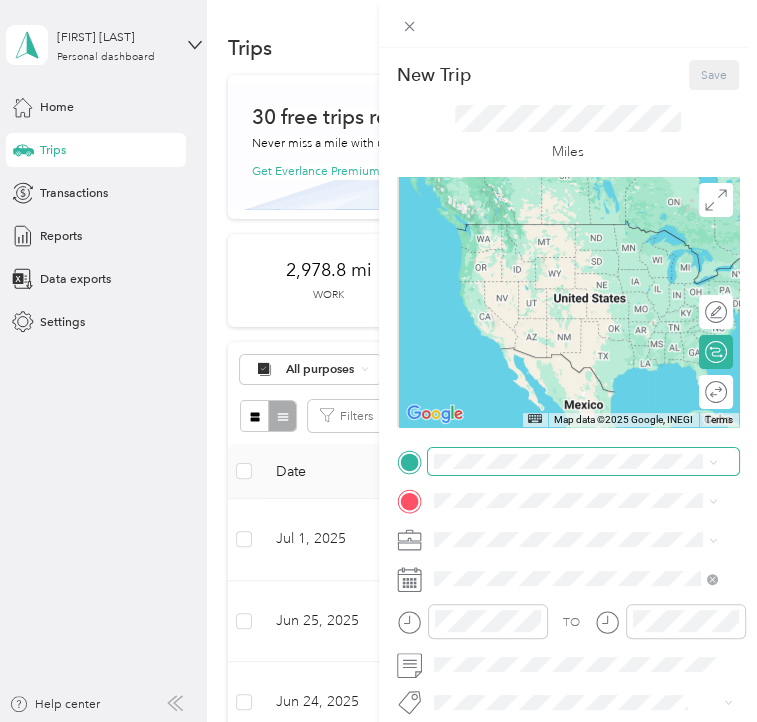 click at bounding box center [584, 461] 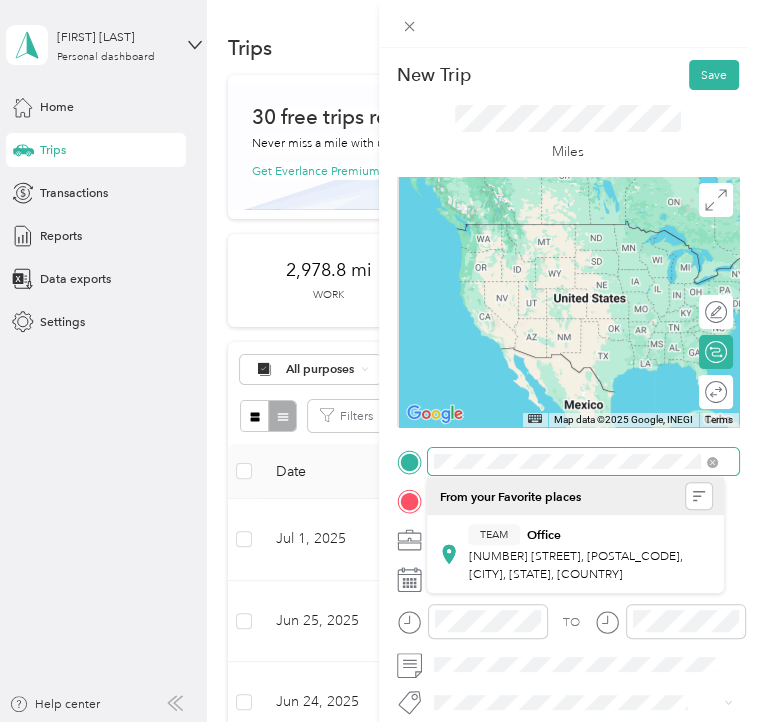scroll, scrollTop: 0, scrollLeft: 69, axis: horizontal 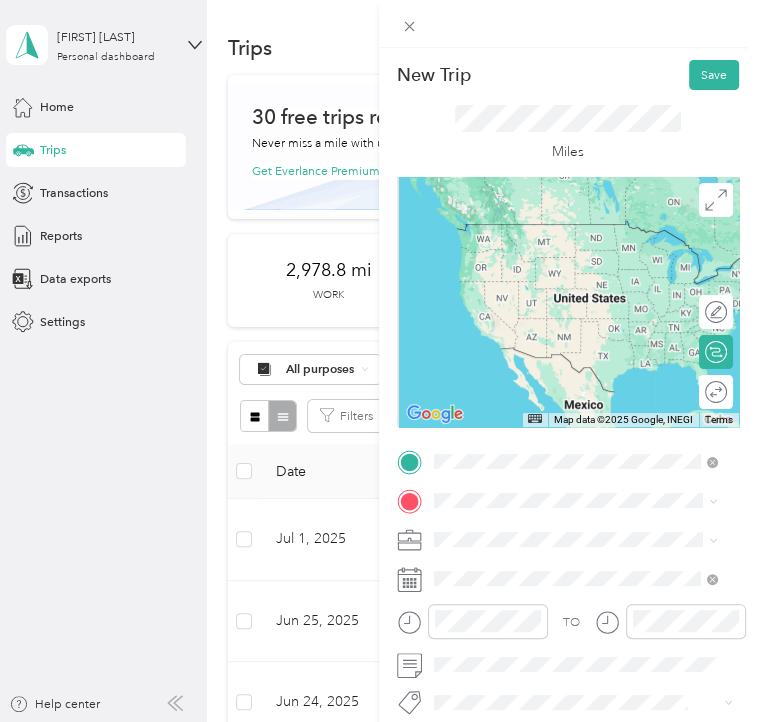 click on "[NUMBER] [STREET]
[CITY], [STATE] [POSTAL_CODE], [COUNTRY]" at bounding box center [575, 538] 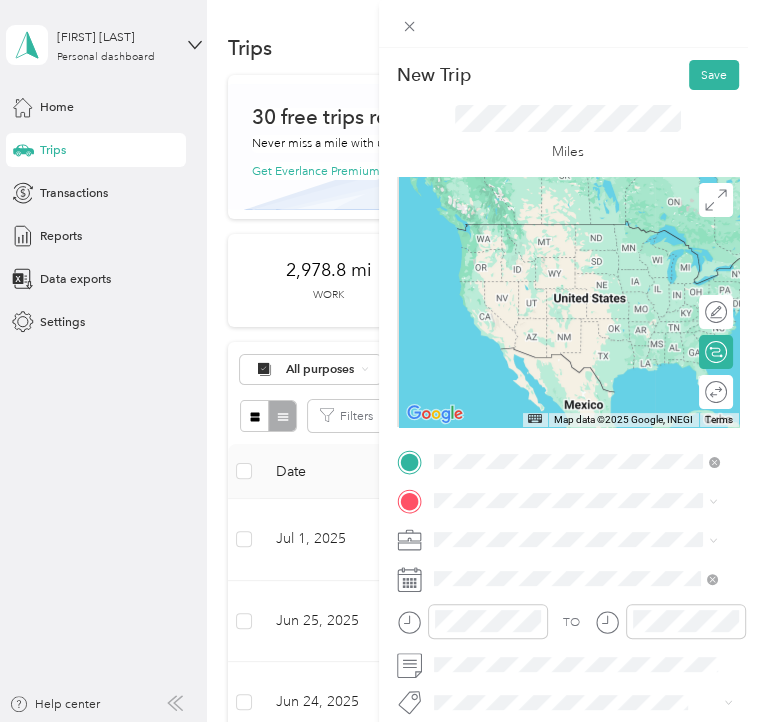 scroll, scrollTop: 0, scrollLeft: 0, axis: both 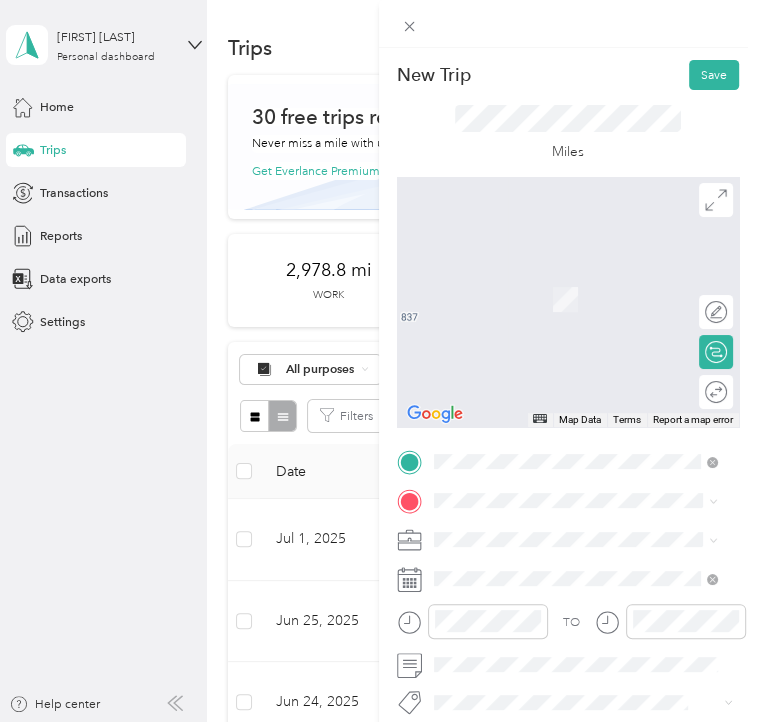 click on "New Trip Save This trip cannot be edited because it is either under review, approved, or paid. Contact your Team Manager to edit it. Miles ← Move left → Move right ↑ Move up ↓ Move down + Zoom in - Zoom out Home Jump left by 75% End Jump right by 75% Page Up Jump up by 75% Page Down Jump down by 75% Map Data Map data ©2025 Google Map data ©2025 Google 2 m  Click to toggle between metric and imperial units Terms Report a map error Edit route Calculate route Round trip TO Add photo" at bounding box center [378, 361] 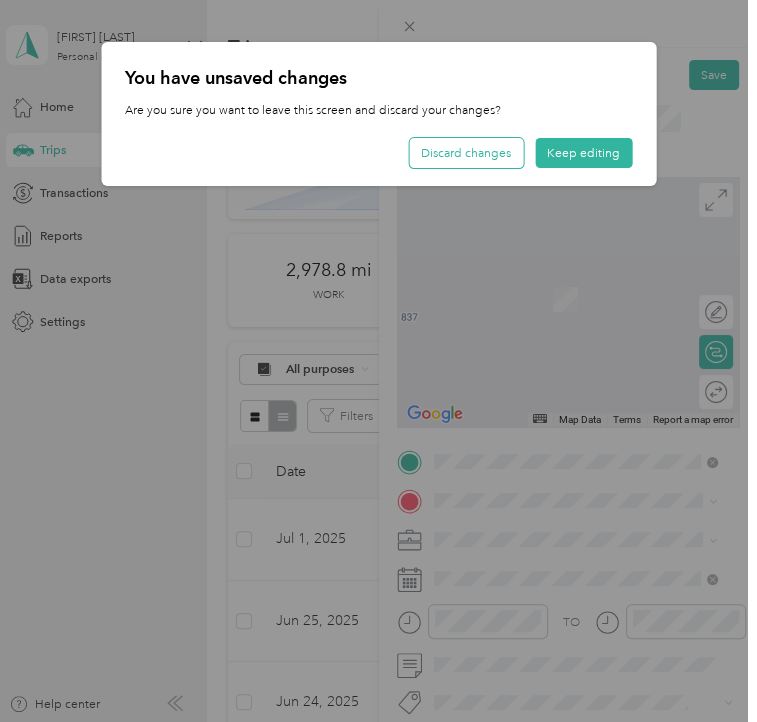 click on "Discard changes" at bounding box center [466, 153] 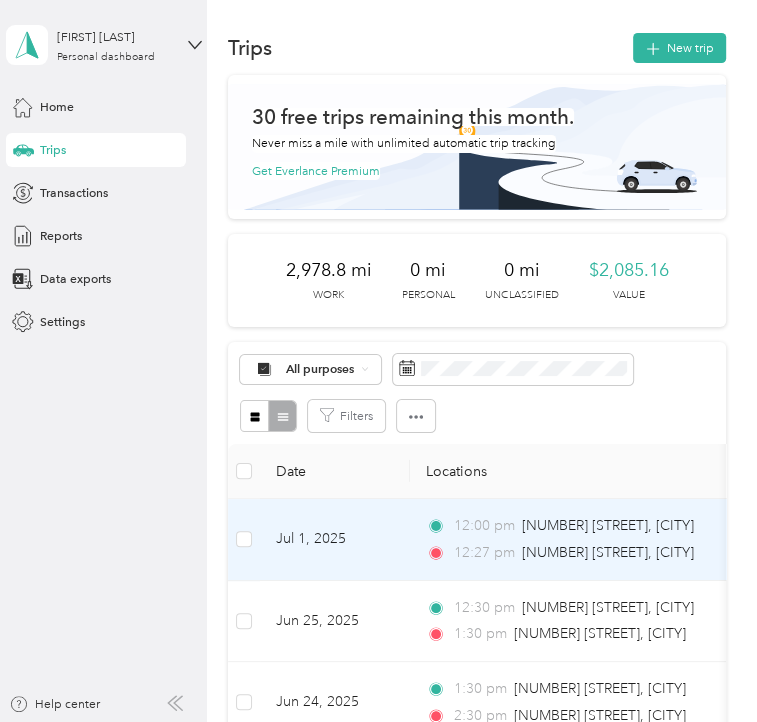 click on "Jul 1, 2025" at bounding box center (335, 540) 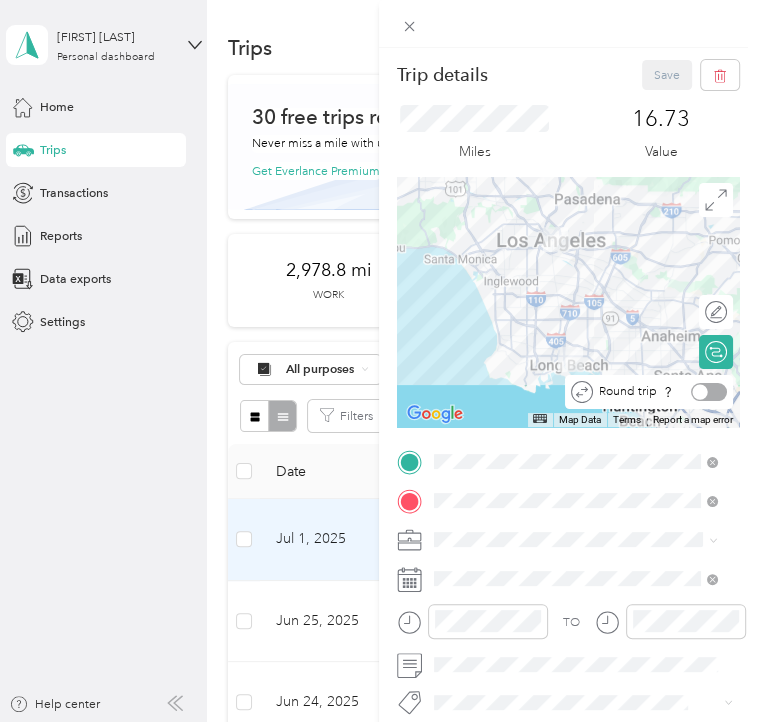 click on "Round trip" at bounding box center (649, 392) 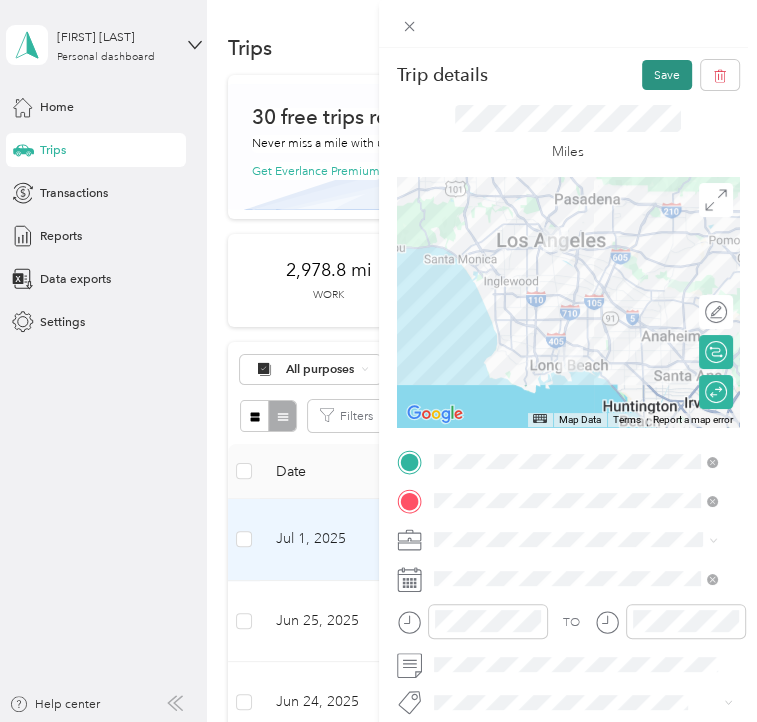 click on "Save" at bounding box center (667, 75) 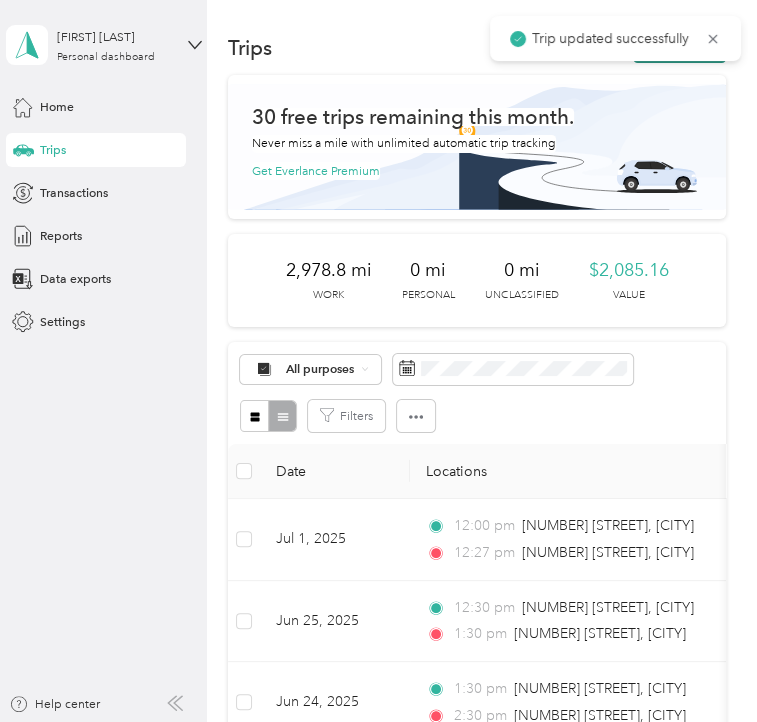 click on "New trip" at bounding box center (679, 48) 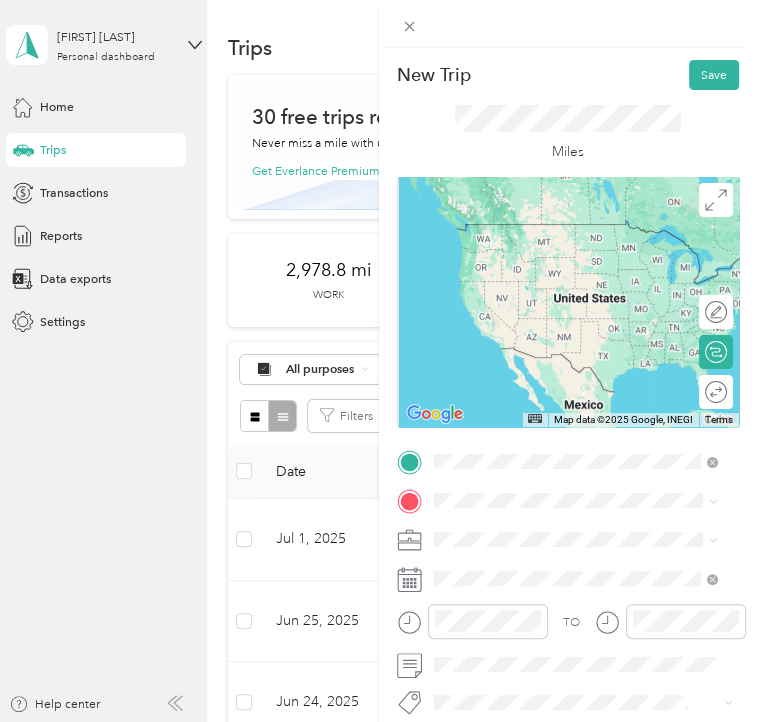 click on "[NUMBER] [STREET]
[CITY], [STATE] [POSTAL_CODE], [COUNTRY]" at bounding box center (589, 538) 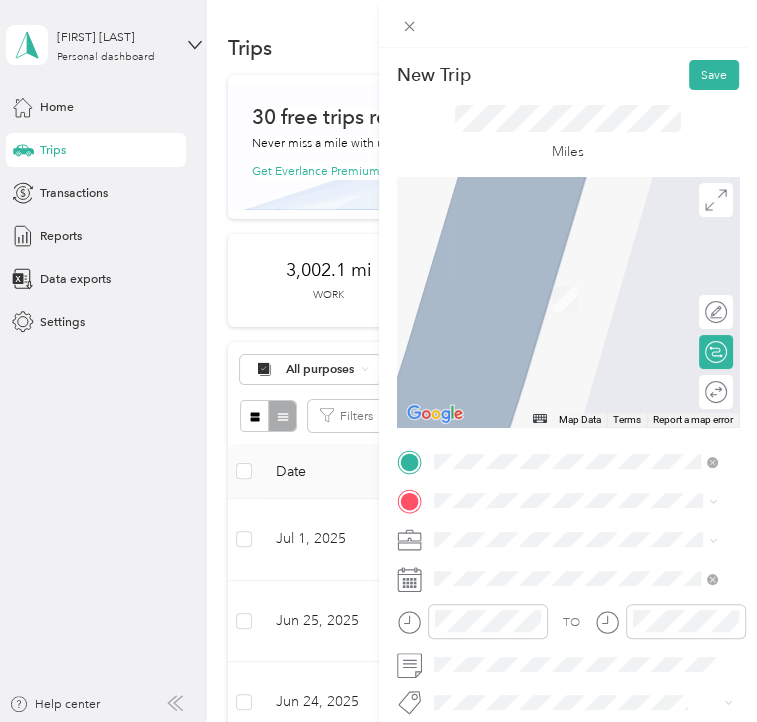 click on "[NUMBER] [STREET], [CITY]" at bounding box center (544, 561) 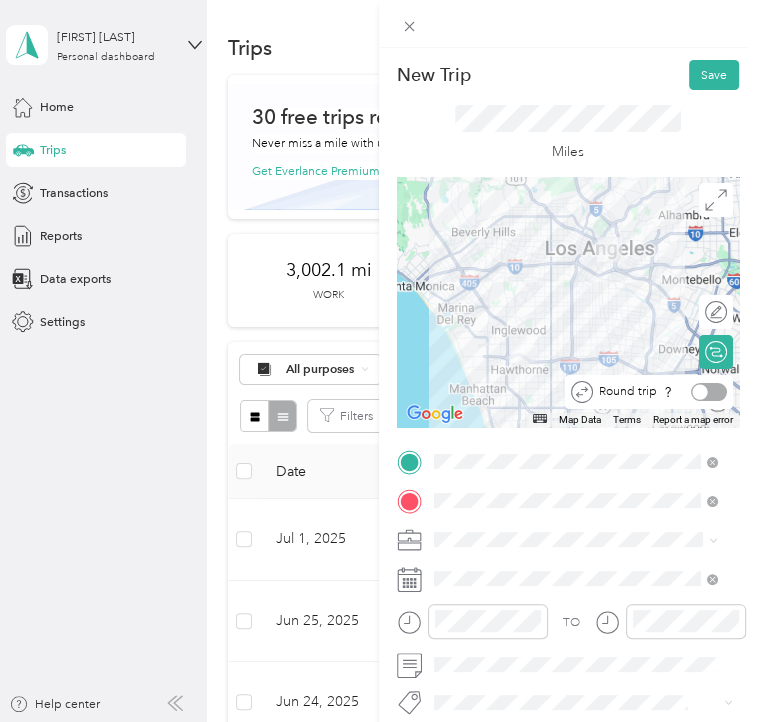 click at bounding box center [709, 392] 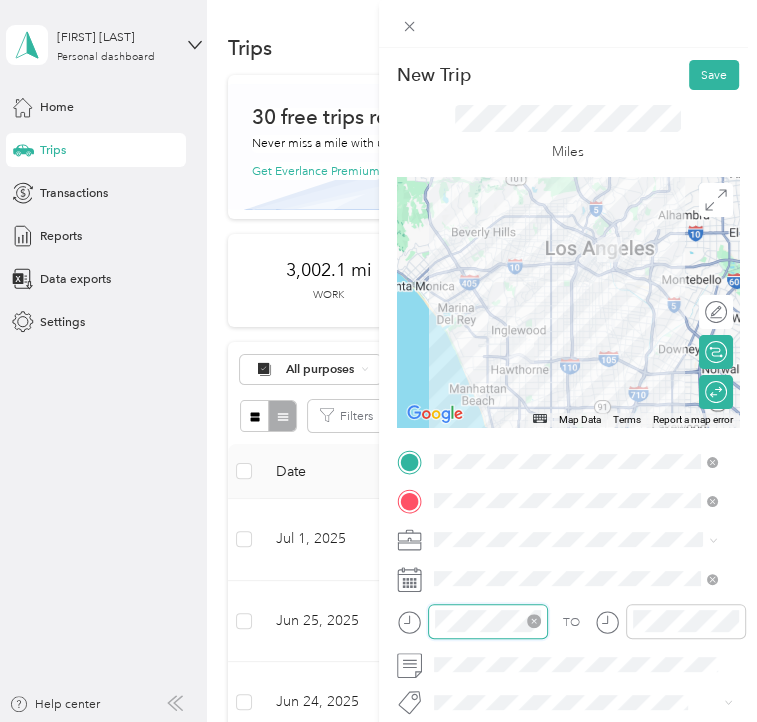 scroll, scrollTop: 84, scrollLeft: 0, axis: vertical 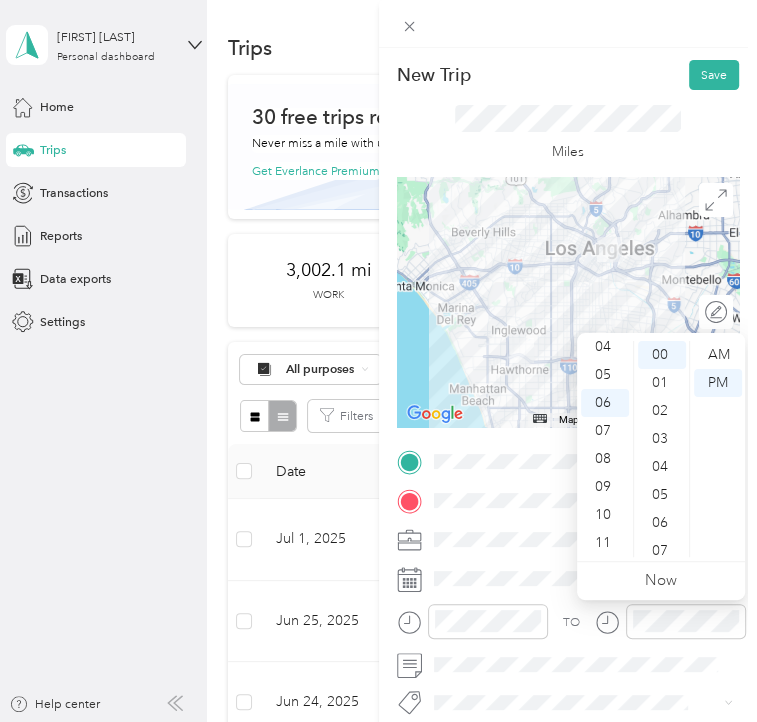click on "TO Add photo" at bounding box center [568, 659] 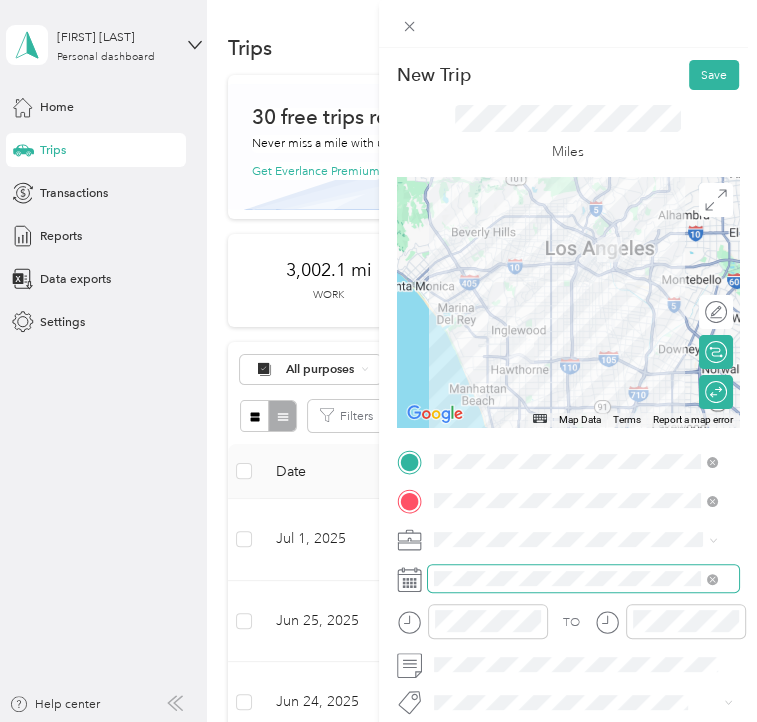 click at bounding box center [584, 578] 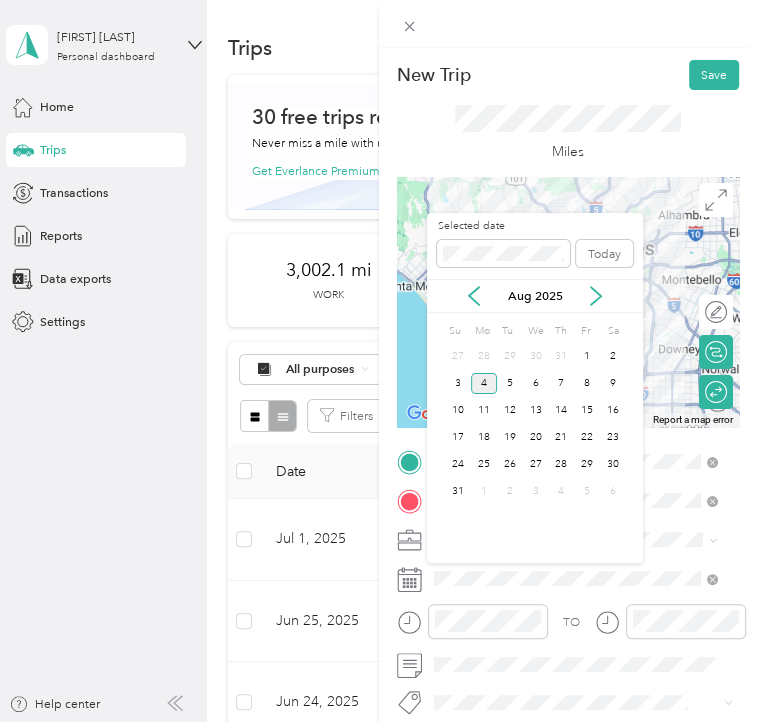 click on "Aug 2025" at bounding box center (535, 296) 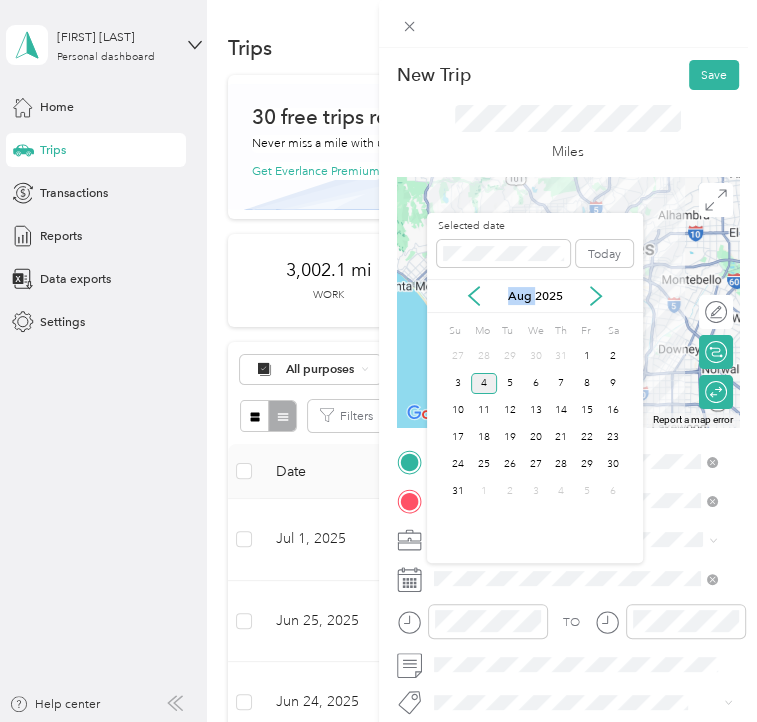 click on "Aug 2025" at bounding box center [535, 296] 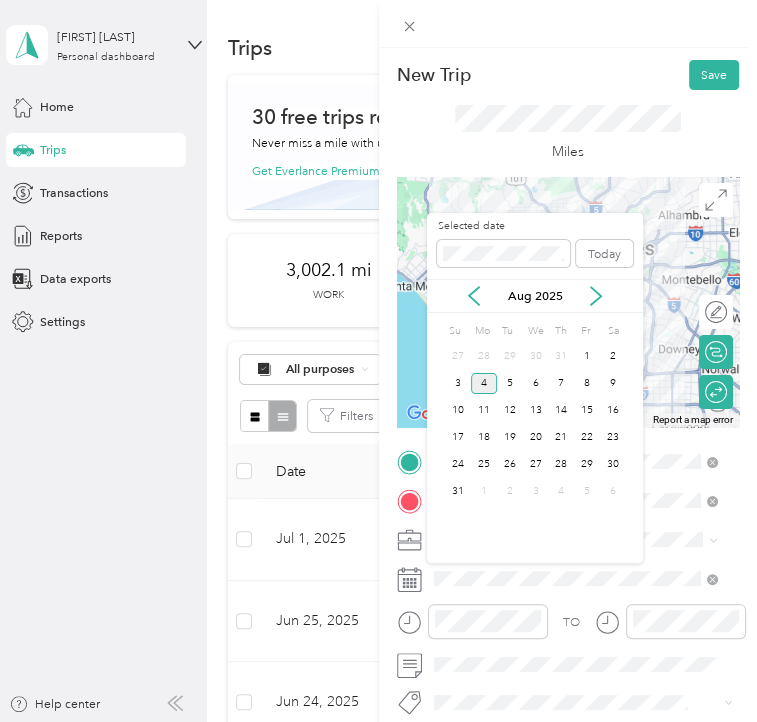 click on "Aug 2025" at bounding box center [535, 296] 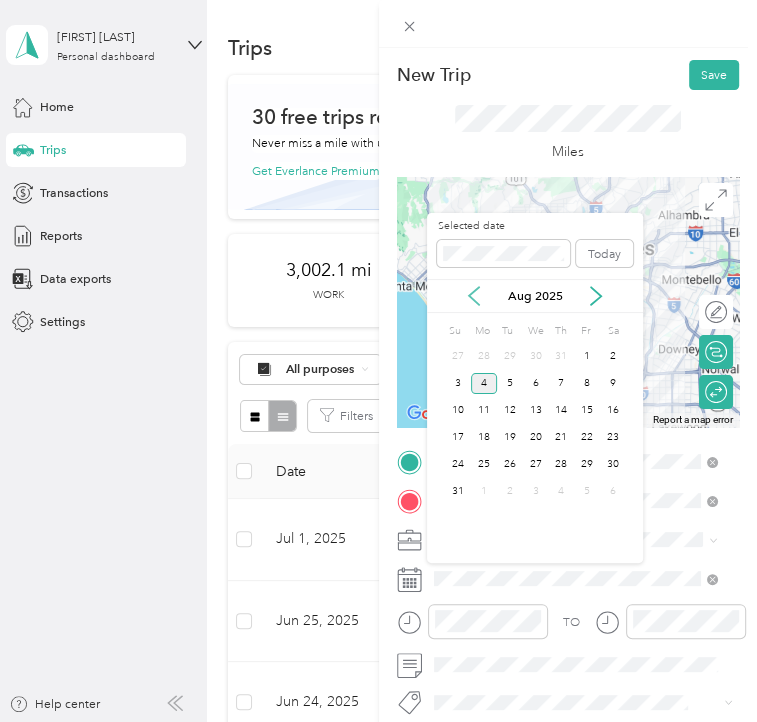 click on "Aug 2025" at bounding box center [535, 296] 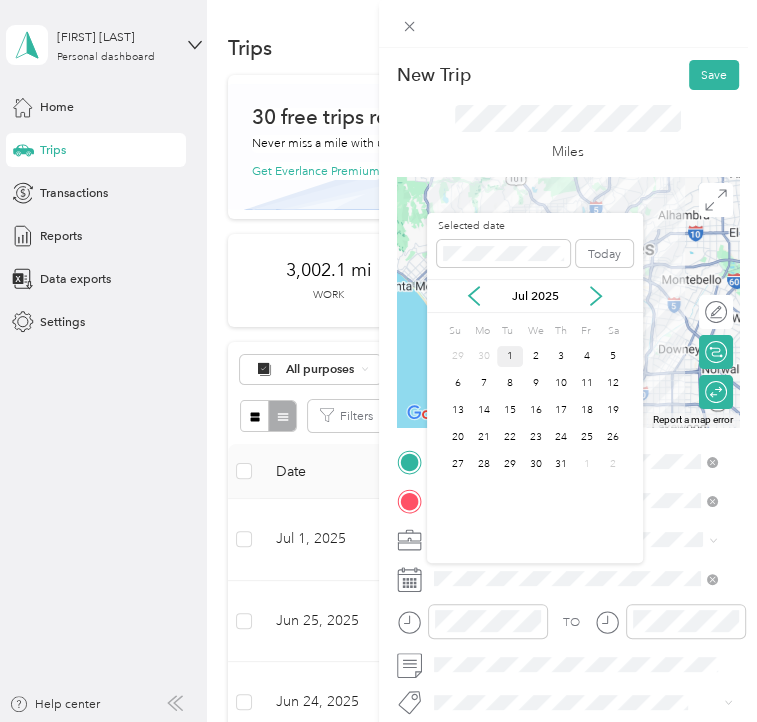 click on "1" at bounding box center [510, 356] 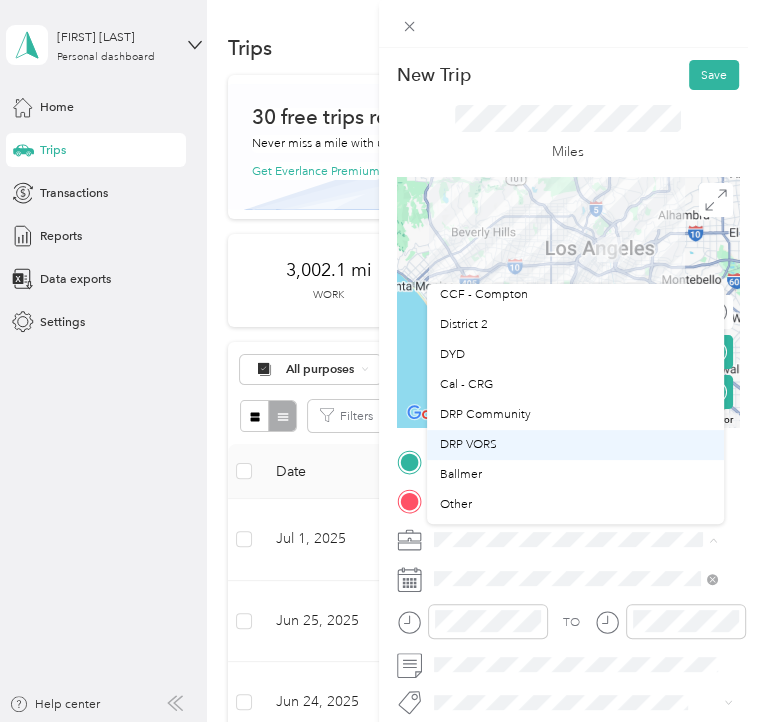 scroll, scrollTop: 200, scrollLeft: 0, axis: vertical 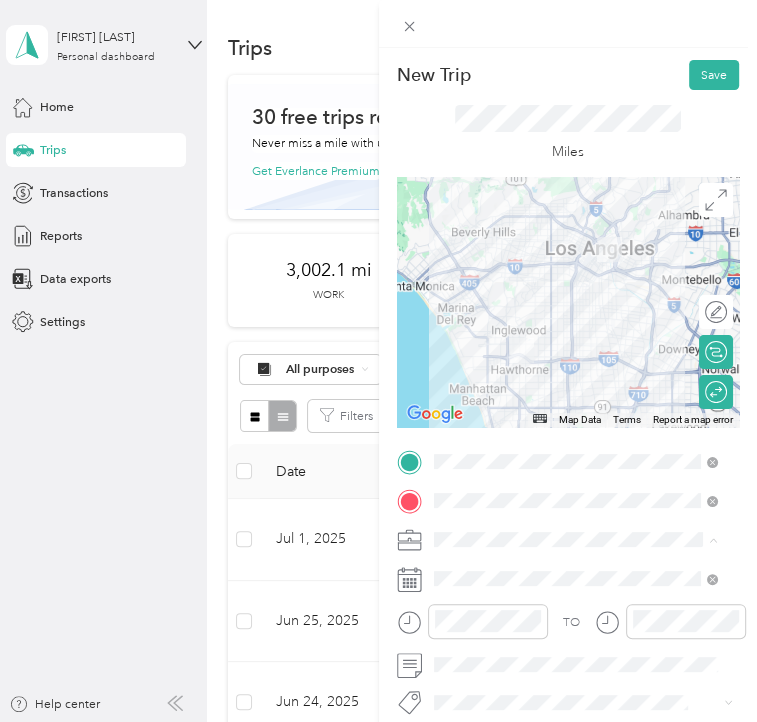 click on "DYD" at bounding box center (575, 339) 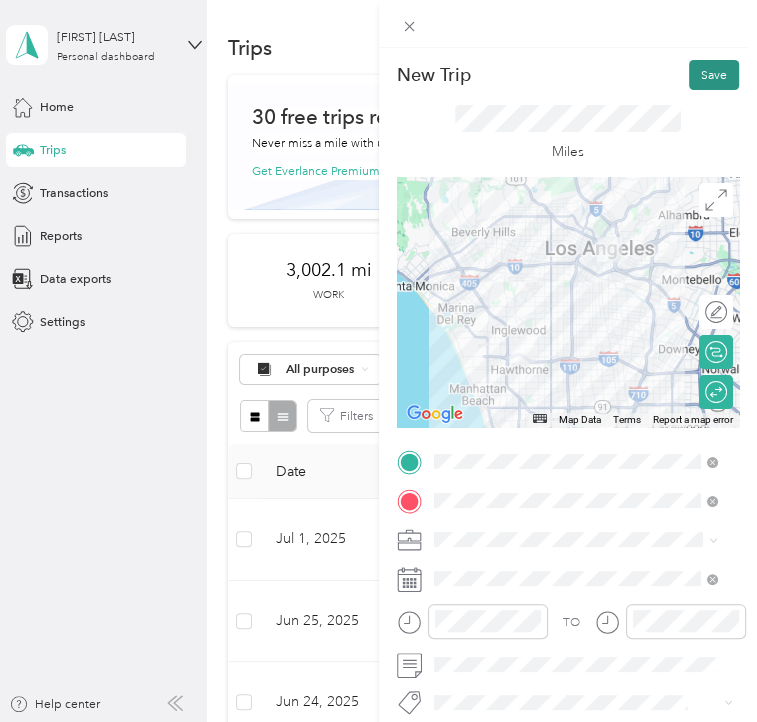 click on "Save" at bounding box center [714, 75] 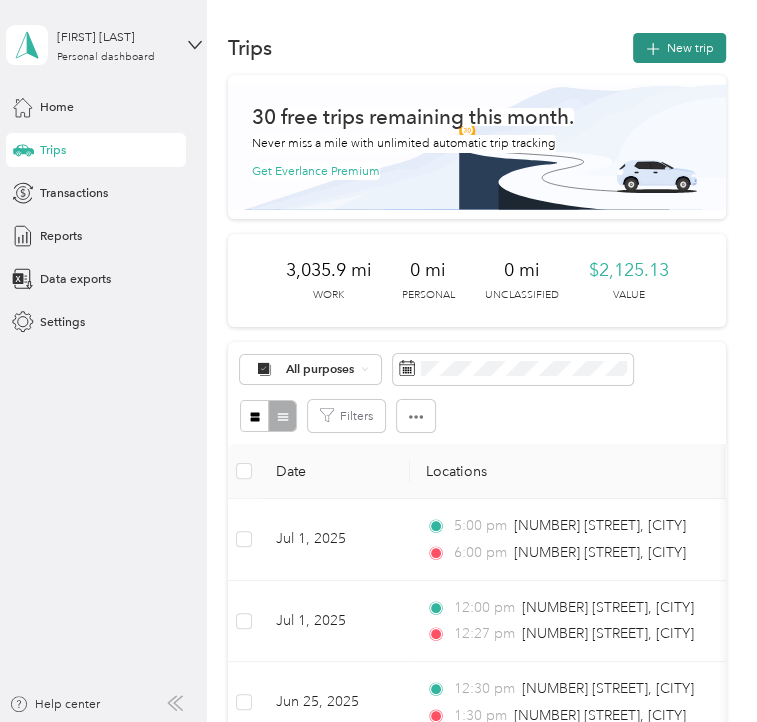 click on "New trip" at bounding box center [679, 48] 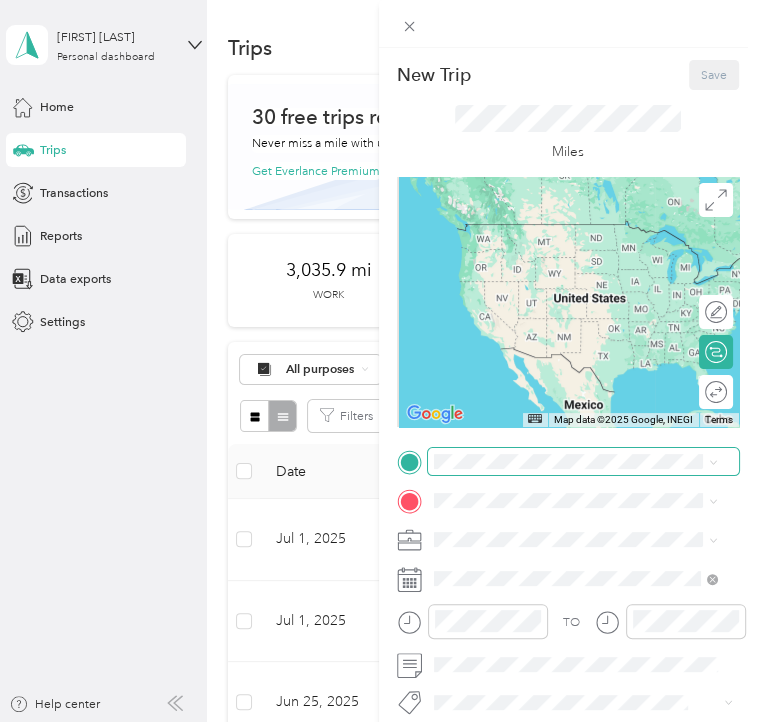 click at bounding box center (584, 461) 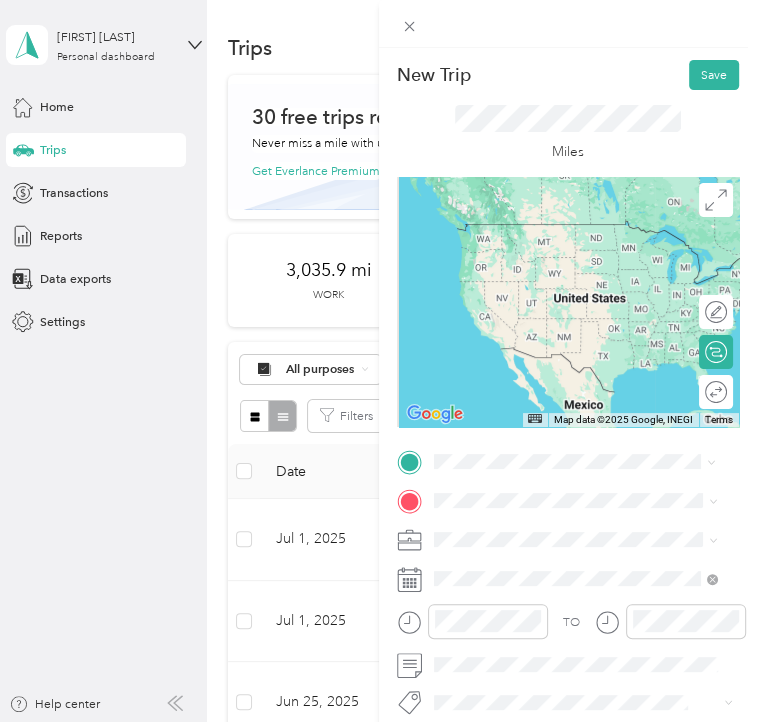 click on "[NUMBER] [STREET]
[CITY], [STATE] [POSTAL_CODE], [COUNTRY]" at bounding box center [575, 538] 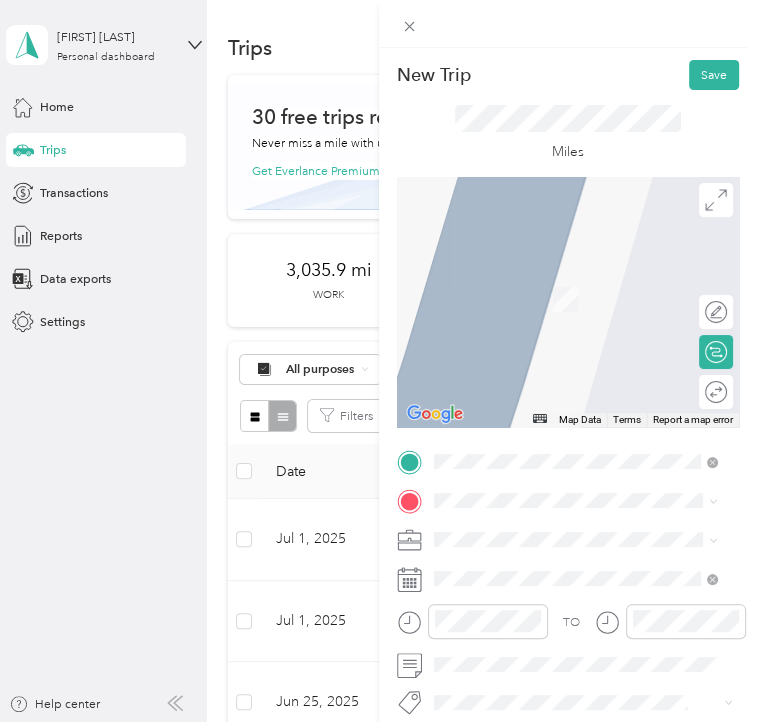 click on "TO Add photo" at bounding box center (568, 659) 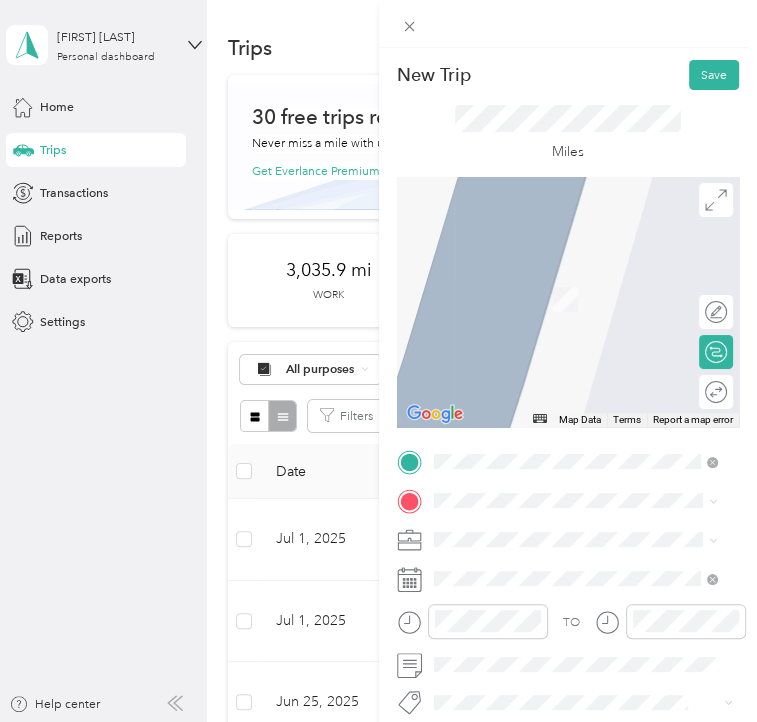 click on "[NUMBER] [STREET]
[CITY], [STATE] [POSTAL_CODE], [COUNTRY]" at bounding box center (589, 576) 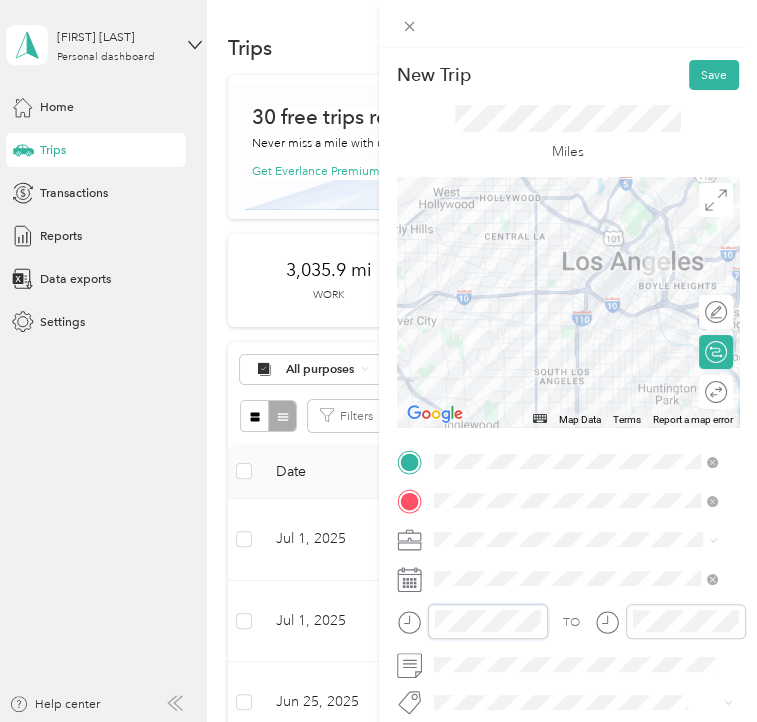 click at bounding box center [472, 621] 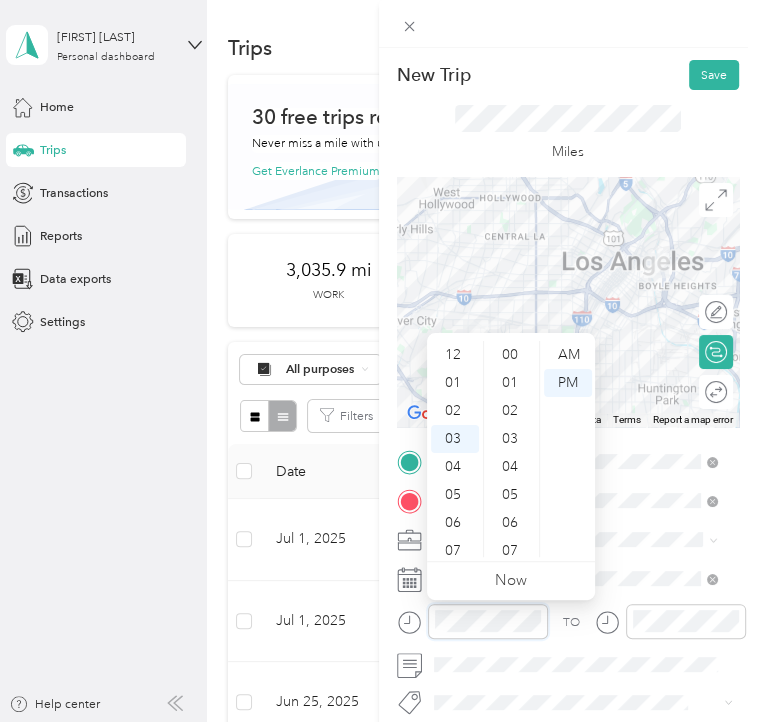 scroll, scrollTop: 84, scrollLeft: 0, axis: vertical 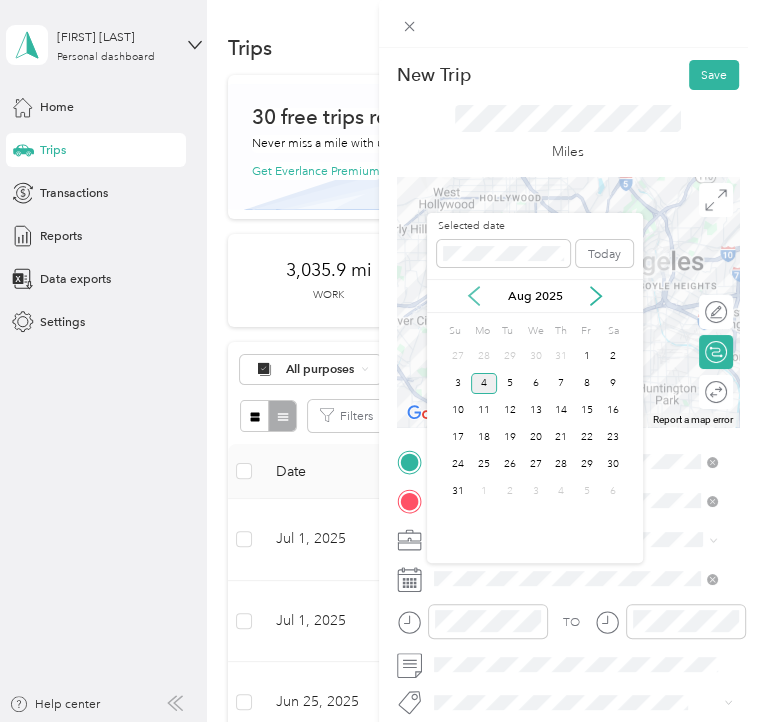 click 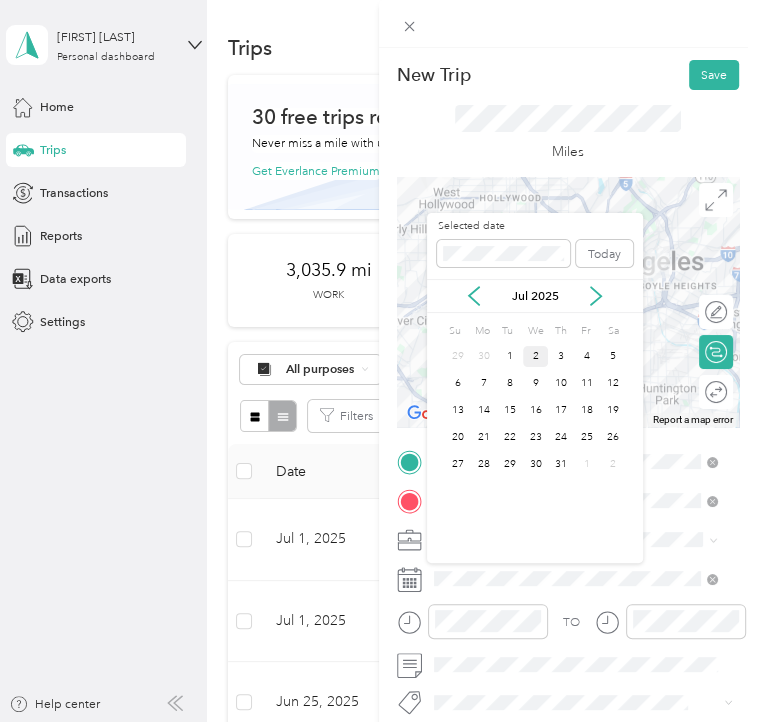 click on "2" at bounding box center (536, 356) 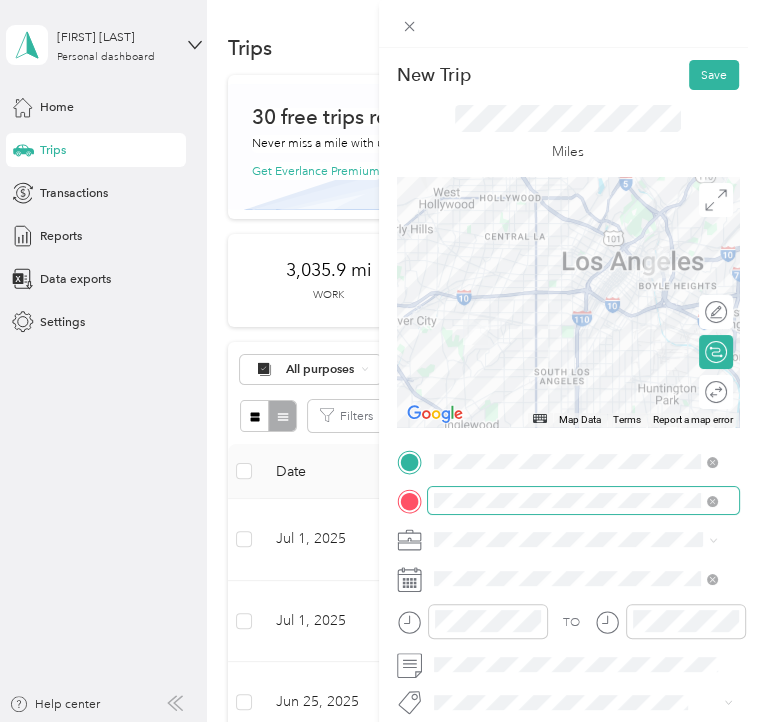 click at bounding box center (584, 500) 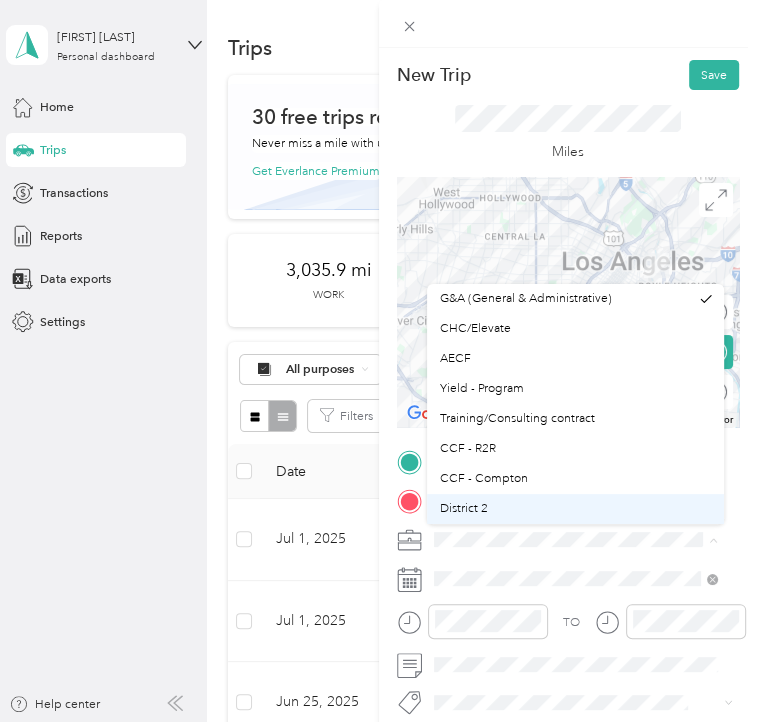 scroll, scrollTop: 240, scrollLeft: 0, axis: vertical 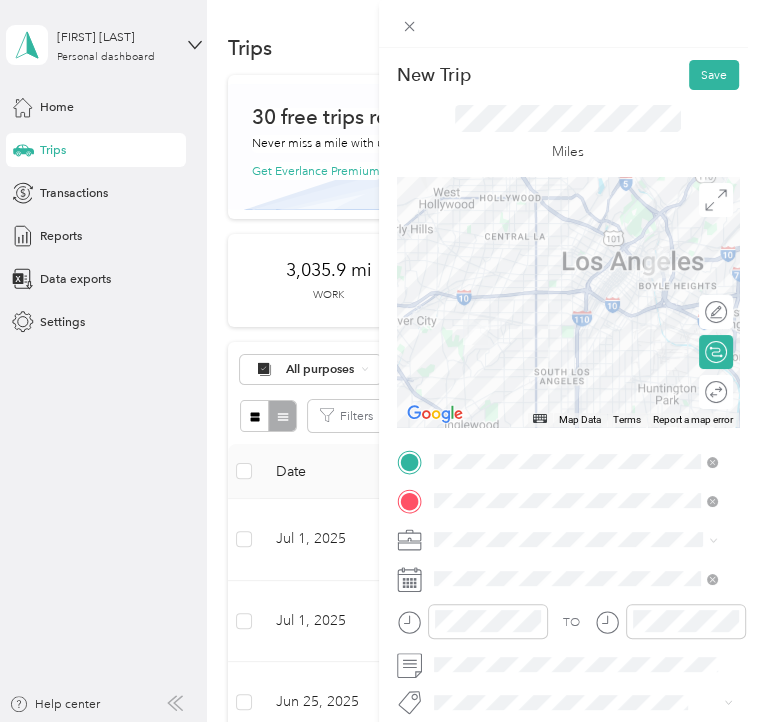 click on "DYD" at bounding box center (575, 294) 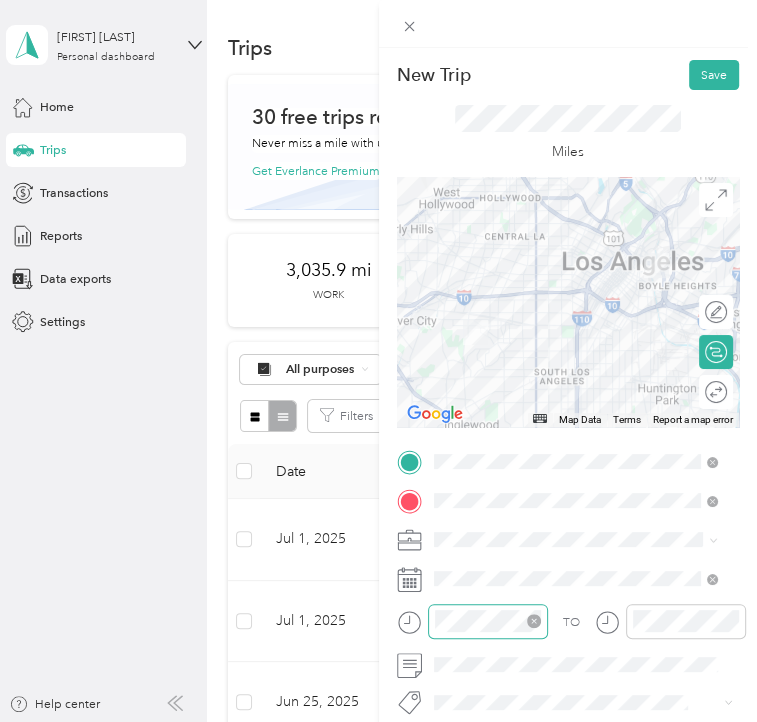 click at bounding box center [488, 621] 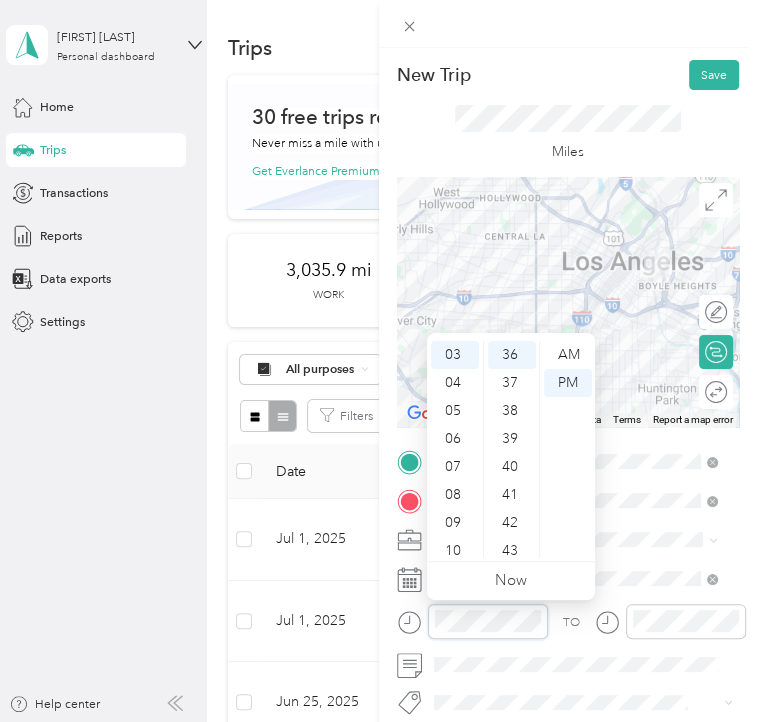 click at bounding box center [472, 621] 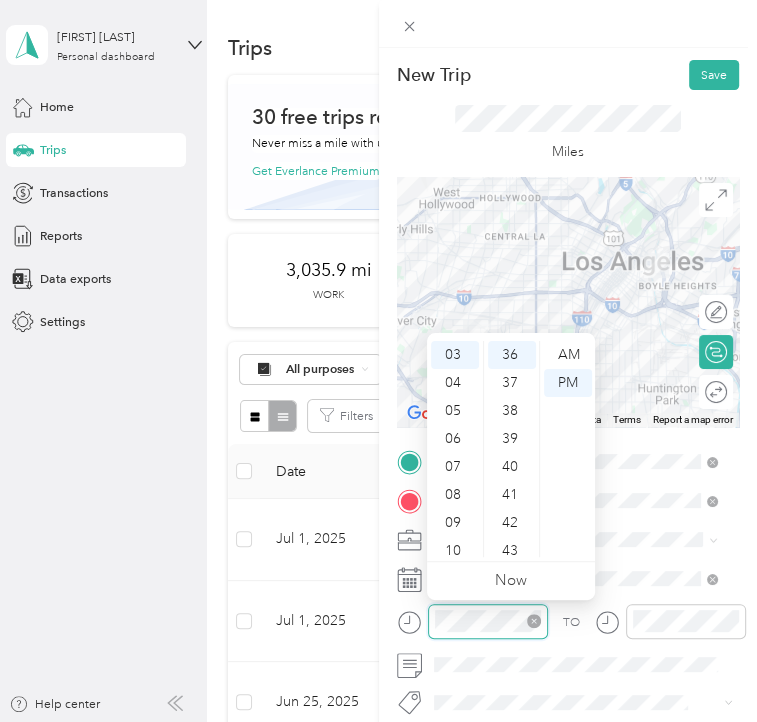 click at bounding box center (488, 621) 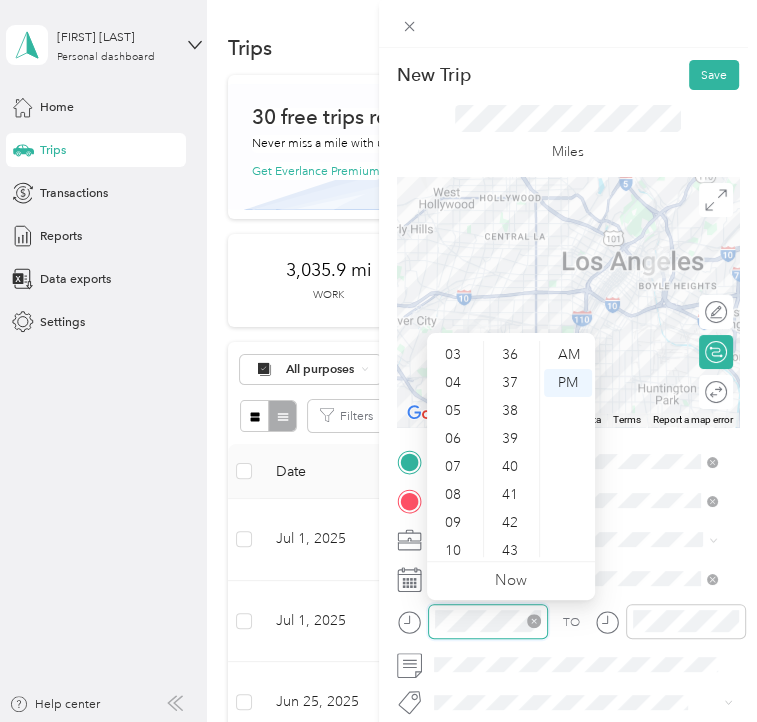 scroll, scrollTop: 56, scrollLeft: 0, axis: vertical 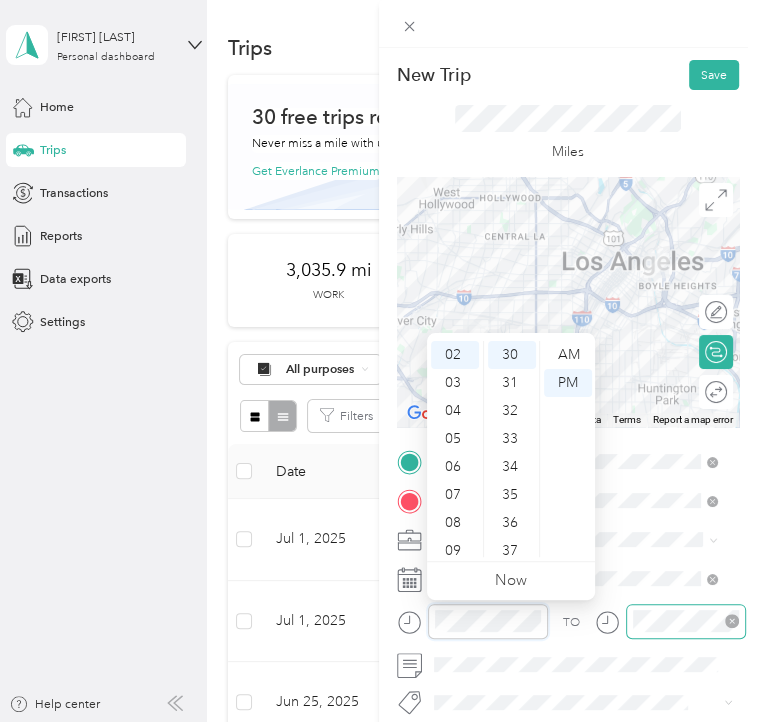 click at bounding box center (686, 621) 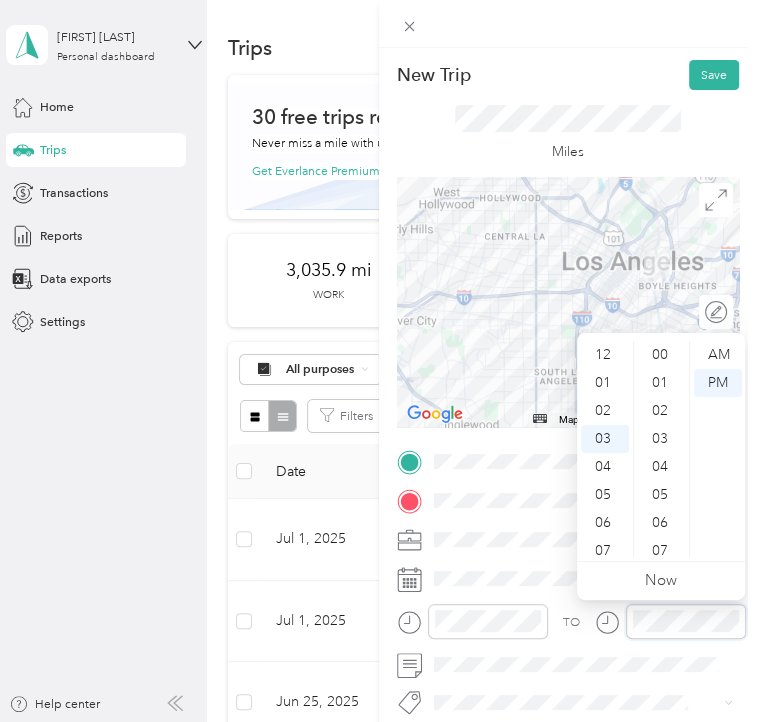 scroll, scrollTop: 84, scrollLeft: 0, axis: vertical 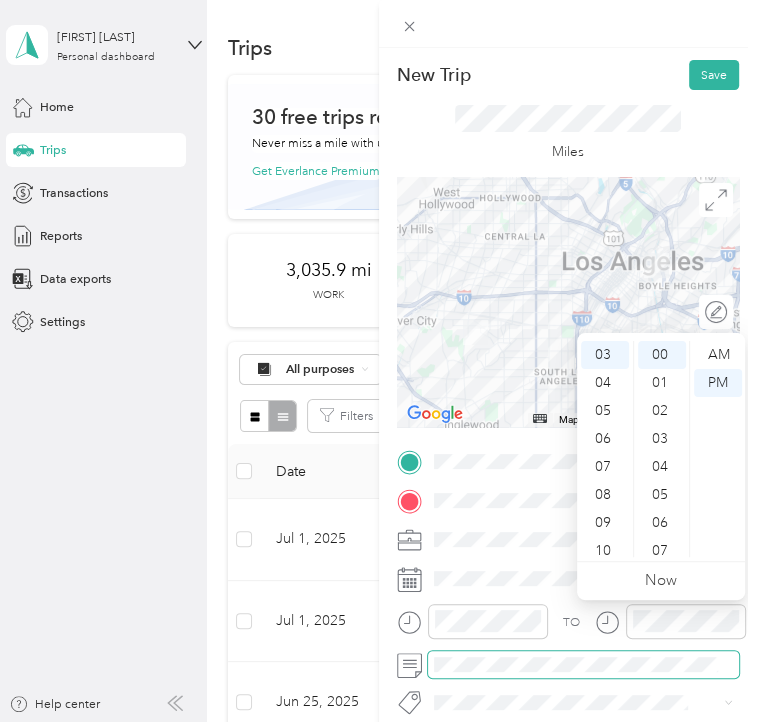 click at bounding box center (584, 664) 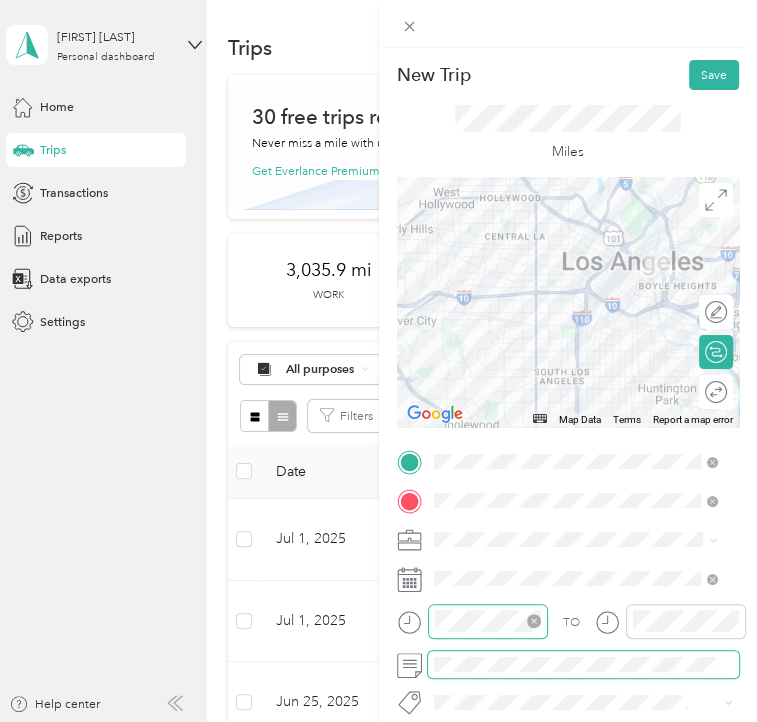 click at bounding box center (488, 621) 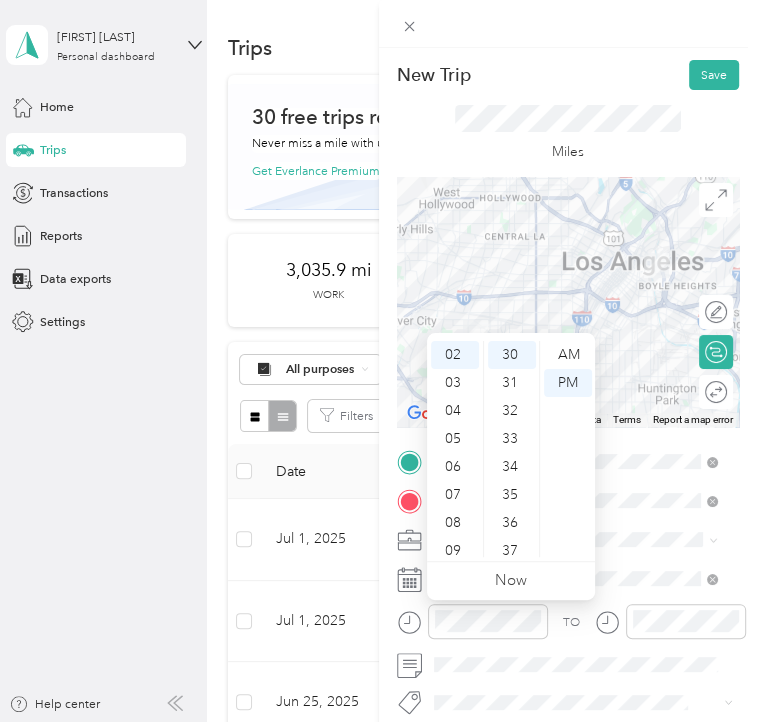click on "Miles" at bounding box center [568, 133] 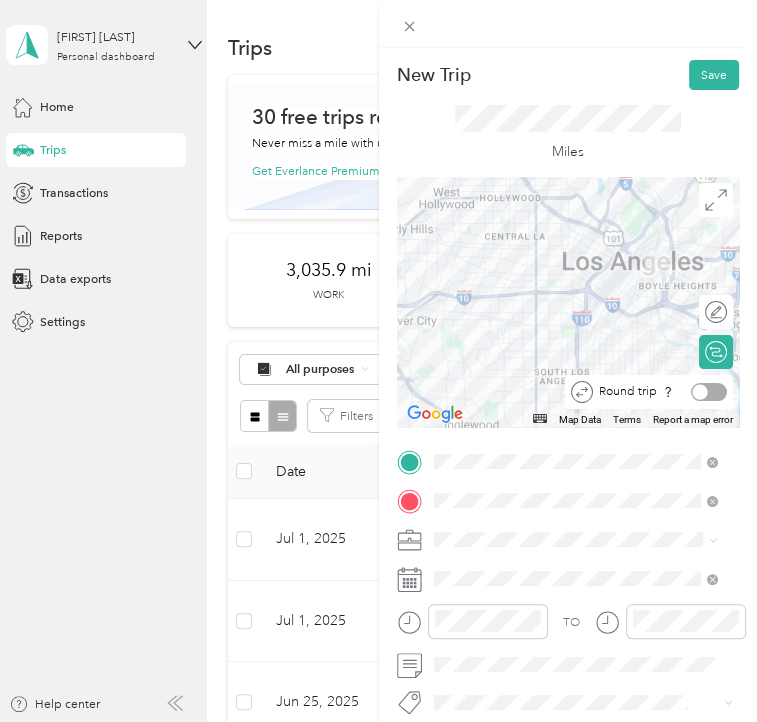 click at bounding box center (699, 392) 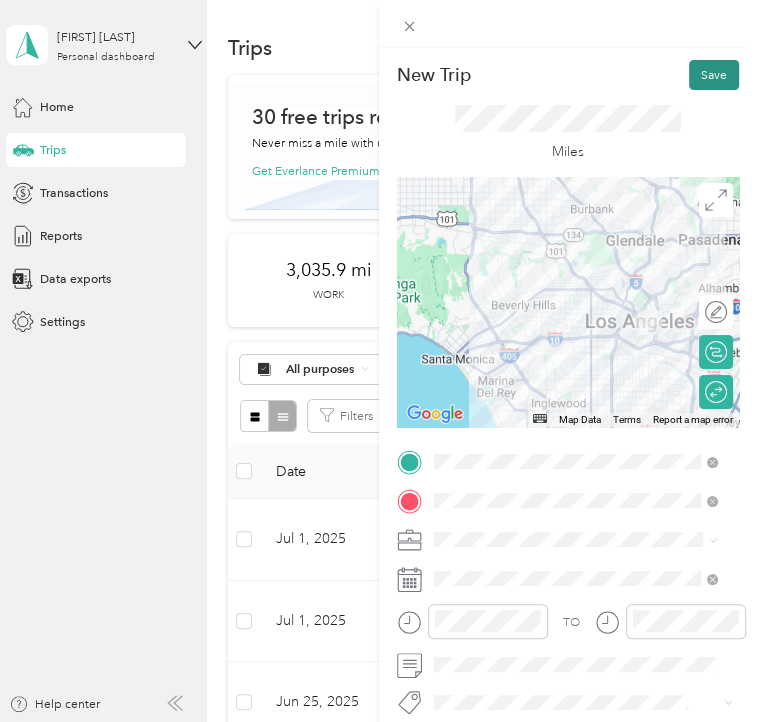 click on "Save" at bounding box center (714, 75) 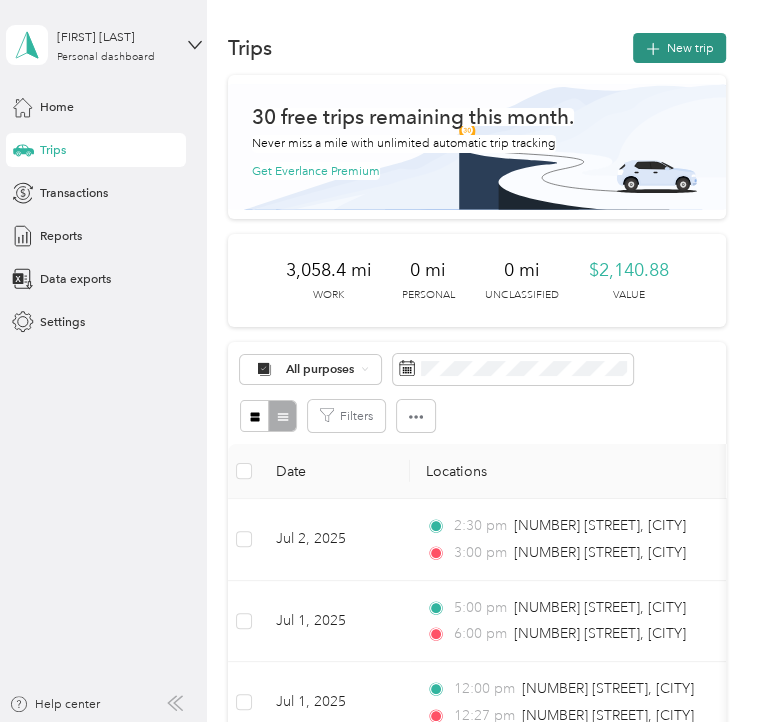 click at bounding box center (653, 48) 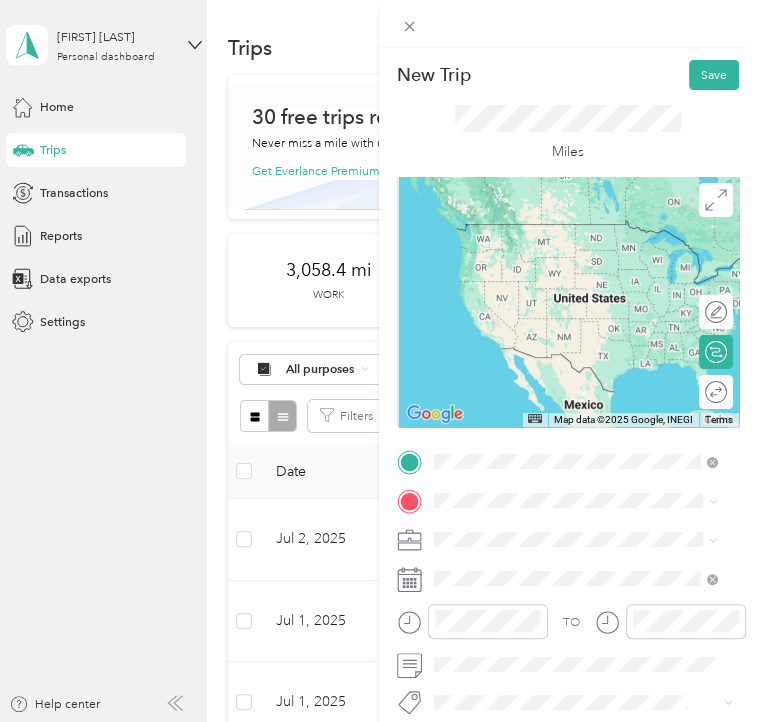 click on "[NUMBER] [STREET]
[CITY], [STATE] [POSTAL_CODE], [COUNTRY]" at bounding box center [589, 538] 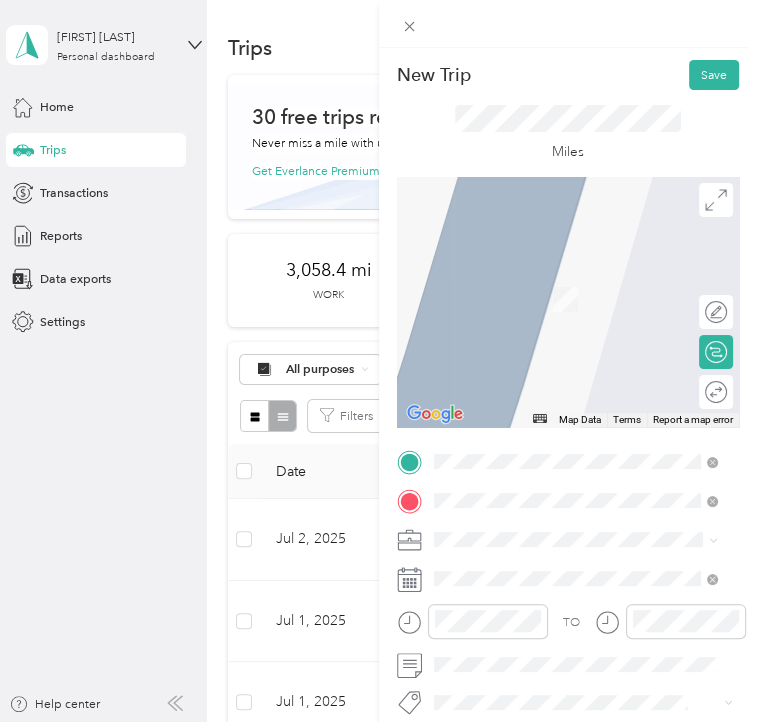 click on "[NUMBER] [STREET]
[CITY], [STATE] [POSTAL_CODE], [COUNTRY]" at bounding box center [589, 309] 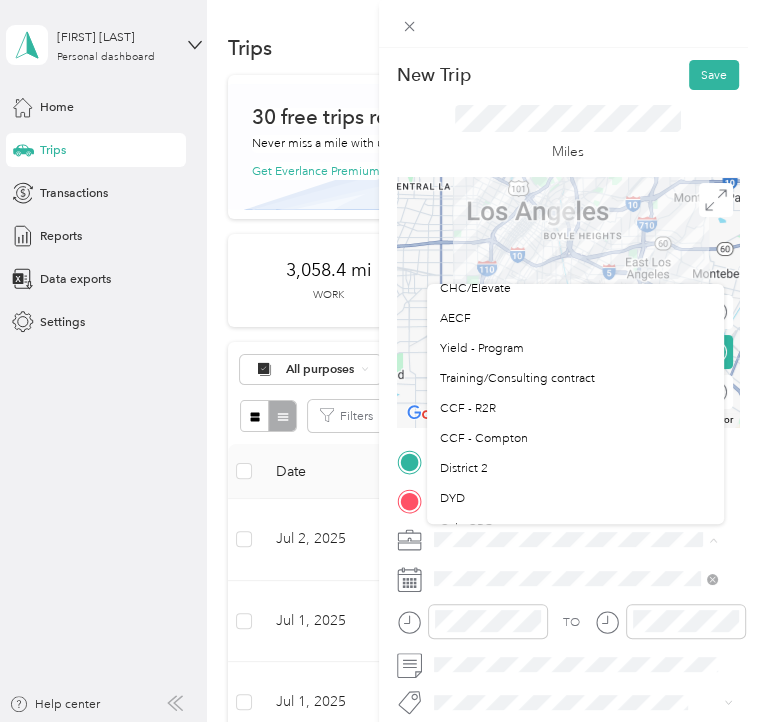 scroll, scrollTop: 40, scrollLeft: 0, axis: vertical 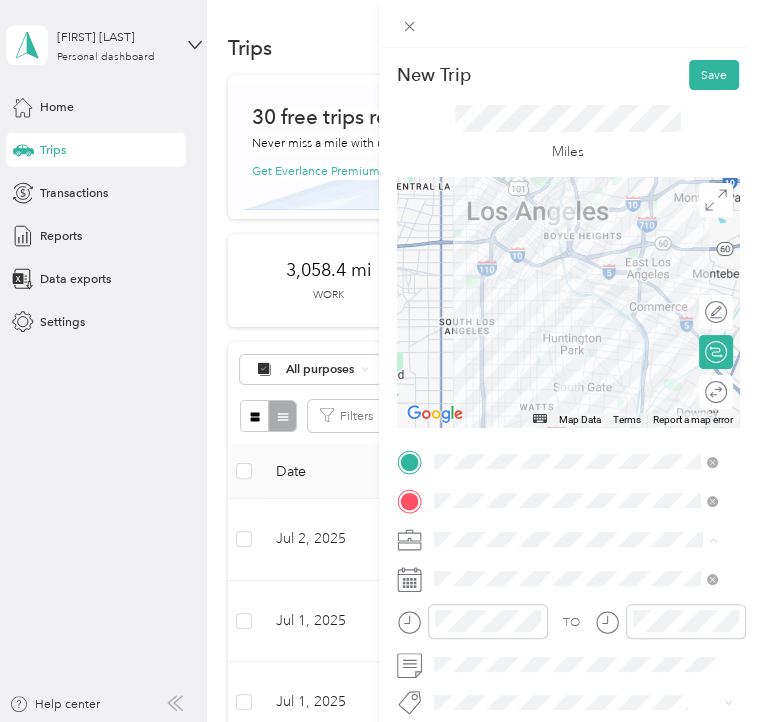 click on "DYD" at bounding box center (575, 499) 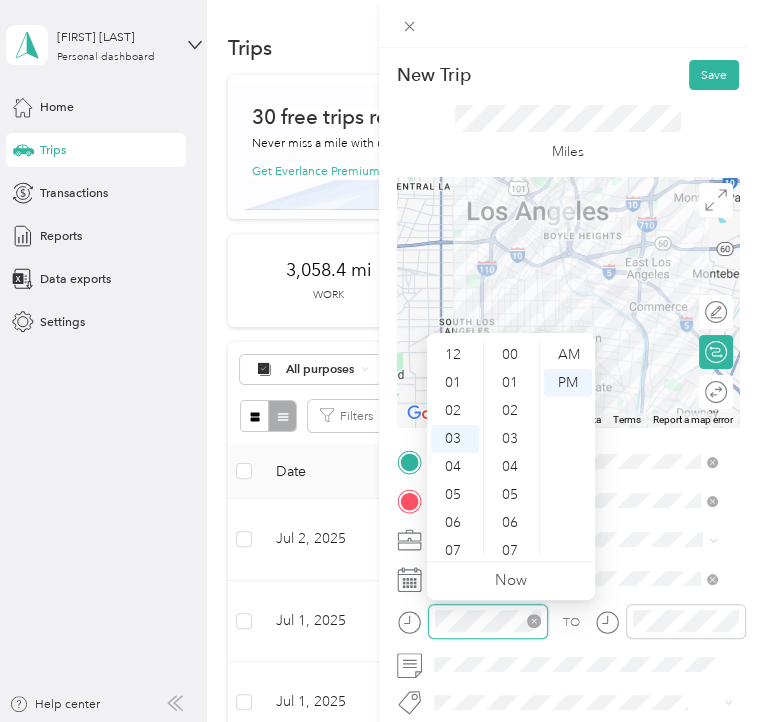 scroll, scrollTop: 1092, scrollLeft: 0, axis: vertical 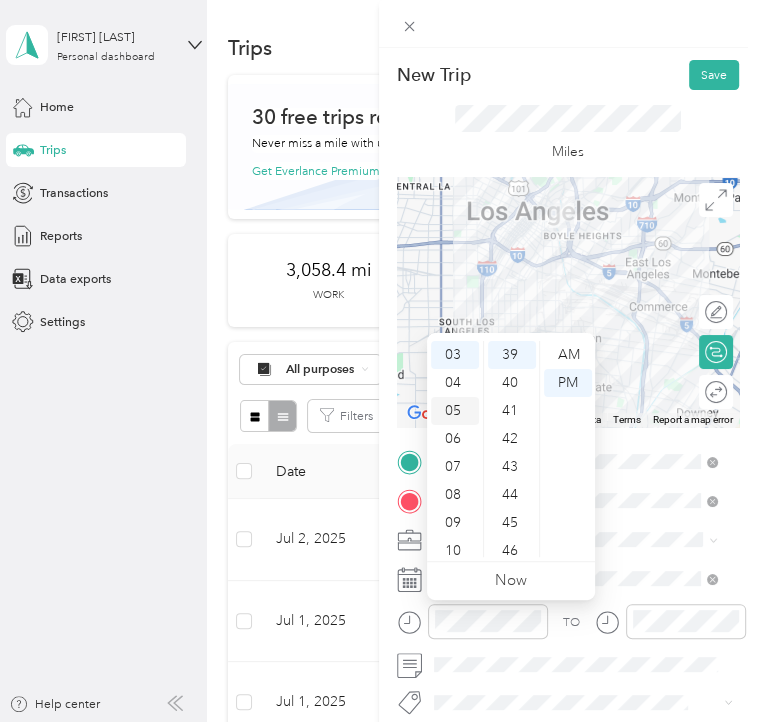 click on "05" at bounding box center [455, 411] 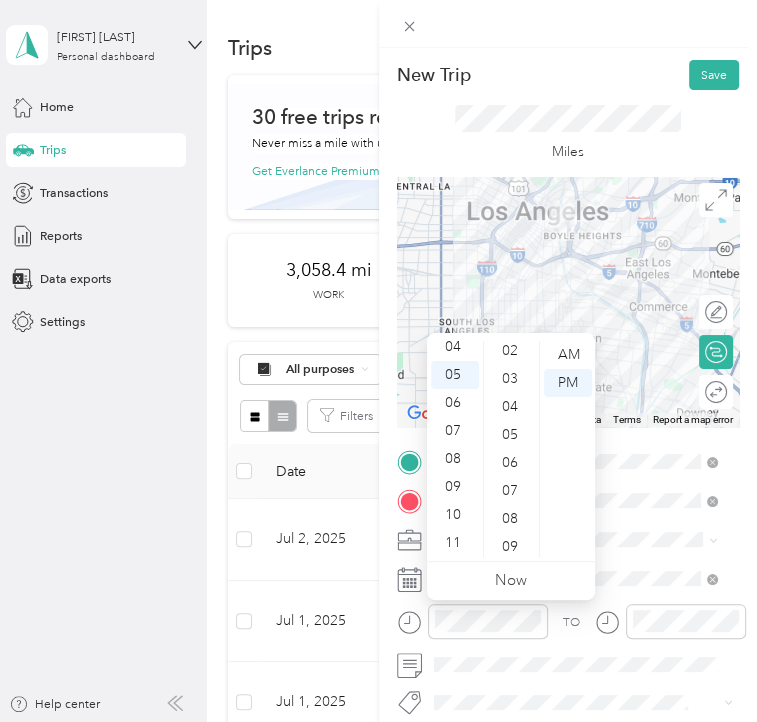 scroll, scrollTop: 0, scrollLeft: 0, axis: both 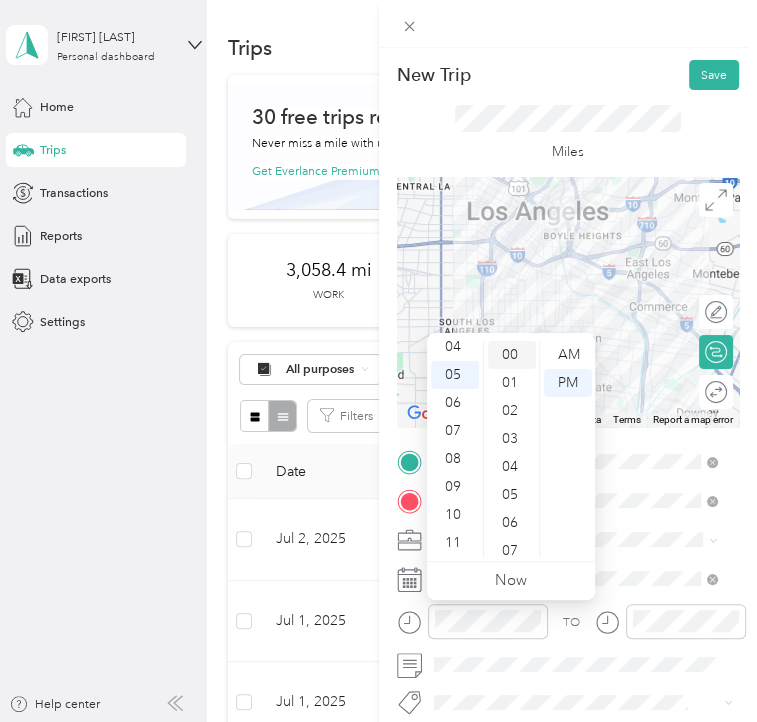 click on "00" at bounding box center [512, 355] 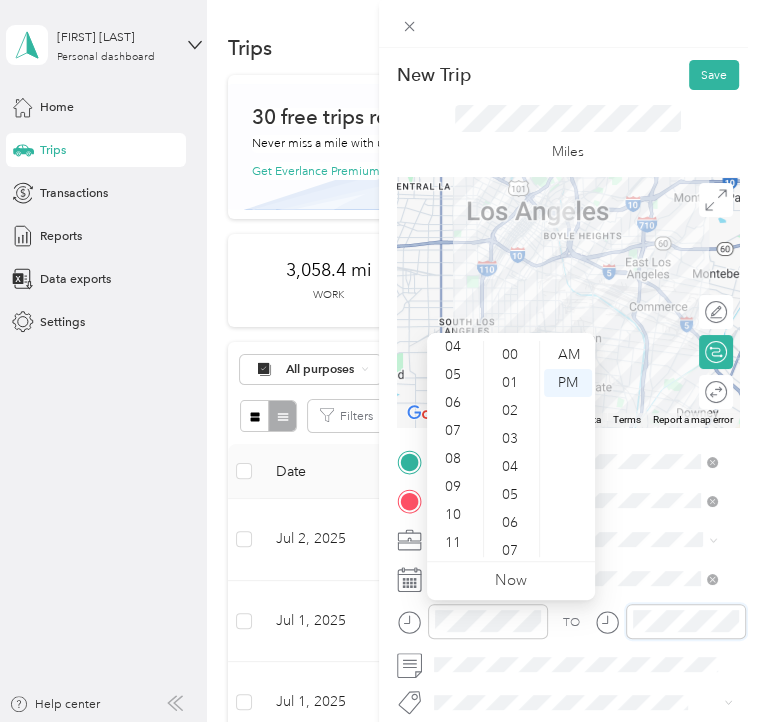 scroll, scrollTop: 84, scrollLeft: 0, axis: vertical 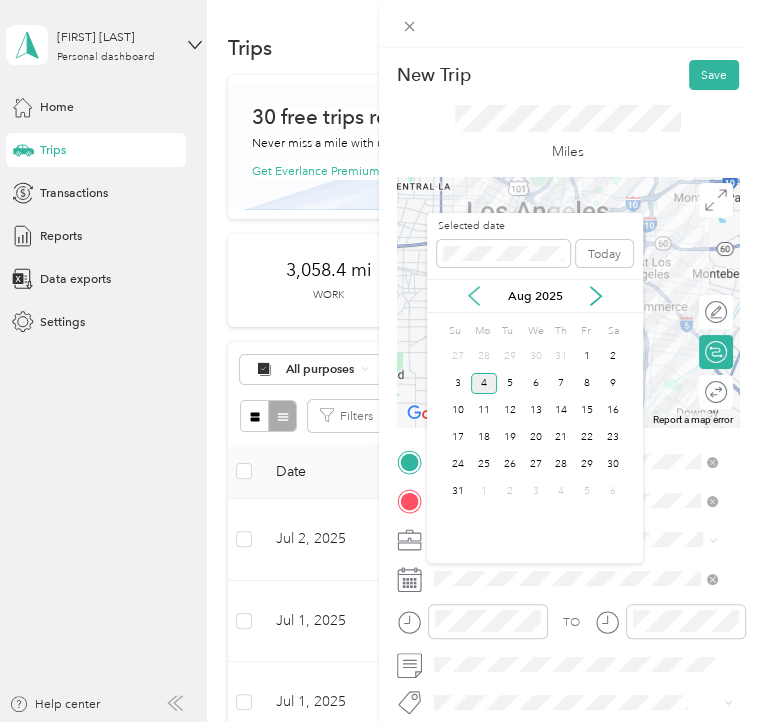 click 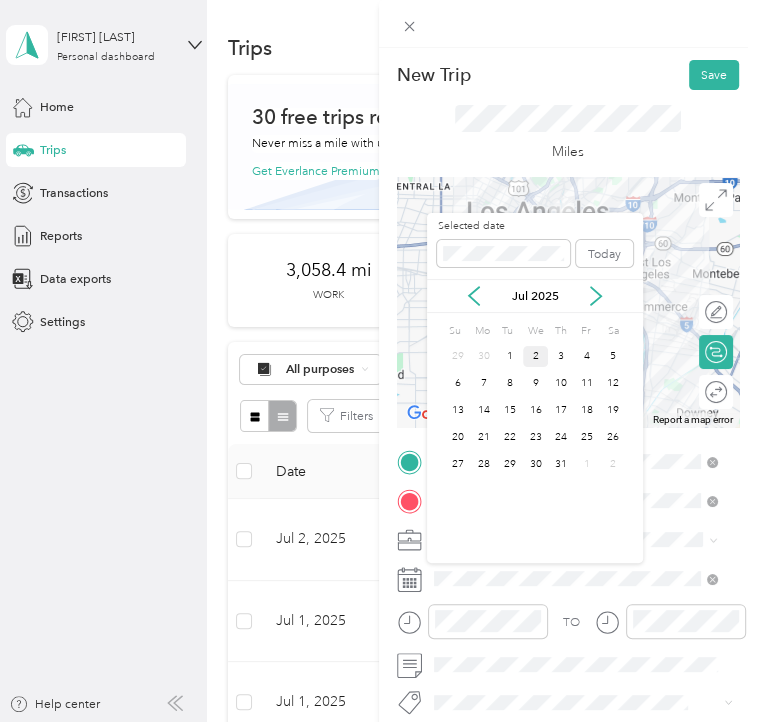 click on "2" at bounding box center [536, 356] 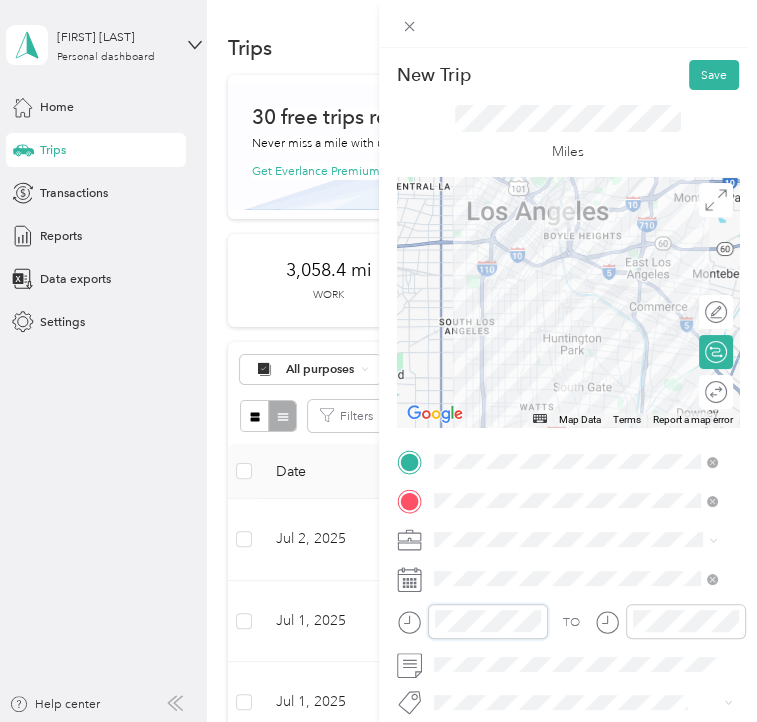 click on "New Trip Save This trip cannot be edited because it is either under review, approved, or paid. Contact your Team Manager to edit it. Miles ← Move left → Move right ↑ Move up ↓ Move down + Zoom in - Zoom out Home Jump left by 75% End Jump right by 75% Page Up Jump up by 75% Page Down Jump down by 75% Map Data Map data ©2025 Google Map data ©2025 Google 5 km  Click to toggle between metric and imperial units Terms Report a map error Edit route Calculate route Round trip TO Add photo" at bounding box center [378, 361] 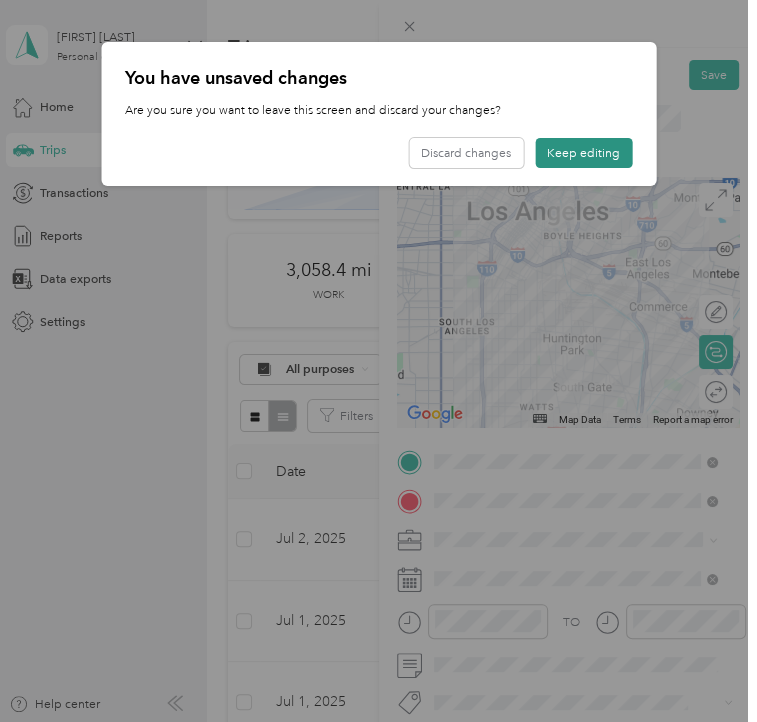 click on "Keep editing" at bounding box center (583, 153) 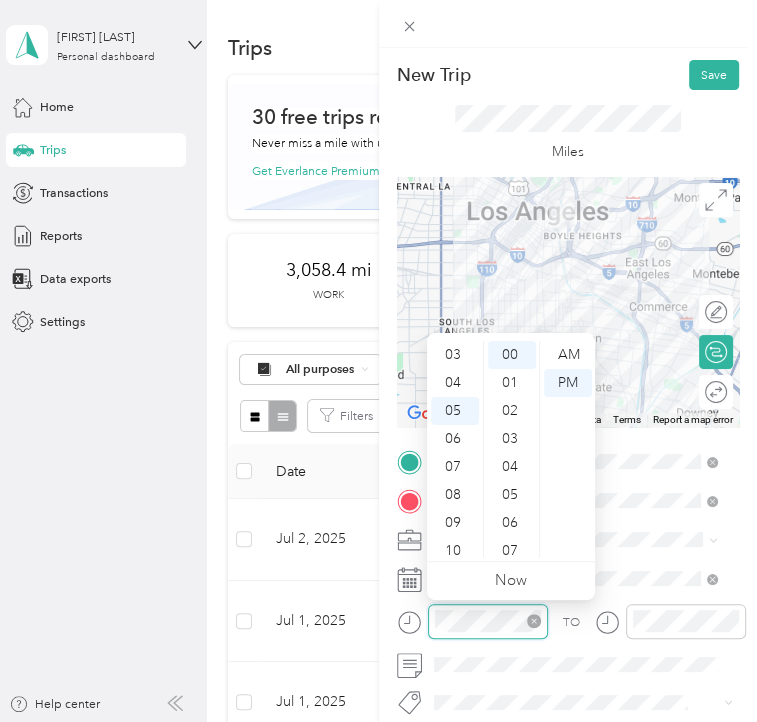 scroll, scrollTop: 120, scrollLeft: 0, axis: vertical 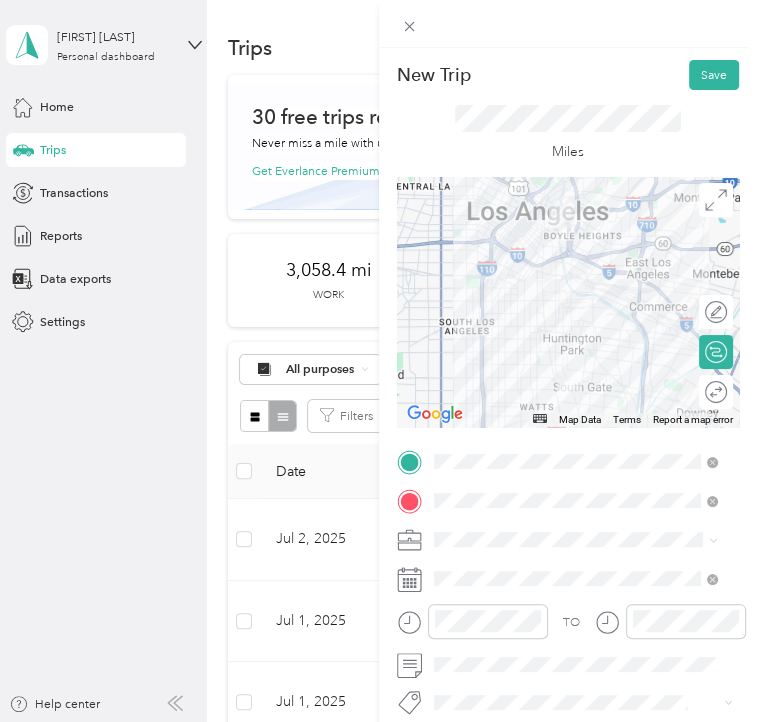 click on "Miles" at bounding box center [568, 133] 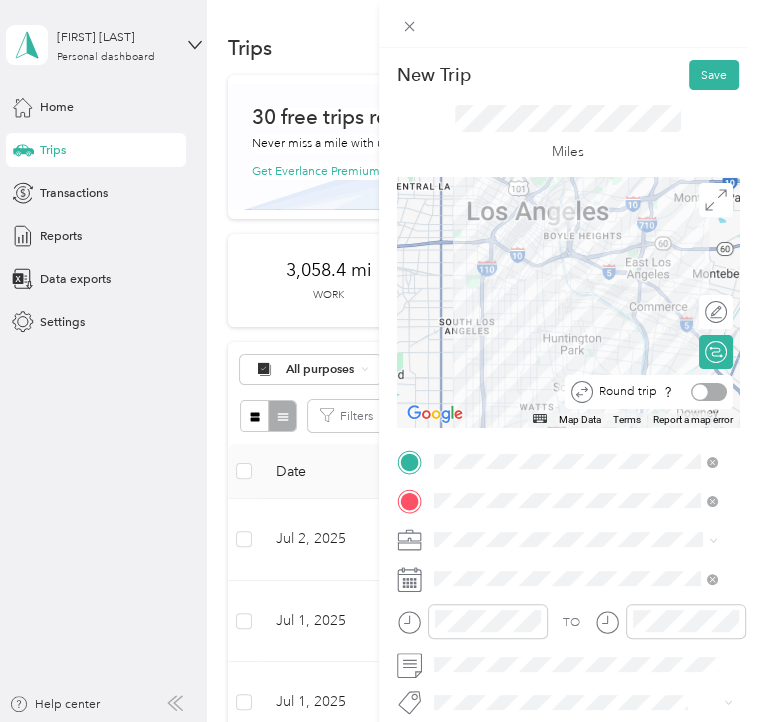 click on "Round trip" at bounding box center [649, 392] 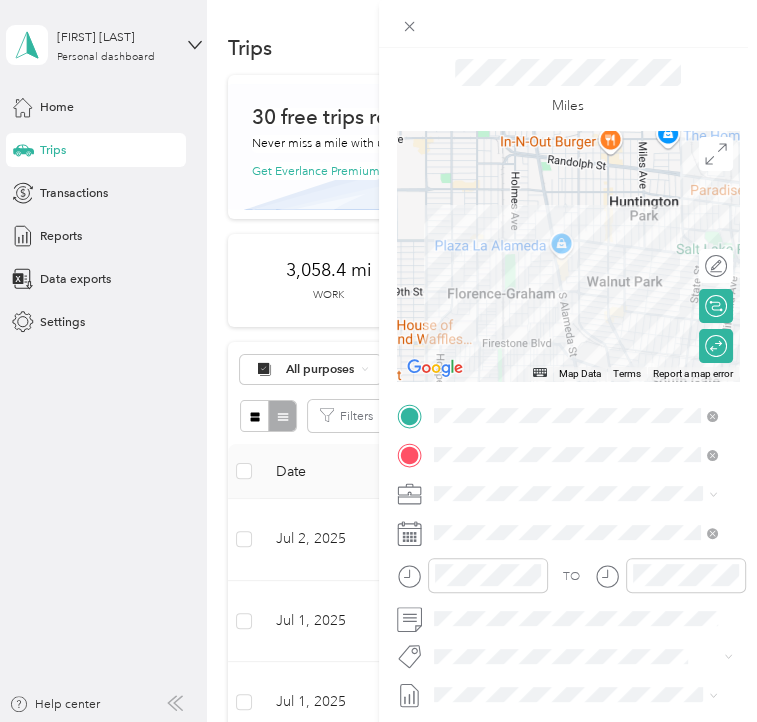 scroll, scrollTop: 0, scrollLeft: 0, axis: both 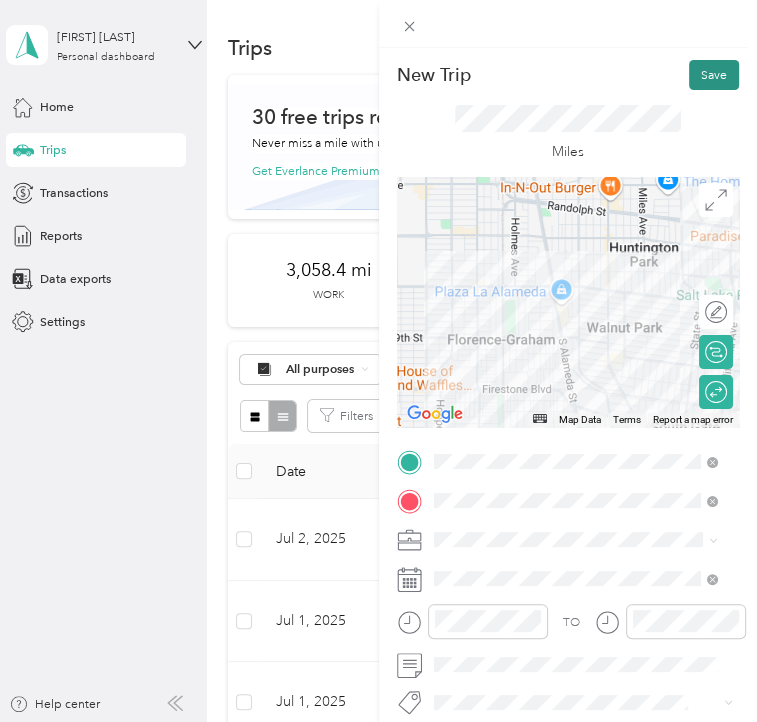 click on "Save" at bounding box center [714, 75] 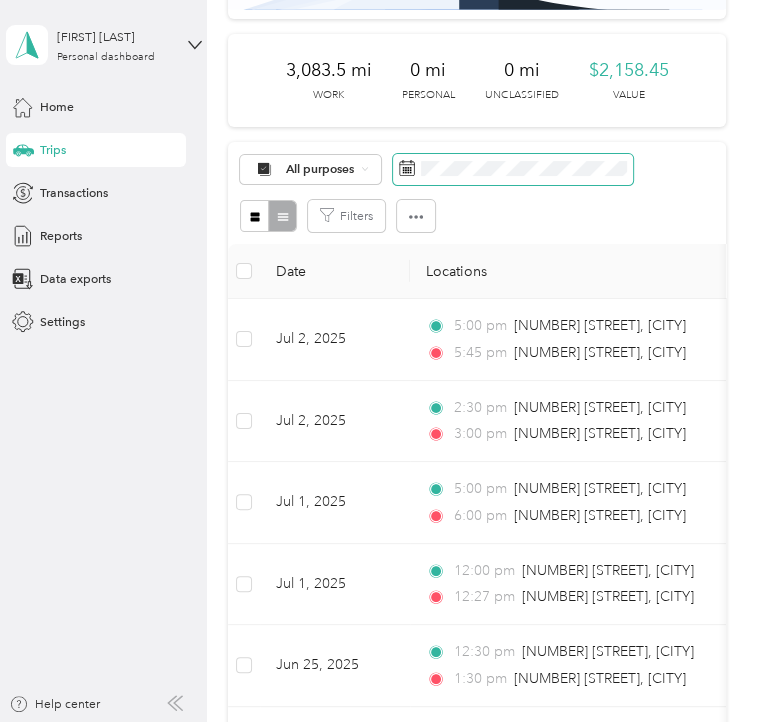 scroll, scrollTop: 0, scrollLeft: 0, axis: both 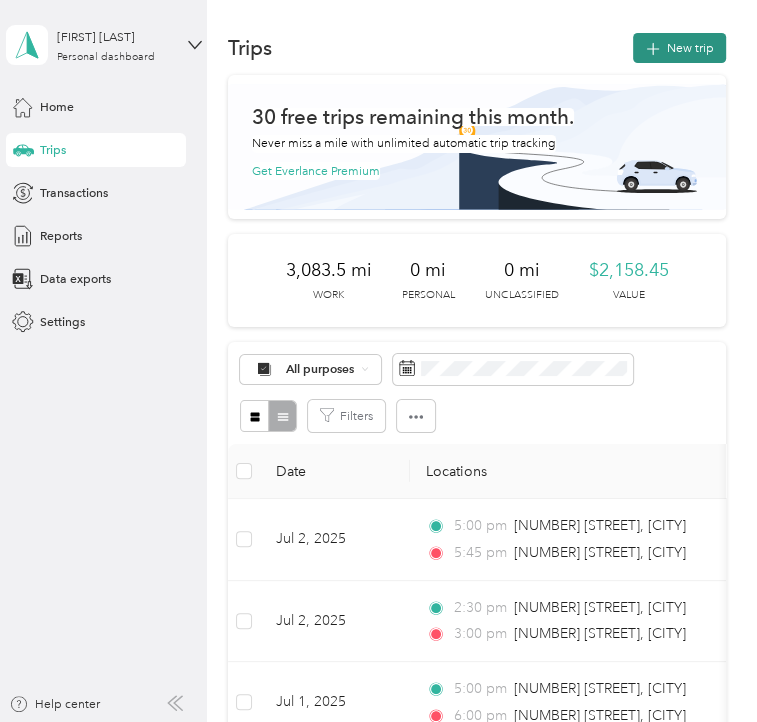 click on "New trip" at bounding box center [679, 48] 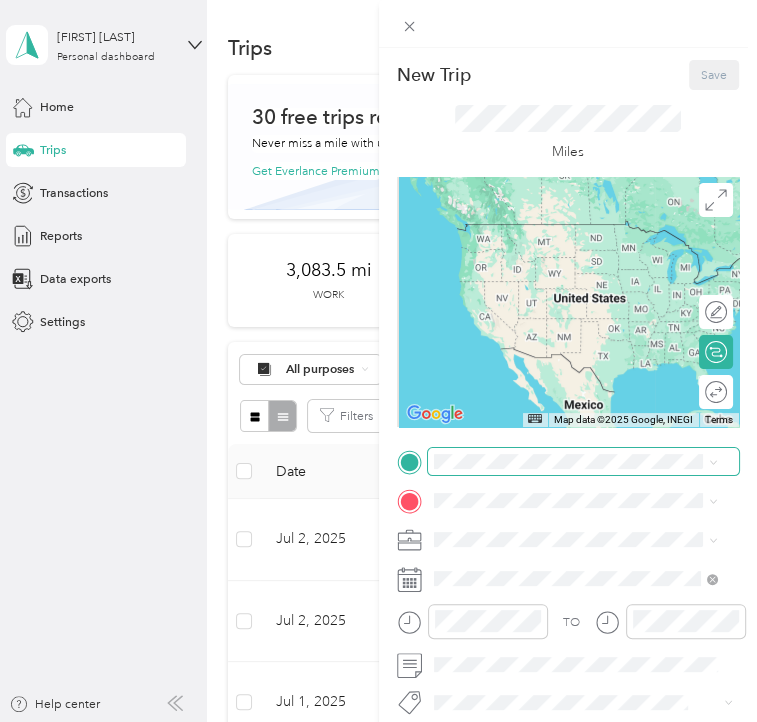 click on "New Trip Save This trip cannot be edited because it is either under review, approved, or paid. Contact your Team Manager to edit it. Miles ← Move left → Move right ↑ Move up ↓ Move down + Zoom in - Zoom out Home Jump left by 75% End Jump right by 75% Page Up Jump up by 75% Page Down Jump down by 75% Map Data Map data ©2025 Google, INEGI Map data ©2025 Google, INEGI 1000 km  Click to toggle between metric and imperial units Terms Report a map error Edit route Calculate route Round trip TO Add photo" at bounding box center (373, 722) 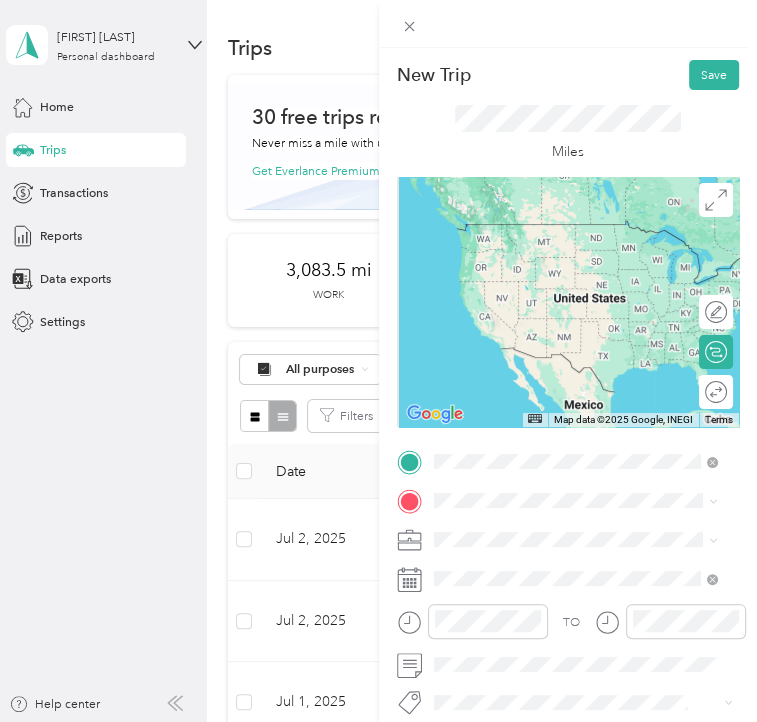 click on "[NUMBER] [STREET]
[CITY], [STATE] [POSTAL_CODE], [COUNTRY]" at bounding box center (575, 538) 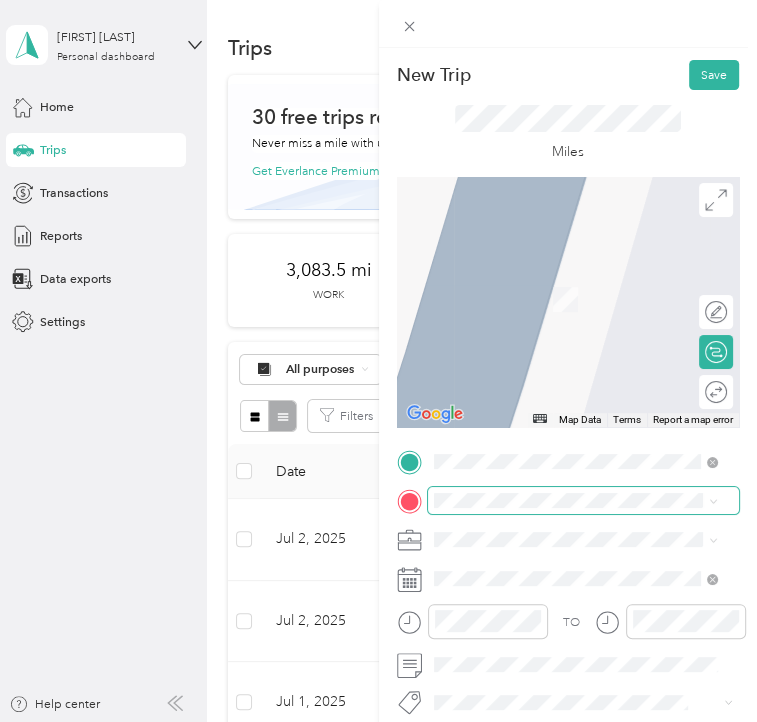 click at bounding box center (584, 500) 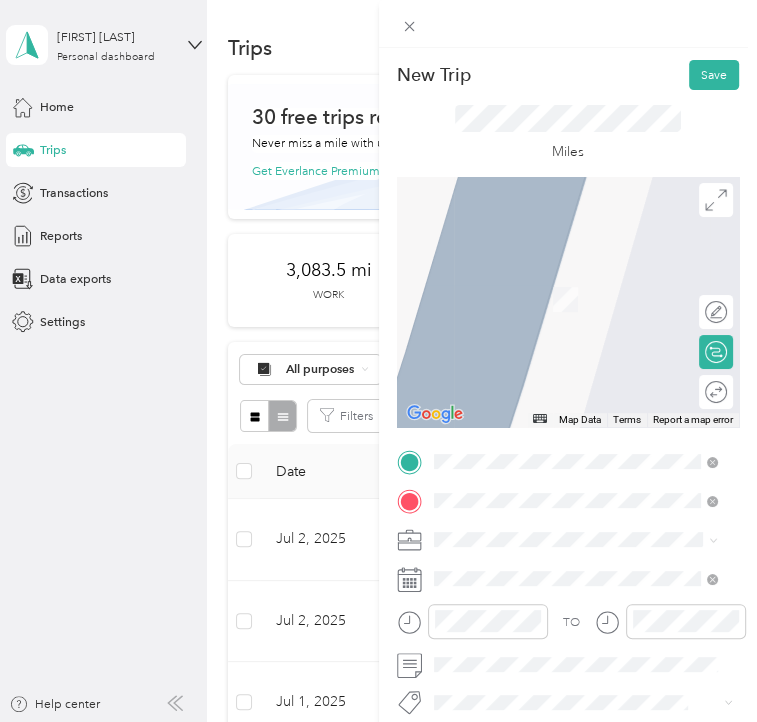 click on "[NUMBER] [STREET]
[CITY], [STATE] [POSTAL_CODE], [COUNTRY]" at bounding box center (589, 306) 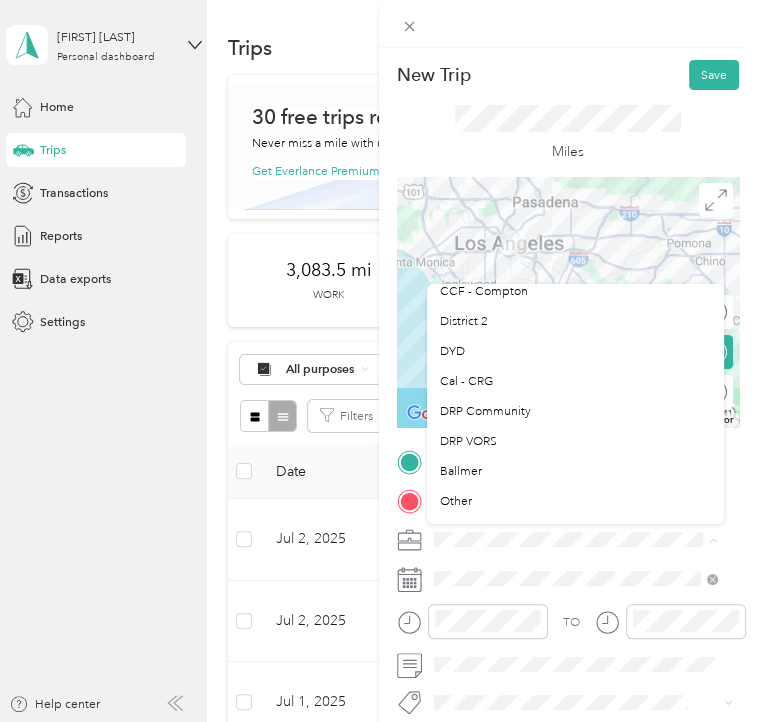scroll, scrollTop: 200, scrollLeft: 0, axis: vertical 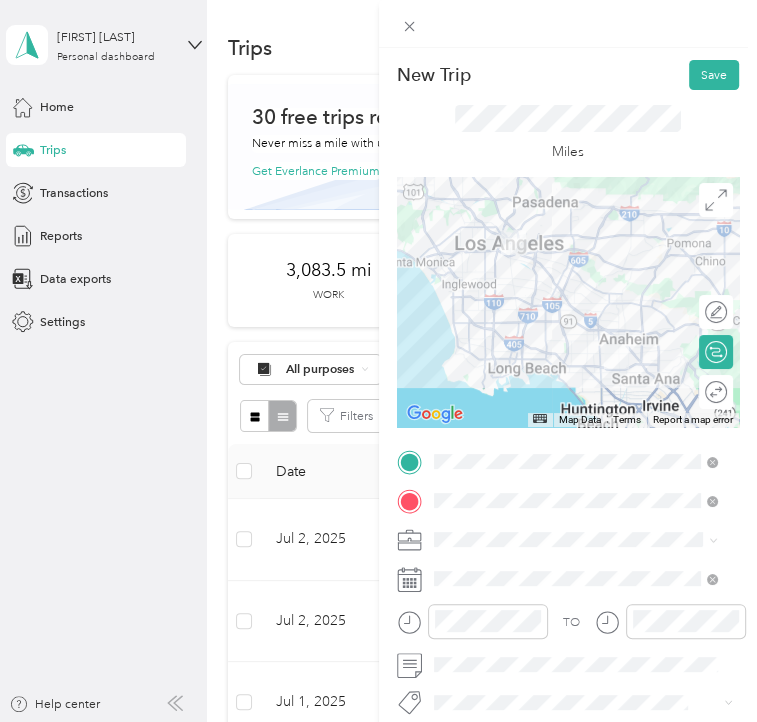 click on "G&A (General & Administrative)  CHC/Elevate AECF Yield - Program Training/Consulting contract CCF - R2R CCF - Compton District 2 DYD Cal - CRG DRP Community DRP VORS Ballmer Other CHC / CalVIP Personal" at bounding box center [575, 403] 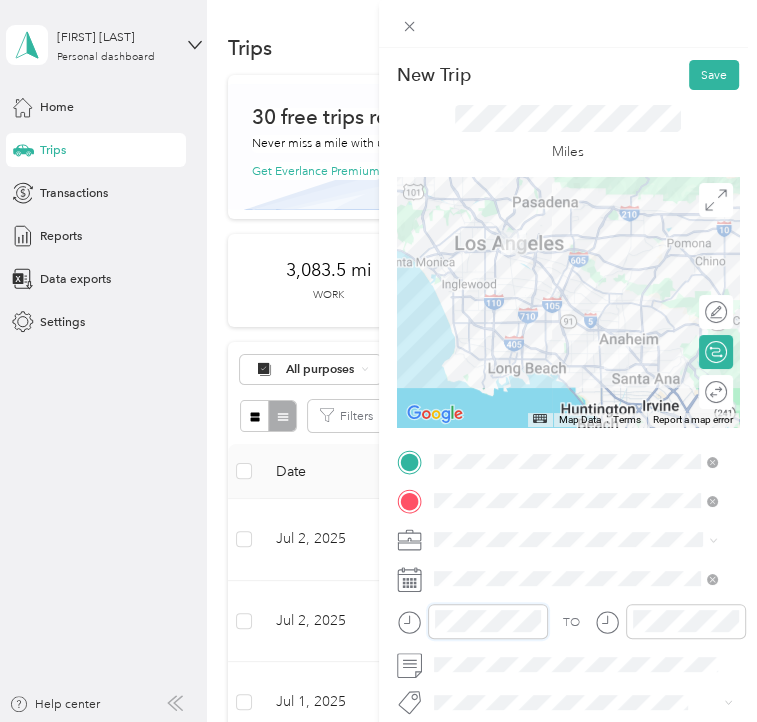 click on "New Trip Save This trip cannot be edited because it is either under review, approved, or paid. Contact your Team Manager to edit it. Miles ← Move left → Move right ↑ Move up ↓ Move down + Zoom in - Zoom out Home Jump left by 75% End Jump right by 75% Page Up Jump up by 75% Page Down Jump down by 75% Map Data Map data ©2025 Google, INEGI Map data ©2025 Google, INEGI 20 km  Click to toggle between metric and imperial units Terms Report a map error Edit route Calculate route Round trip TO Add photo" at bounding box center (378, 361) 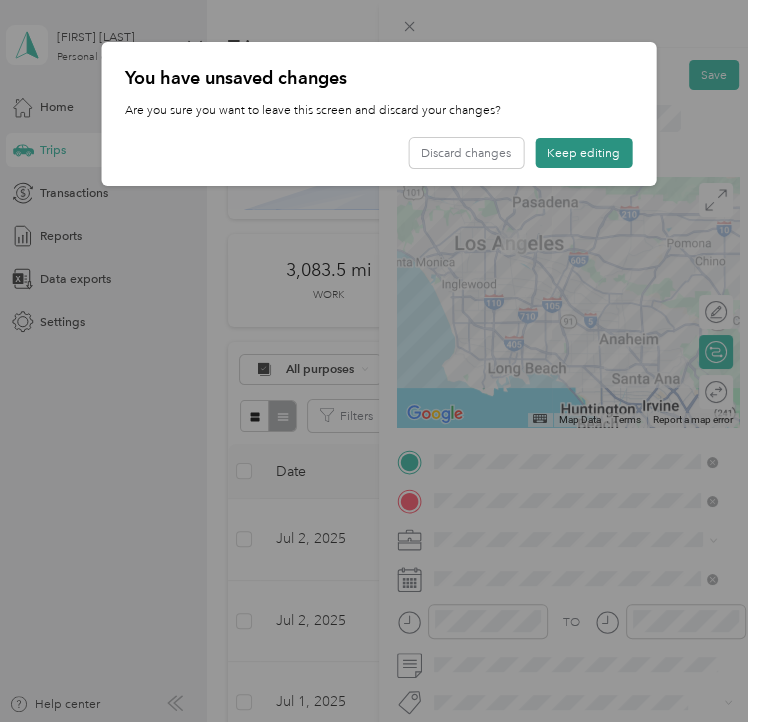 click on "Keep editing" at bounding box center [583, 153] 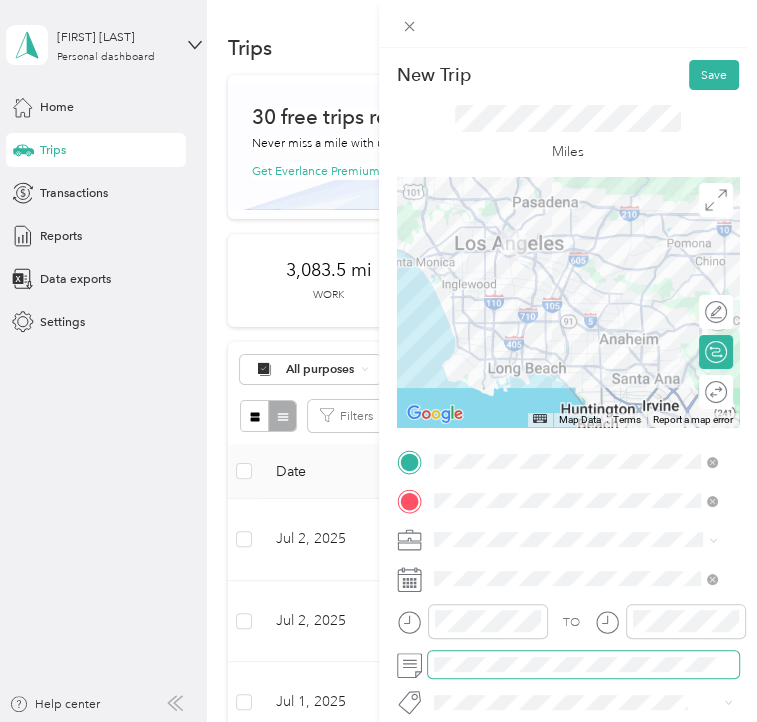 click at bounding box center [584, 664] 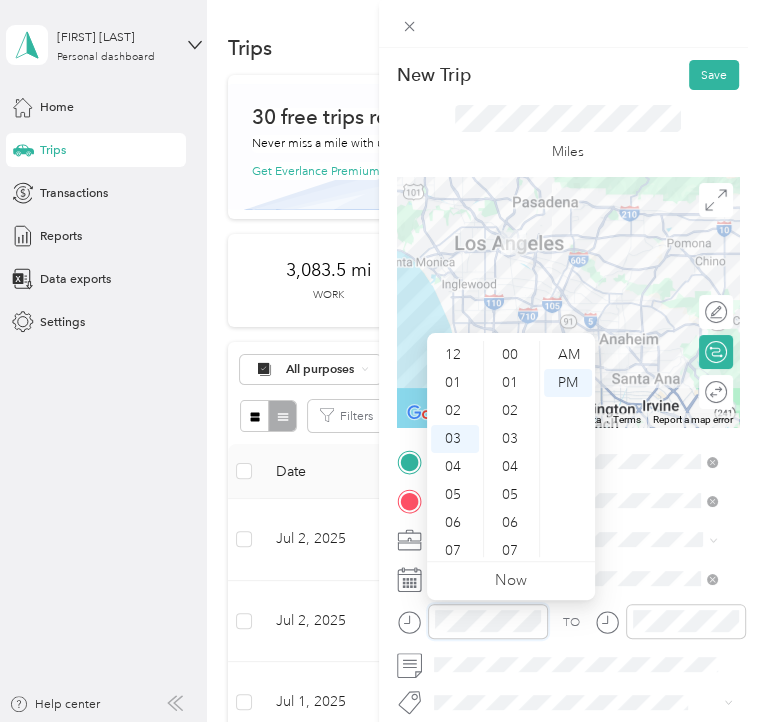 scroll, scrollTop: 1456, scrollLeft: 0, axis: vertical 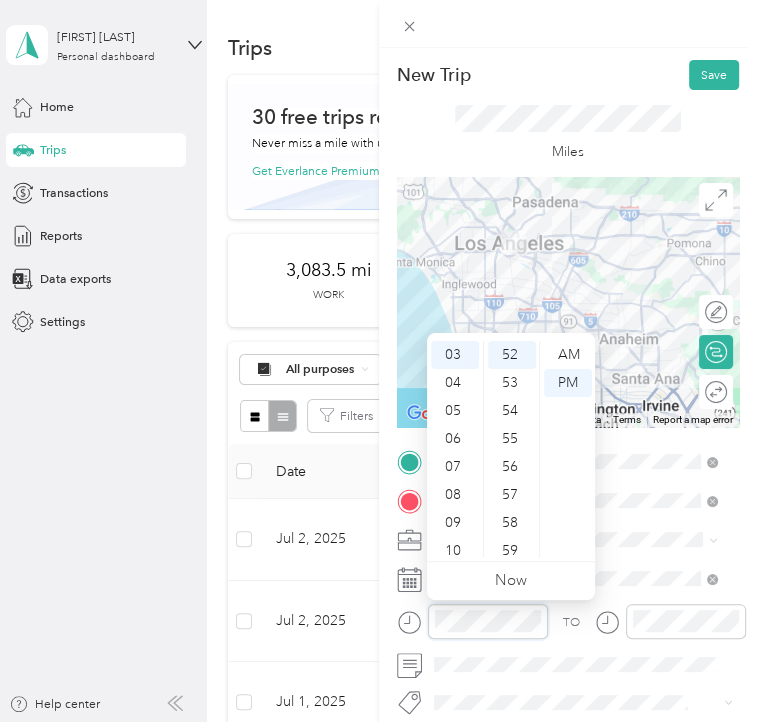 click at bounding box center [472, 621] 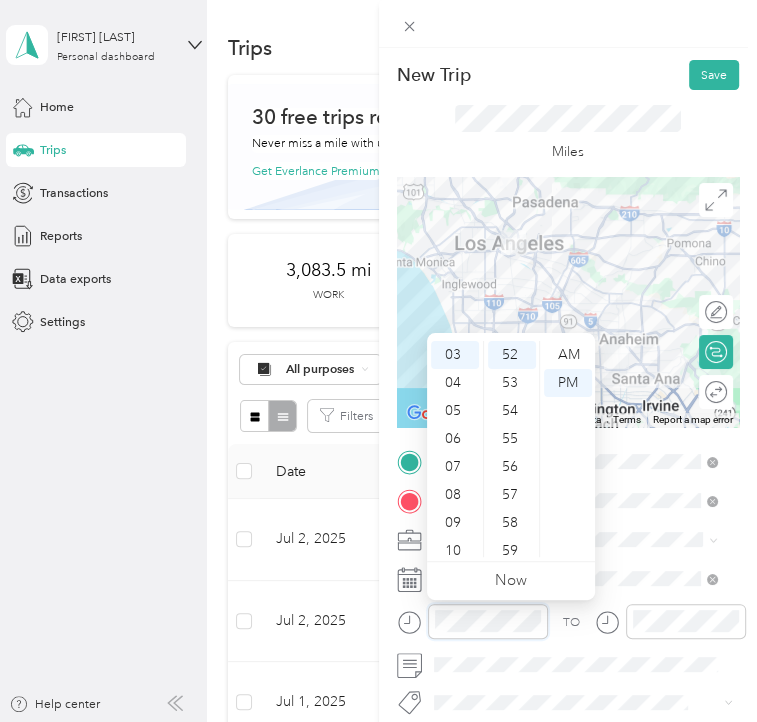 scroll, scrollTop: 0, scrollLeft: 0, axis: both 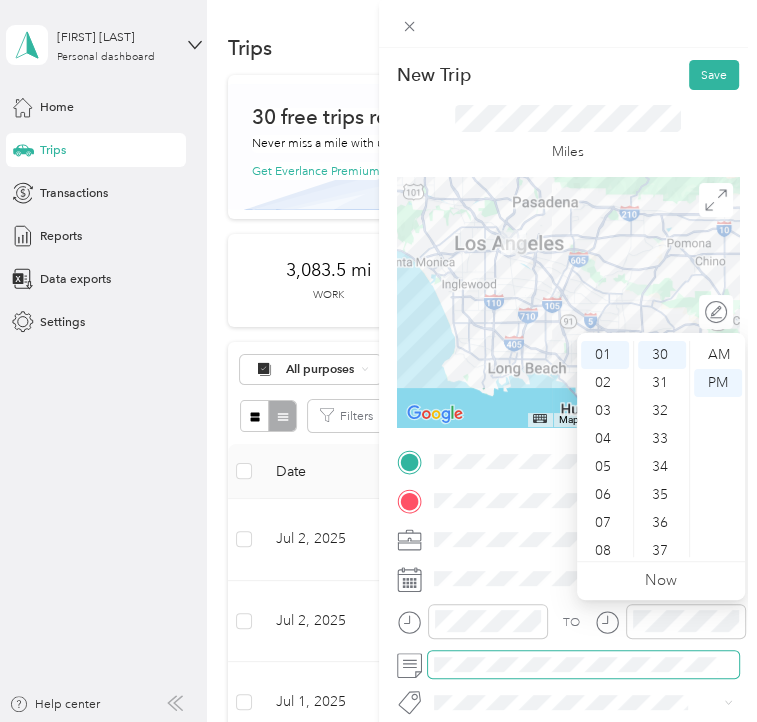 click at bounding box center (584, 664) 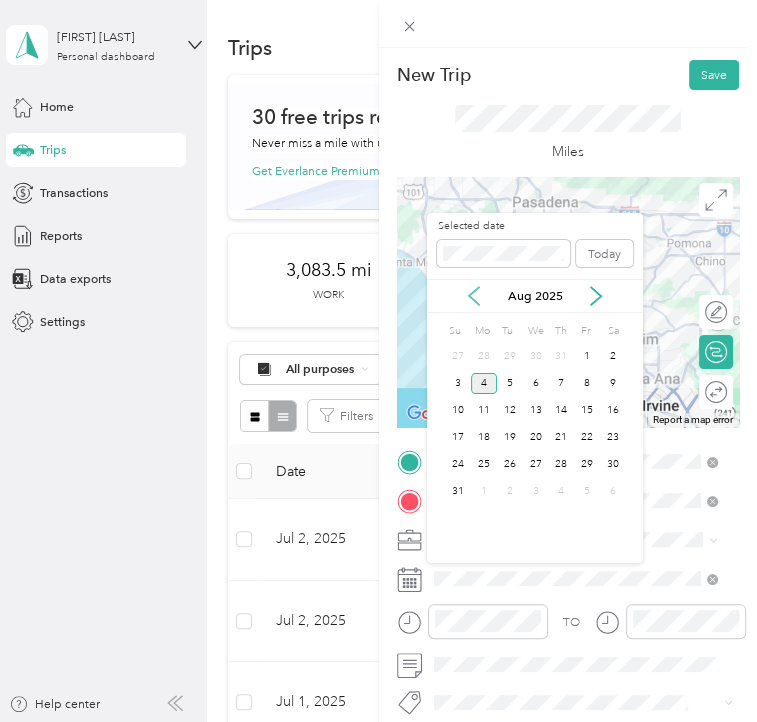 click 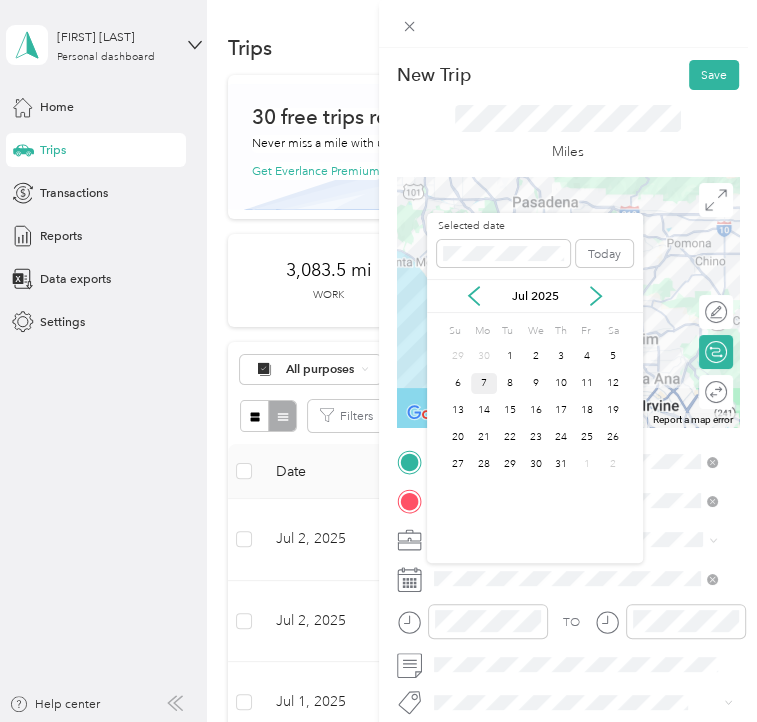 click on "7" at bounding box center [484, 383] 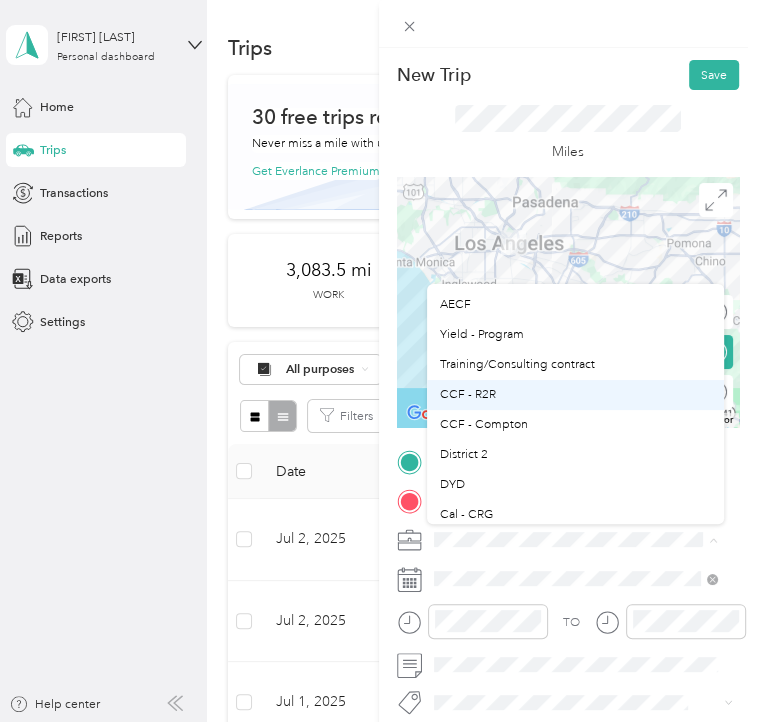 scroll, scrollTop: 100, scrollLeft: 0, axis: vertical 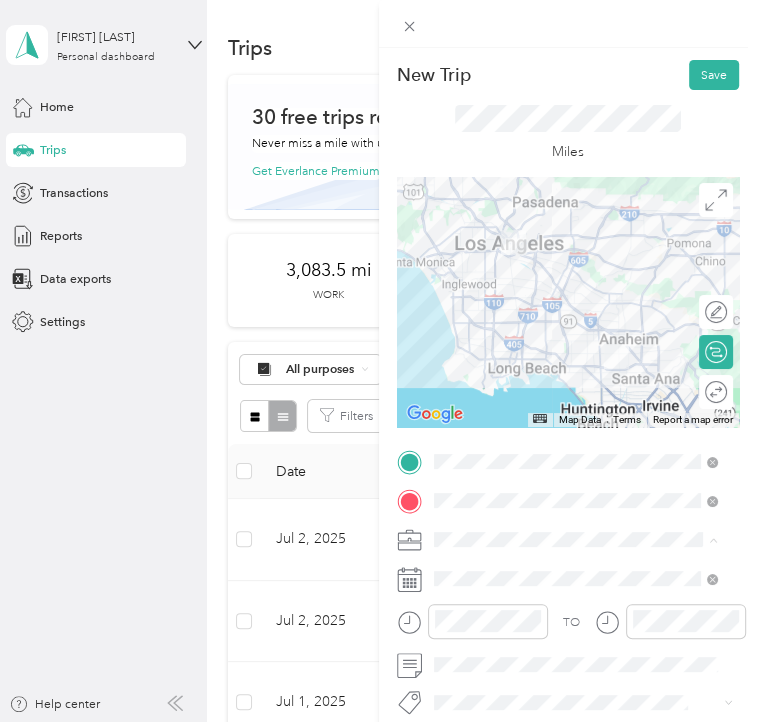 click on "DYD" at bounding box center [575, 439] 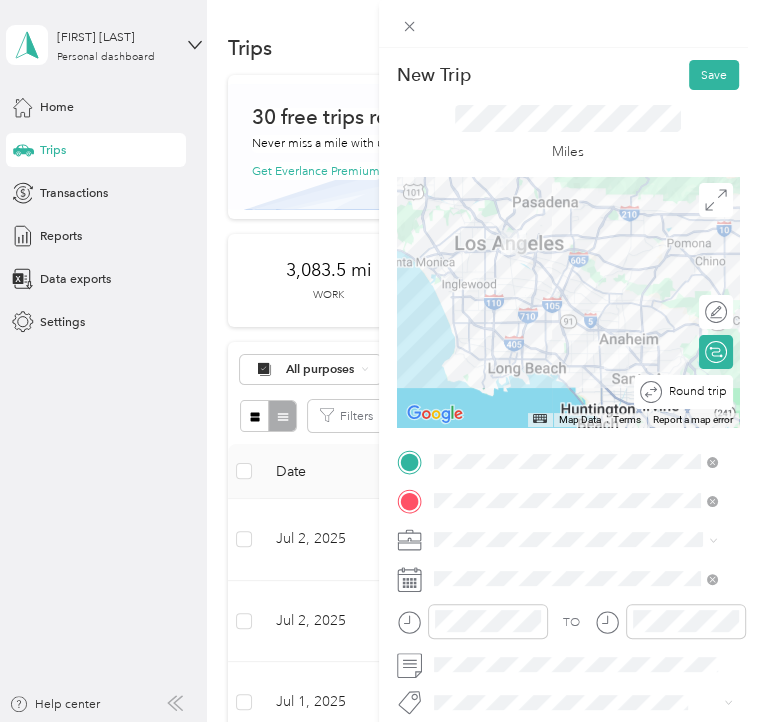 click at bounding box center [760, 392] 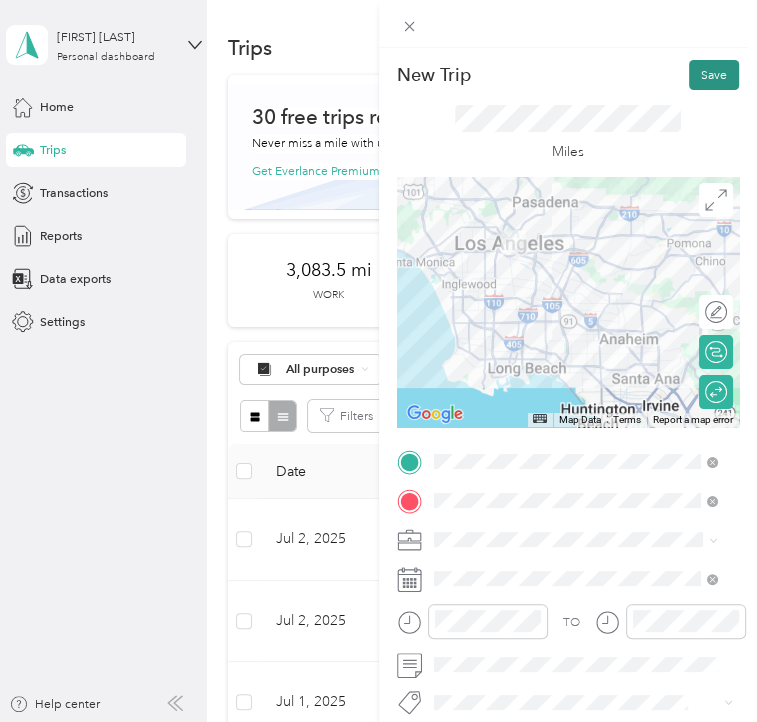 click on "Save" at bounding box center (714, 75) 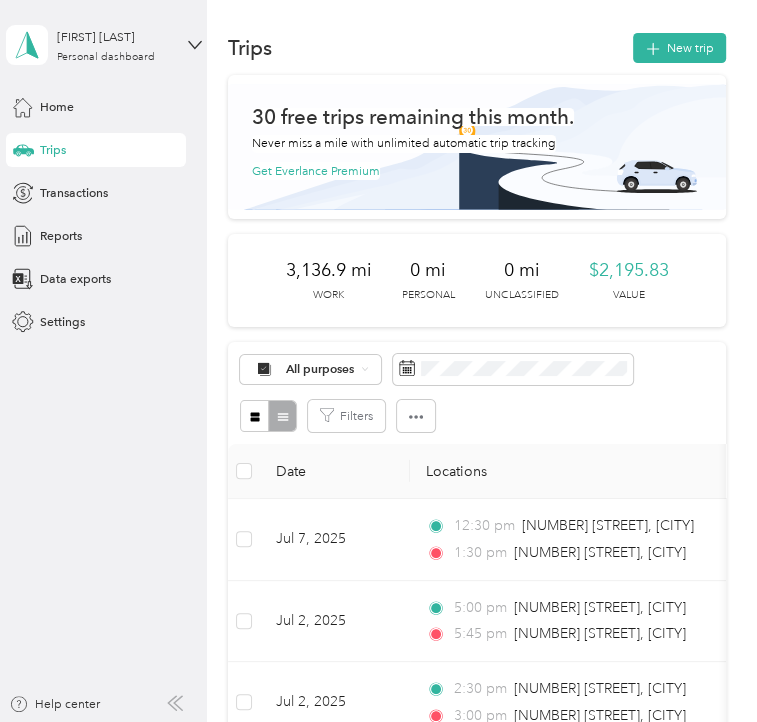 click at bounding box center (477, 147) 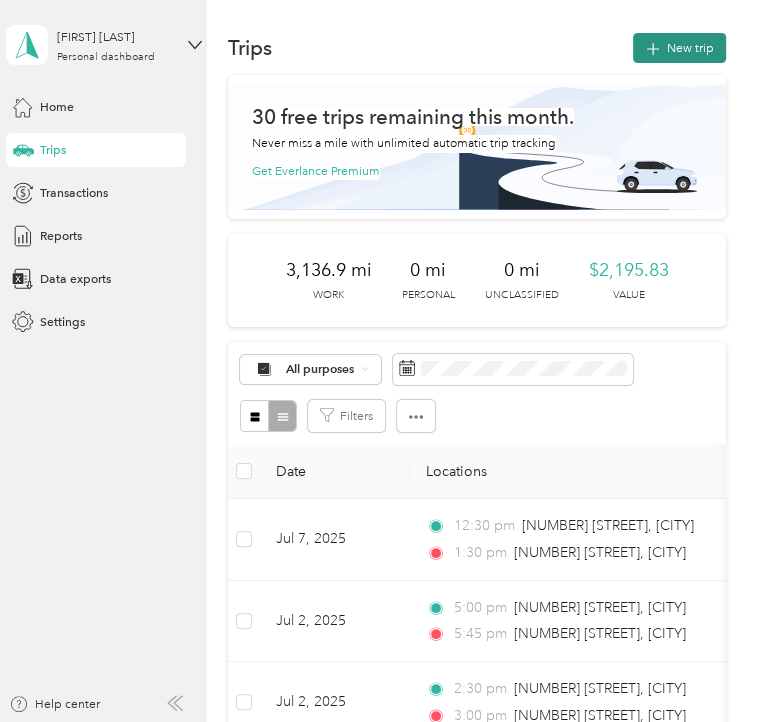 click on "New trip" at bounding box center [679, 48] 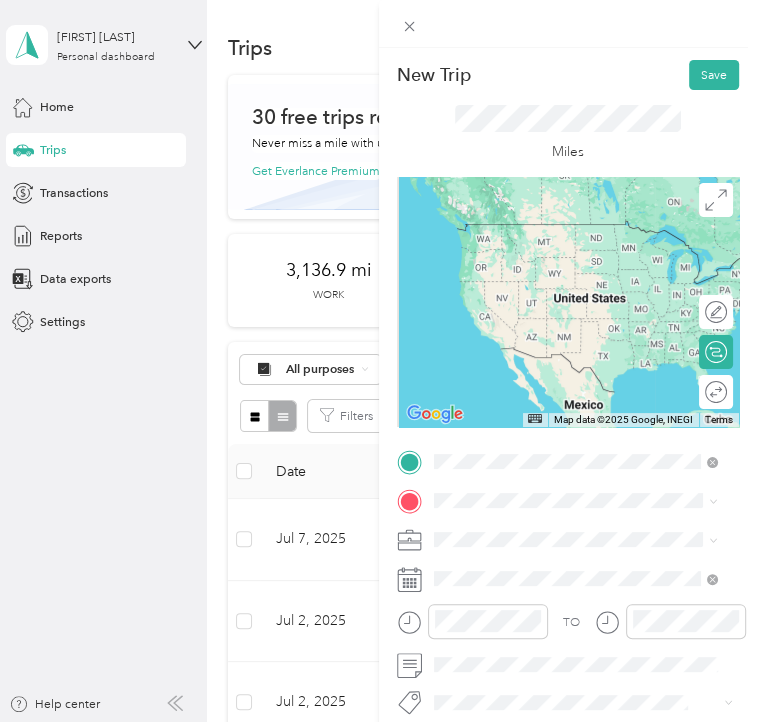 click on "[NUMBER] [STREET]
[CITY], [STATE] [POSTAL_CODE], [COUNTRY]" at bounding box center [589, 538] 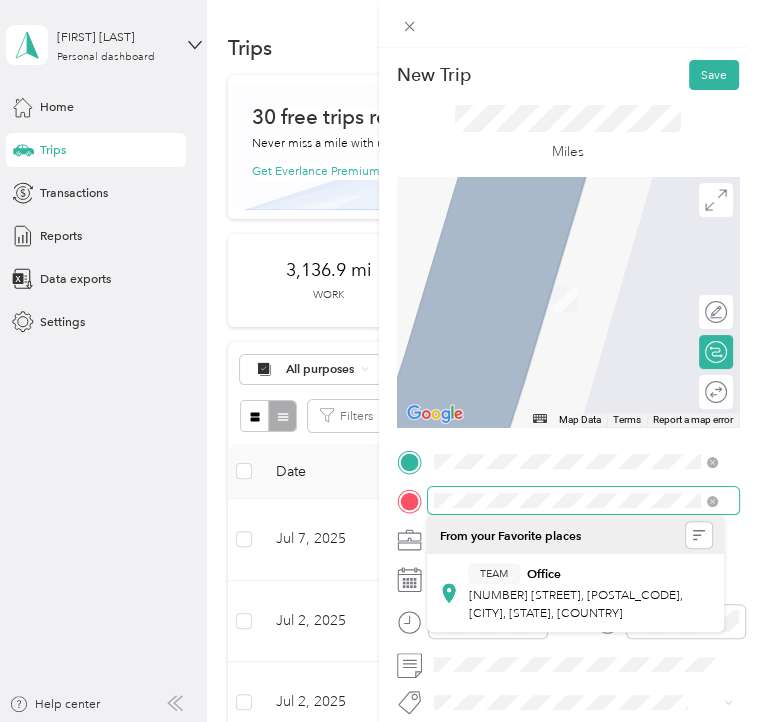 scroll, scrollTop: 0, scrollLeft: 41, axis: horizontal 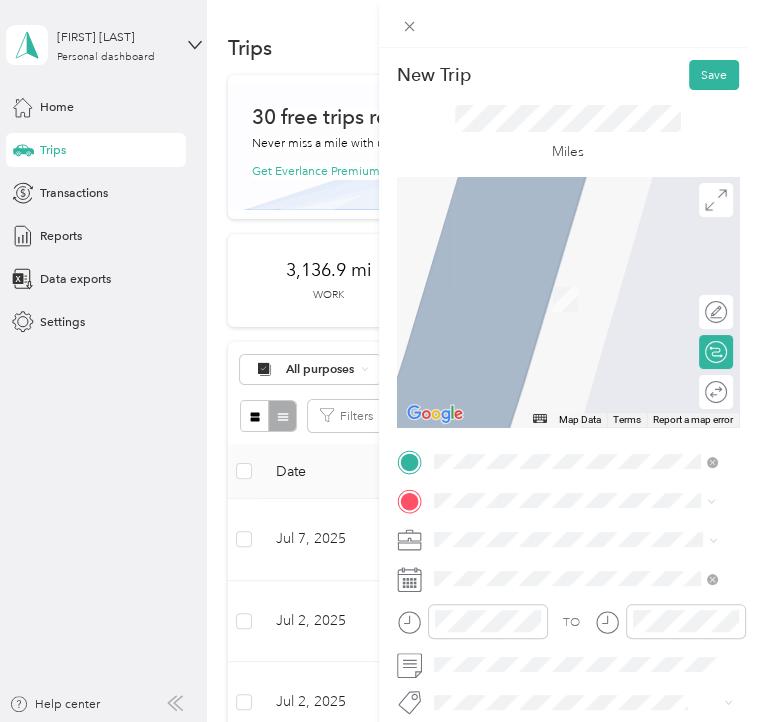click on "[NUMBER] [STREET]
[CITY], [STATE] [POSTAL_CODE], [COUNTRY]" at bounding box center [589, 324] 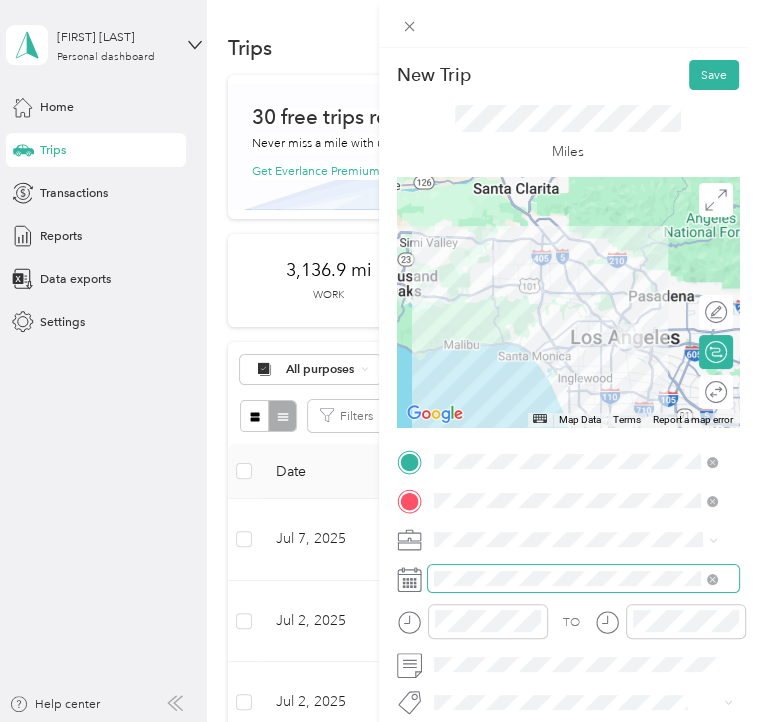 click at bounding box center [584, 578] 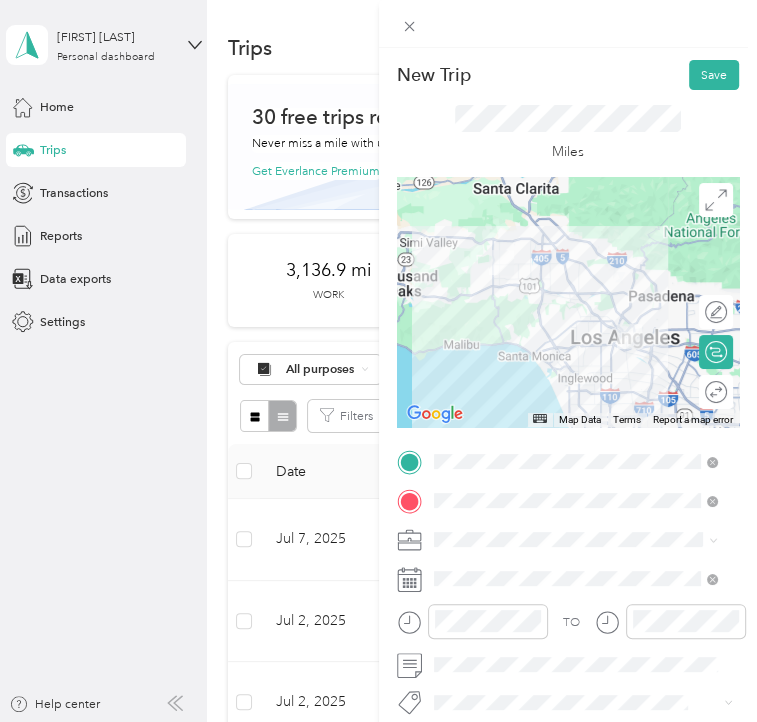 click 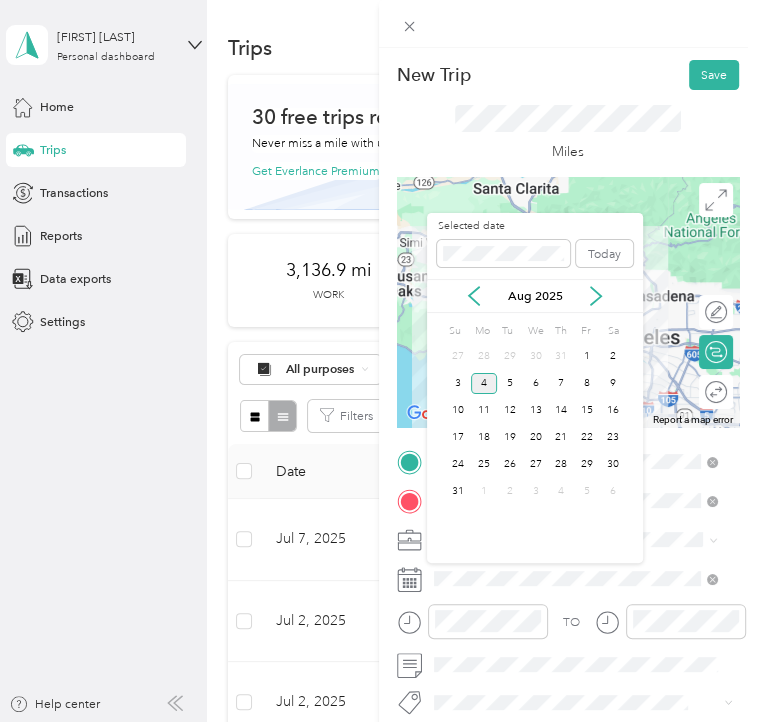 click on "Aug 2025" at bounding box center (535, 296) 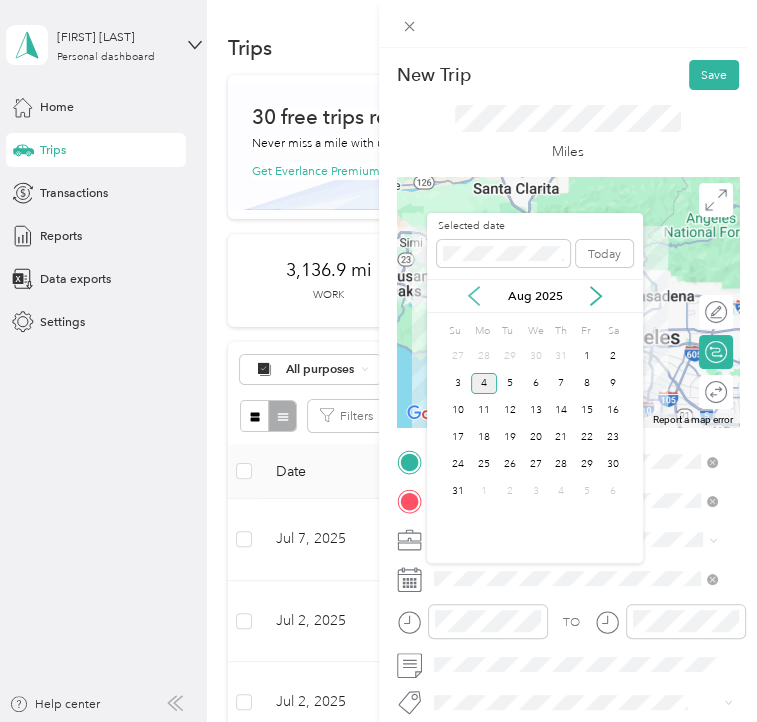 click 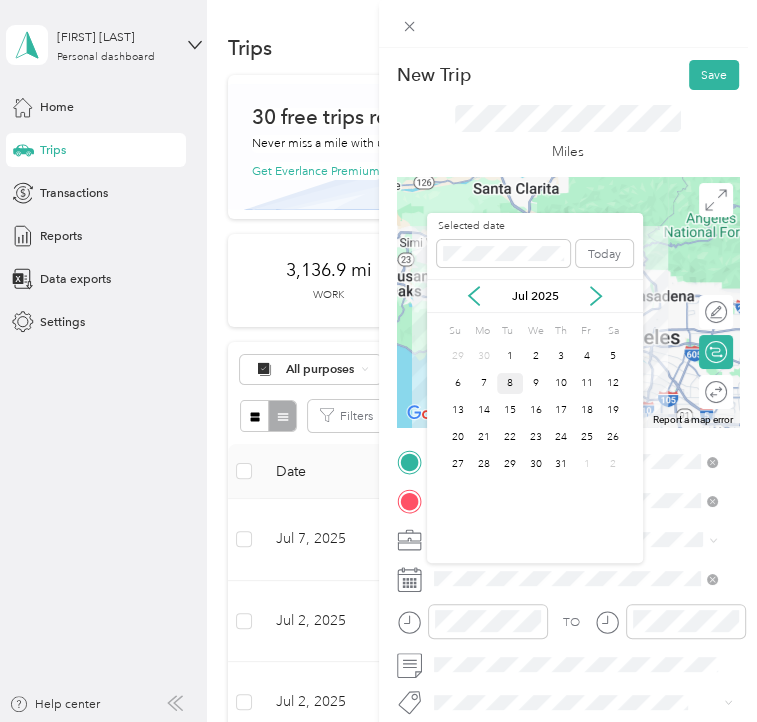 click on "8" at bounding box center (510, 383) 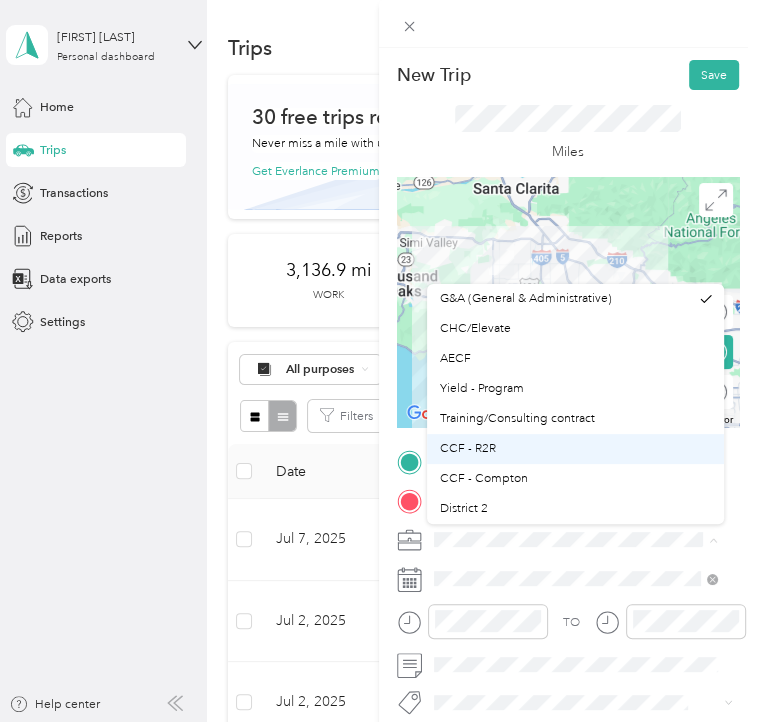 scroll, scrollTop: 100, scrollLeft: 0, axis: vertical 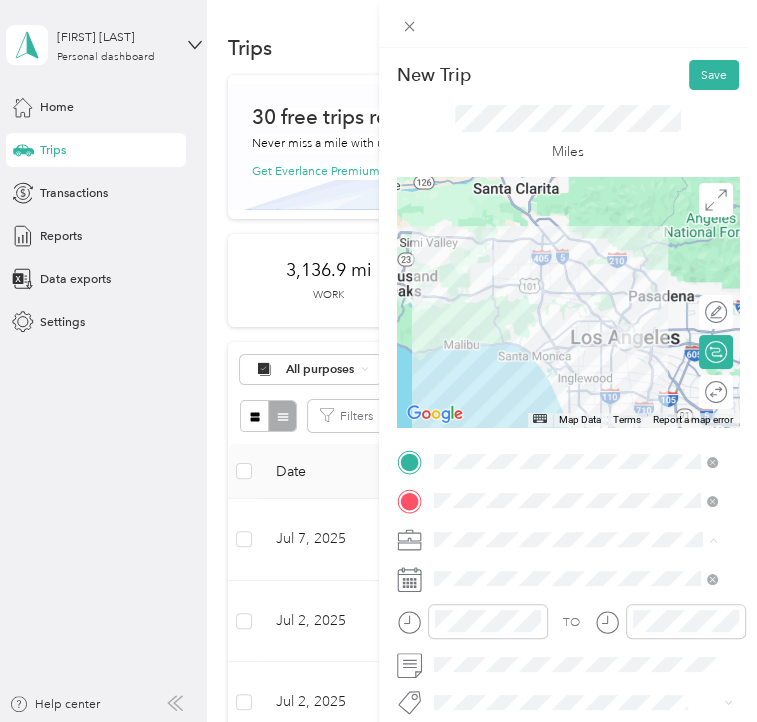 click on "DYD" at bounding box center [451, 438] 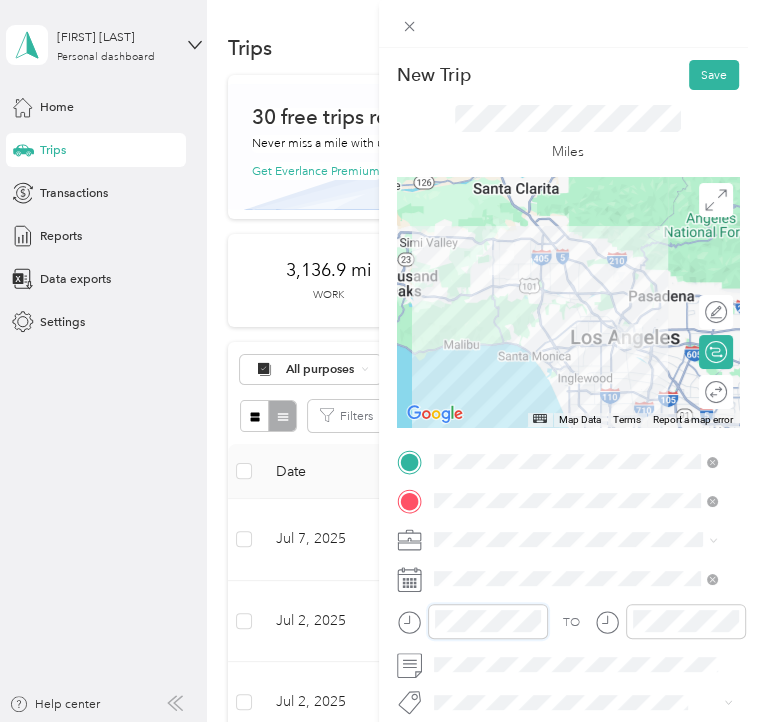 click on "New Trip Save This trip cannot be edited because it is either under review, approved, or paid. Contact your Team Manager to edit it. Miles ← Move left → Move right ↑ Move up ↓ Move down + Zoom in - Zoom out Home Jump left by 75% End Jump right by 75% Page Up Jump up by 75% Page Down Jump down by 75% Map Data Map data ©2025 Google Map data ©2025 Google 20 km  Click to toggle between metric and imperial units Terms Report a map error Edit route Calculate route Round trip TO Add photo" at bounding box center [568, 465] 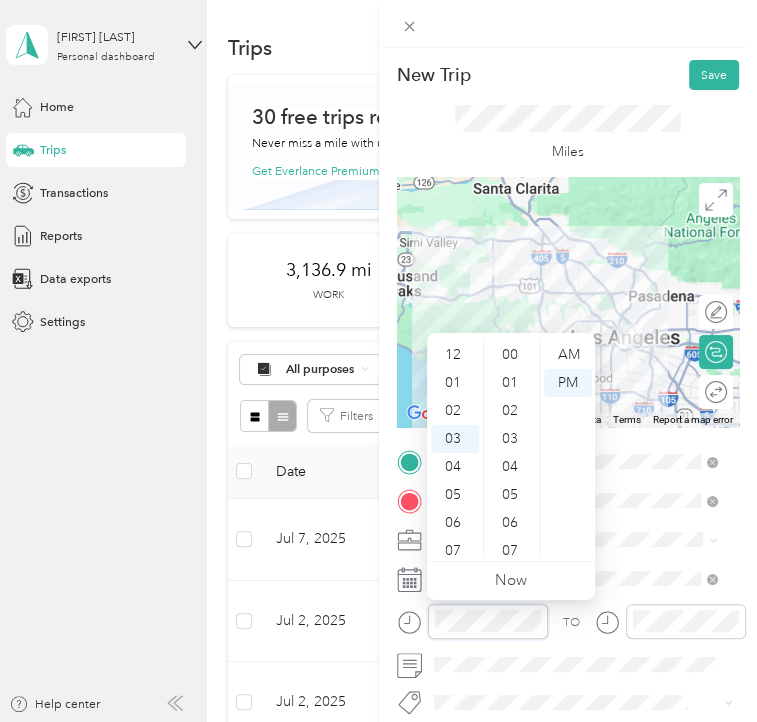 scroll, scrollTop: 84, scrollLeft: 0, axis: vertical 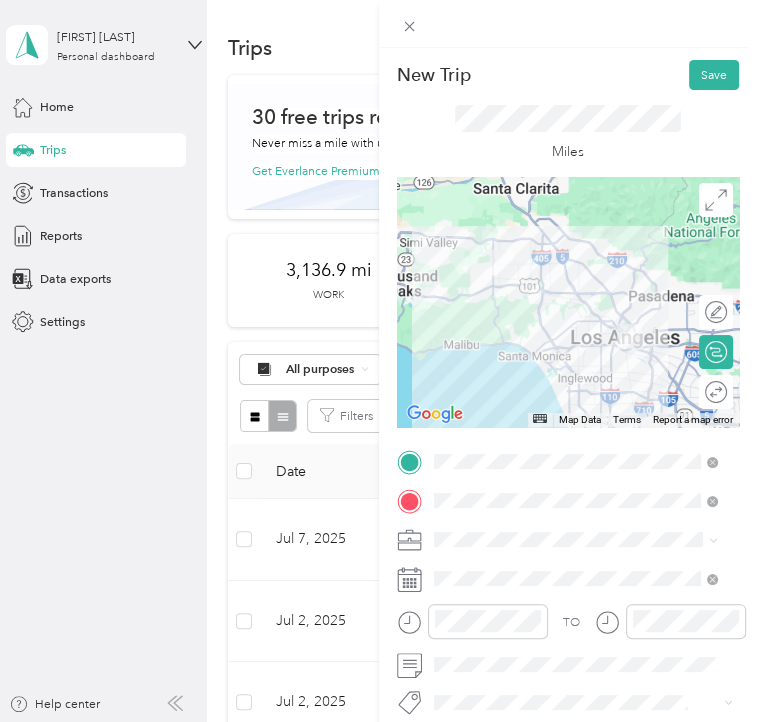 click 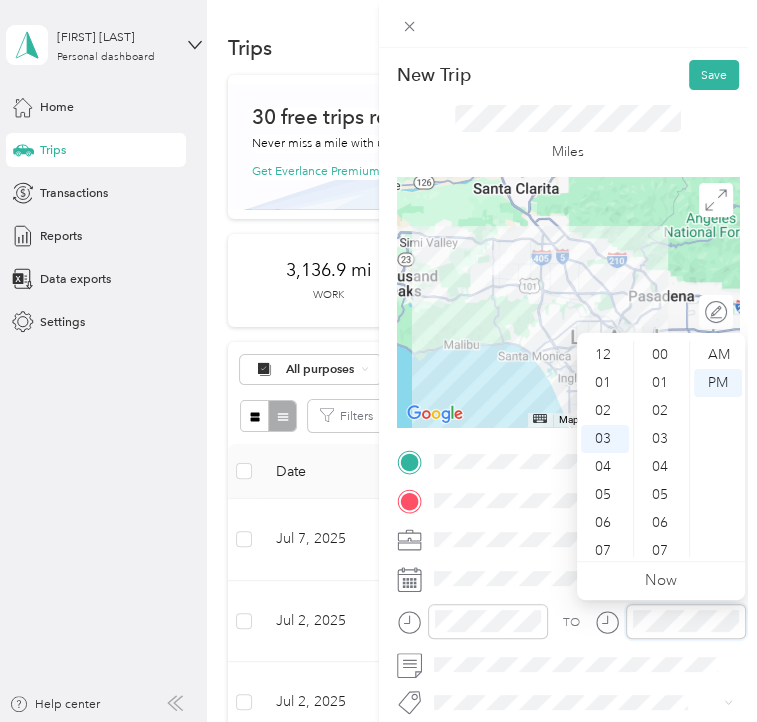 scroll, scrollTop: 84, scrollLeft: 0, axis: vertical 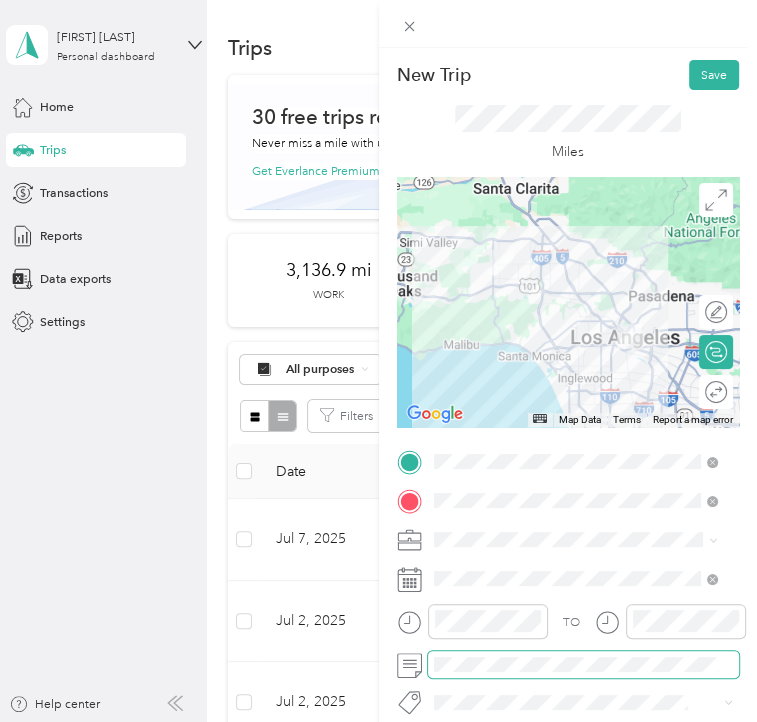 click at bounding box center (584, 664) 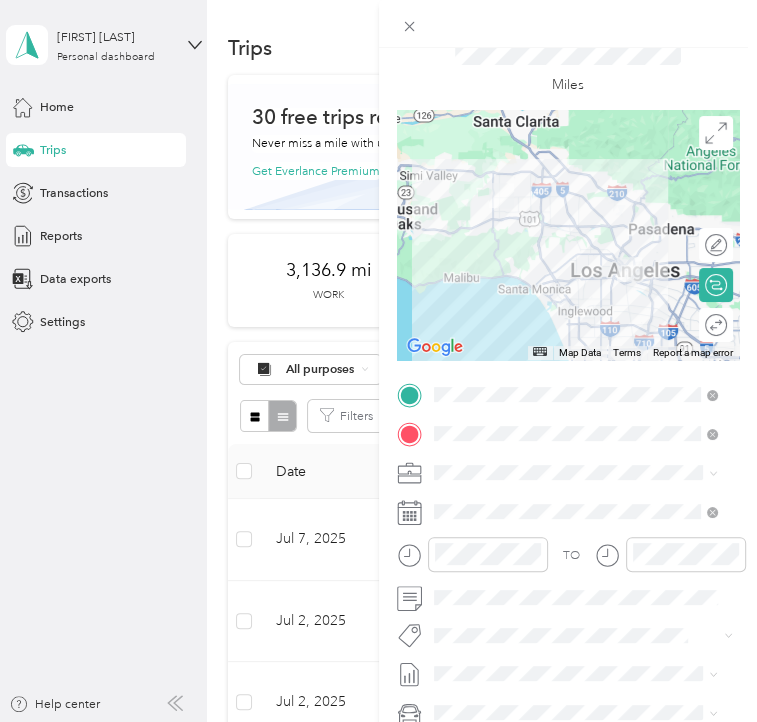 scroll, scrollTop: 22, scrollLeft: 0, axis: vertical 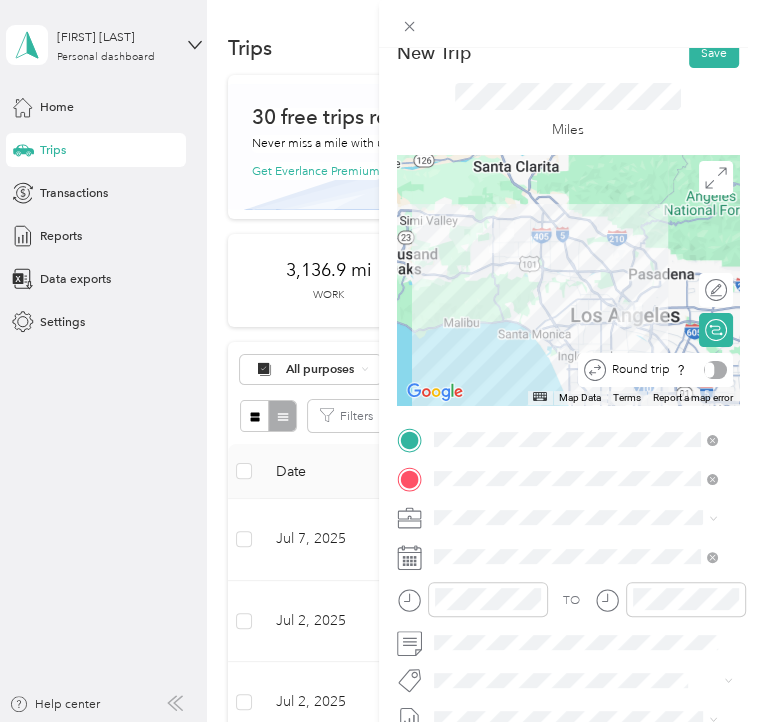 click at bounding box center (715, 370) 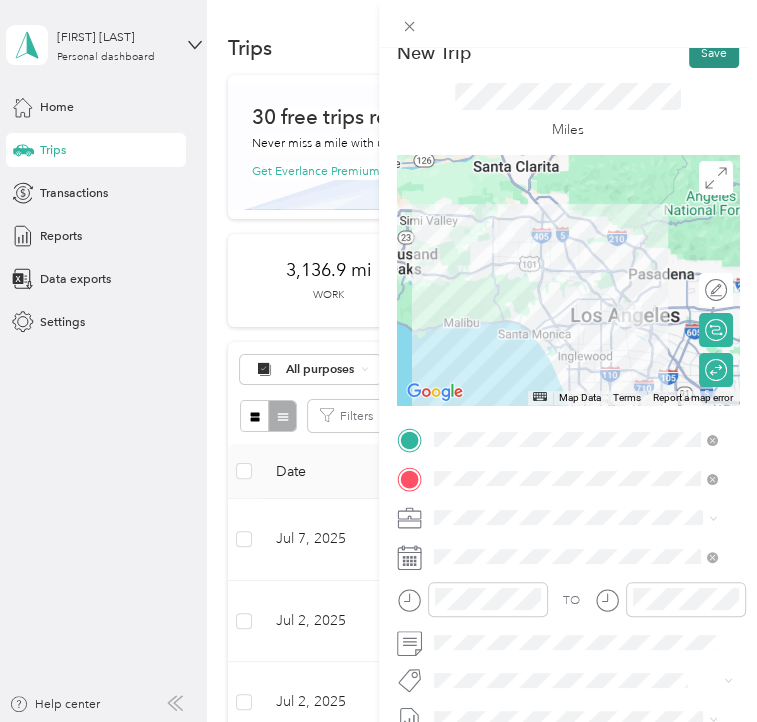 click on "Save" at bounding box center [714, 53] 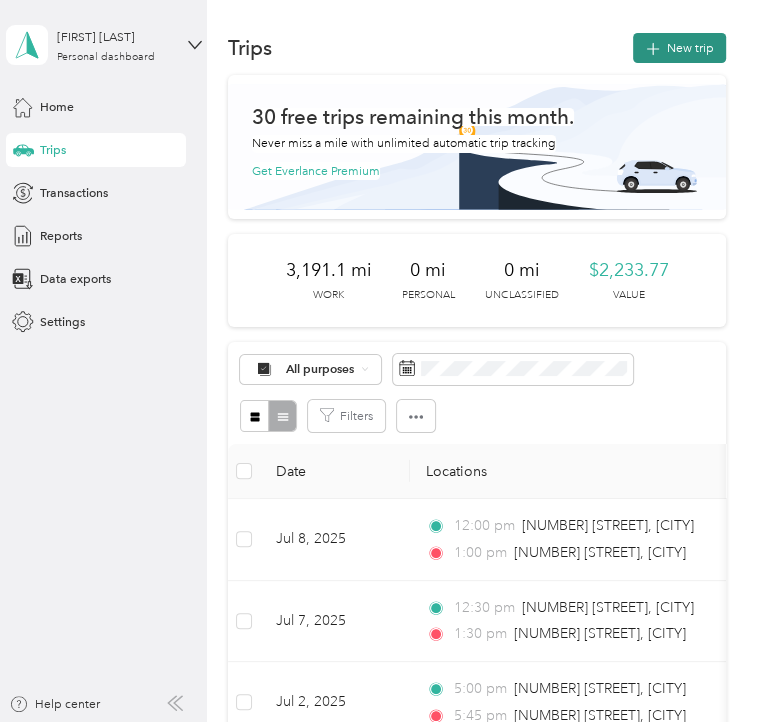 click on "New trip" at bounding box center [679, 48] 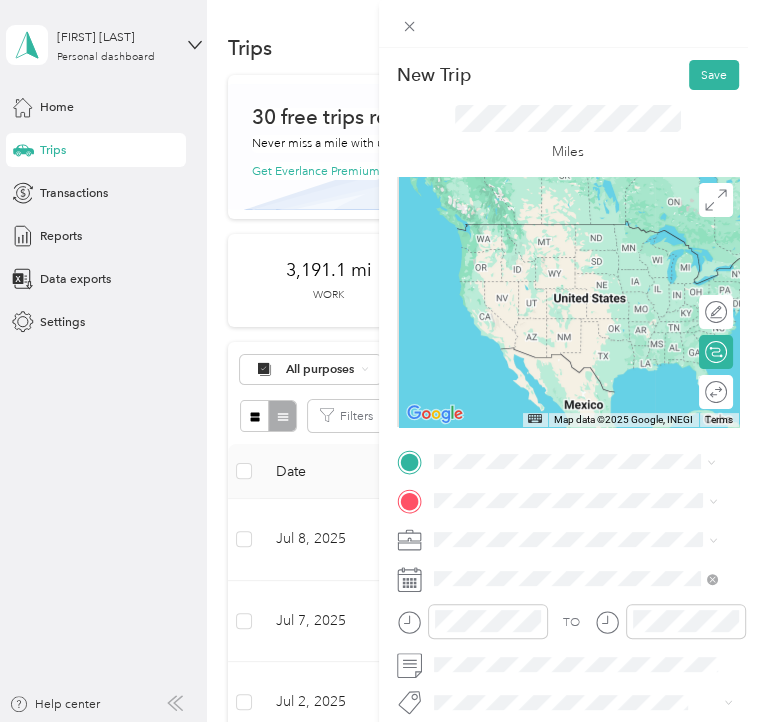 click on "[NUMBER] [STREET]
[CITY], [STATE] [POSTAL_CODE], [COUNTRY]" at bounding box center [589, 538] 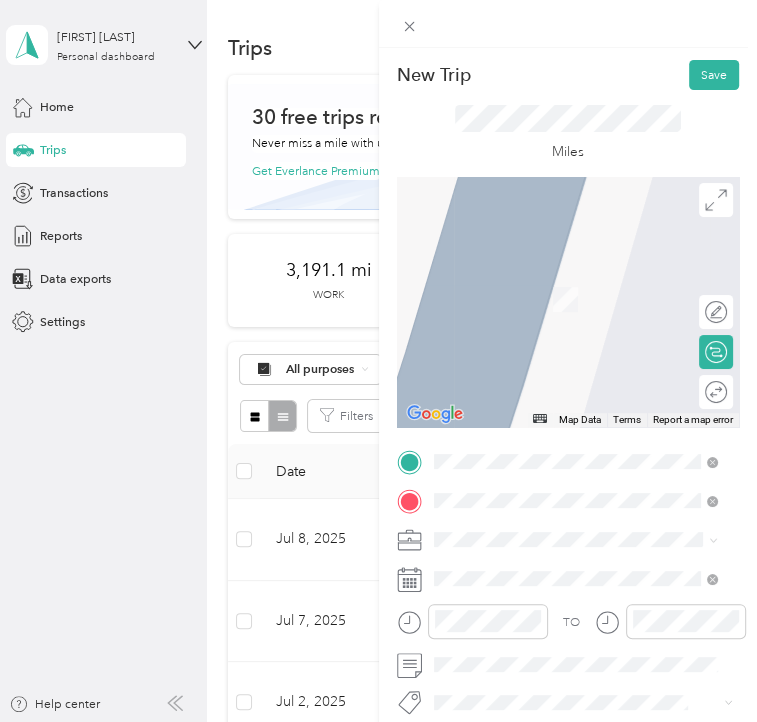 click on "[NUMBER] [STREET]
[CITY], [STATE] [POSTAL_CODE], [COUNTRY]" at bounding box center (589, 577) 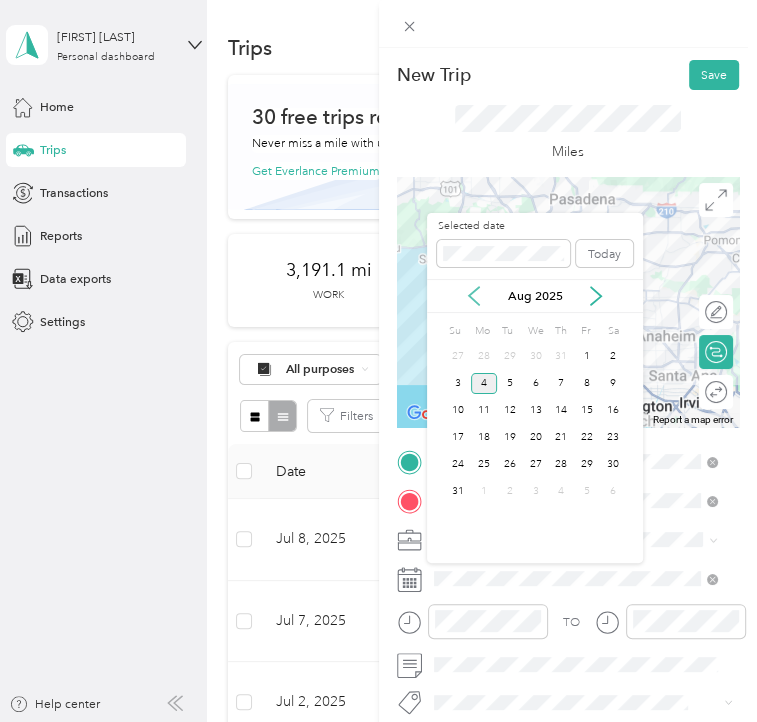 click 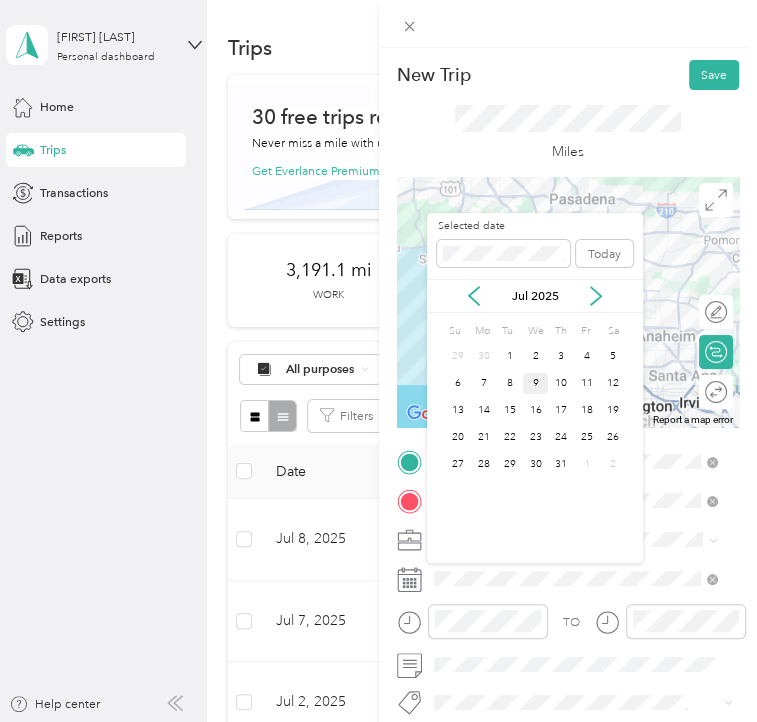 click on "9" at bounding box center [536, 383] 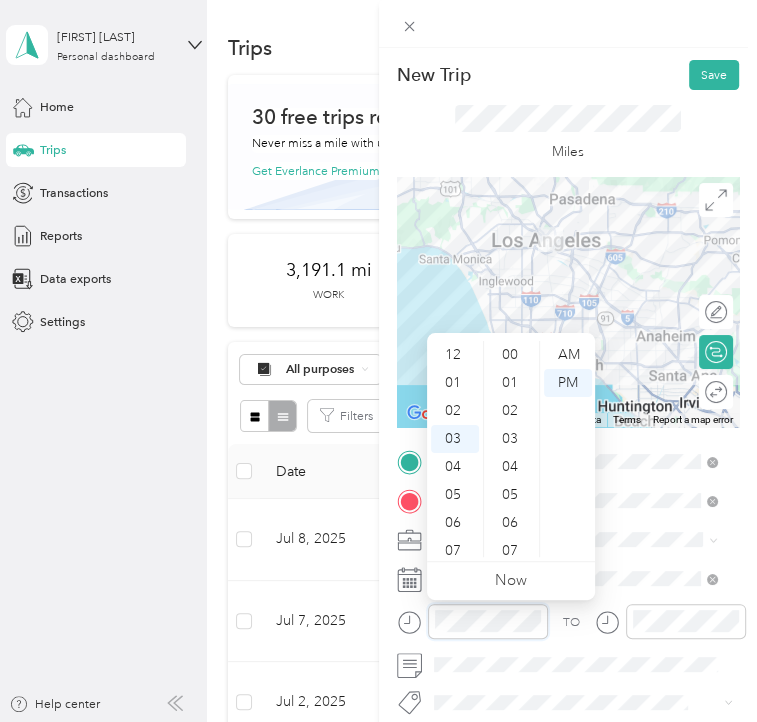 scroll, scrollTop: 84, scrollLeft: 0, axis: vertical 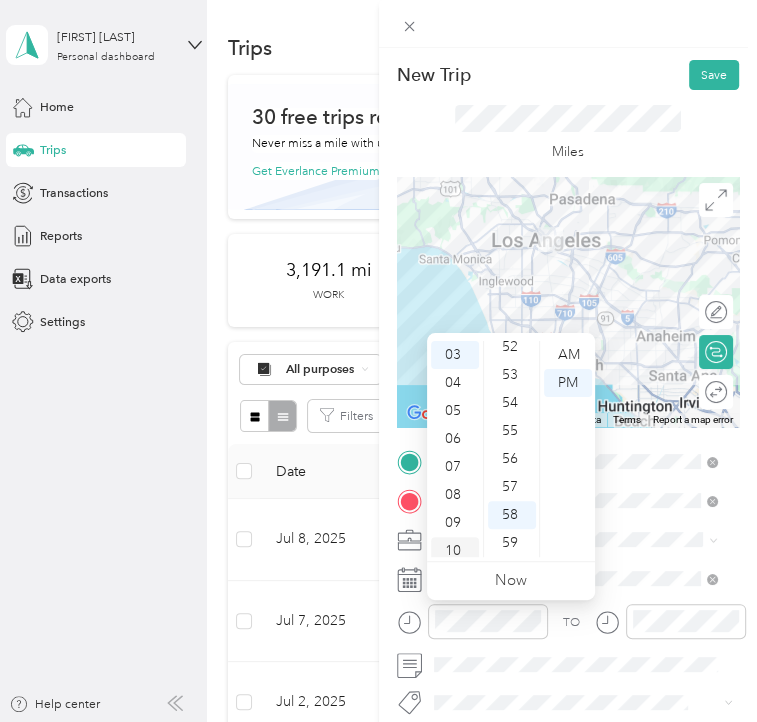 click on "10" at bounding box center [455, 551] 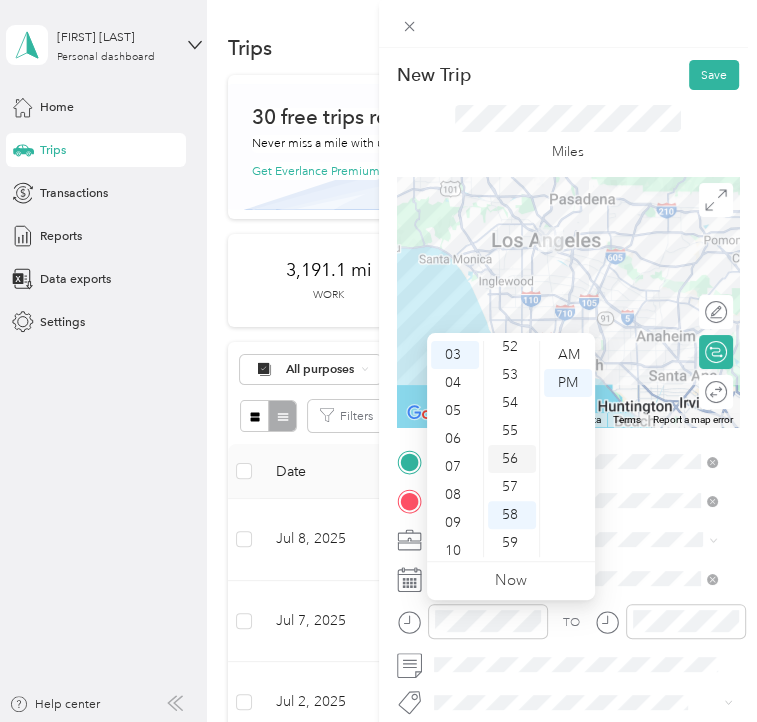 scroll, scrollTop: 120, scrollLeft: 0, axis: vertical 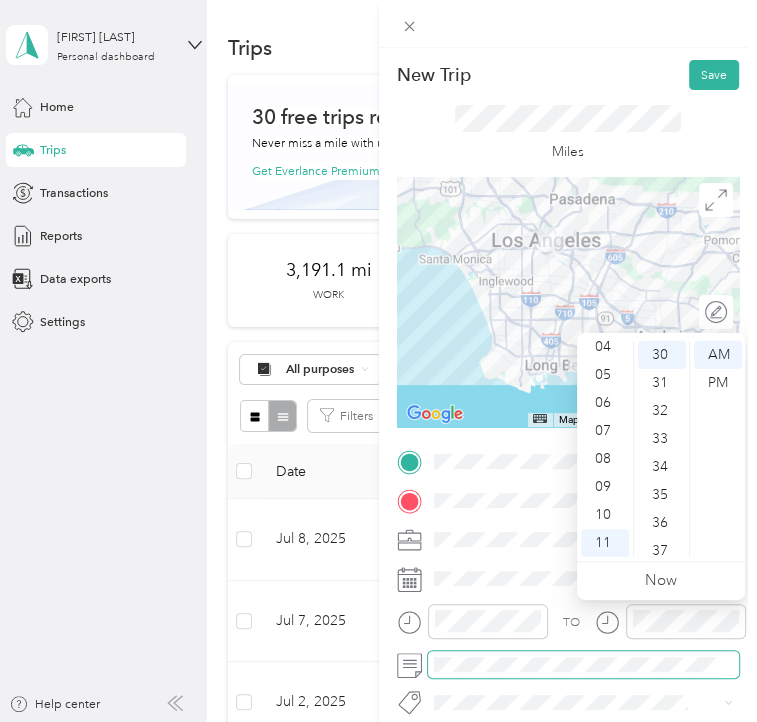 click at bounding box center (584, 664) 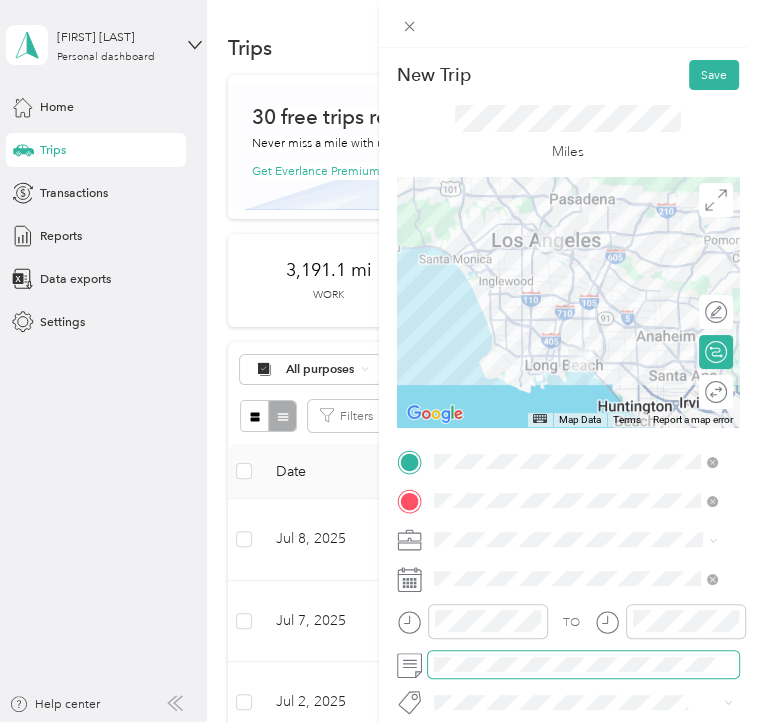 scroll, scrollTop: 84, scrollLeft: 0, axis: vertical 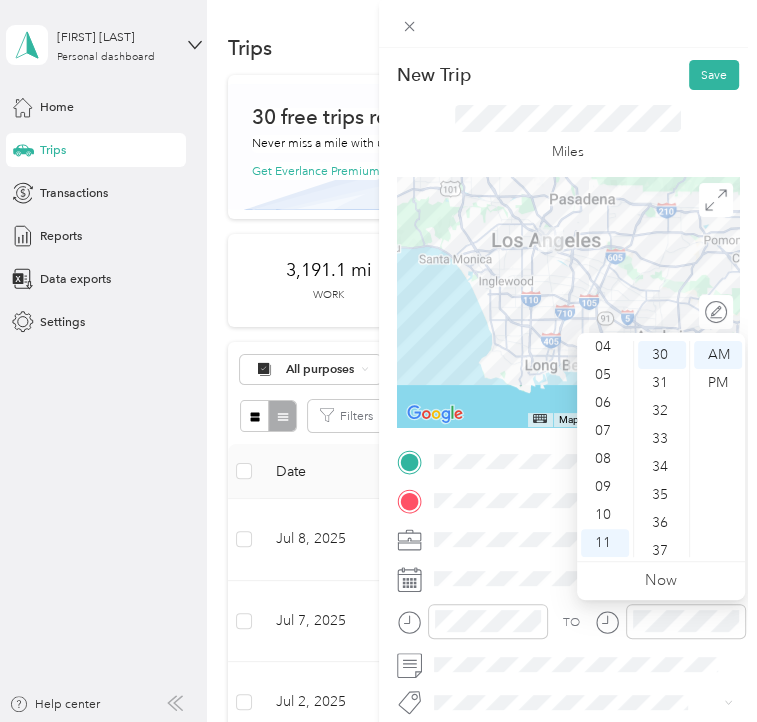 click on "TO Add photo" at bounding box center (568, 659) 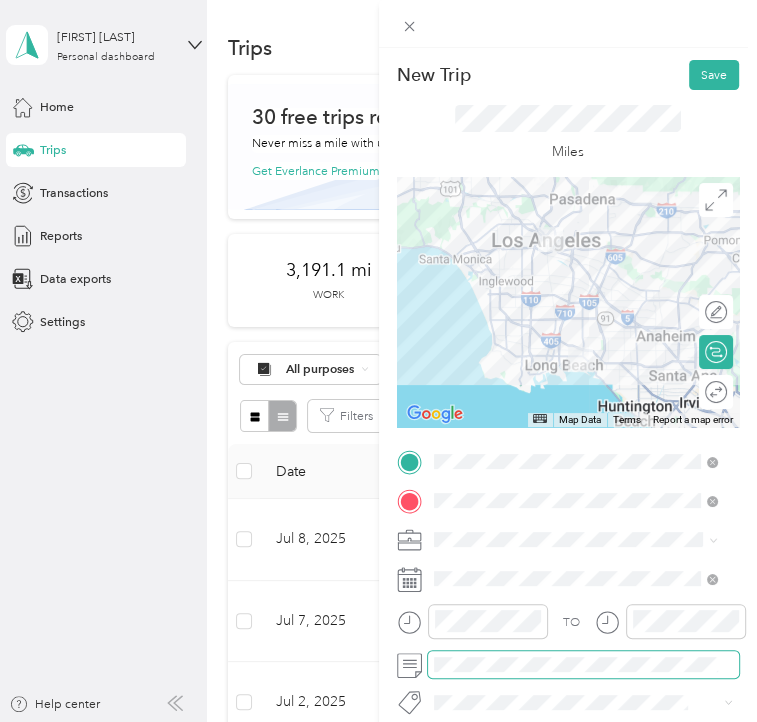 click at bounding box center [584, 664] 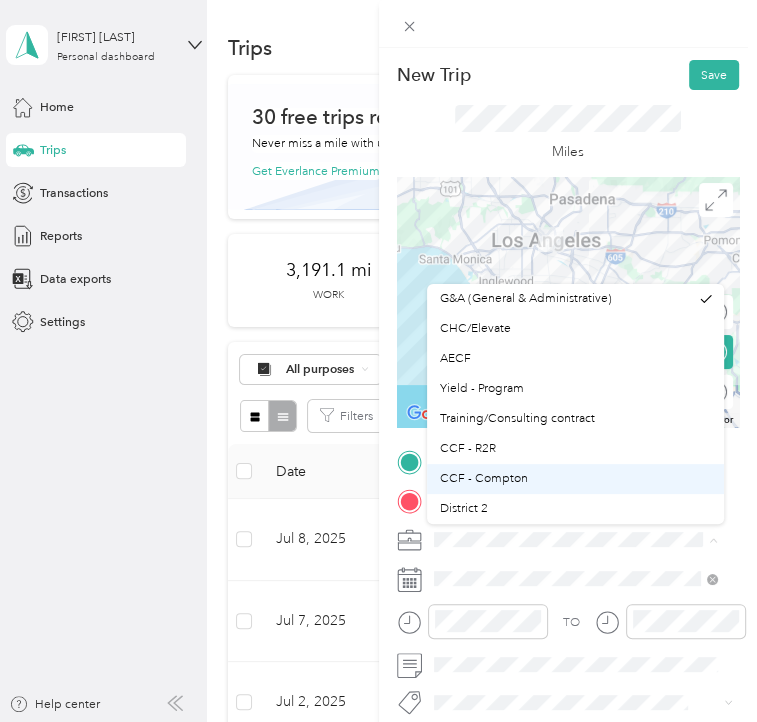 scroll, scrollTop: 100, scrollLeft: 0, axis: vertical 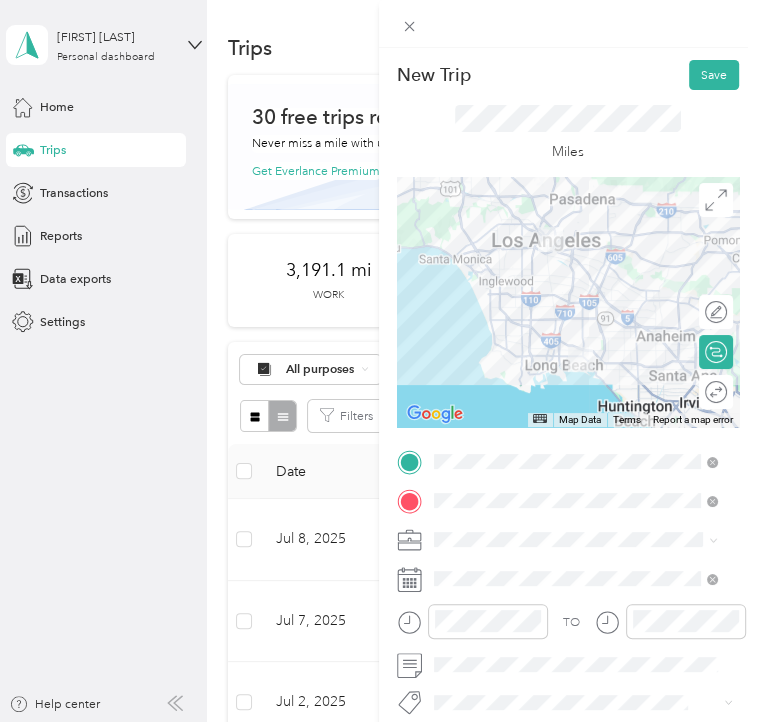 click on "District 2" at bounding box center [575, 407] 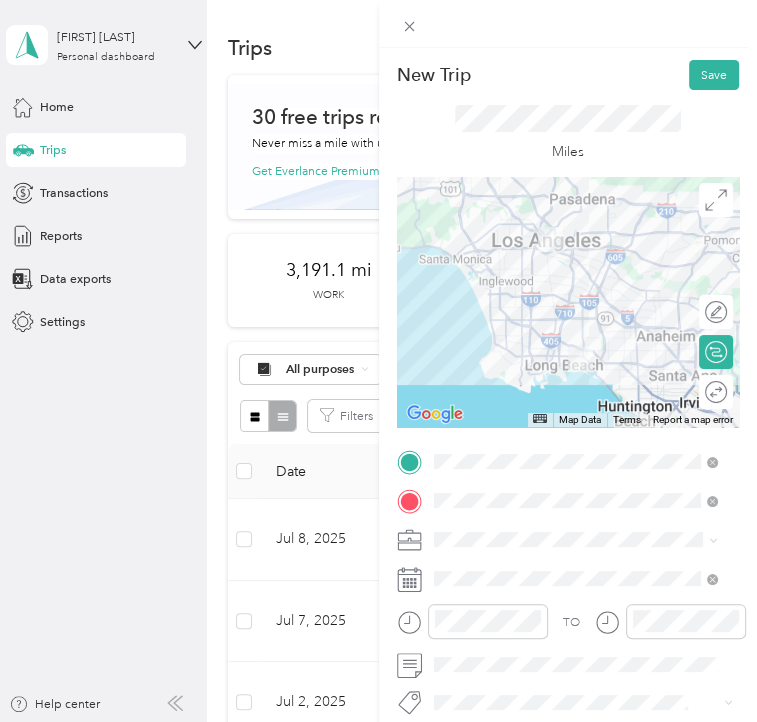 click at bounding box center [584, 539] 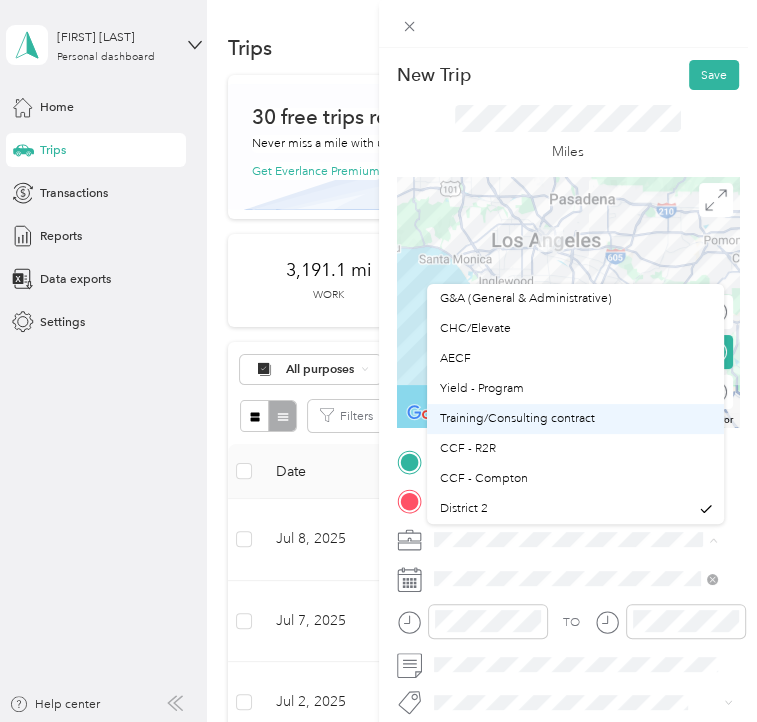 scroll, scrollTop: 100, scrollLeft: 0, axis: vertical 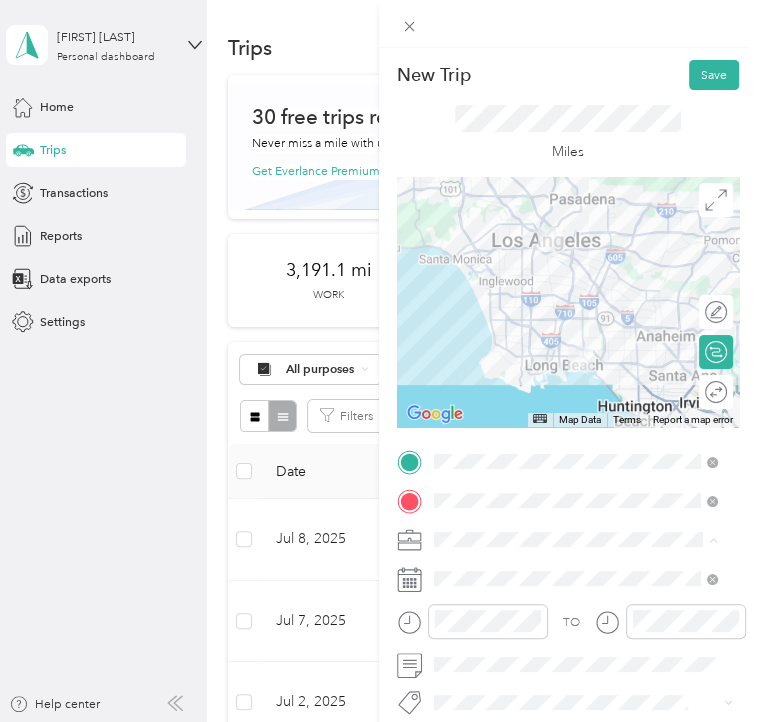 click on "DYD" at bounding box center (575, 439) 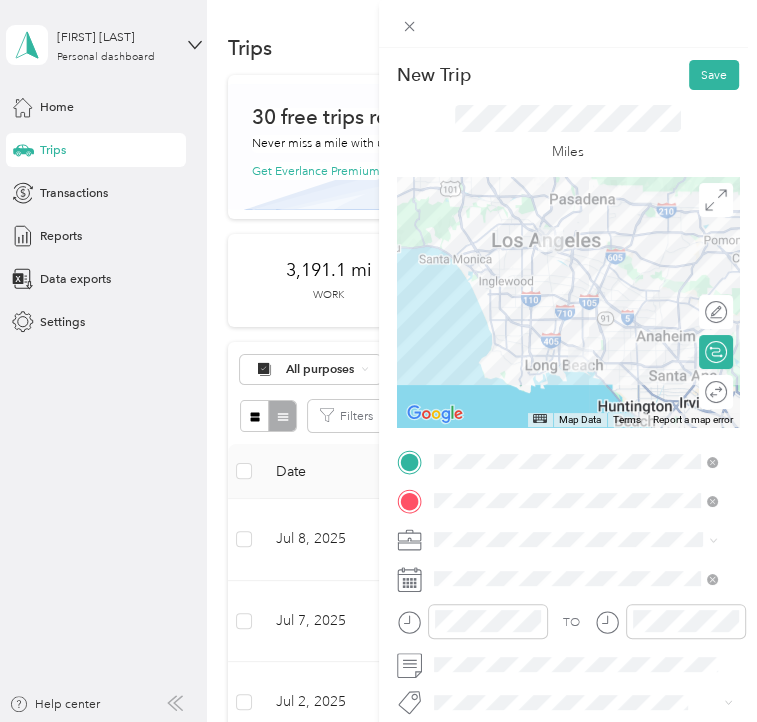 click on "Round trip" at bounding box center [727, 392] 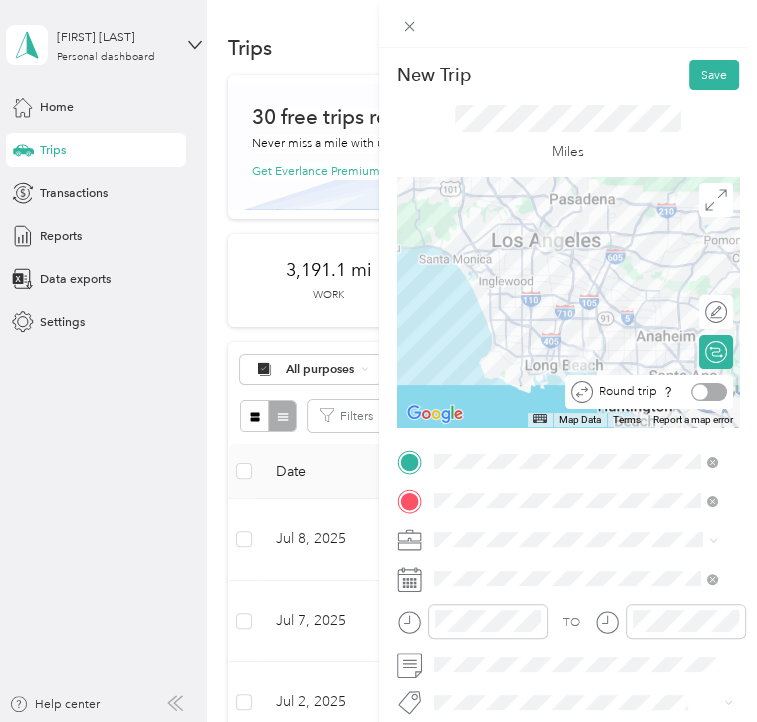 click at bounding box center (709, 392) 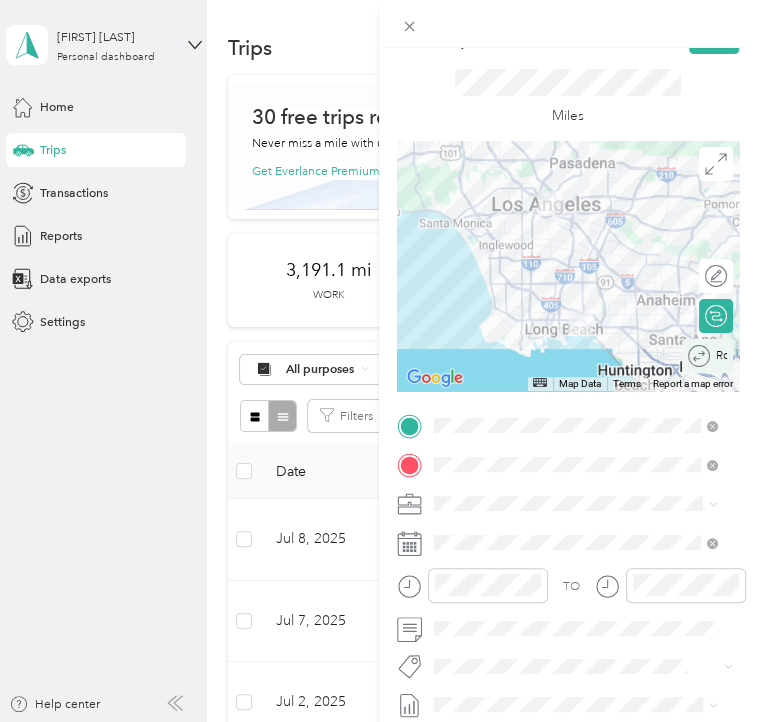 scroll, scrollTop: 0, scrollLeft: 0, axis: both 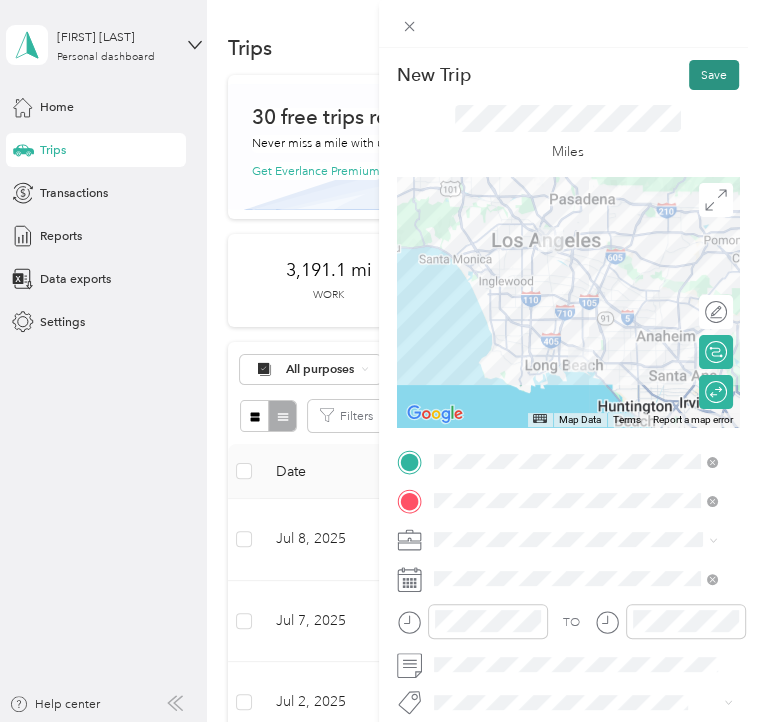 click on "Save" at bounding box center [714, 75] 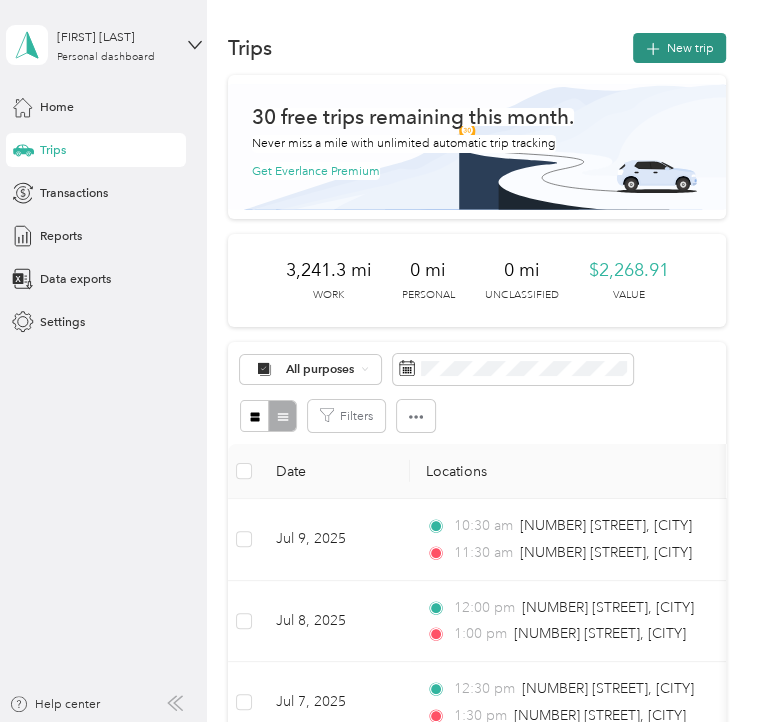 click on "New trip" at bounding box center (679, 48) 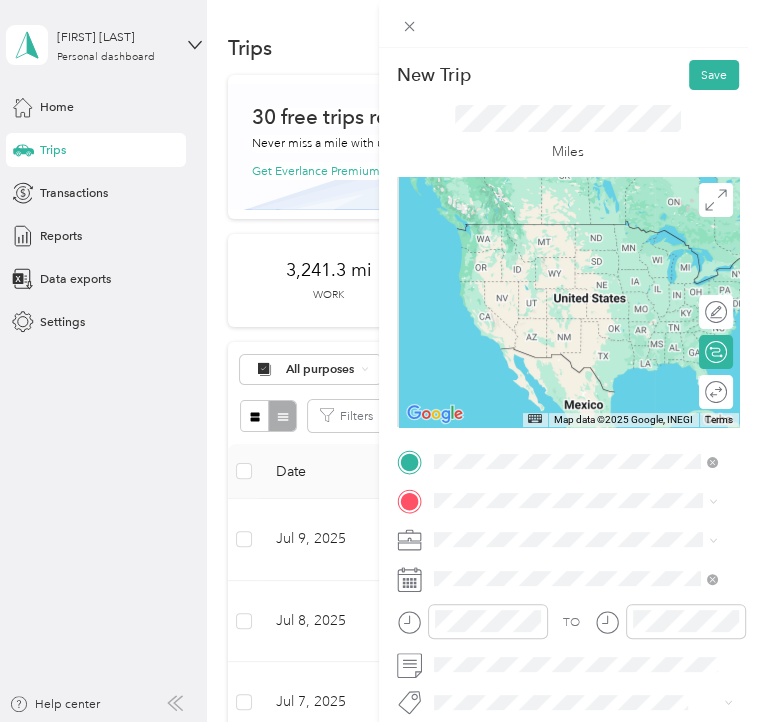 click on "[NUMBER] [STREET]
[CITY], [STATE] [POSTAL_CODE], [COUNTRY]" at bounding box center (589, 538) 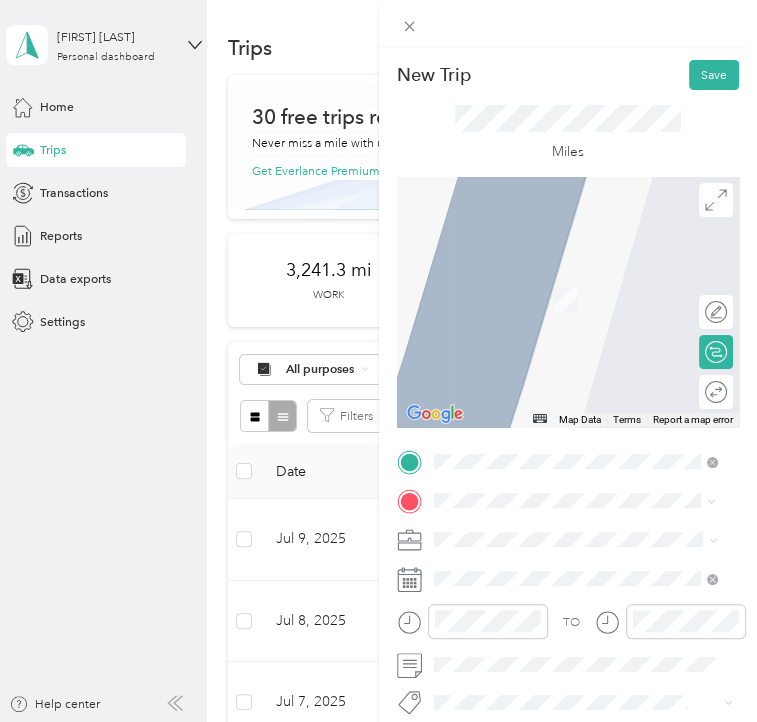 click on "[NUMBER] [STREET]
[CITY], [STATE] [POSTAL_CODE], [COUNTRY]" at bounding box center [589, 306] 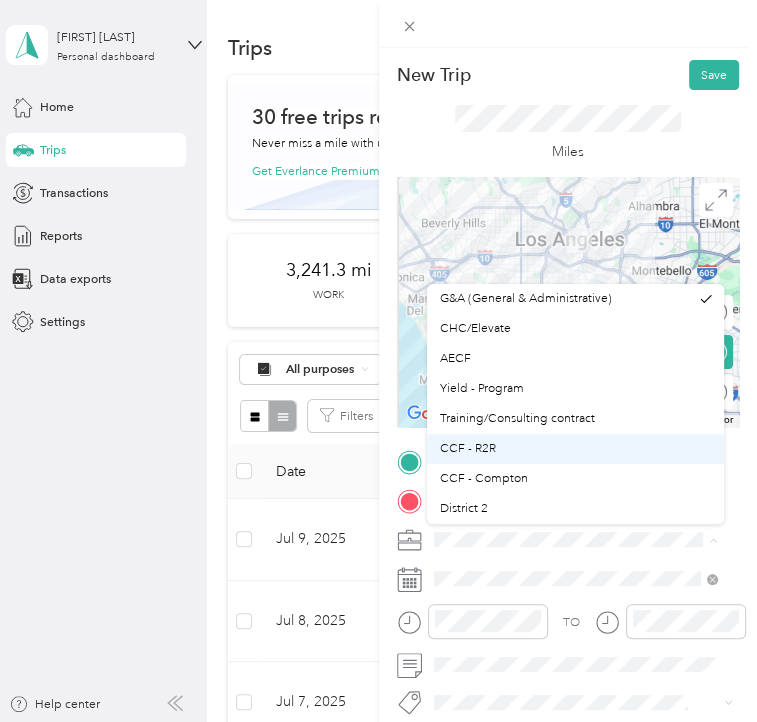 scroll, scrollTop: 100, scrollLeft: 0, axis: vertical 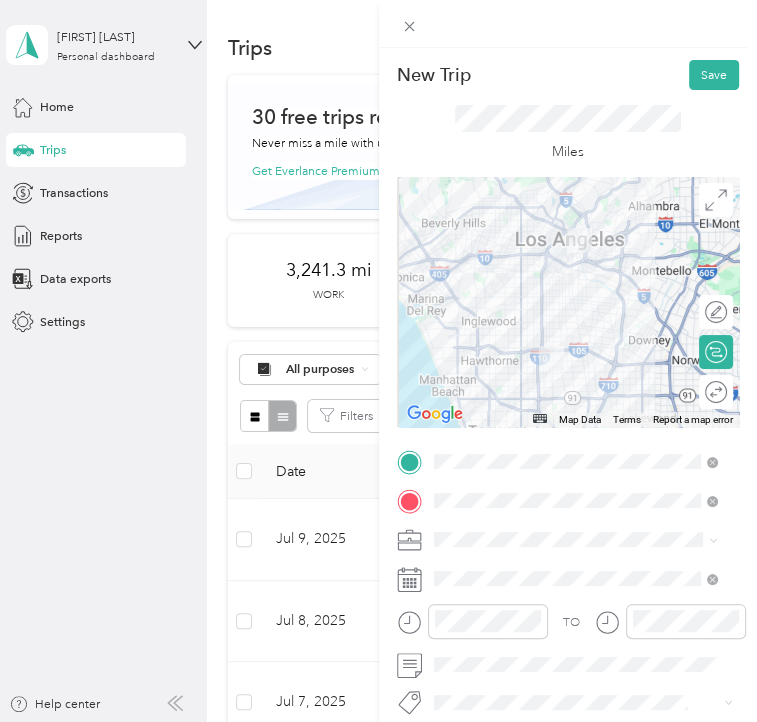 click on "G&A (General & Administrative)  CHC/Elevate AECF Yield - Program Training/Consulting contract CCF - R2R CCF - Compton District 2 DYD Cal - CRG DRP Community DRP VORS Ballmer Other CHC / CalVIP Personal" at bounding box center (575, 404) 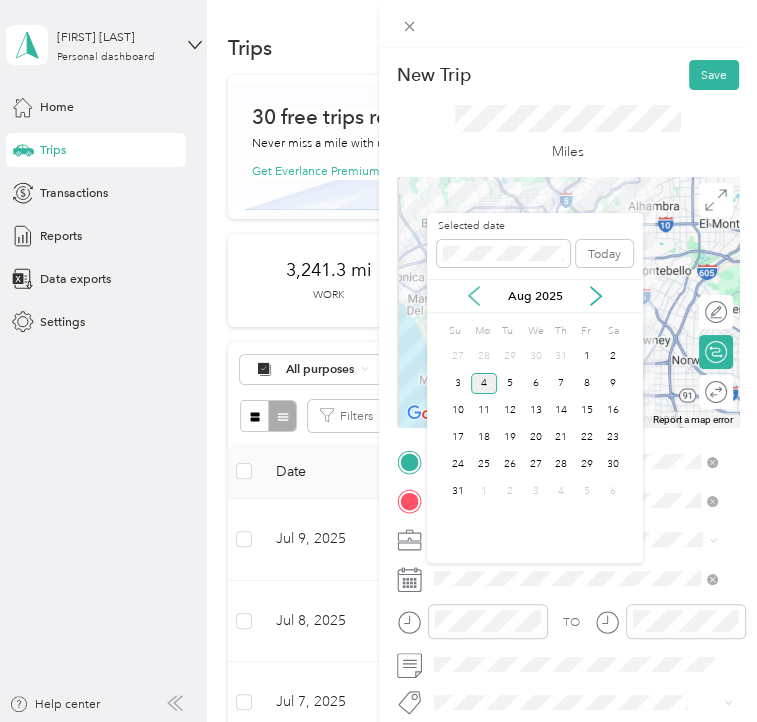 click 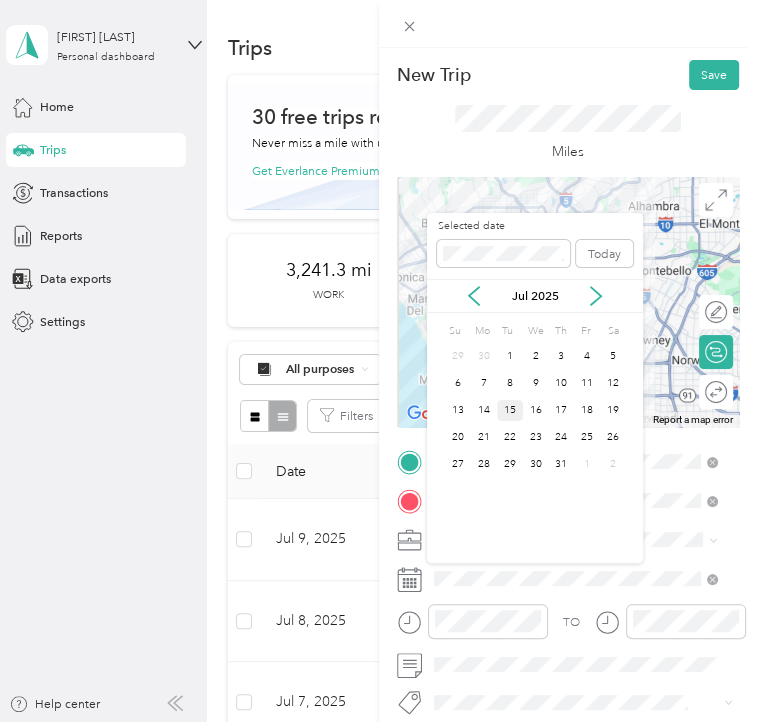 click on "15" at bounding box center (510, 410) 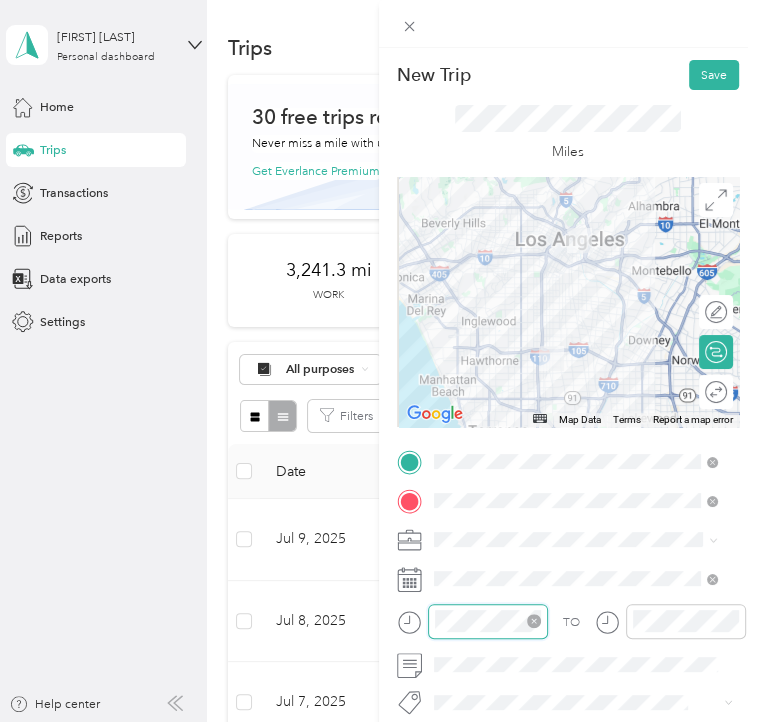 scroll, scrollTop: 112, scrollLeft: 0, axis: vertical 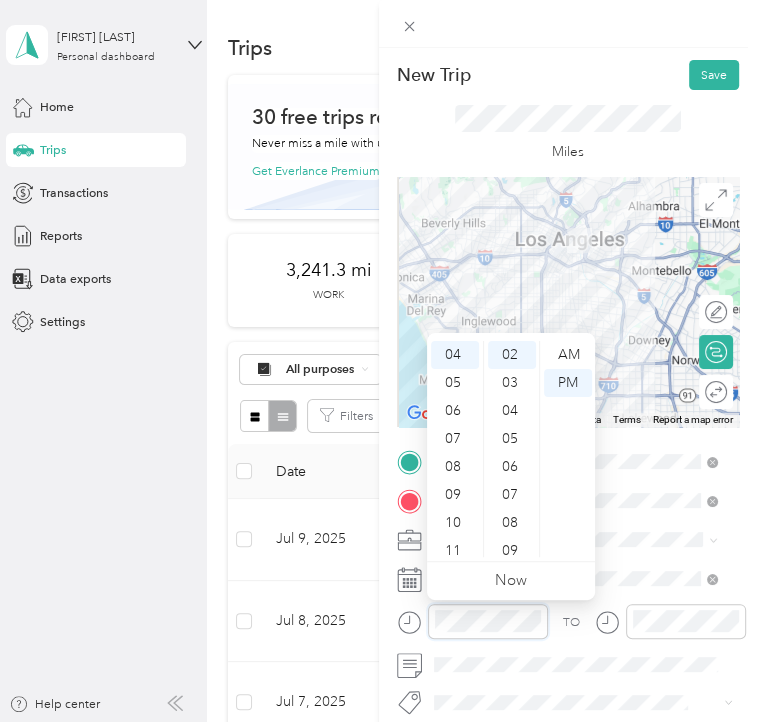 click at bounding box center (472, 621) 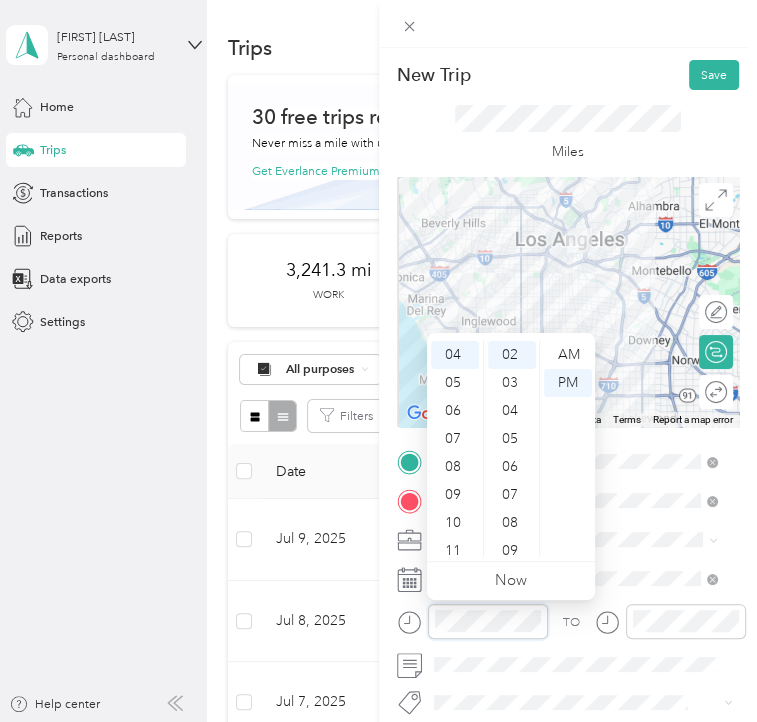 scroll, scrollTop: 120, scrollLeft: 0, axis: vertical 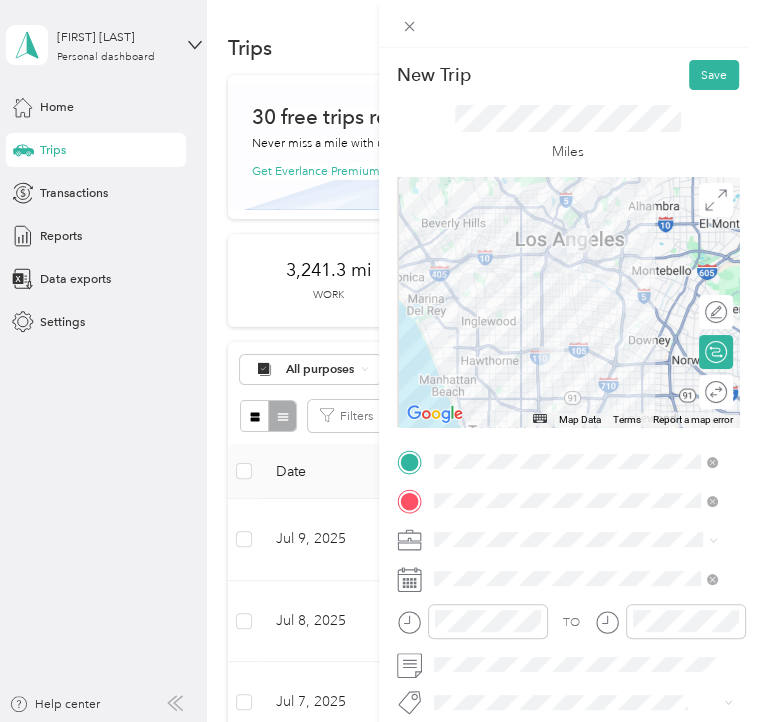 click on "Miles" at bounding box center (568, 133) 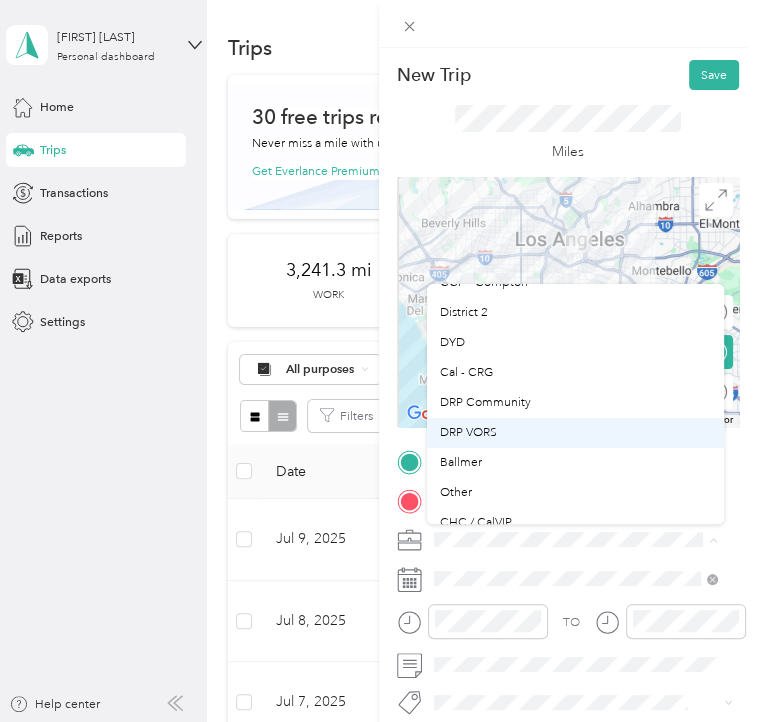 scroll, scrollTop: 200, scrollLeft: 0, axis: vertical 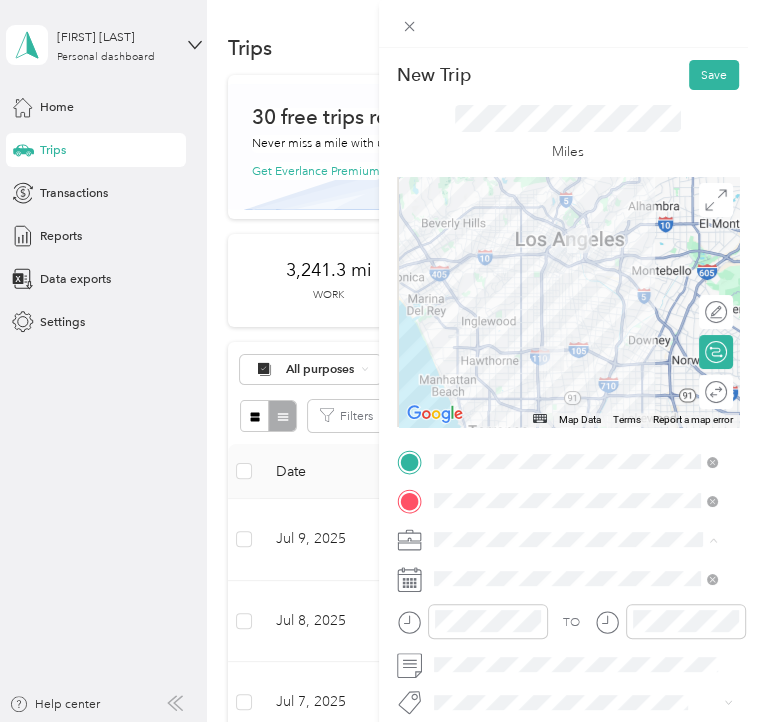 click on "G&A (General & Administrative)  CHC/Elevate AECF Yield - Program Training/Consulting contract CCF - R2R CCF - Compton District 2 DYD Cal - CRG DRP Community DRP VORS Ballmer Other CHC / CalVIP Personal" at bounding box center (575, 404) 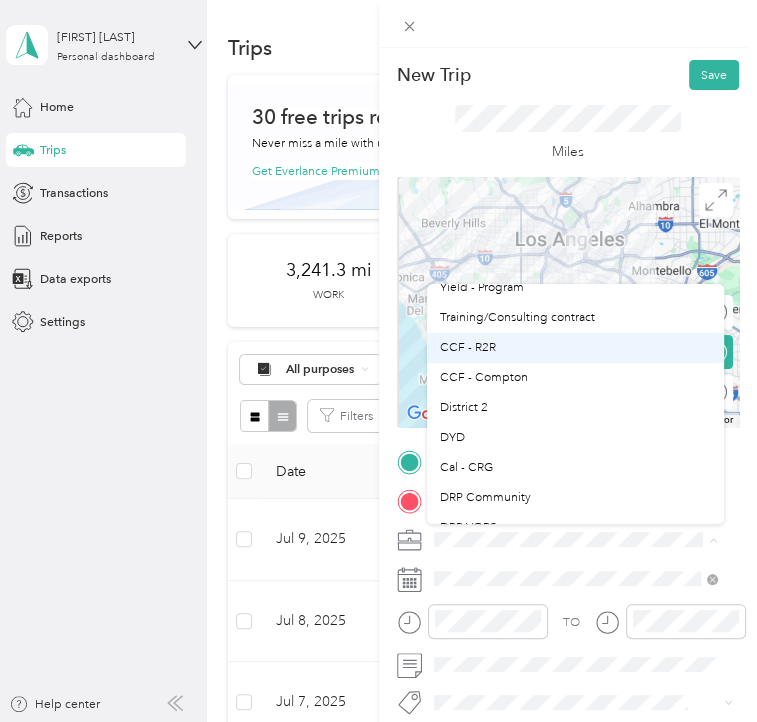 scroll, scrollTop: 200, scrollLeft: 0, axis: vertical 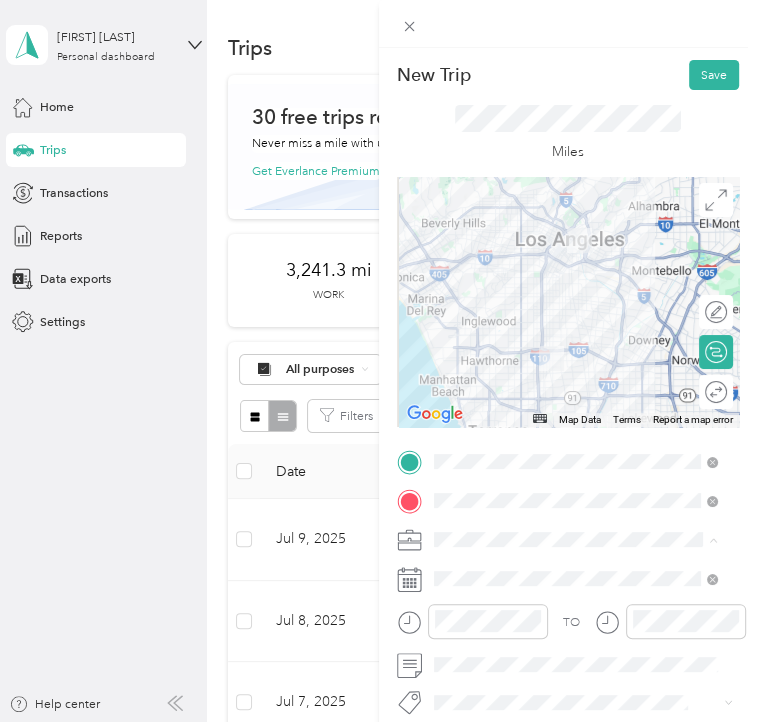 click on "DYD" at bounding box center (575, 339) 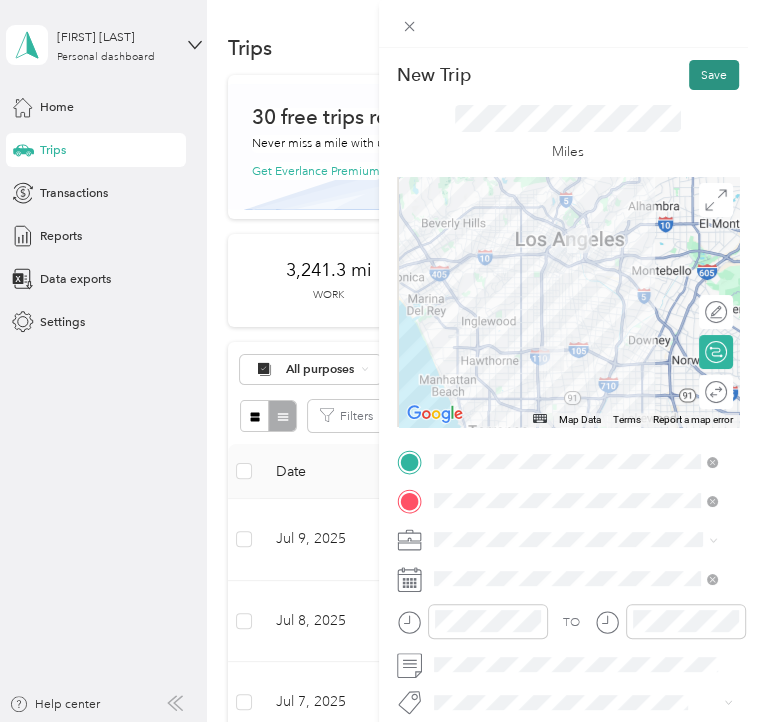 click on "Save" at bounding box center [714, 75] 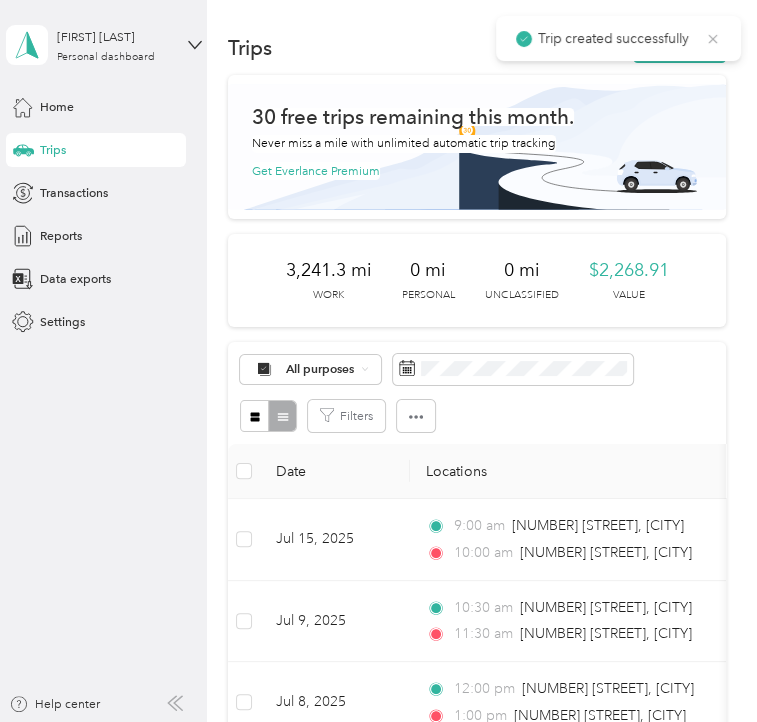 click 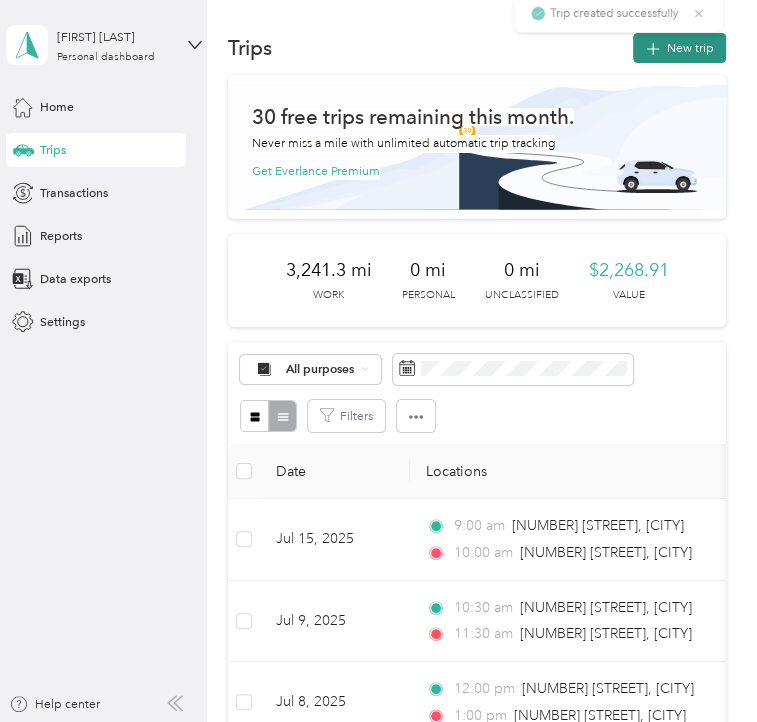 click on "New trip" at bounding box center [679, 48] 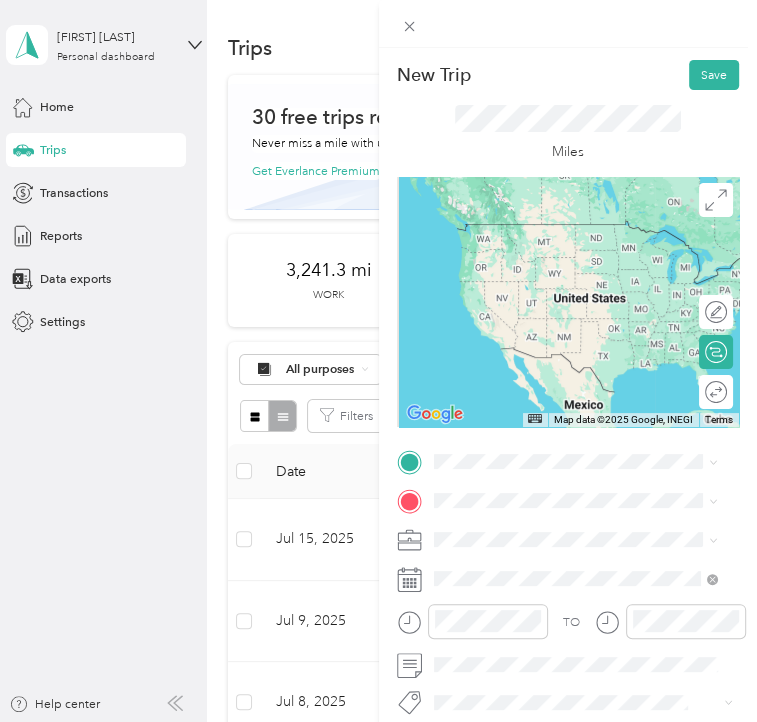click on "[NUMBER] [STREET]
[CITY], [STATE] [POSTAL_CODE], [COUNTRY]" at bounding box center [589, 536] 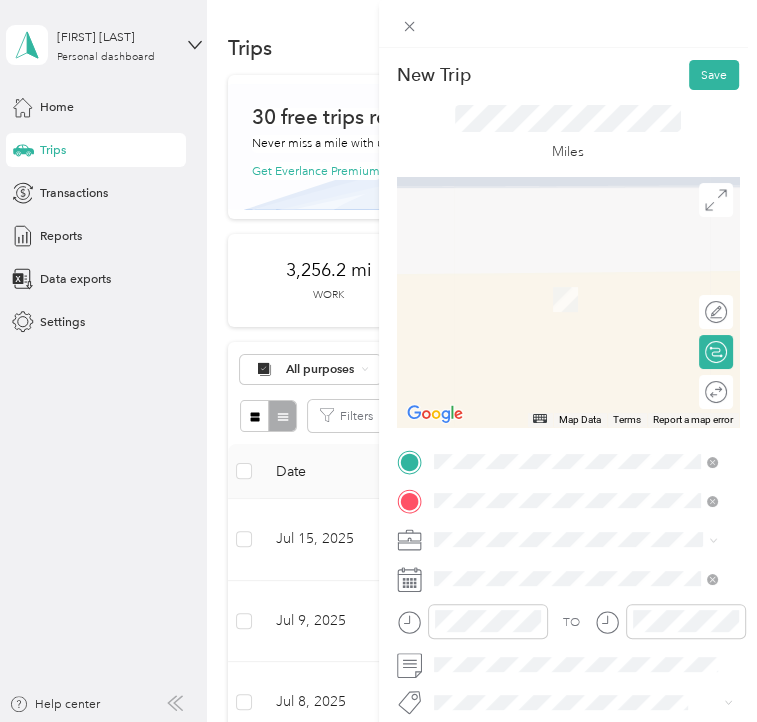 click on "[NUMBER] [STREET]
[CITY], [STATE] [POSTAL_CODE], [COUNTRY]" at bounding box center [589, 306] 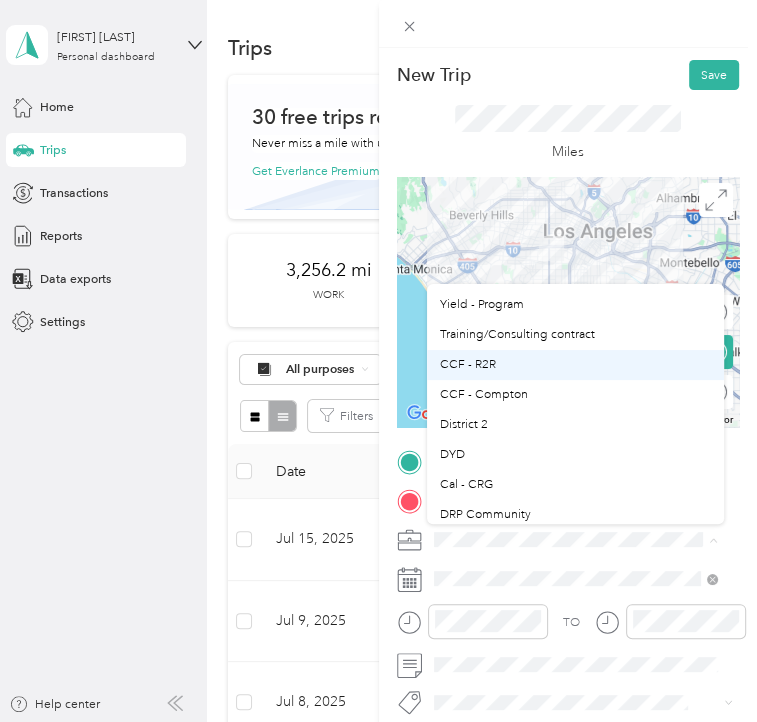 scroll, scrollTop: 200, scrollLeft: 0, axis: vertical 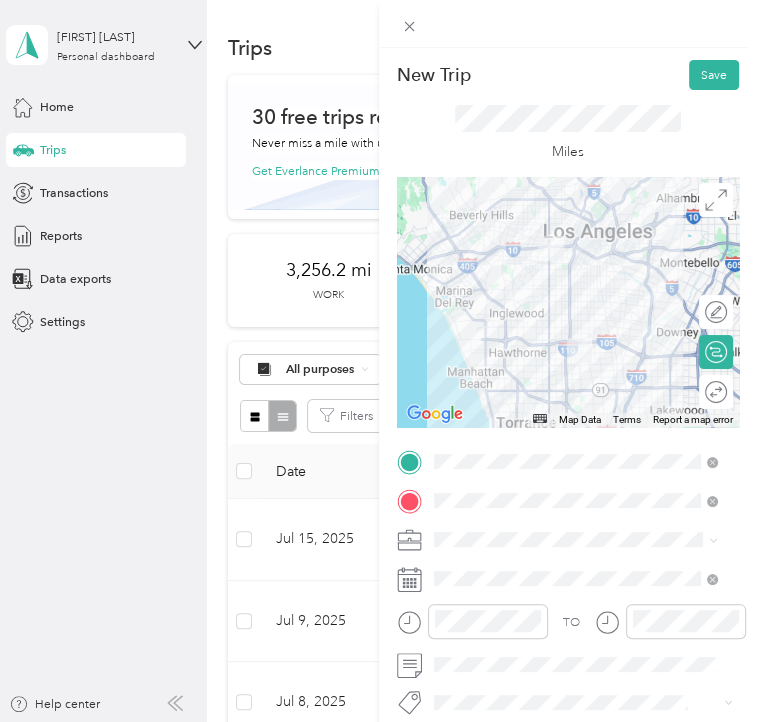 click on "DYD" at bounding box center (575, 339) 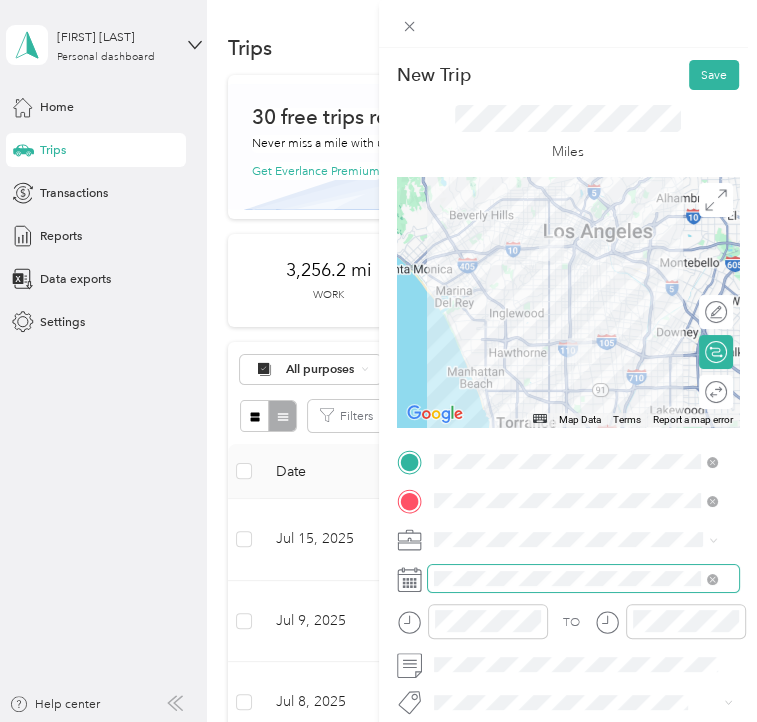 click at bounding box center [584, 578] 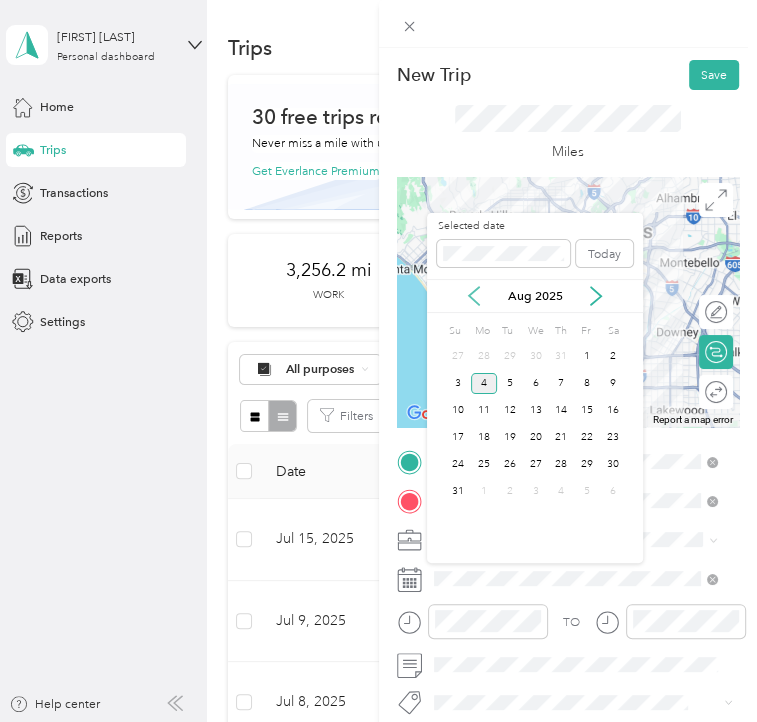 click 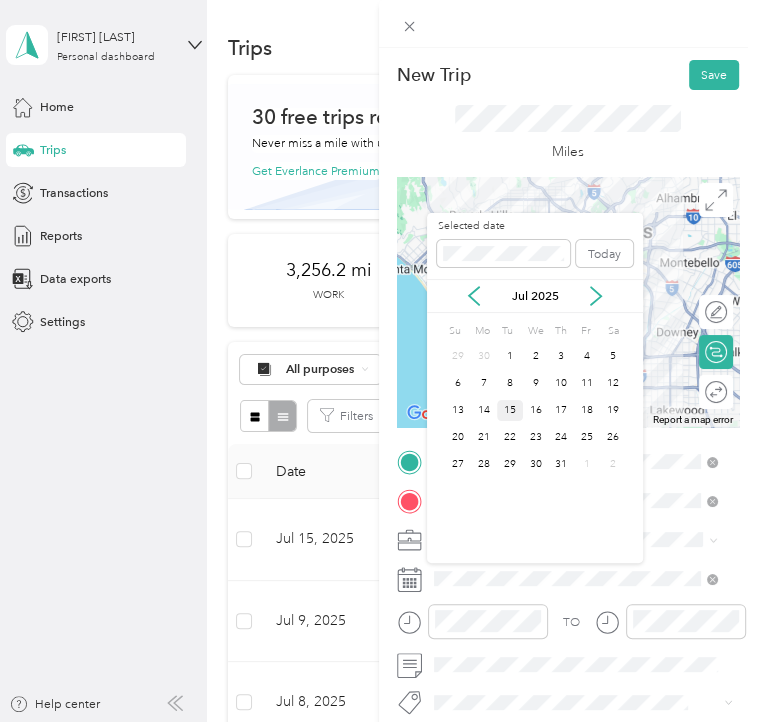click on "15" at bounding box center [510, 410] 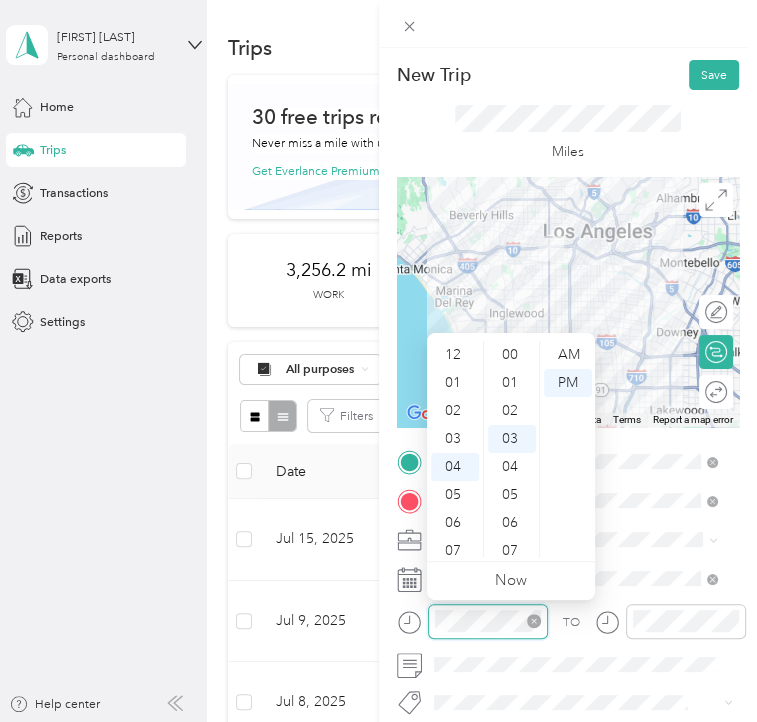 scroll, scrollTop: 112, scrollLeft: 0, axis: vertical 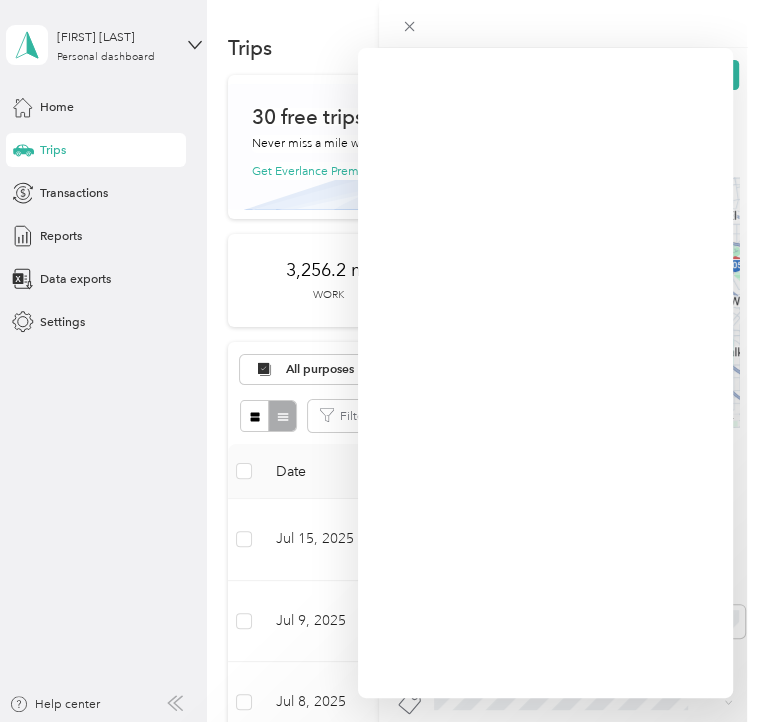 click on "New Trip Save This trip cannot be edited because it is either under review, approved, or paid. Contact your Team Manager to edit it. Miles ← Move left → Move right ↑ Move up ↓ Move down + Zoom in - Zoom out Home Jump left by 75% End Jump right by 75% Page Up Jump up by 75% Page Down Jump down by 75% Map Data Map data ©2025 Google Map data ©2025 Google 10 km  Click to toggle between metric and imperial units Terms Report a map error Edit route Calculate route Round trip TO Add photo" at bounding box center (378, 361) 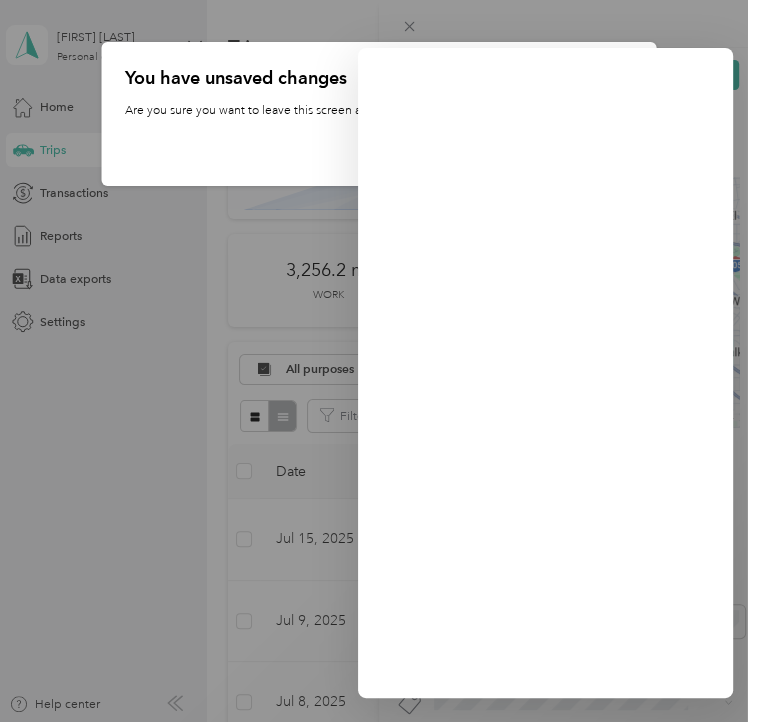 click on "You have unsaved changes Are you sure you want to leave this screen and discard your changes? Discard changes Keep editing" at bounding box center [378, 114] 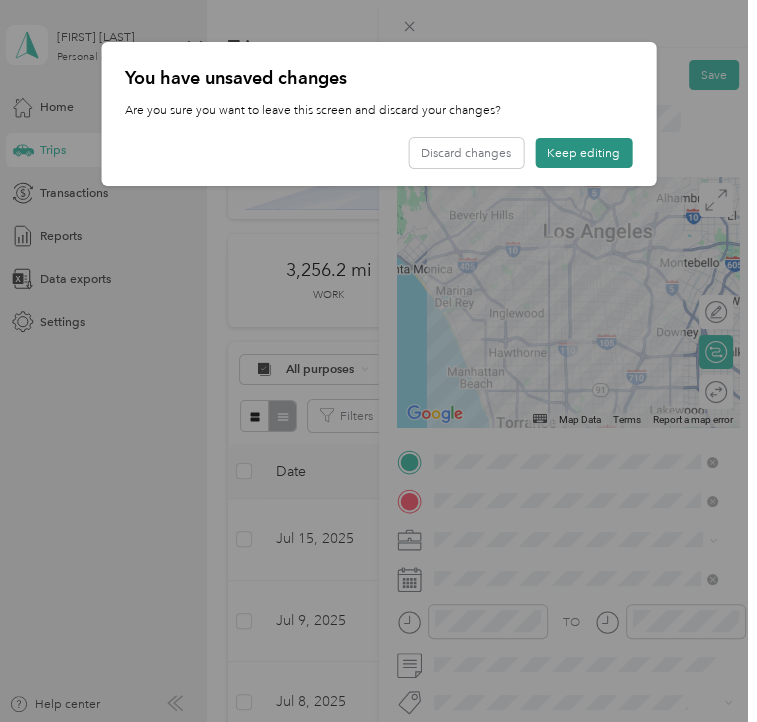 click on "Keep editing" at bounding box center [583, 153] 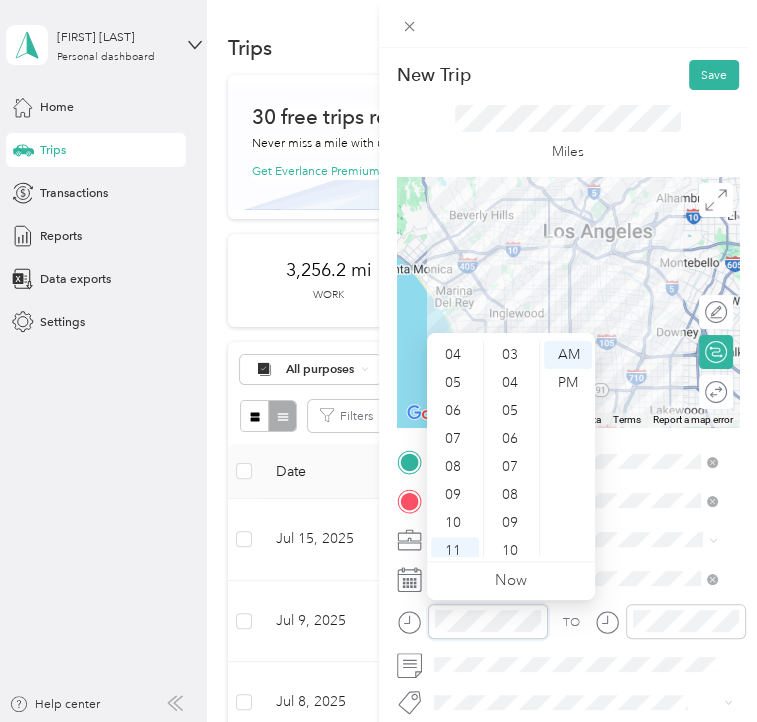 scroll, scrollTop: 120, scrollLeft: 0, axis: vertical 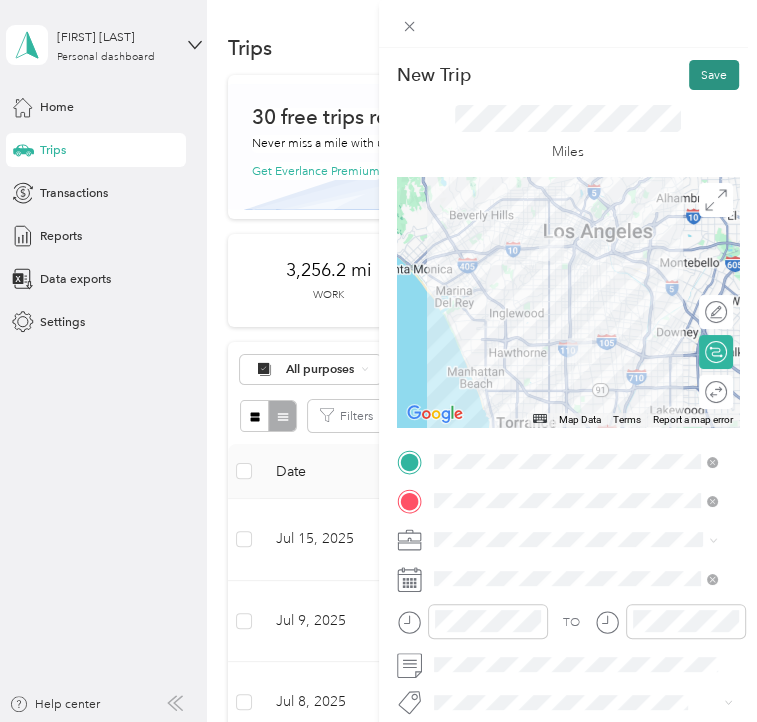 click on "Save" at bounding box center (714, 75) 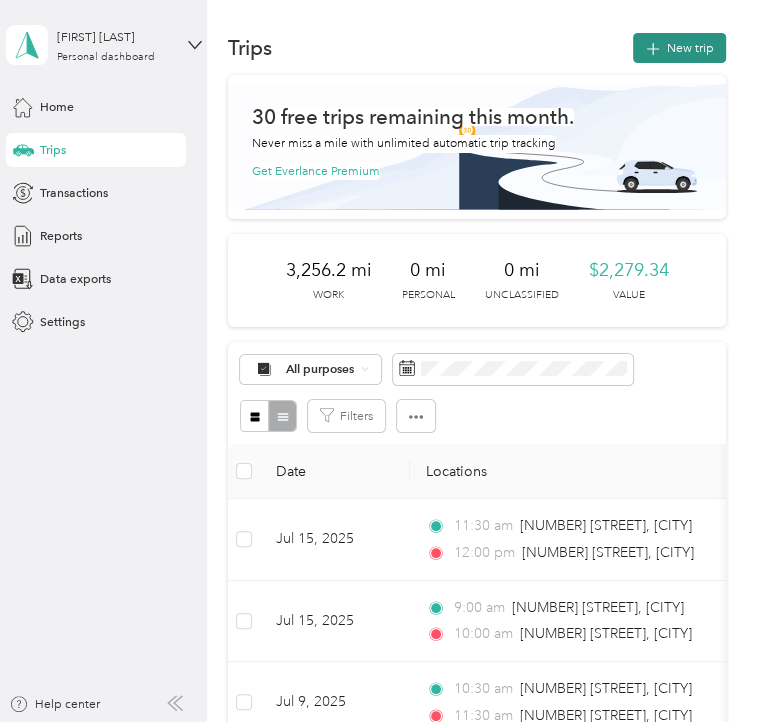 click 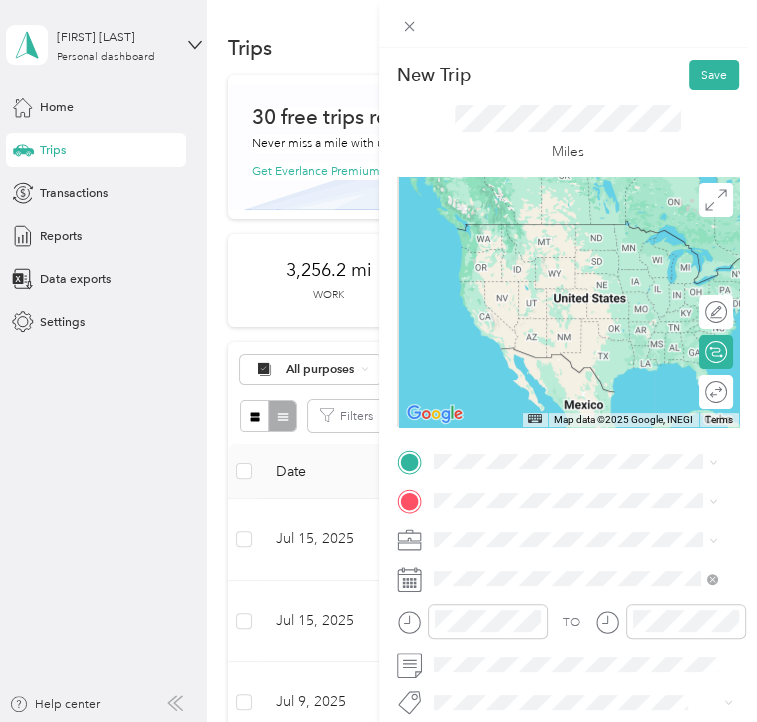 click on "[NUMBER] [STREET]
[CITY], [STATE] [POSTAL_CODE], [COUNTRY]" at bounding box center [589, 599] 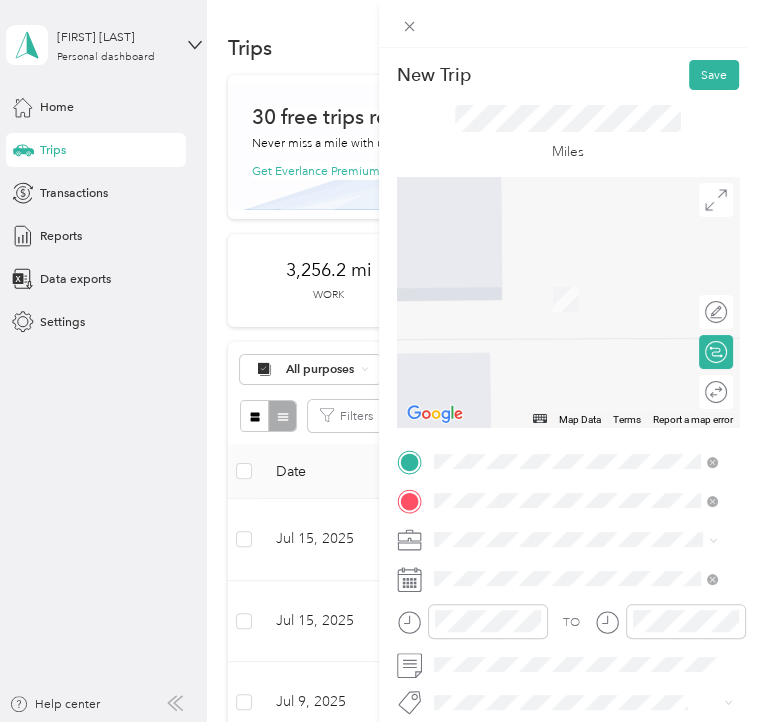 click on "[NUMBER] [STREET]
[CITY], [STATE] [POSTAL_CODE], [COUNTRY]" at bounding box center [575, 306] 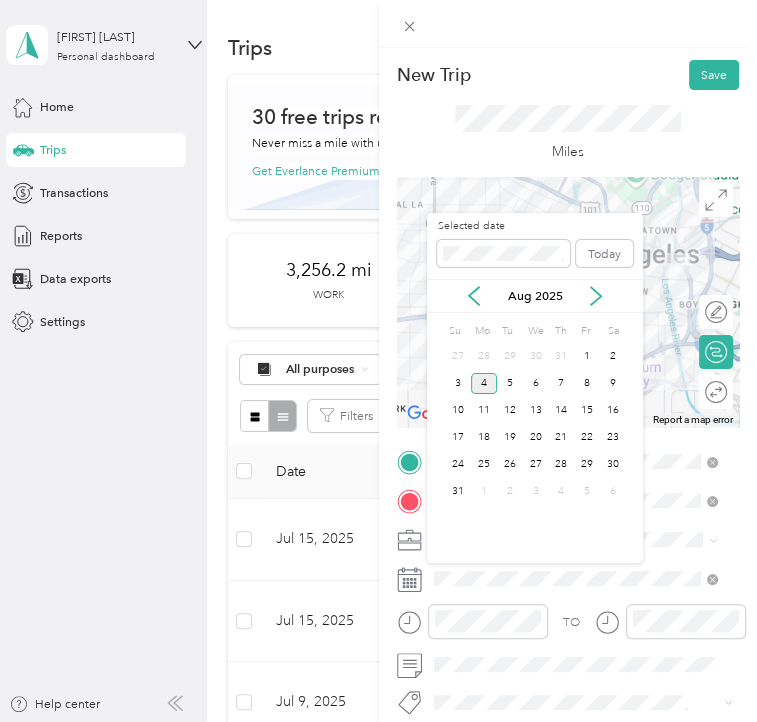 click on "Aug 2025" at bounding box center (535, 296) 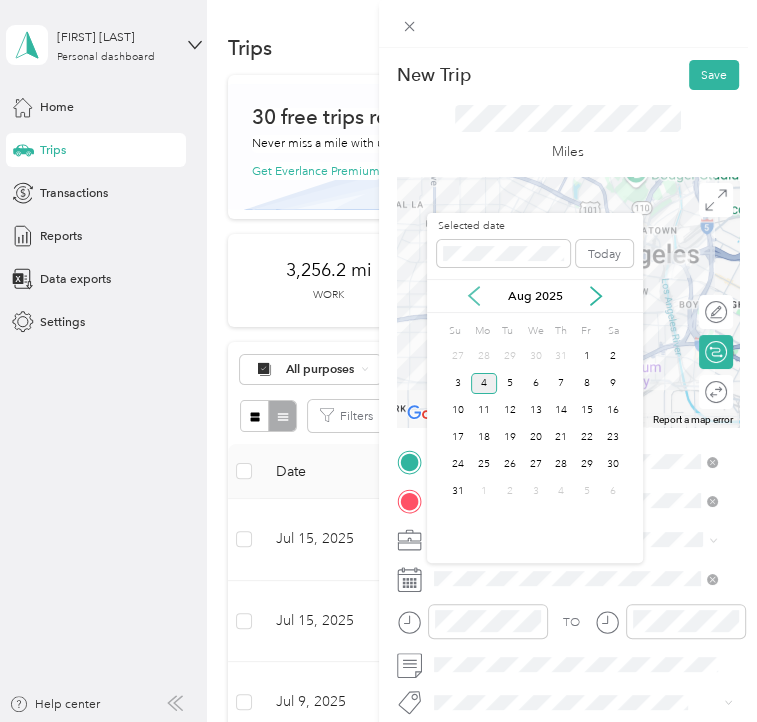 click 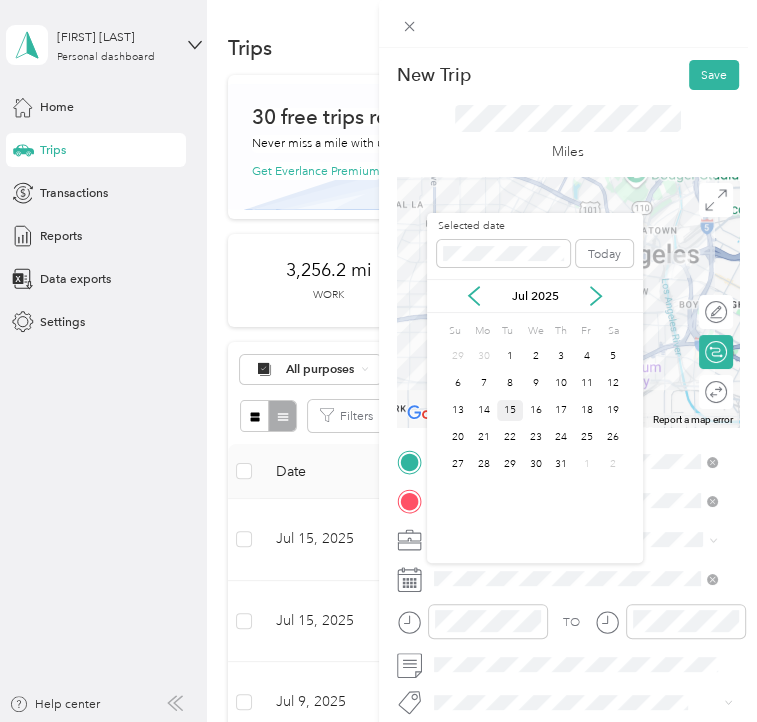 click on "15" at bounding box center [510, 410] 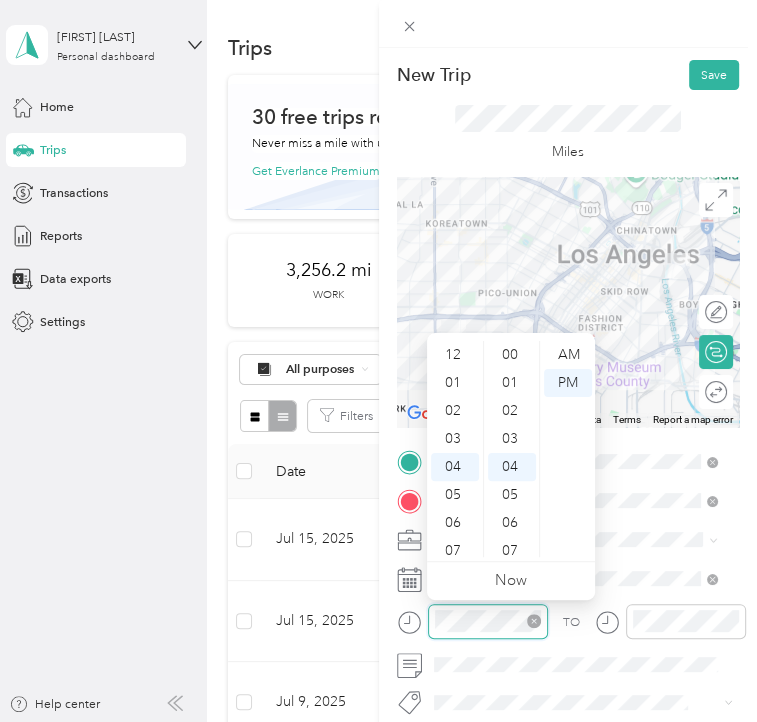 scroll, scrollTop: 112, scrollLeft: 0, axis: vertical 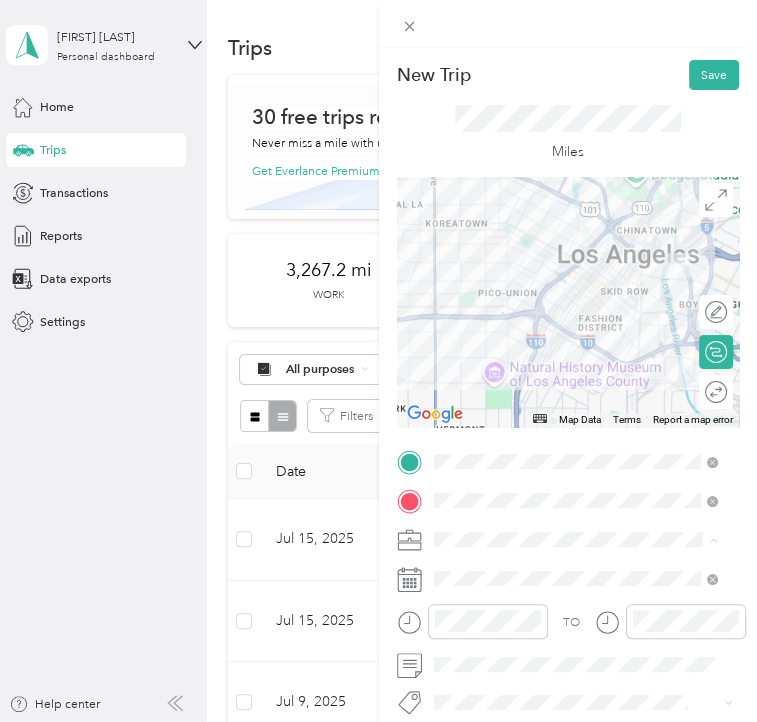 click on "DYD" at bounding box center [575, 439] 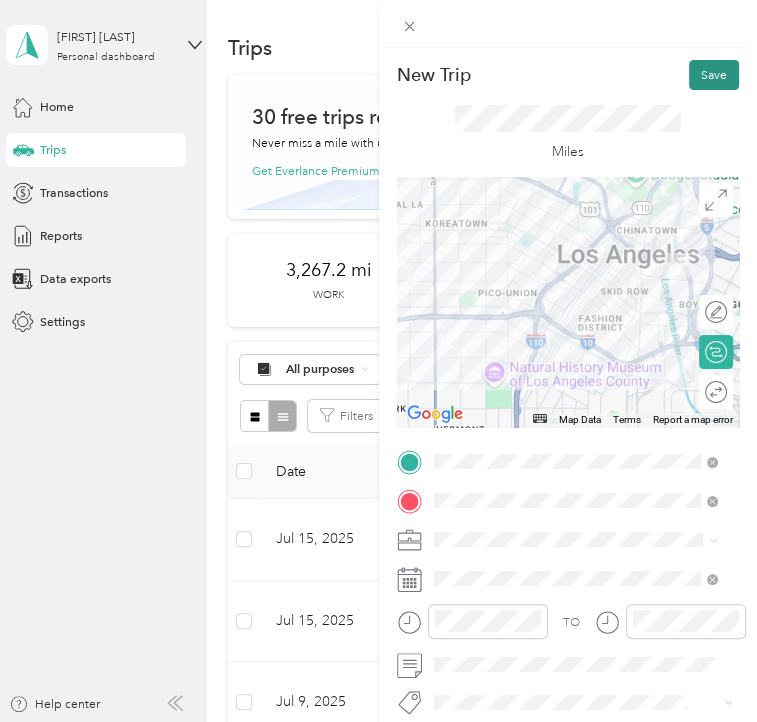 click on "Save" at bounding box center (714, 75) 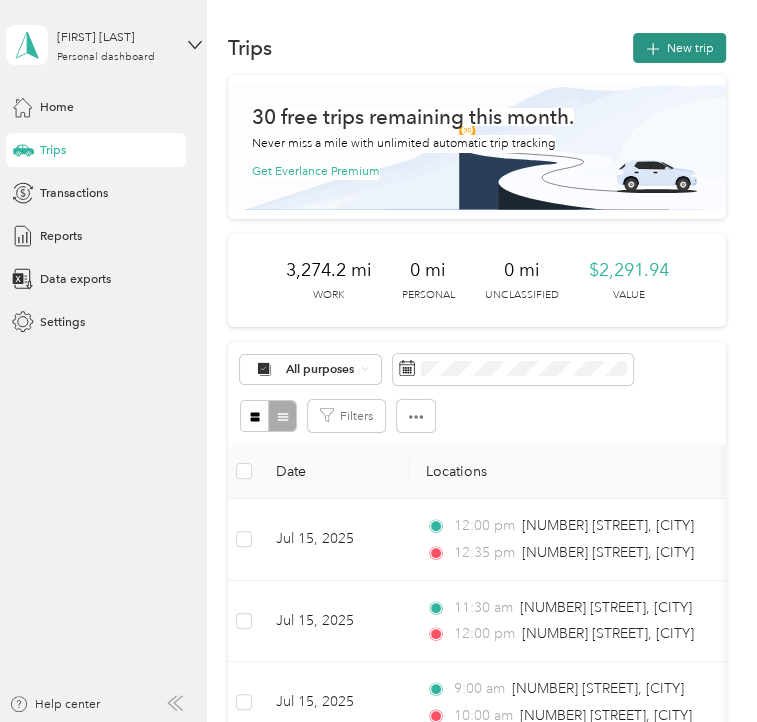 click on "New trip" at bounding box center (679, 48) 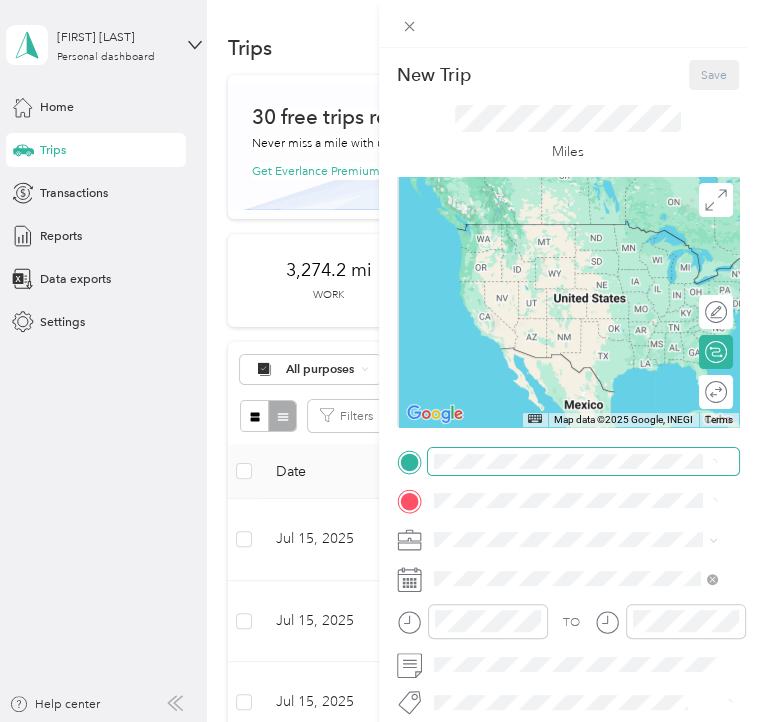 click at bounding box center [584, 461] 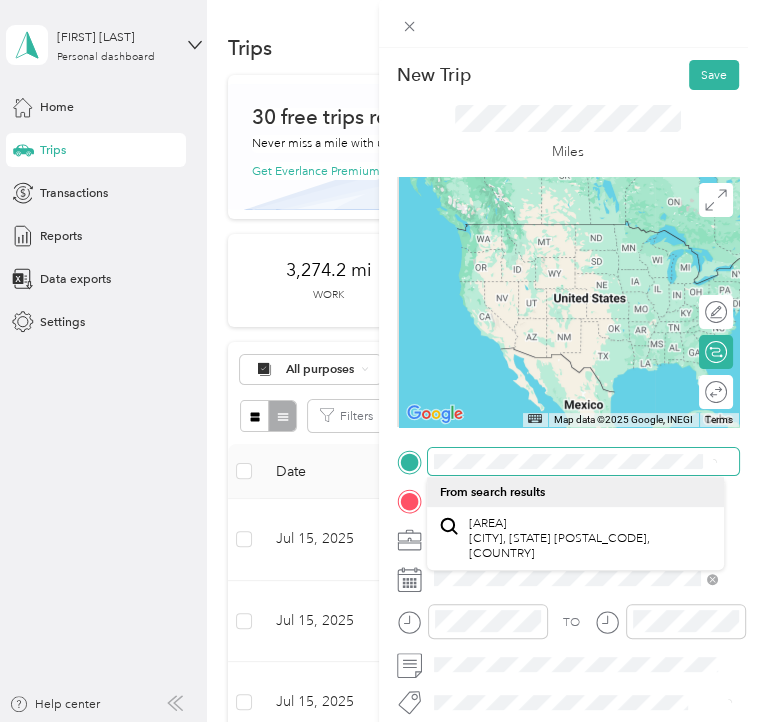 click at bounding box center (584, 461) 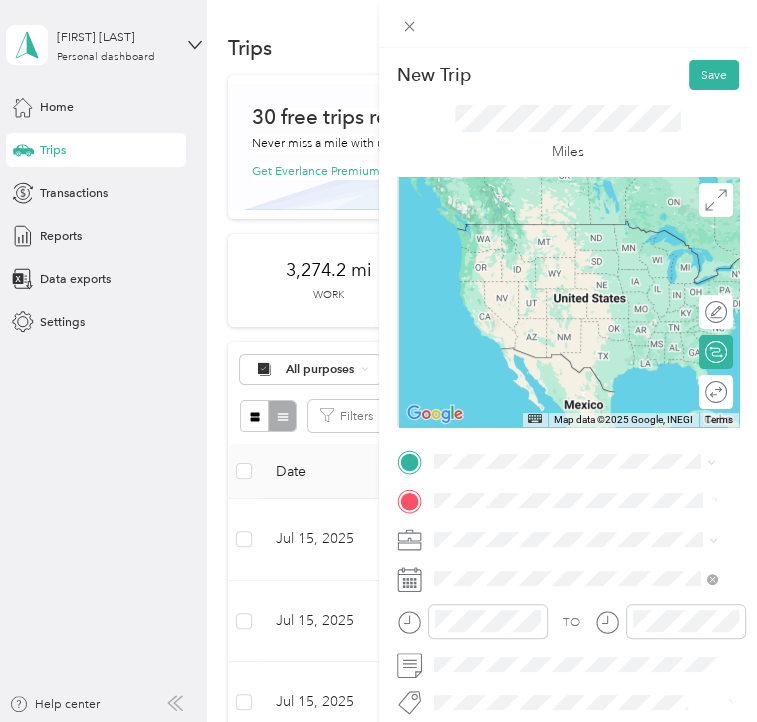 click on "[NUMBER] [STREET]
[CITY], [STATE] [POSTAL_CODE], [COUNTRY]" at bounding box center [589, 538] 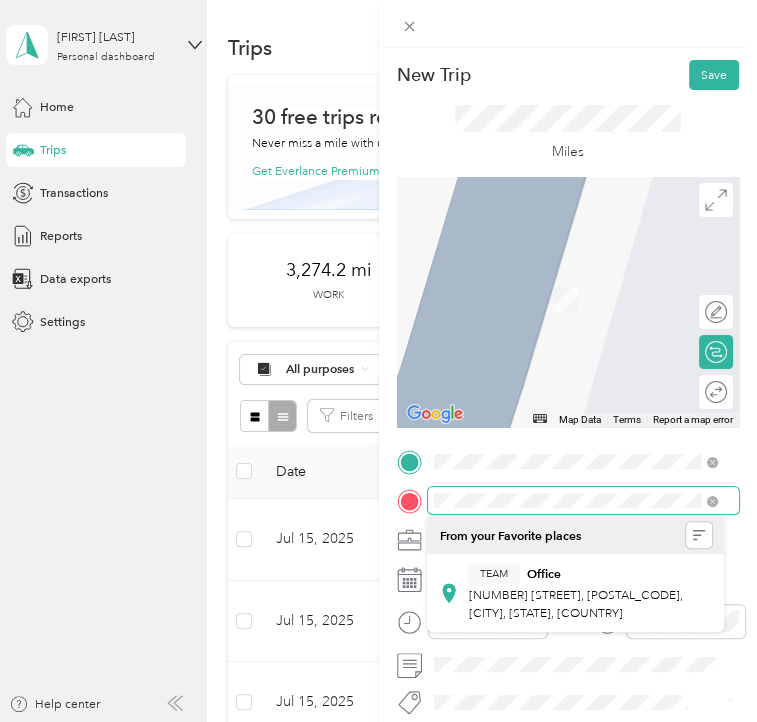 click on "New Trip Save This trip cannot be edited because it is either under review, approved, or paid. Contact your Team Manager to edit it. Miles ← Move left → Move right ↑ Move up ↓ Move down + Zoom in - Zoom out Home Jump left by 75% End Jump right by 75% Page Up Jump up by 75% Page Down Jump down by 75% Map Data Map data ©2025 Google Map data ©2025 Google 2 m  Click to toggle between metric and imperial units Terms Report a map error Edit route Calculate route Round trip TO Add photo" at bounding box center (568, 465) 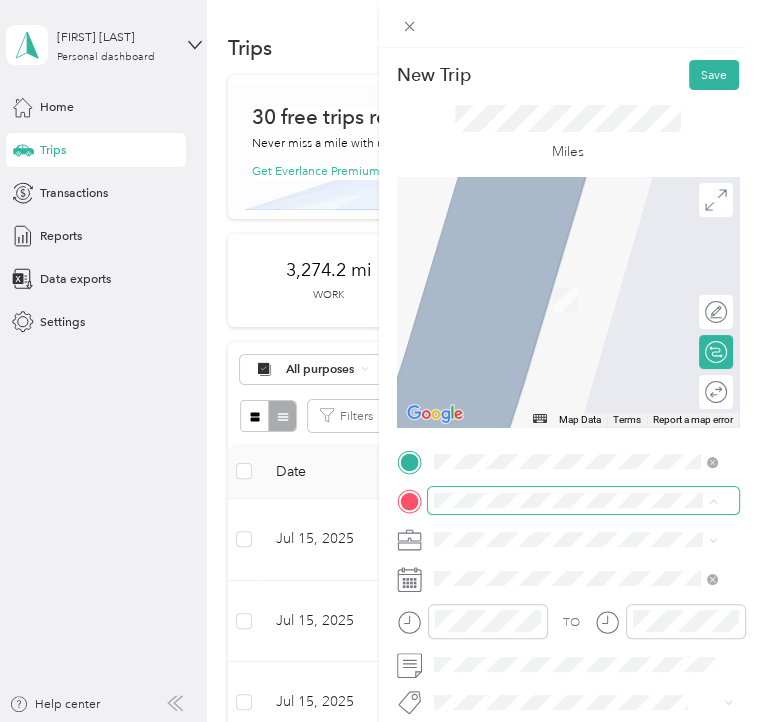 click on "Save This trip cannot be edited because it is either under review, approved, or paid. Contact your Team Manager to edit it. Miles ← Move left → Move right ↑ Move up ↓ Move down + Zoom in - Zoom out Home Jump left by 75% End Jump right by 75% Page Up Jump up by 75% Page Down Jump down by 75% Map Data Map data ©2025 Google Map data ©2025 Google 2 m Click to toggle between metric and imperial units Terms Report a map error Edit route Calculate route Round trip TO Add photo From your Favorite places TEAM Office [NUMBER] [STREET], [POSTAL_CODE], [CITY], [STATE], [COUNTRY]" at bounding box center [373, 722] 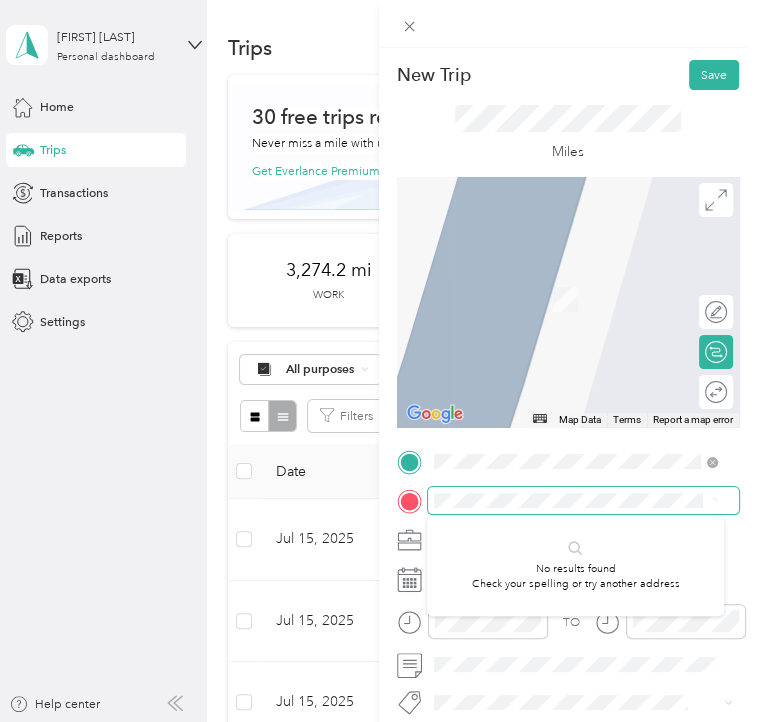 scroll, scrollTop: 0, scrollLeft: 56, axis: horizontal 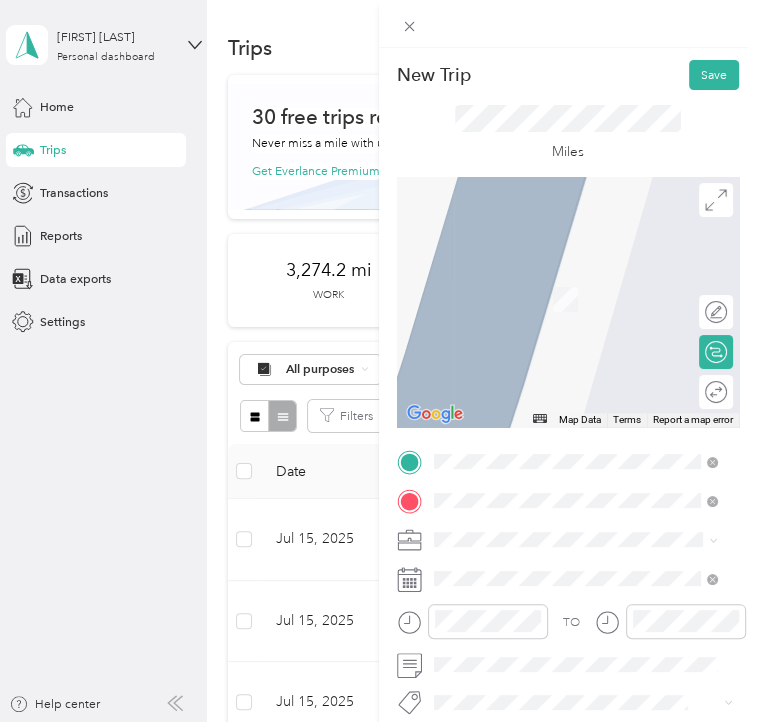 click on "[NUMBER] [STREET]
[CITY], [STATE] [POSTAL_CODE], [COUNTRY]" at bounding box center [575, 306] 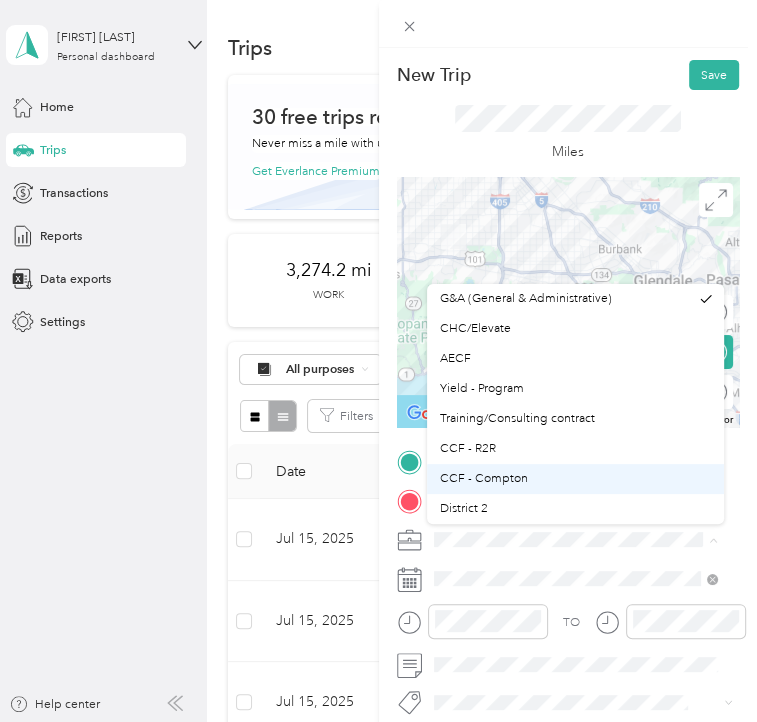 scroll, scrollTop: 100, scrollLeft: 0, axis: vertical 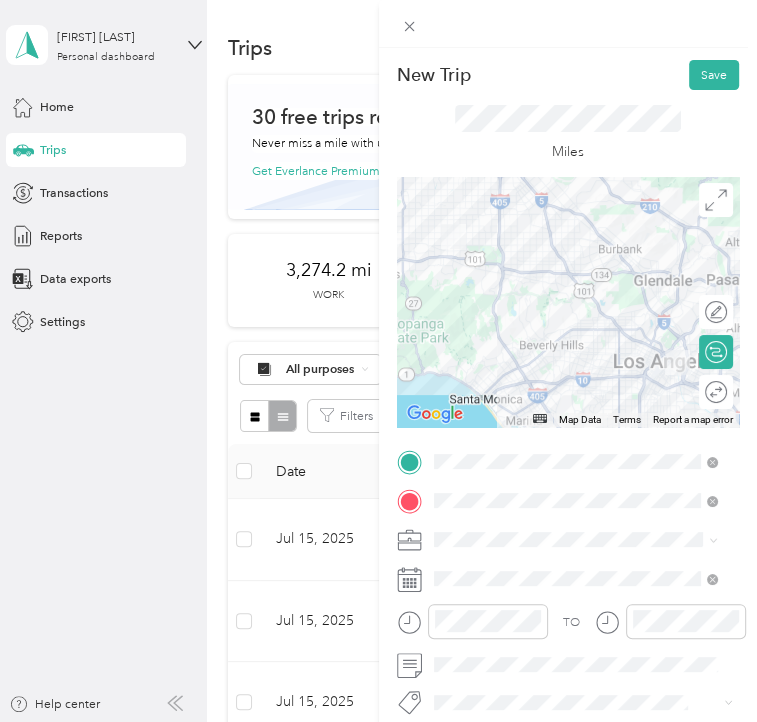 click on "DYD" at bounding box center [575, 439] 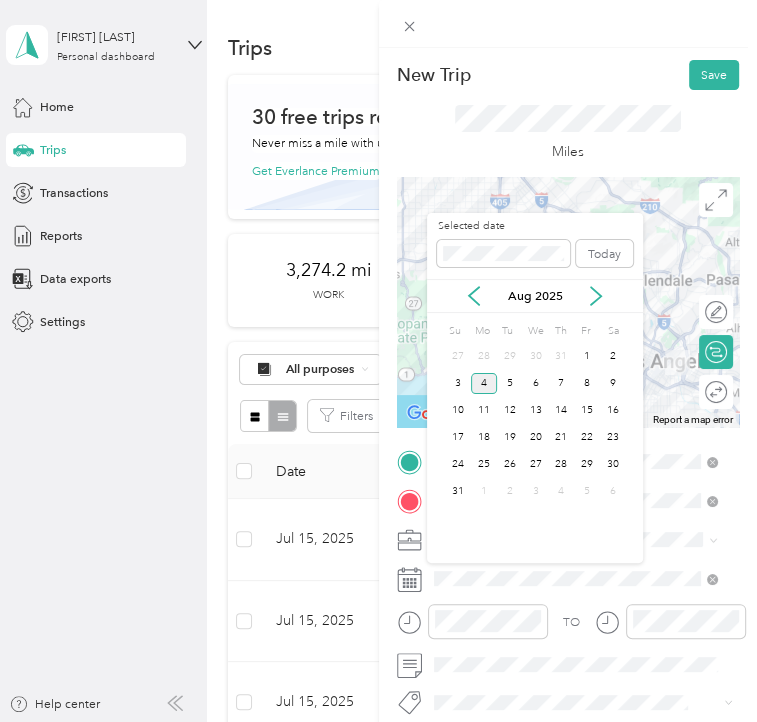 click on "Aug 2025" at bounding box center (535, 296) 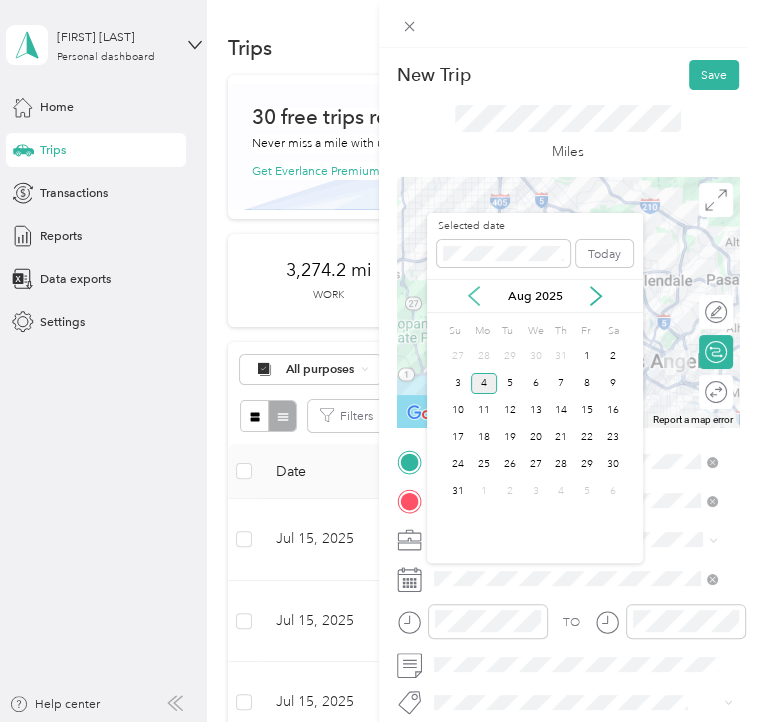 click 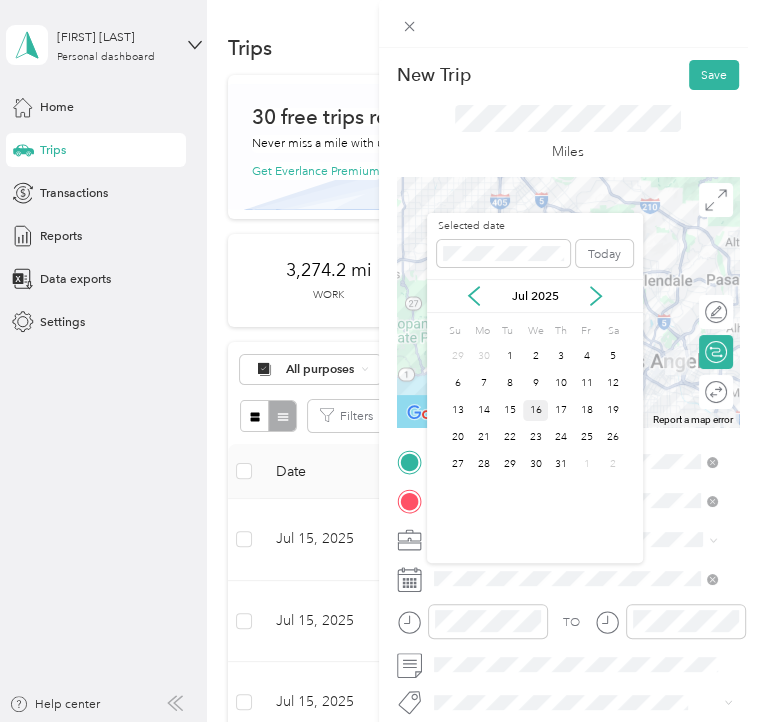 click on "16" at bounding box center [536, 410] 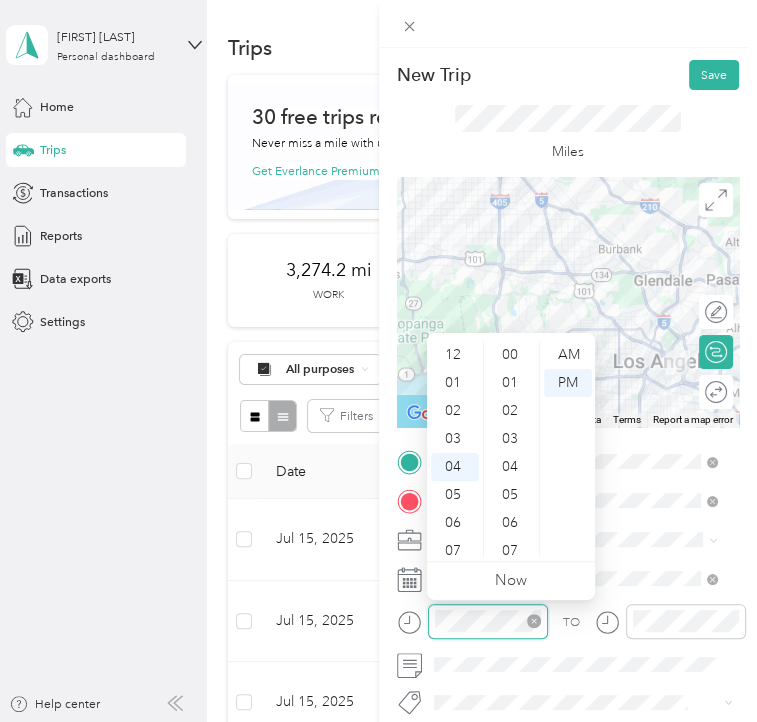 scroll, scrollTop: 112, scrollLeft: 0, axis: vertical 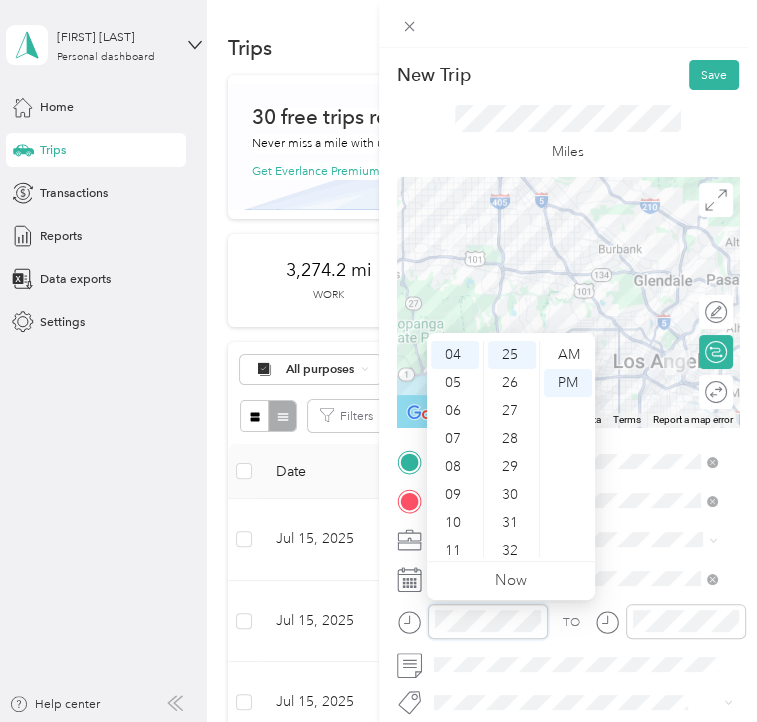 click at bounding box center (472, 621) 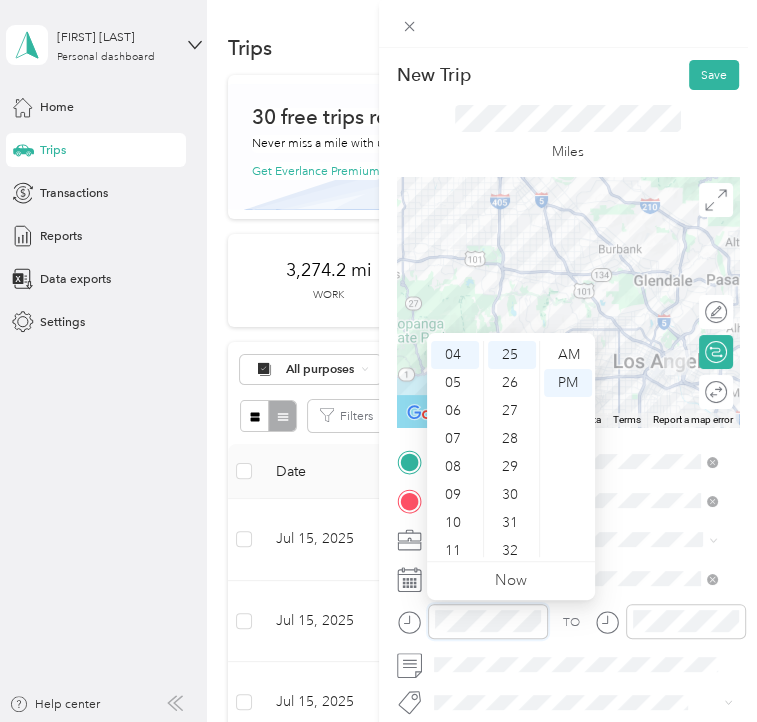 scroll, scrollTop: 120, scrollLeft: 0, axis: vertical 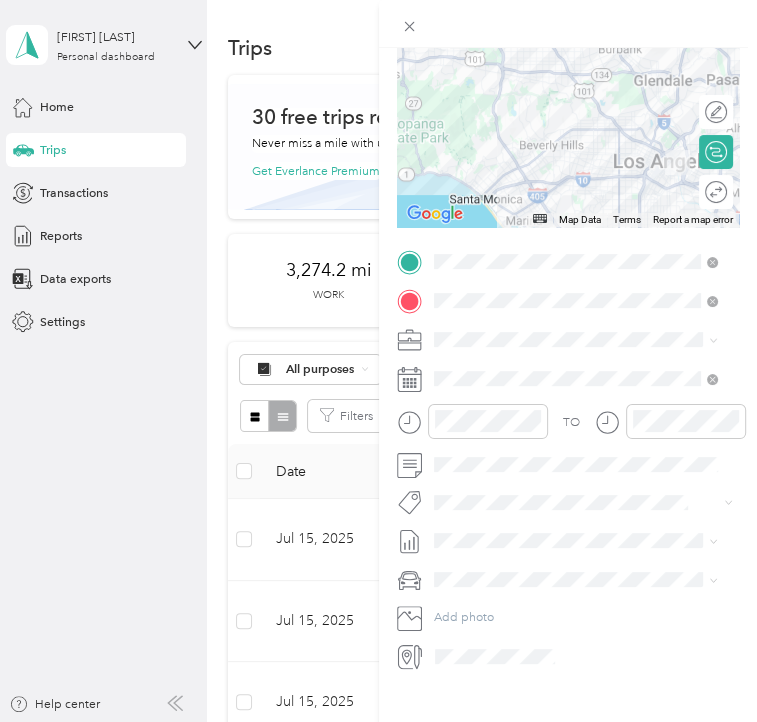 click on "[NUMBER] [STREET]
[CITY], [STATE] [POSTAL_CODE], [COUNTRY]" at bounding box center (575, 377) 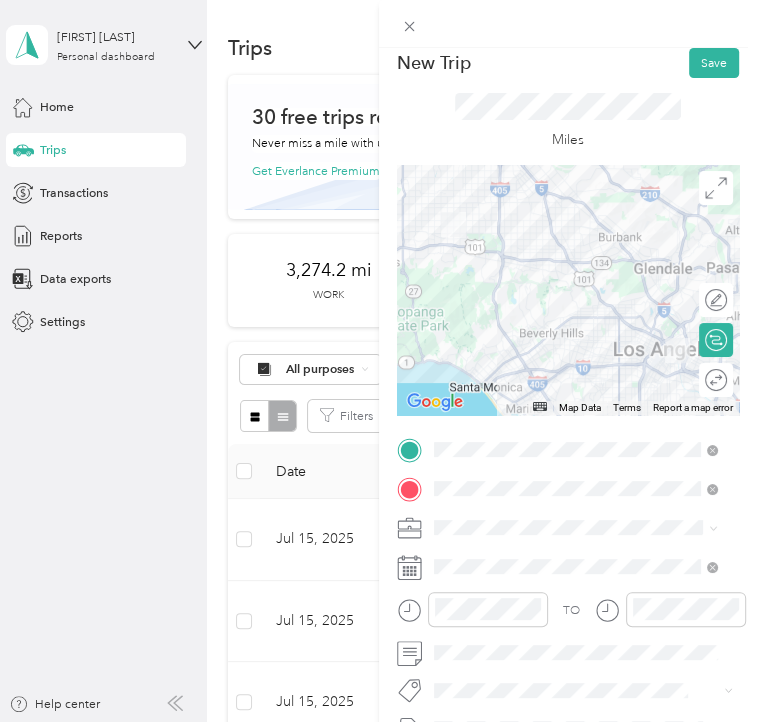 scroll, scrollTop: 0, scrollLeft: 0, axis: both 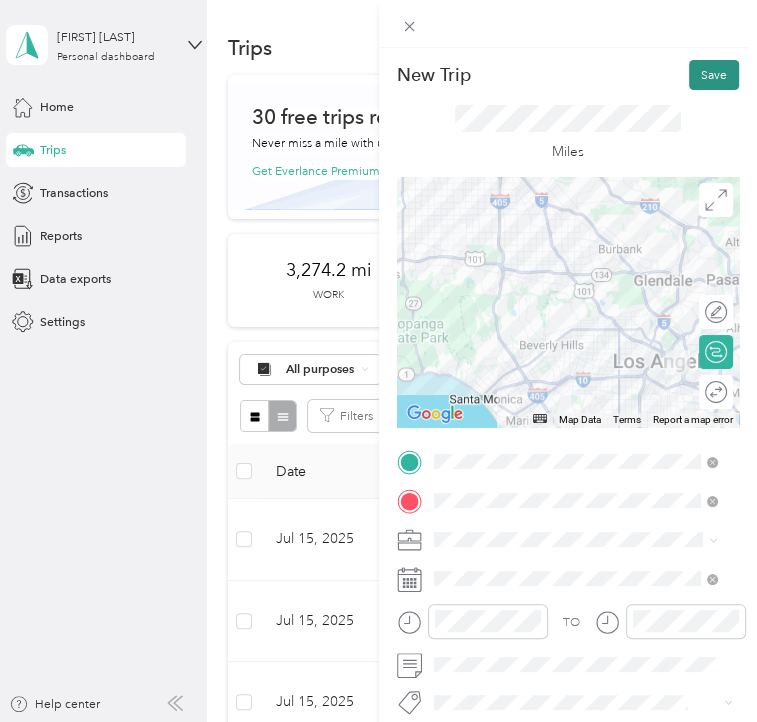 click on "Save" at bounding box center [714, 75] 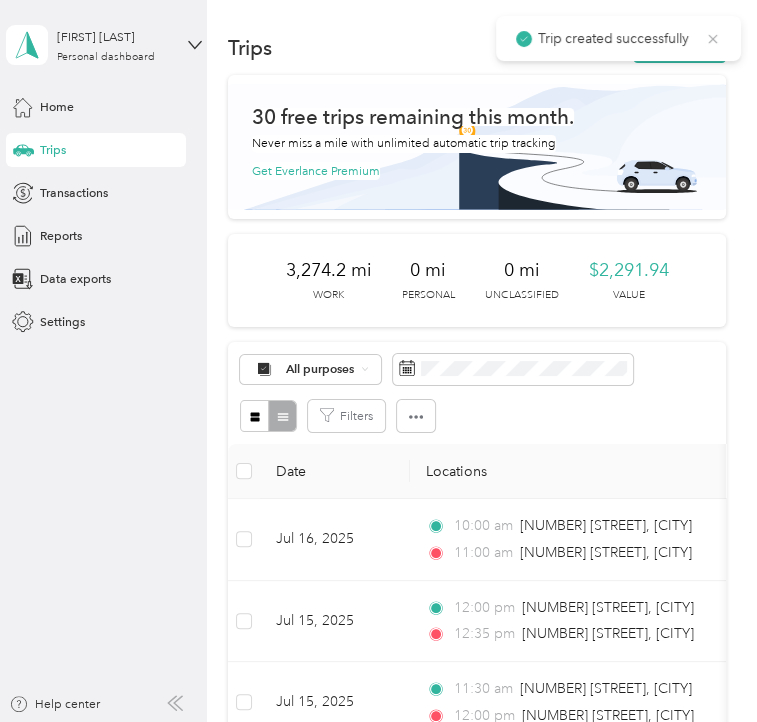 click 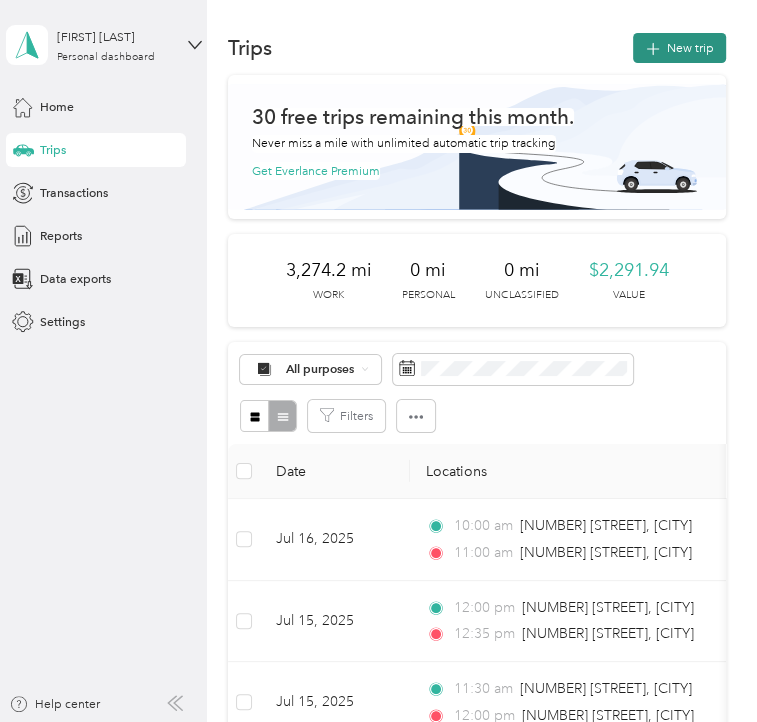 click on "New trip" at bounding box center (679, 48) 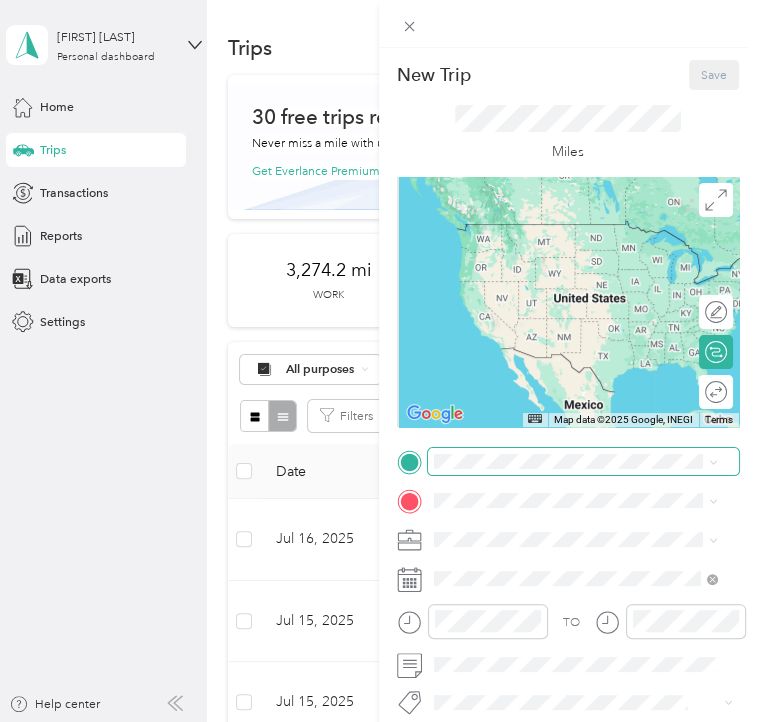 click at bounding box center (584, 461) 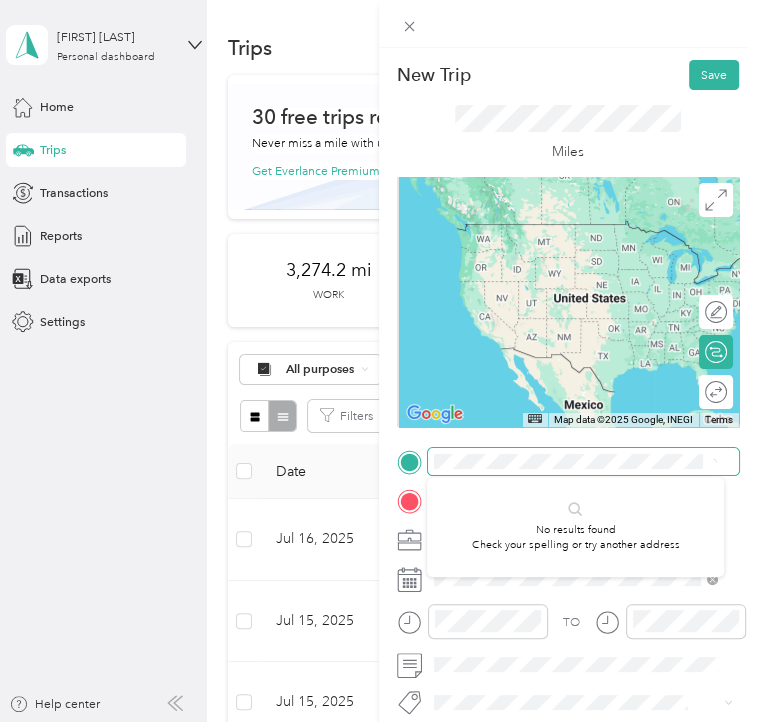 scroll, scrollTop: 0, scrollLeft: 70, axis: horizontal 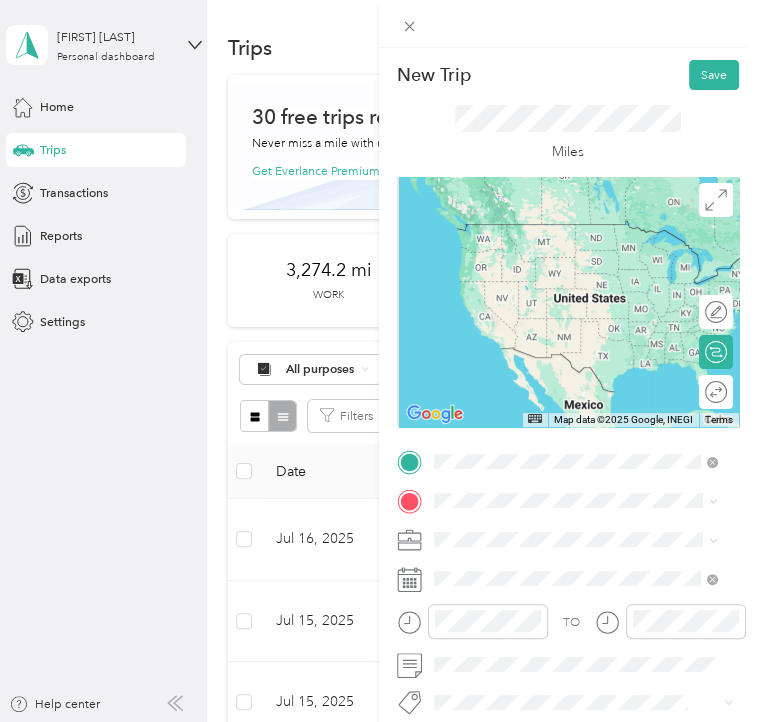 click on "[NUMBER] [STREET]
[CITY], [STATE] [POSTAL_CODE], [COUNTRY]" at bounding box center [575, 538] 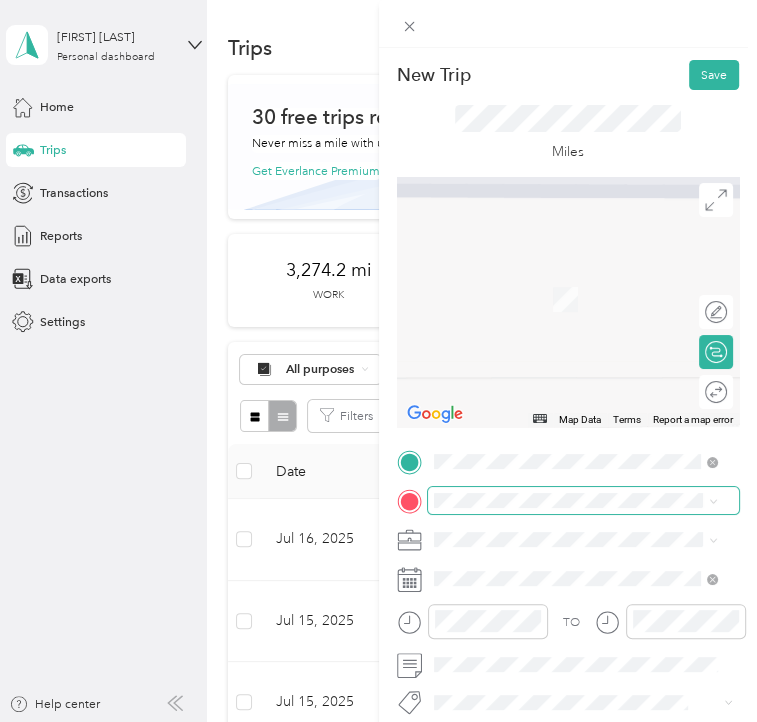 click at bounding box center [584, 500] 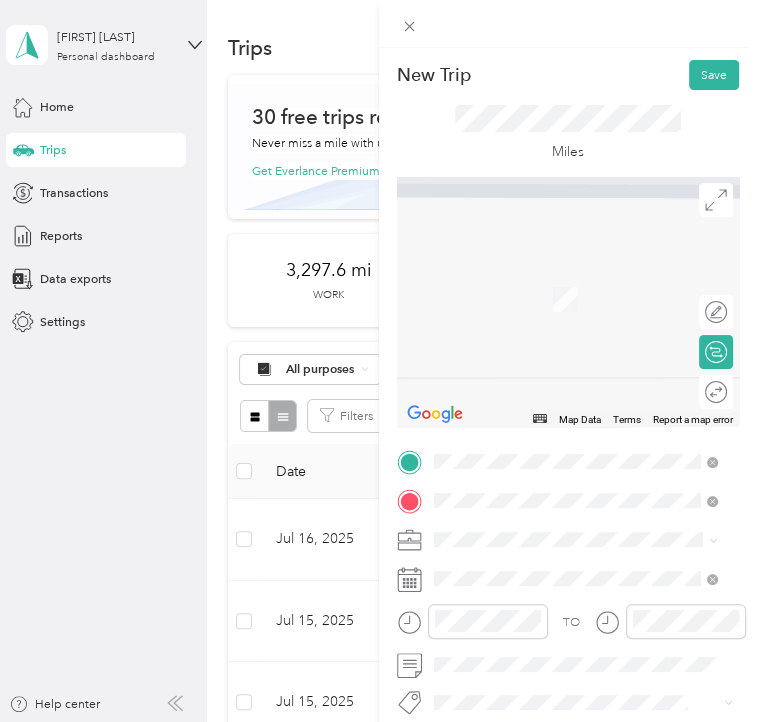 click on "From search results" at bounding box center (575, 260) 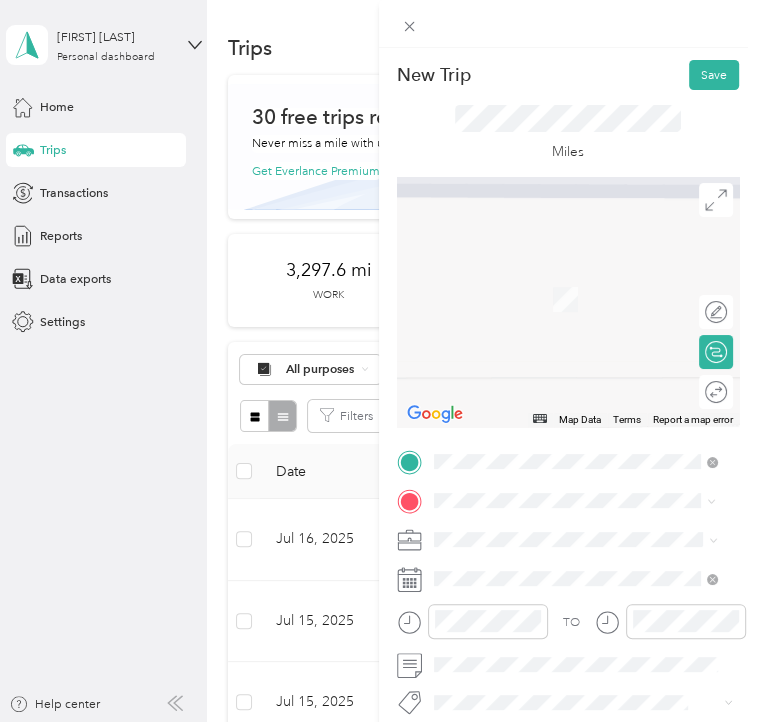 click on "[NUMBER] [STREET]
[CITY], [STATE] [POSTAL_CODE], [COUNTRY]" at bounding box center [589, 306] 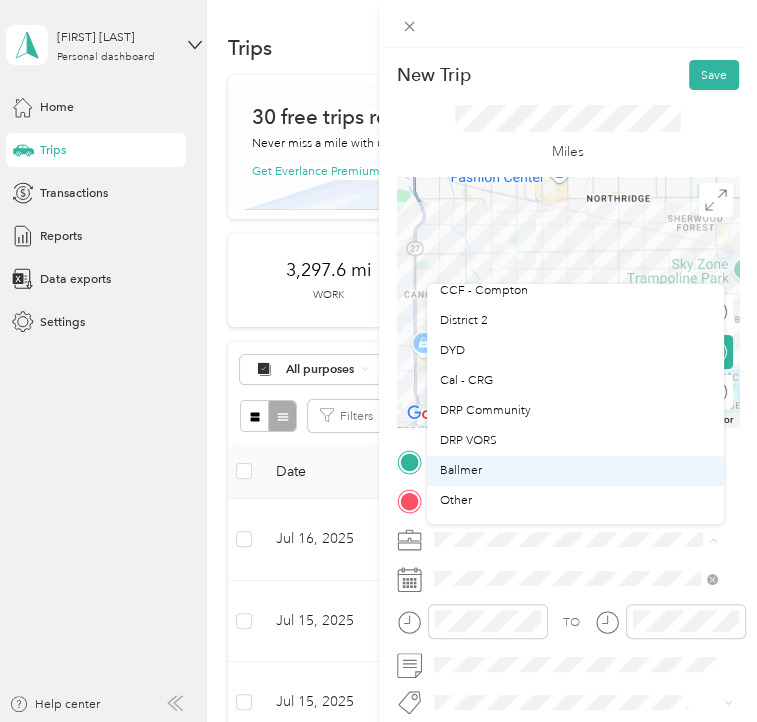 scroll, scrollTop: 200, scrollLeft: 0, axis: vertical 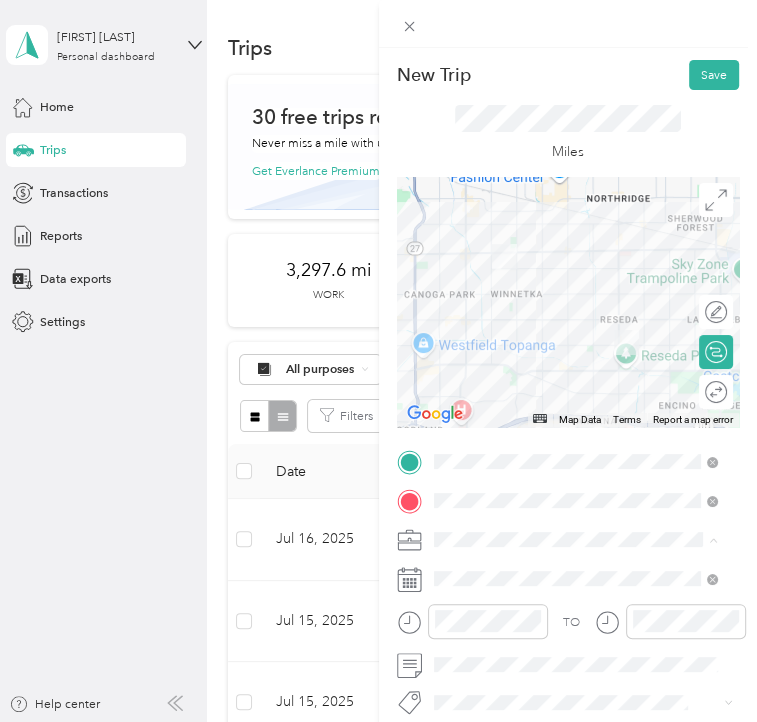 click on "DYD" at bounding box center (575, 339) 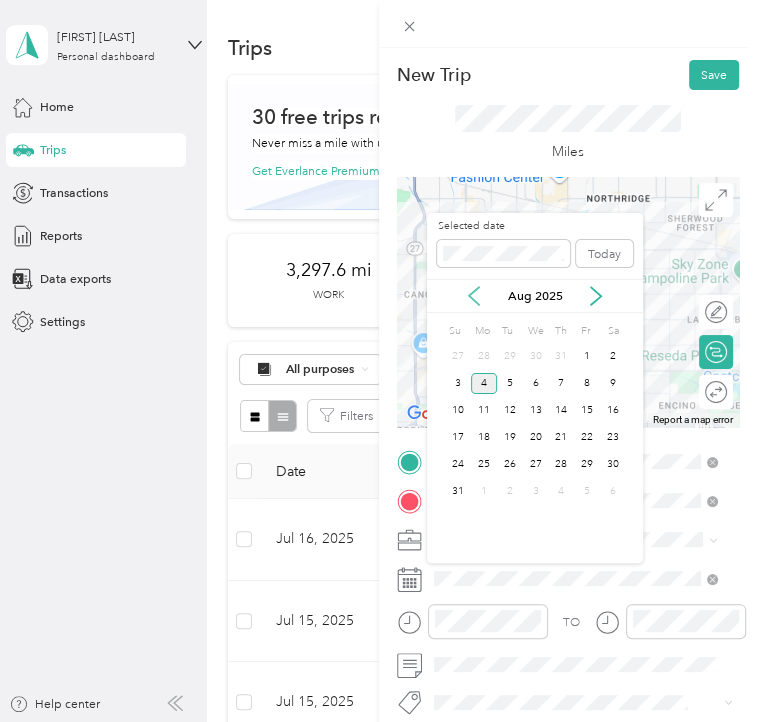 click 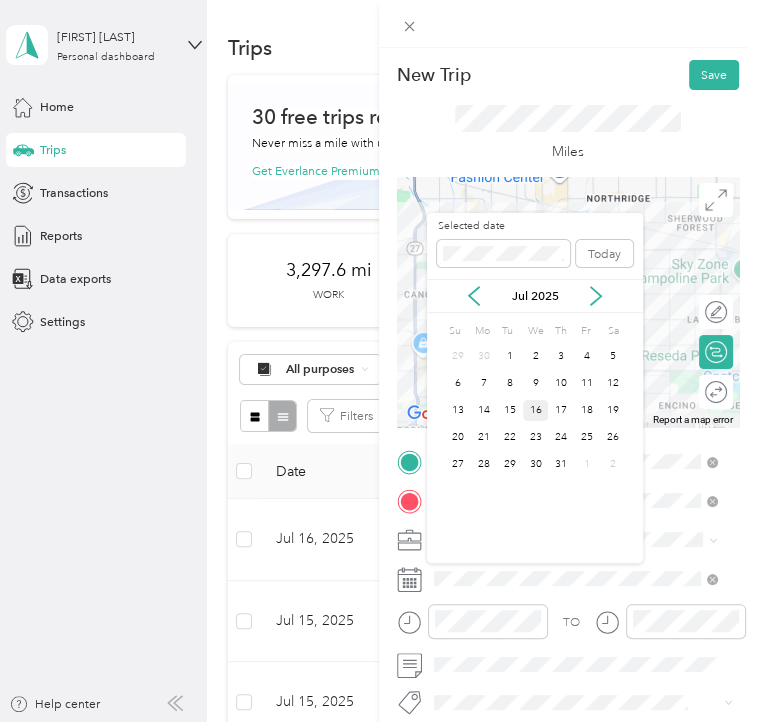 click on "16" at bounding box center [536, 410] 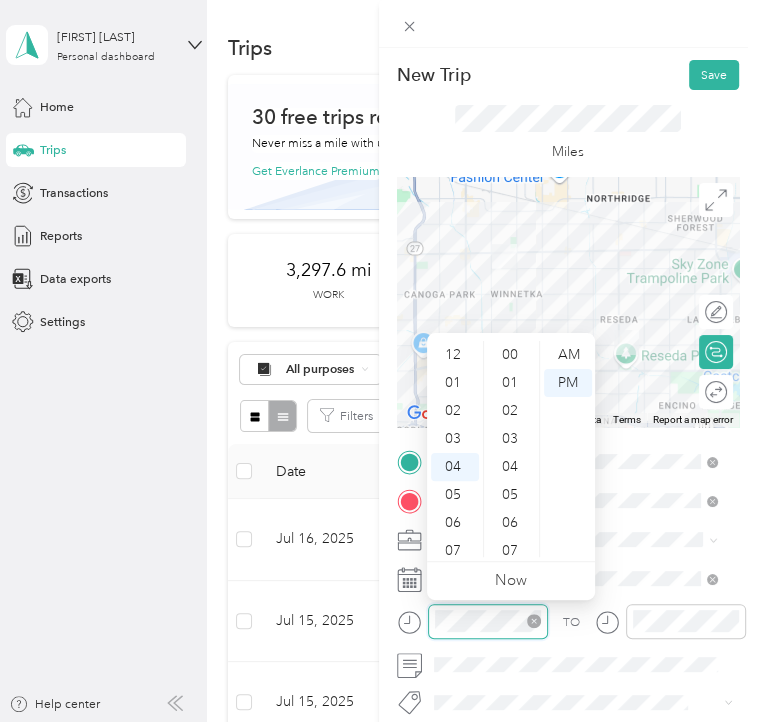 scroll, scrollTop: 112, scrollLeft: 0, axis: vertical 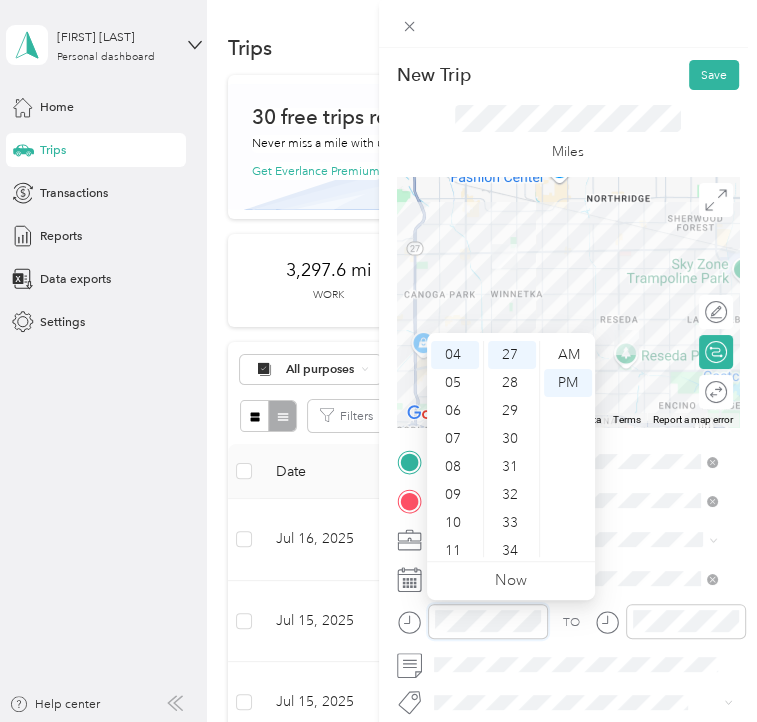 click on "New Trip Save This trip cannot be edited because it is either under review, approved, or paid. Contact your Team Manager to edit it. Miles ← Move left → Move right ↑ Move up ↓ Move down + Zoom in - Zoom out Home Jump left by 75% End Jump right by 75% Page Up Jump up by 75% Page Down Jump down by 75% Map Data Map data ©2025 Google Map data ©2025 Google 2 km  Click to toggle between metric and imperial units Terms Report a map error Edit route Calculate route Round trip TO Add photo" at bounding box center [378, 361] 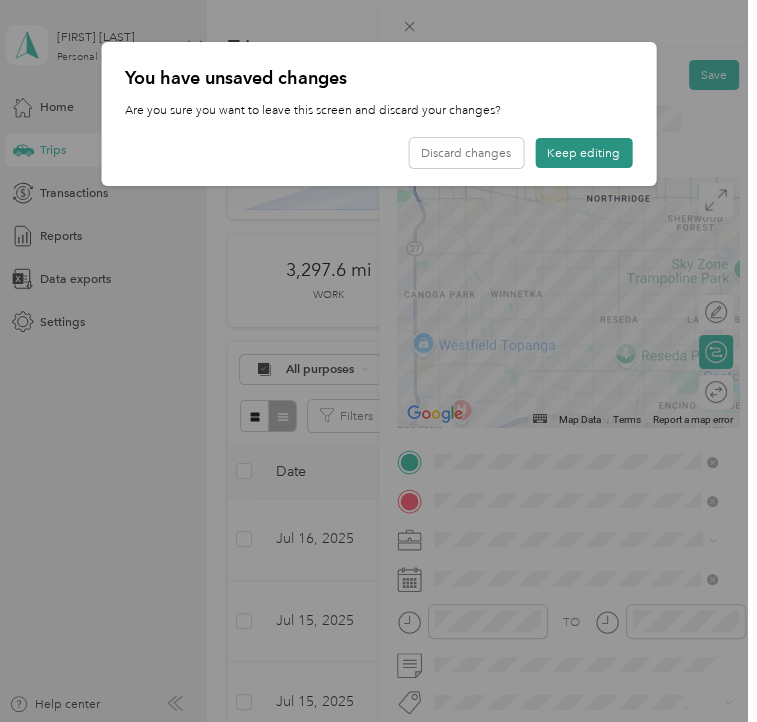 click on "Keep editing" at bounding box center (583, 153) 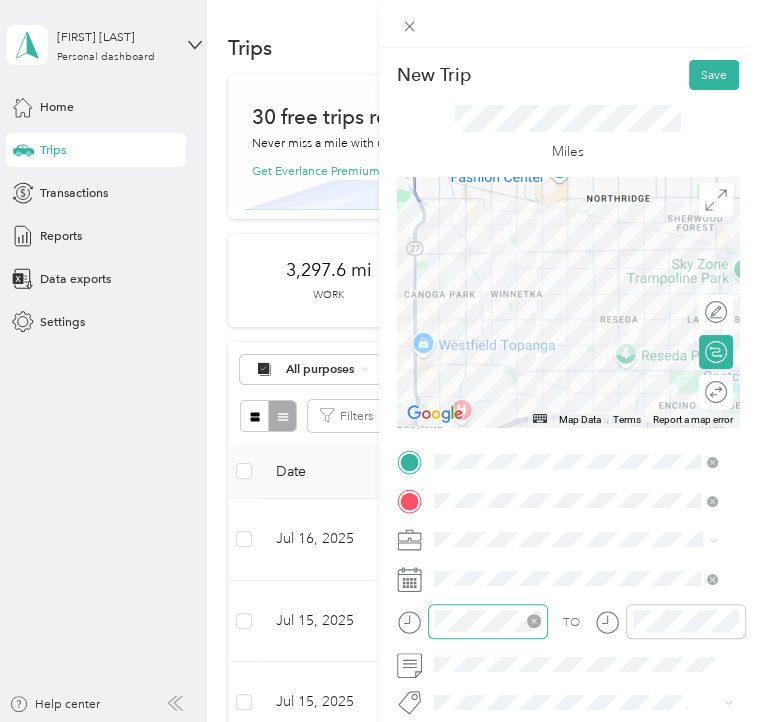 click 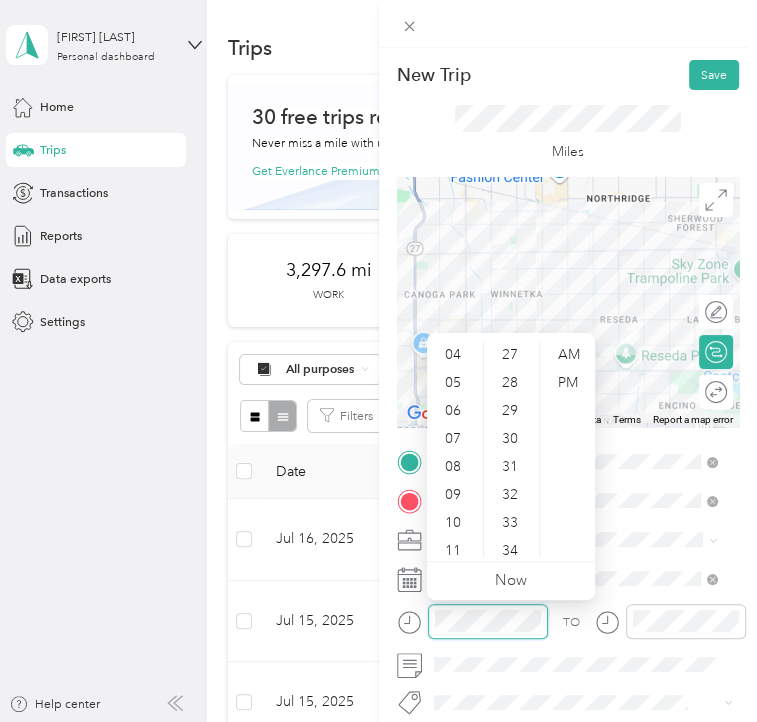 scroll, scrollTop: 0, scrollLeft: 0, axis: both 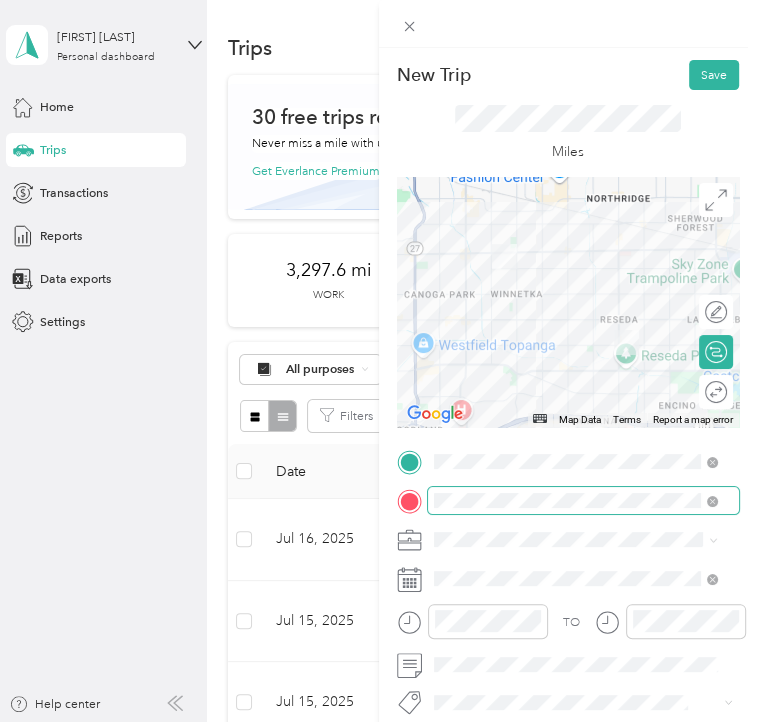 click at bounding box center (584, 500) 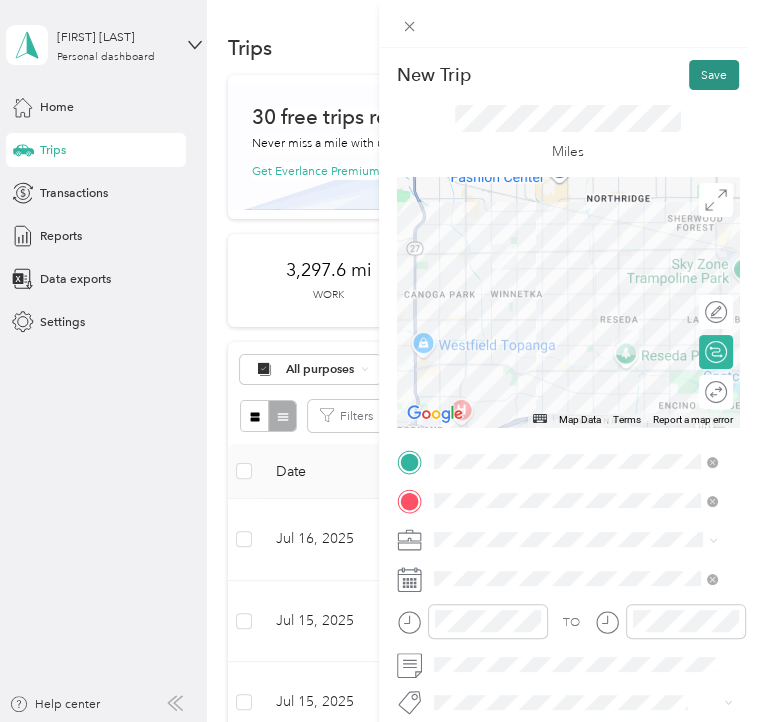 click on "Save" at bounding box center [714, 75] 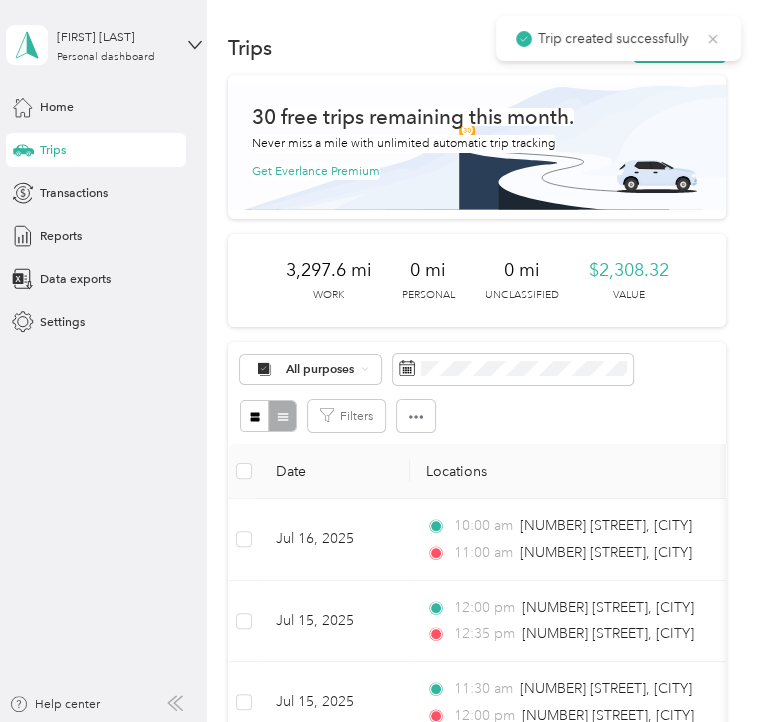 click 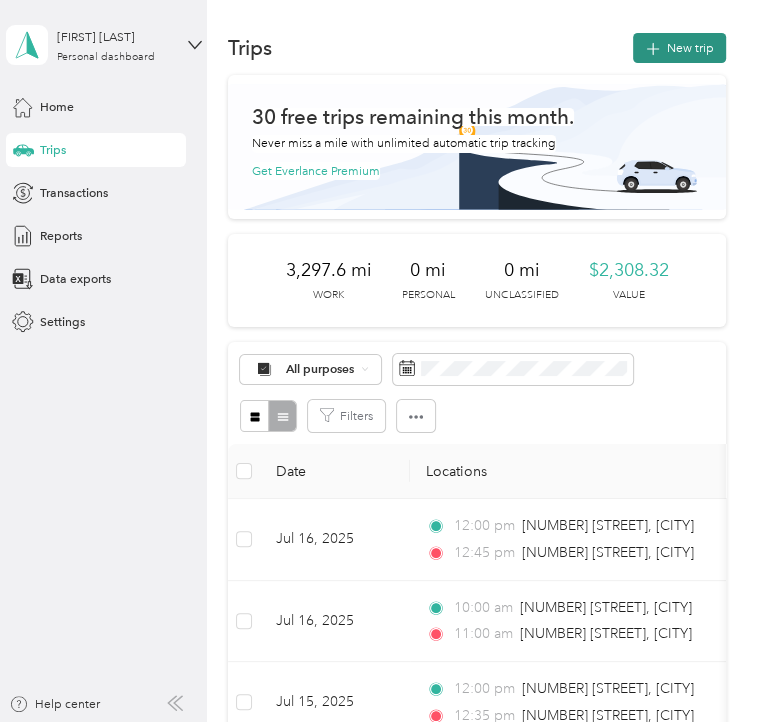 click on "New trip" at bounding box center (679, 48) 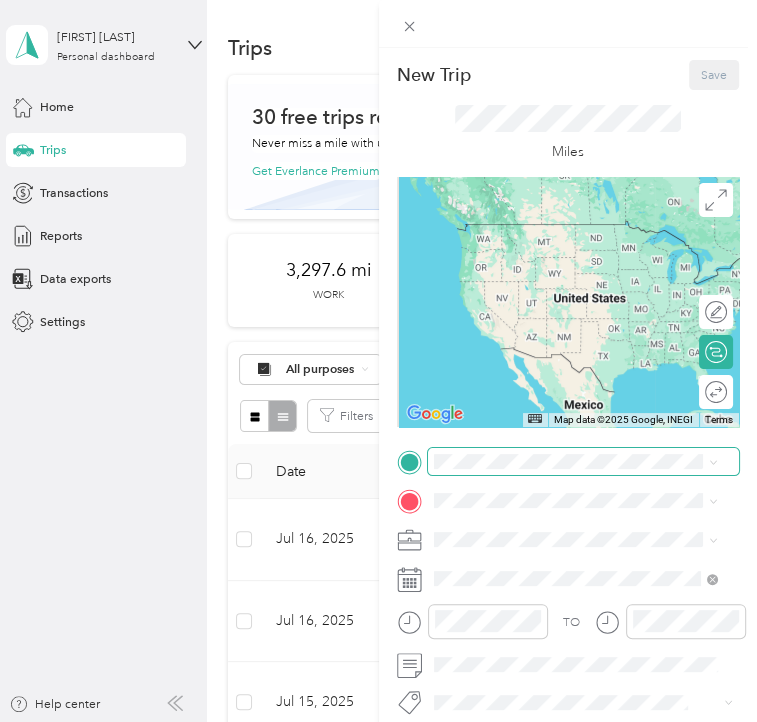 click at bounding box center (584, 461) 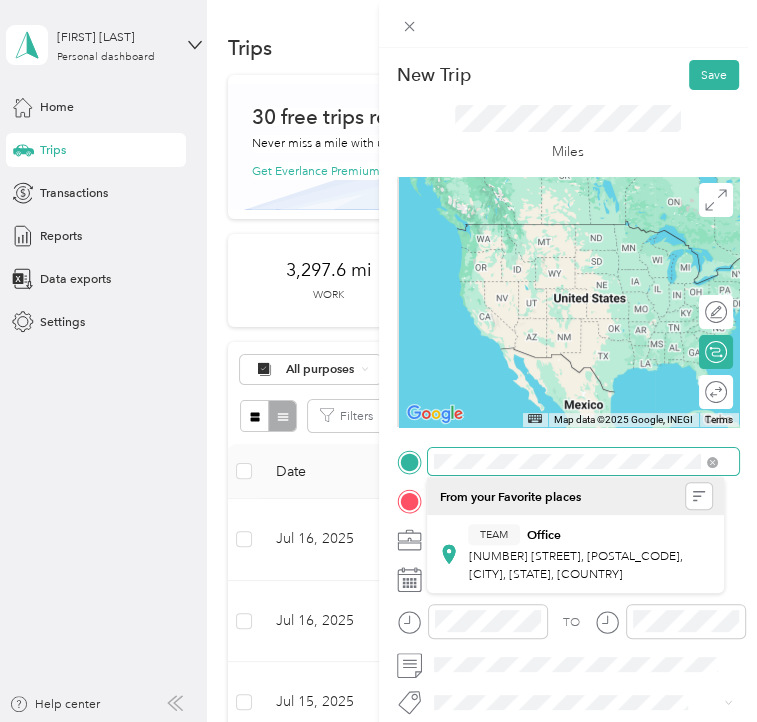 scroll, scrollTop: 0, scrollLeft: 68, axis: horizontal 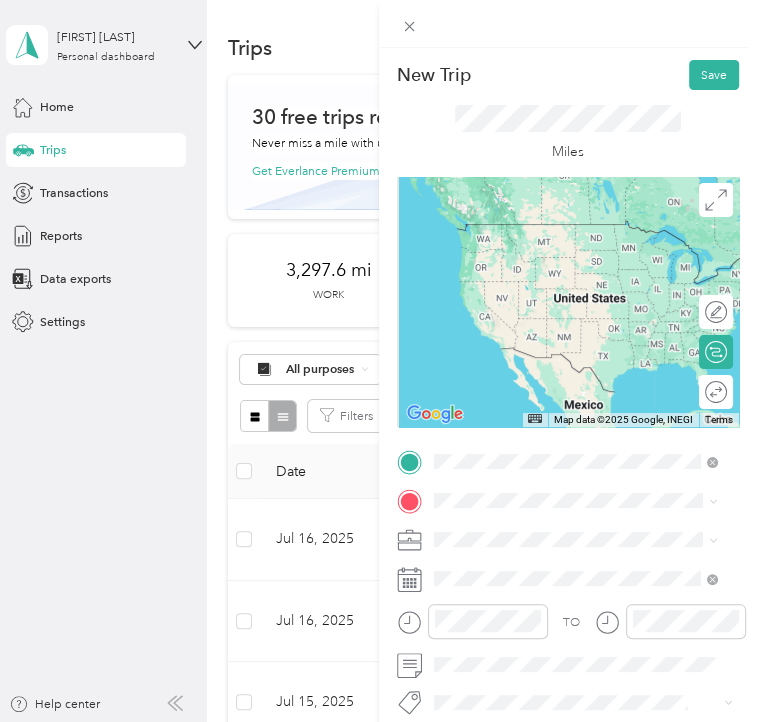 click on "[NUMBER] [STREET]
[CITY], [STATE] [POSTAL_CODE], [COUNTRY]" at bounding box center (589, 538) 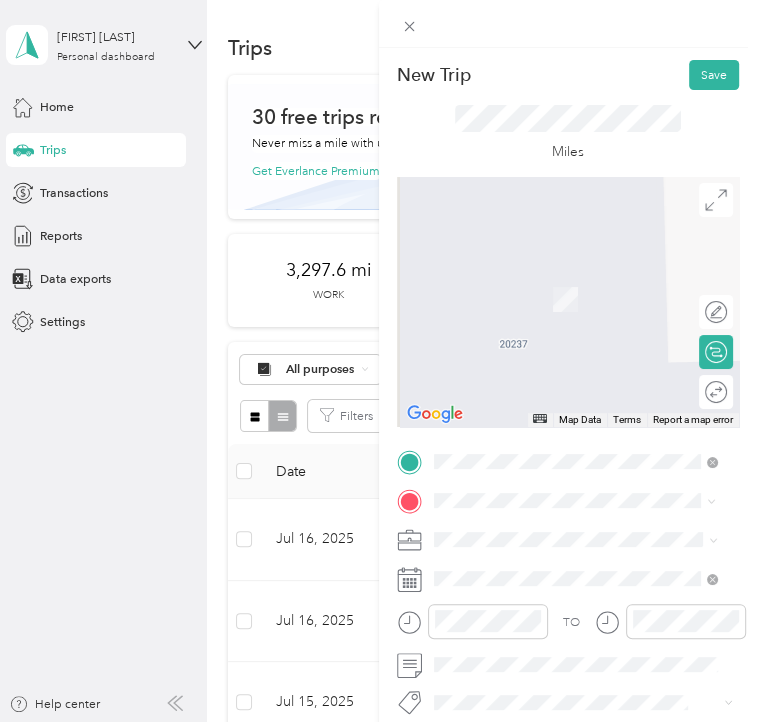 click on "[NUMBER] [STREET]
[CITY], [STATE] [POSTAL_CODE], [COUNTRY]" at bounding box center (589, 305) 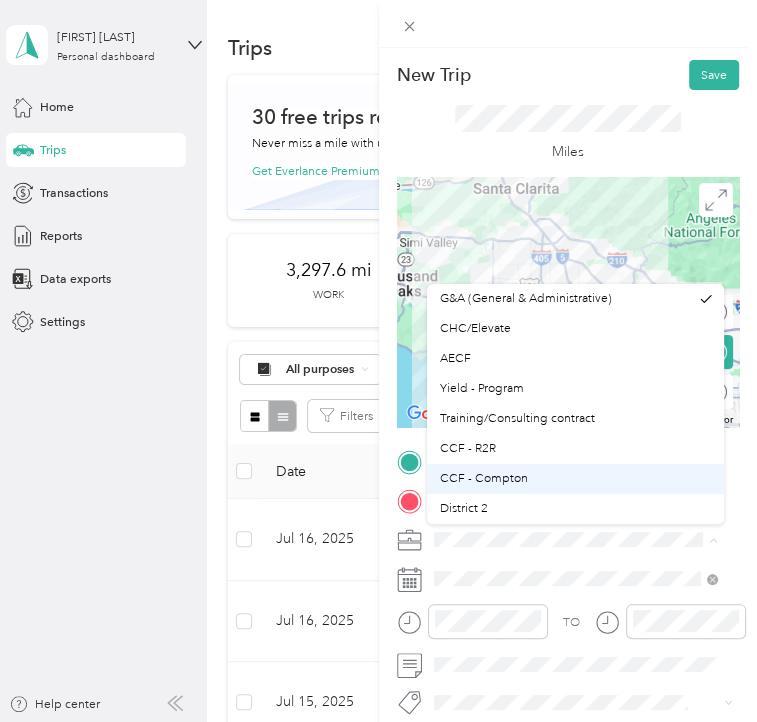 scroll, scrollTop: 100, scrollLeft: 0, axis: vertical 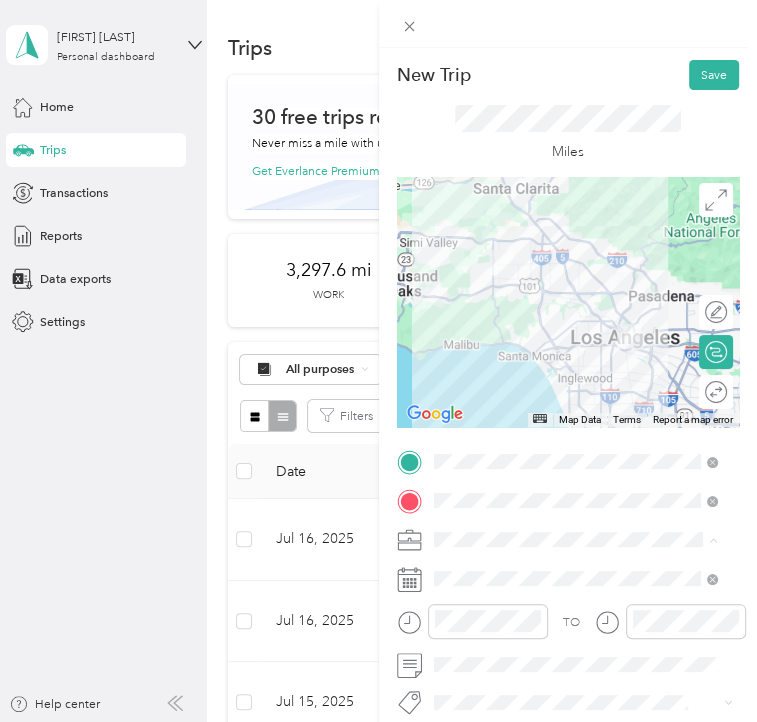 click on "DYD" at bounding box center (575, 439) 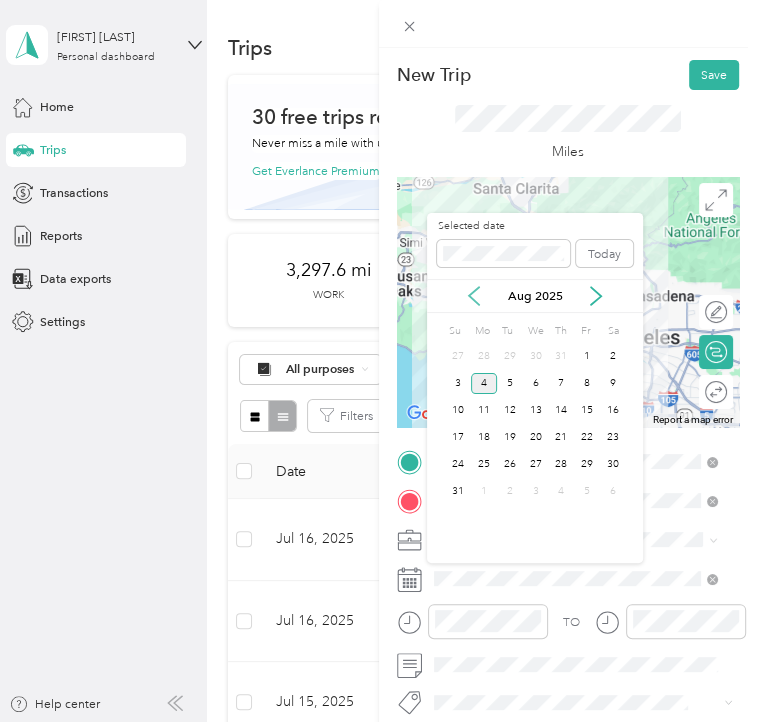 click 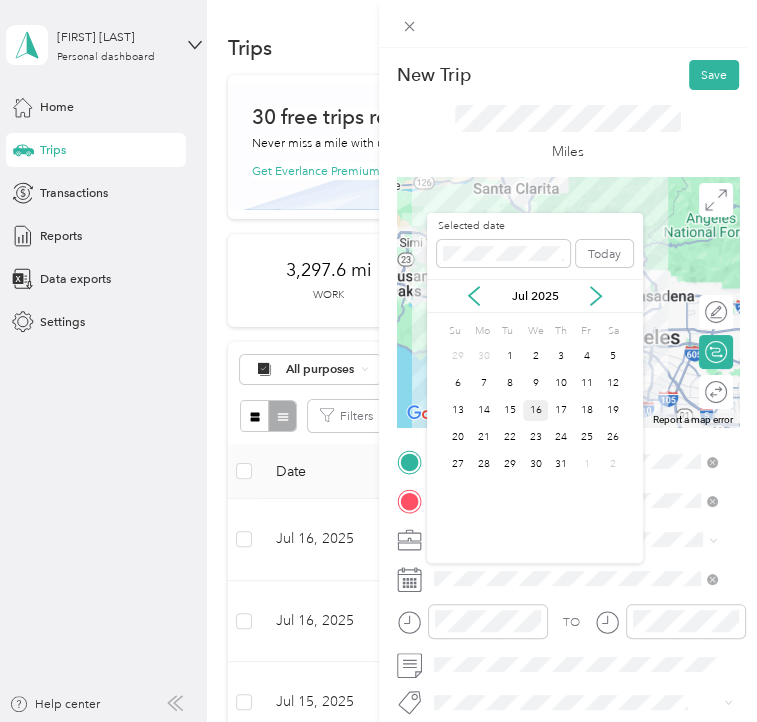 click on "16" at bounding box center [536, 410] 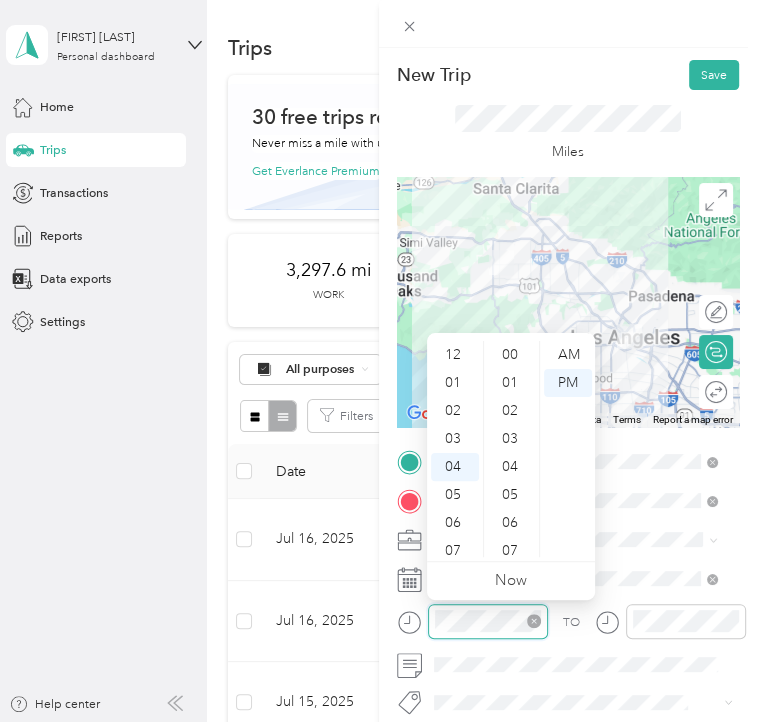 scroll, scrollTop: 112, scrollLeft: 0, axis: vertical 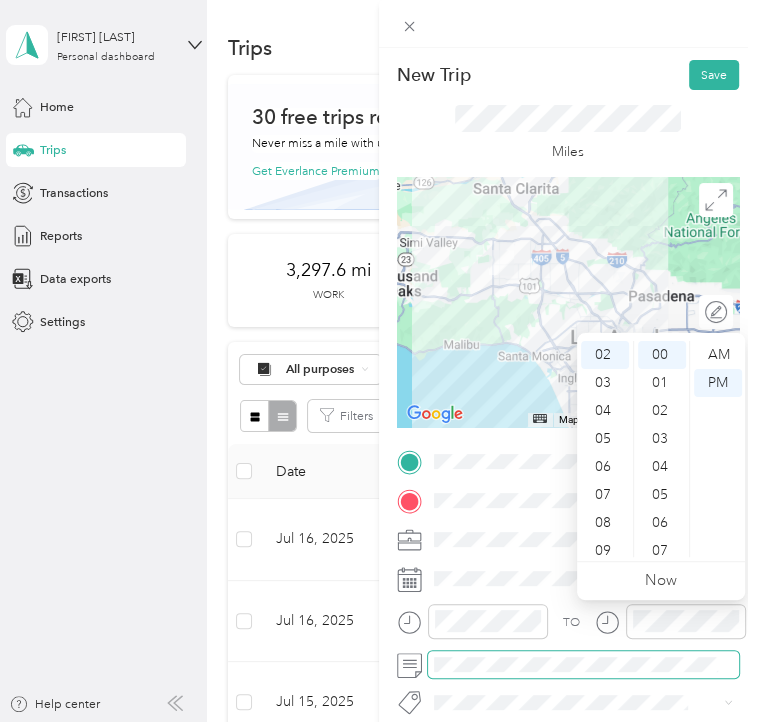 click at bounding box center [584, 664] 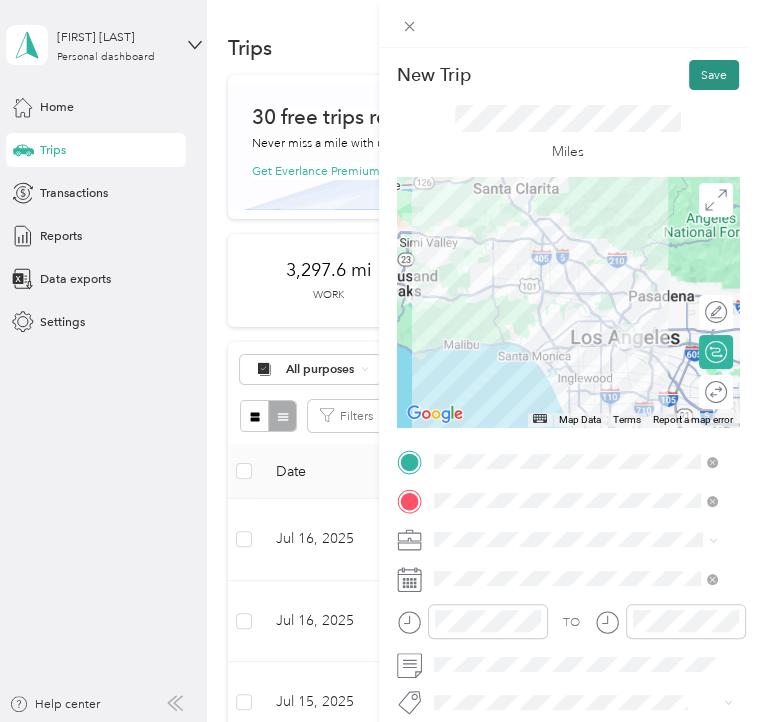 click on "Save" at bounding box center (714, 75) 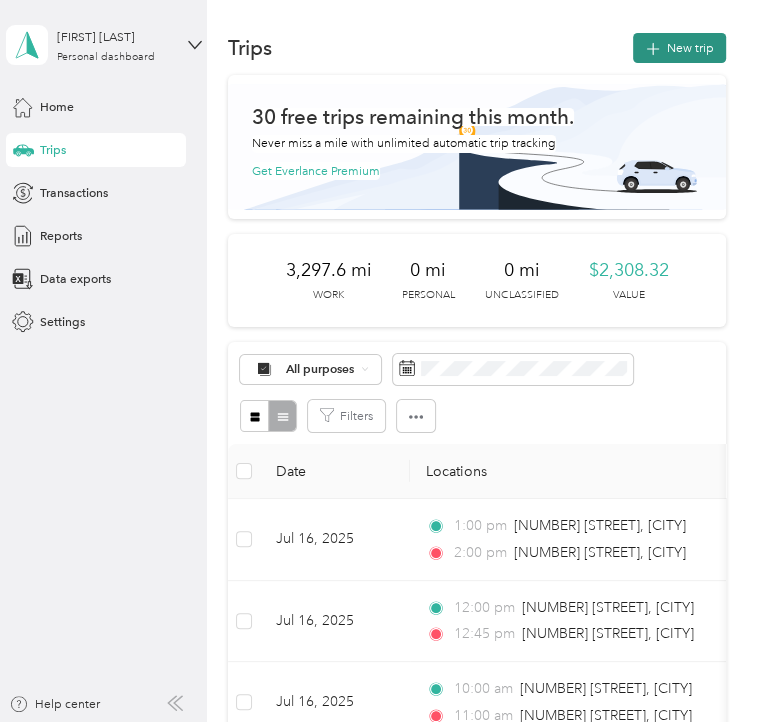 click on "New trip" at bounding box center [679, 48] 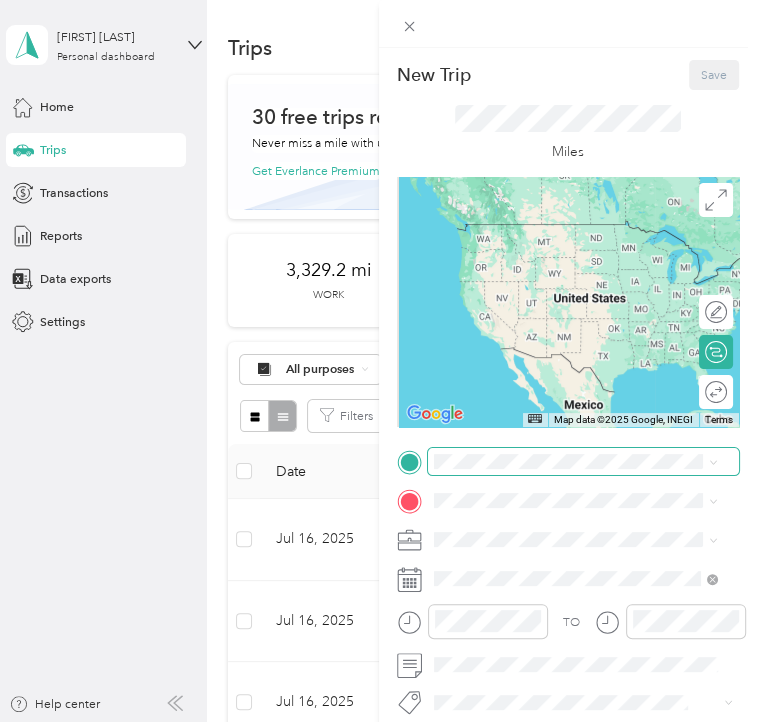 click at bounding box center (584, 461) 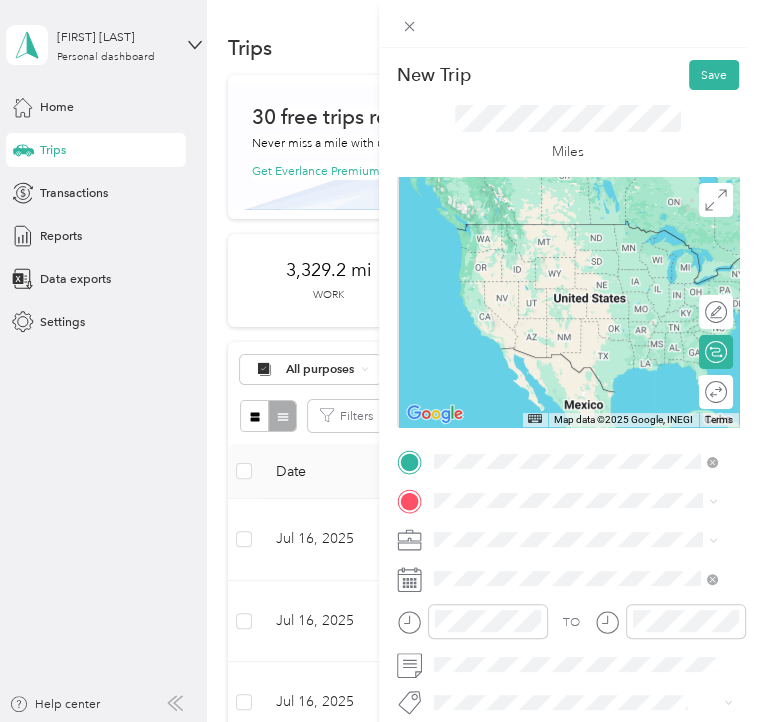 click on "[NUMBER] [STREET]
[CITY], [STATE] [POSTAL_CODE], [COUNTRY]" at bounding box center [589, 538] 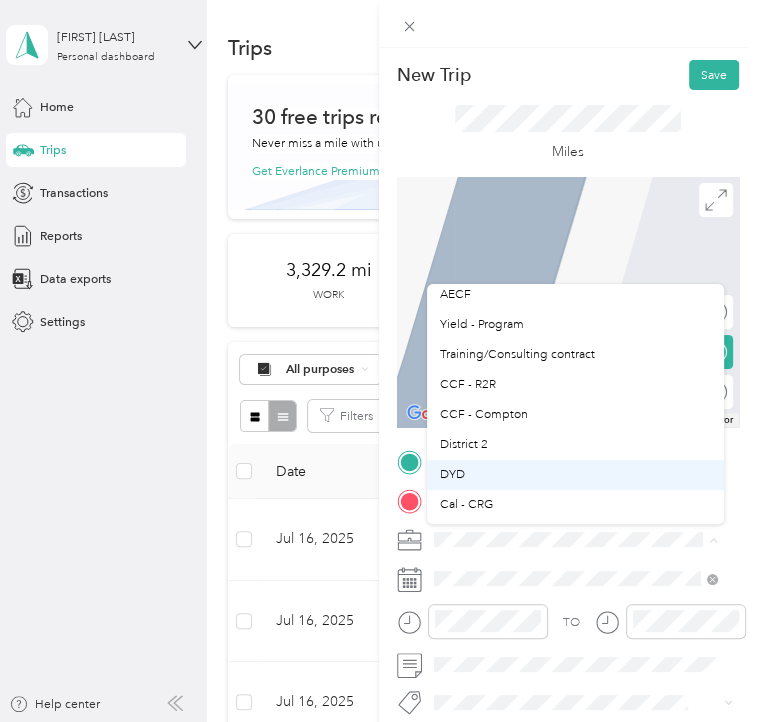 scroll, scrollTop: 100, scrollLeft: 0, axis: vertical 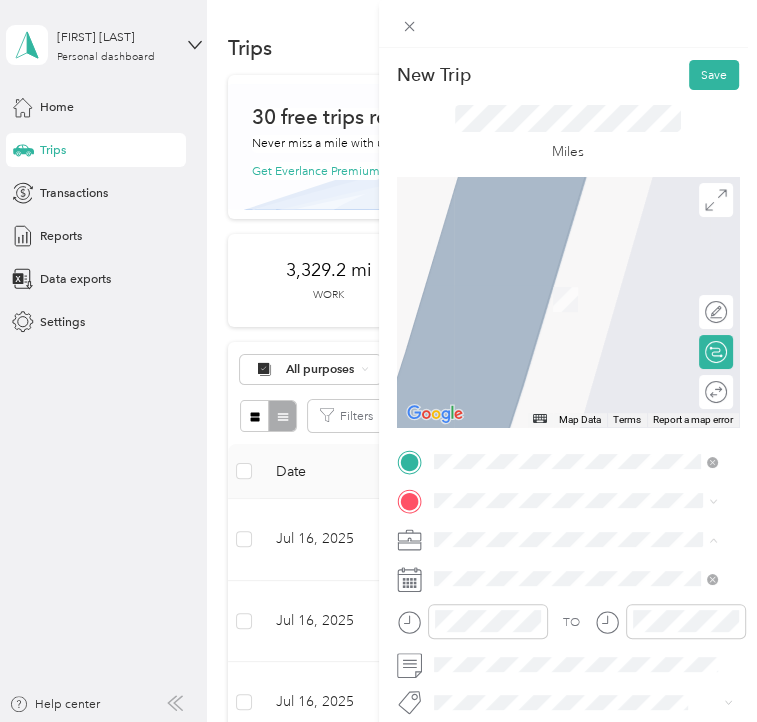 click on "DYD" at bounding box center (575, 439) 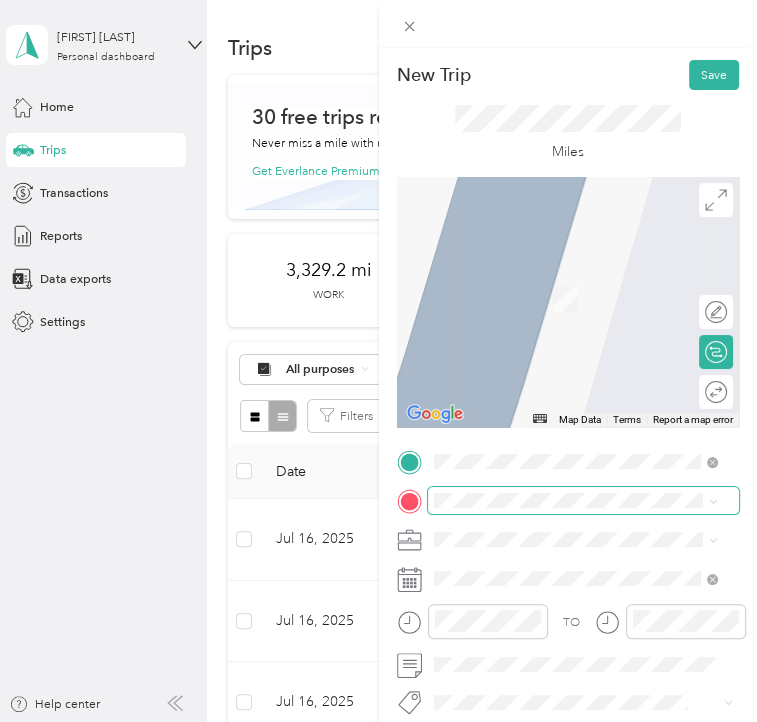 click at bounding box center (584, 500) 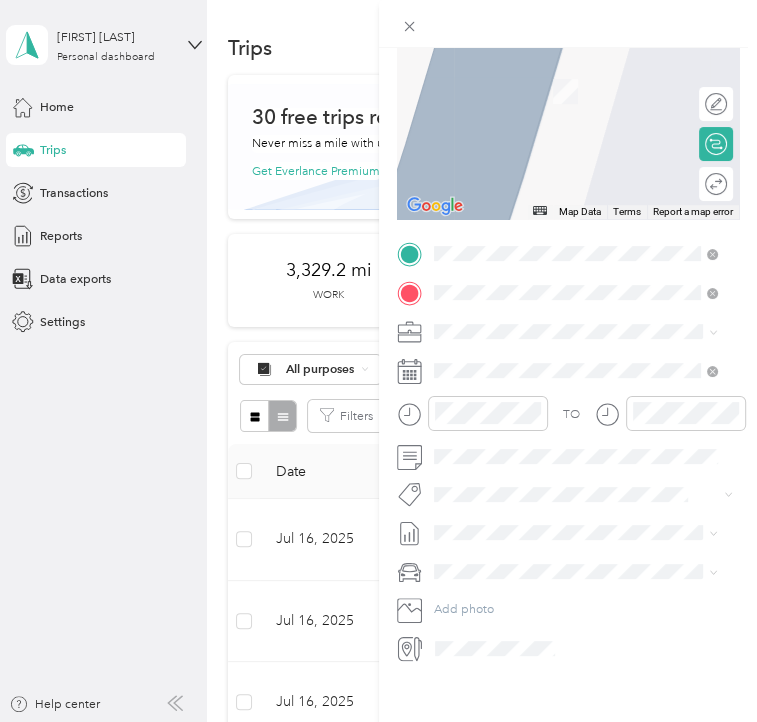 click on "[NUMBER] [STREET]
[CITY], [STATE] [POSTAL_CODE], [COUNTRY]" at bounding box center (589, 355) 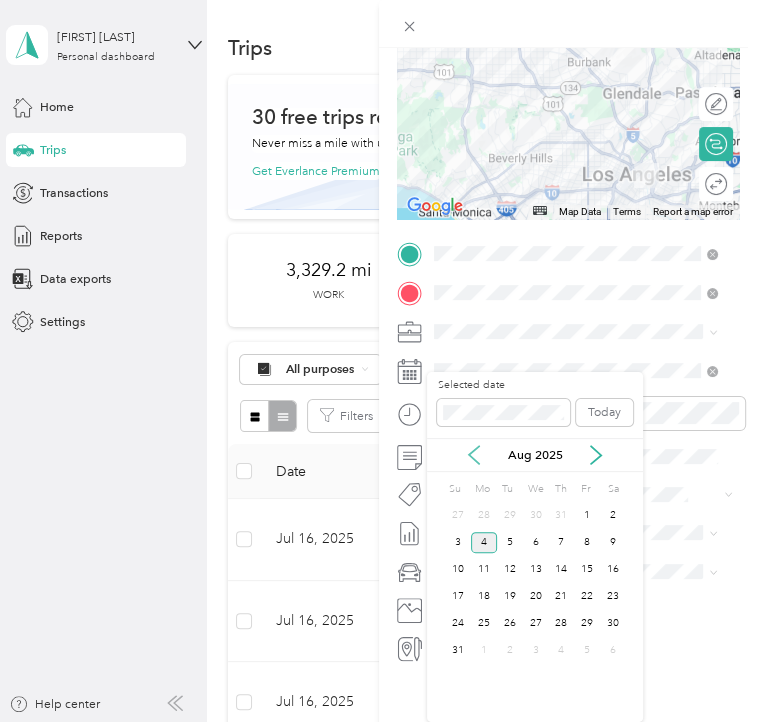 click 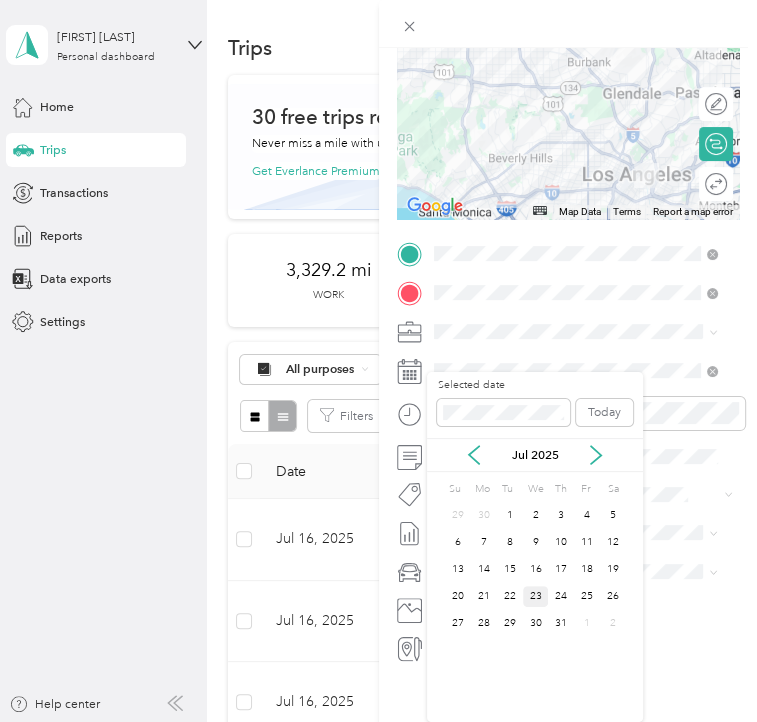 click on "23" at bounding box center [536, 596] 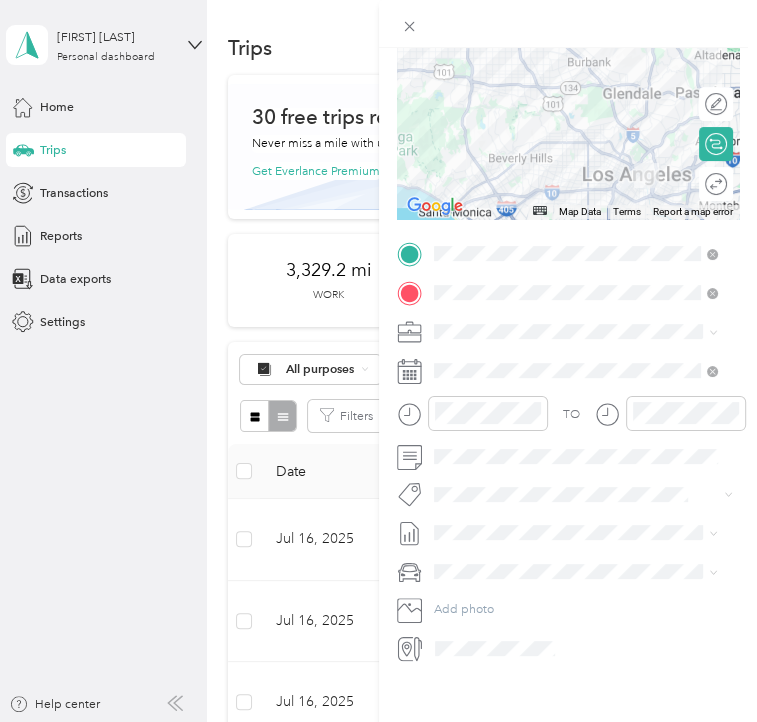 drag, startPoint x: 527, startPoint y: 397, endPoint x: 286, endPoint y: 394, distance: 241.01868 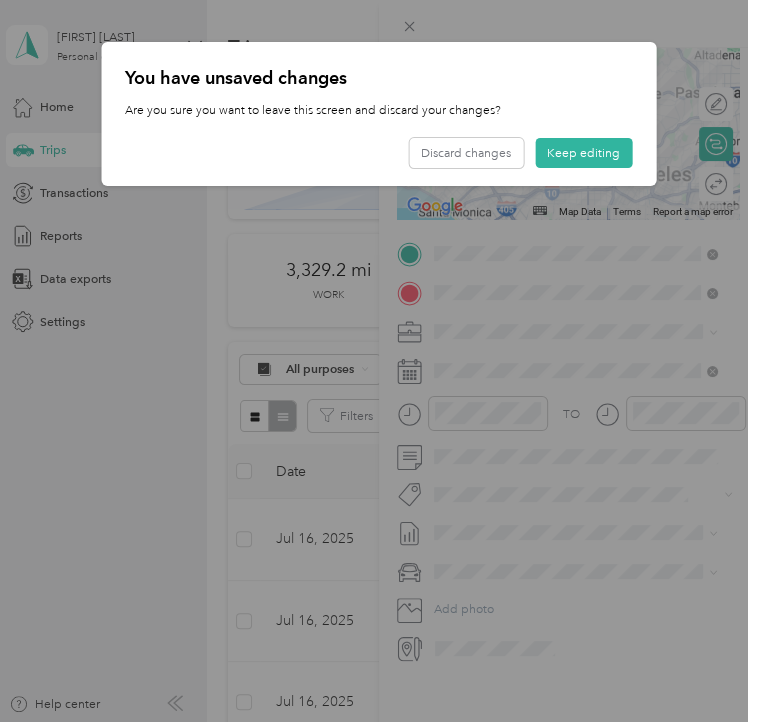click on "You have unsaved changes Are you sure you want to leave this screen and discard your changes? Discard changes Keep editing" at bounding box center (378, 114) 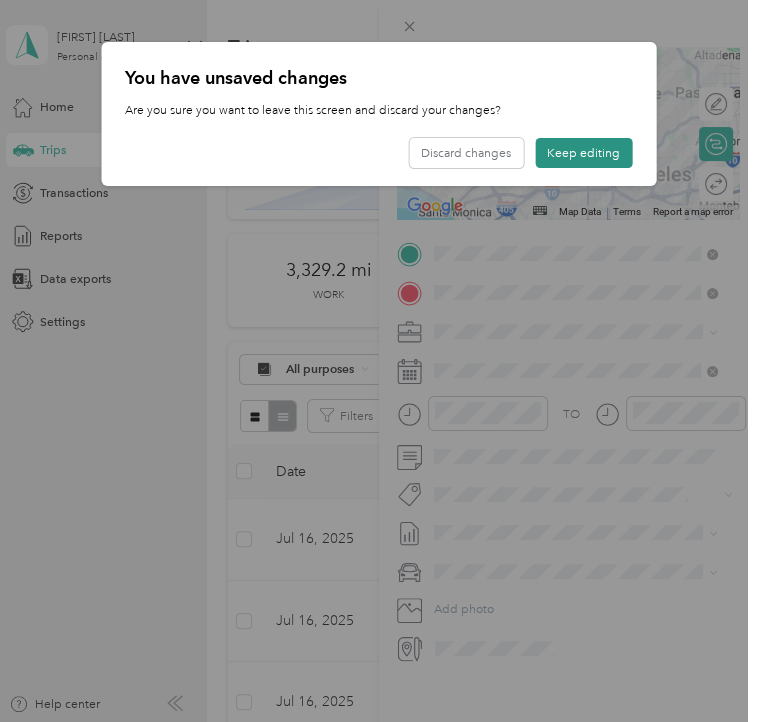 click on "Keep editing" at bounding box center [583, 153] 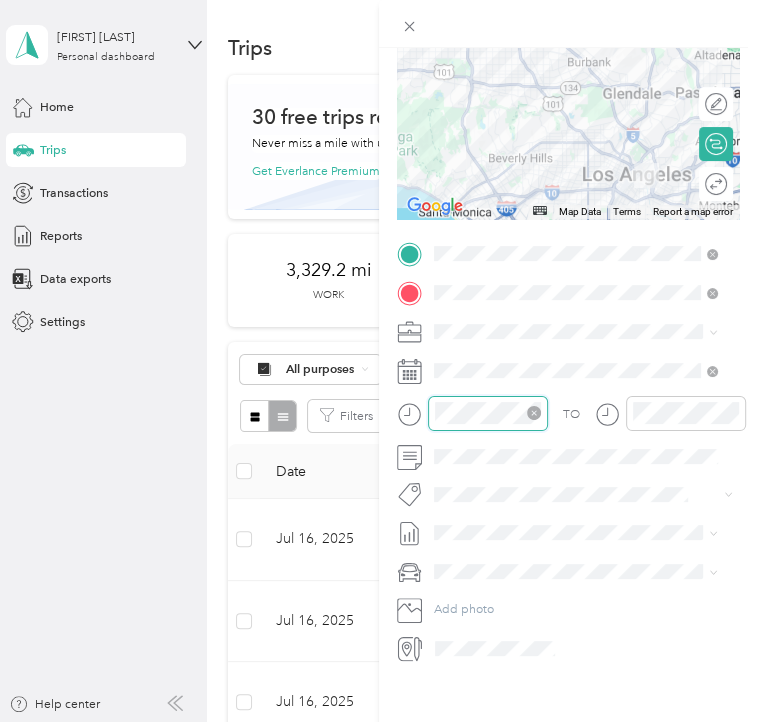 click at bounding box center (488, 413) 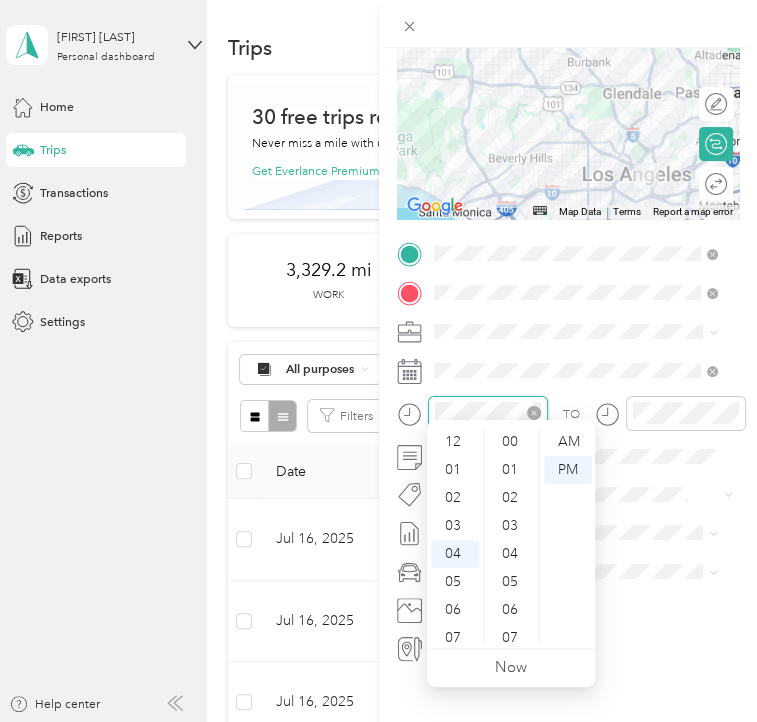 scroll, scrollTop: 112, scrollLeft: 0, axis: vertical 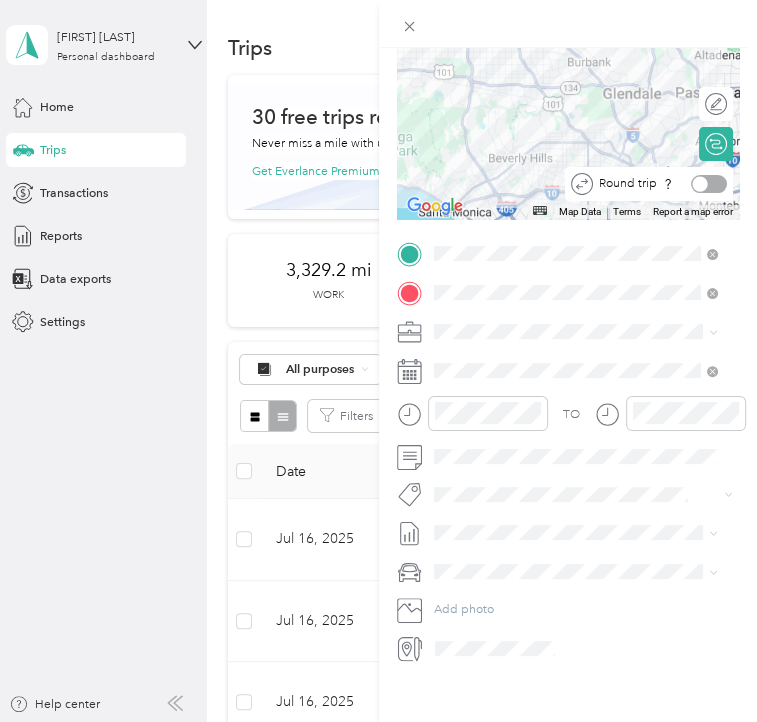 click at bounding box center (709, 184) 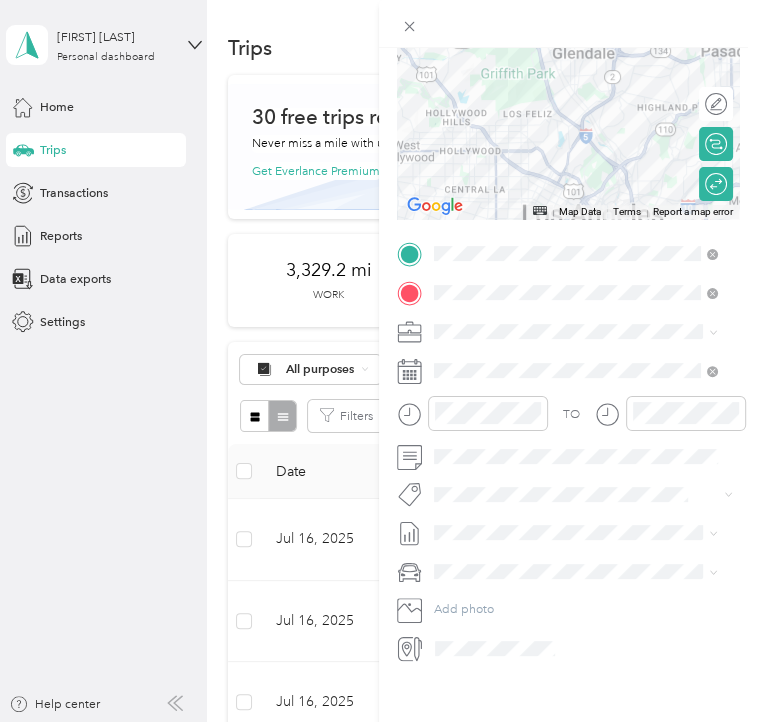 scroll, scrollTop: 0, scrollLeft: 0, axis: both 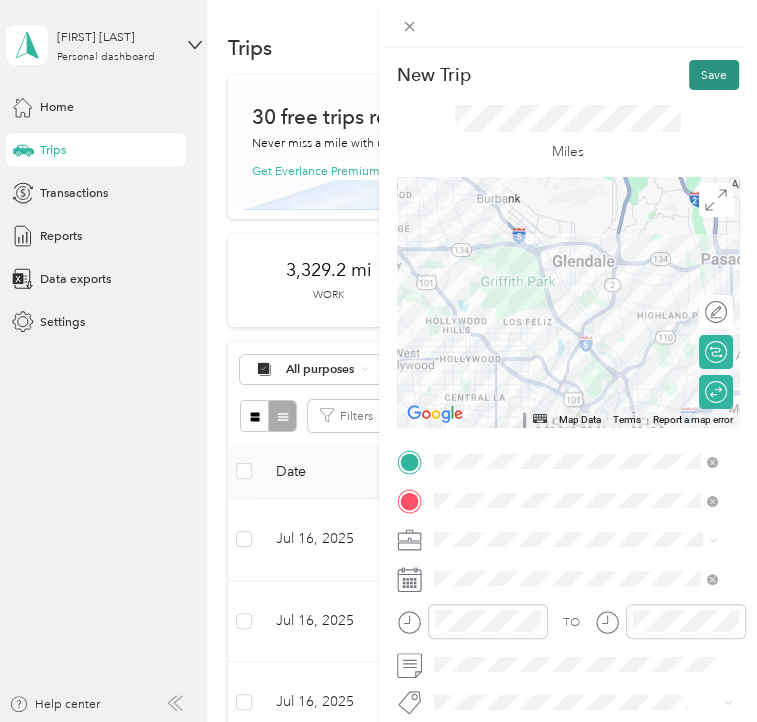click on "Save" at bounding box center (714, 75) 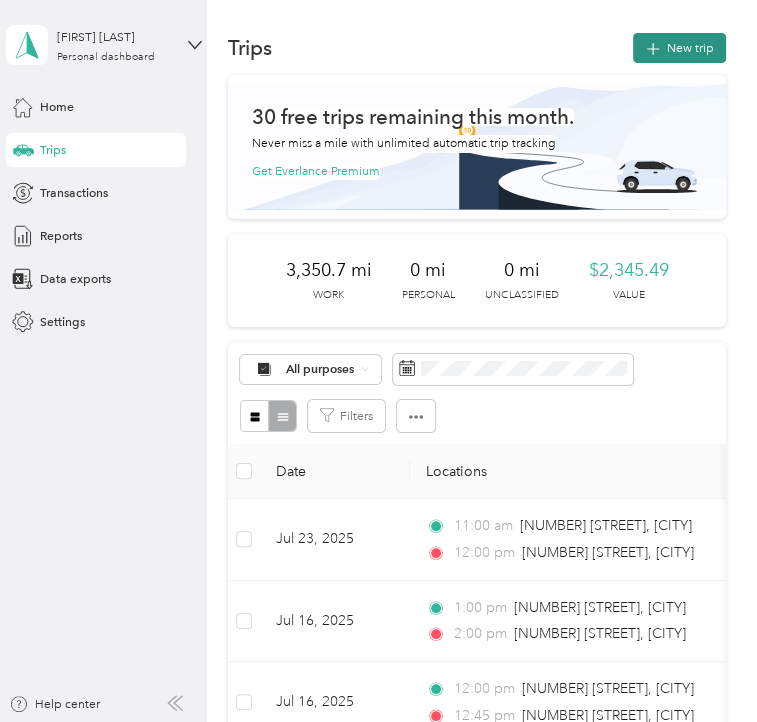click on "New trip" at bounding box center [679, 48] 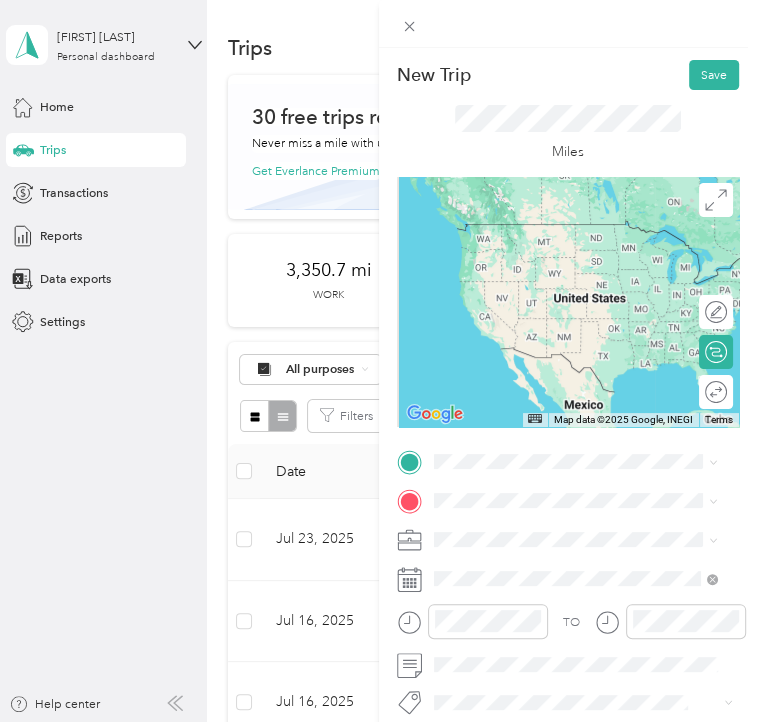 click on "[NUMBER] [STREET]
[CITY], [STATE] [POSTAL_CODE], [COUNTRY]" at bounding box center (589, 536) 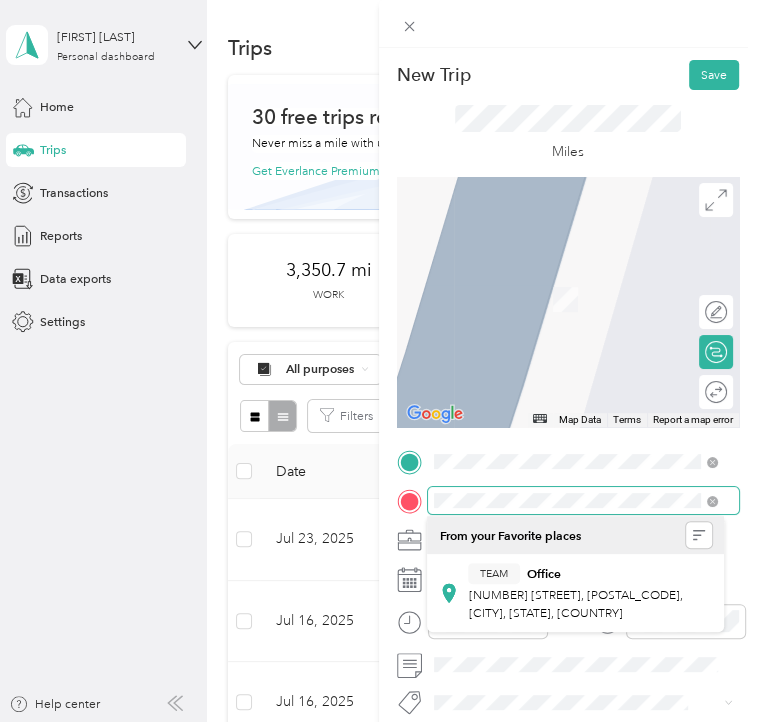 scroll, scrollTop: 0, scrollLeft: 79, axis: horizontal 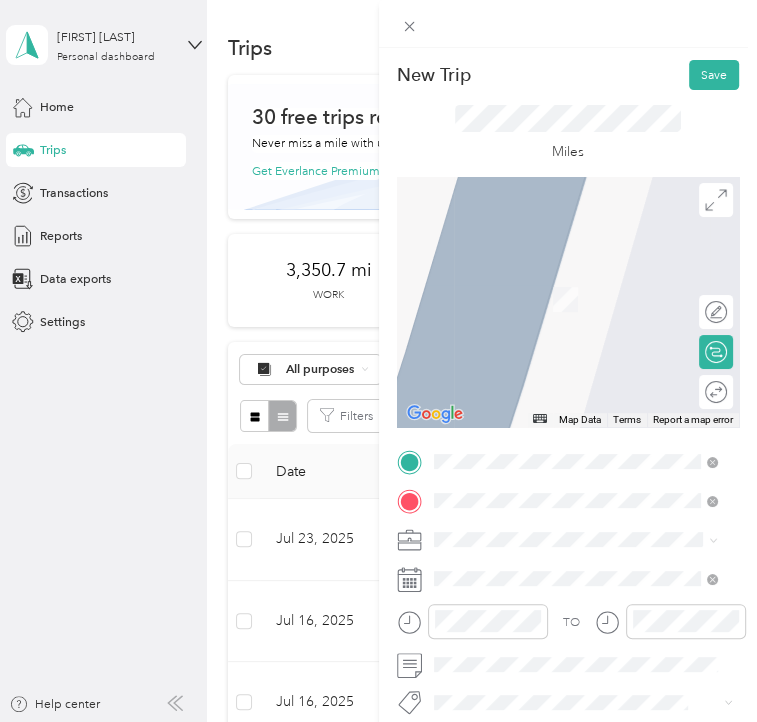 click on "[NUMBER] [STREET], [CITY]" at bounding box center [544, 309] 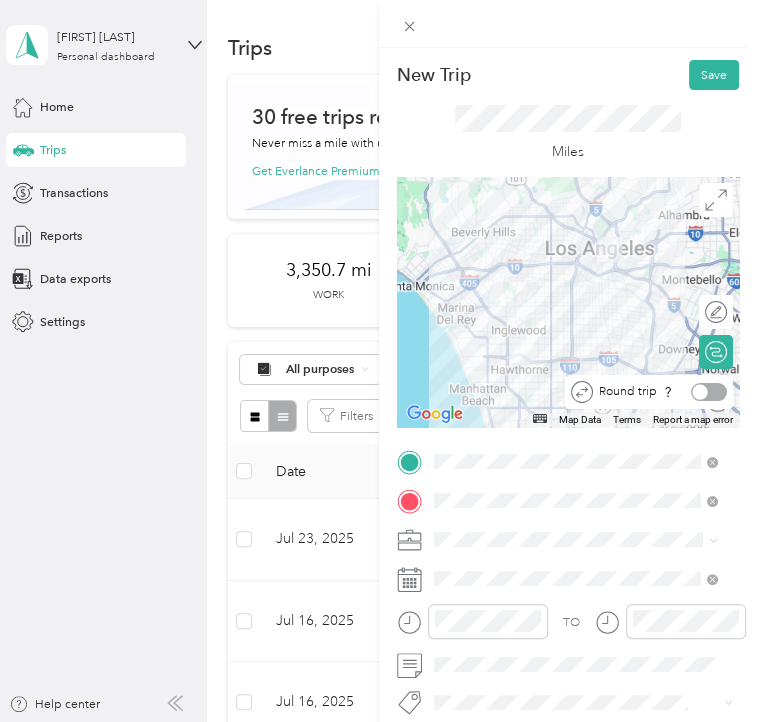 click at bounding box center (699, 392) 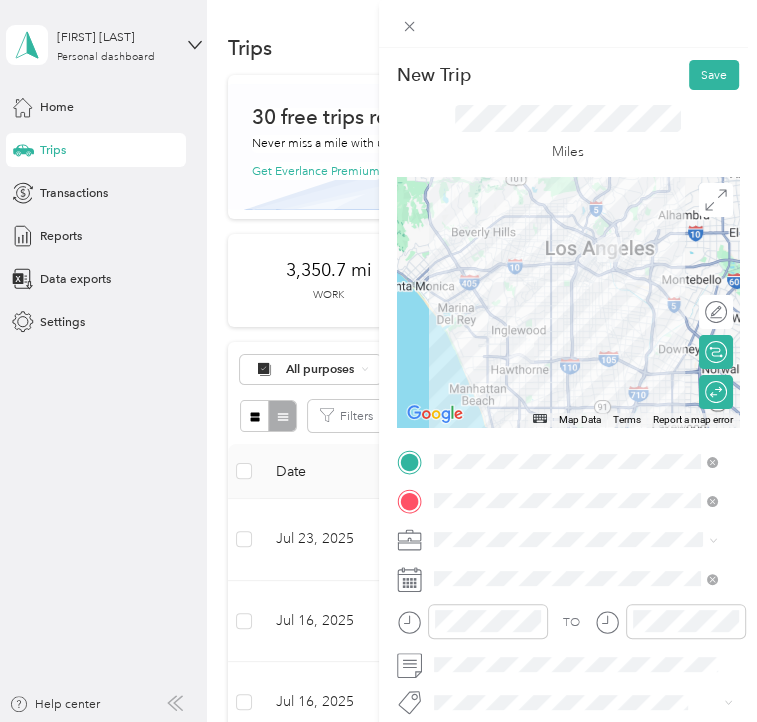 click at bounding box center (584, 539) 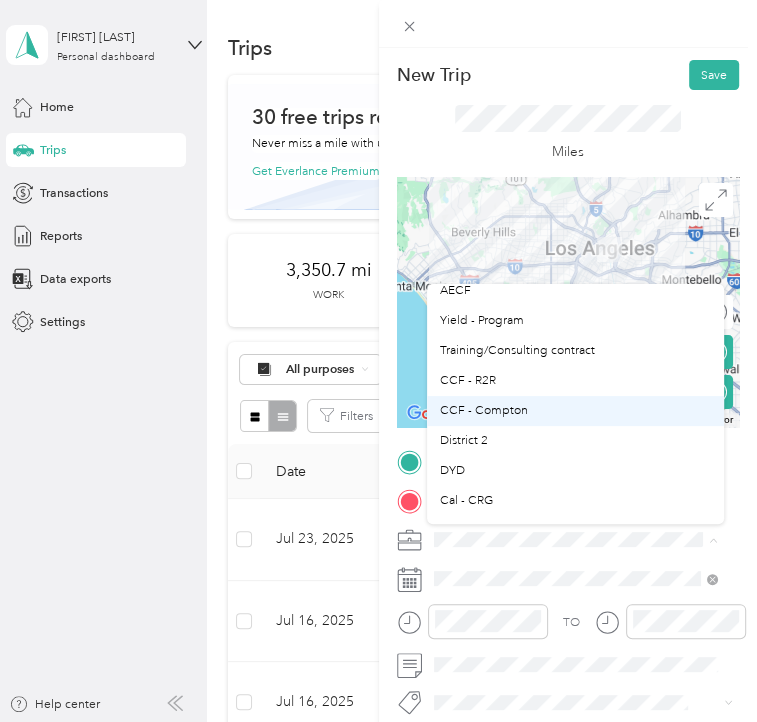scroll, scrollTop: 100, scrollLeft: 0, axis: vertical 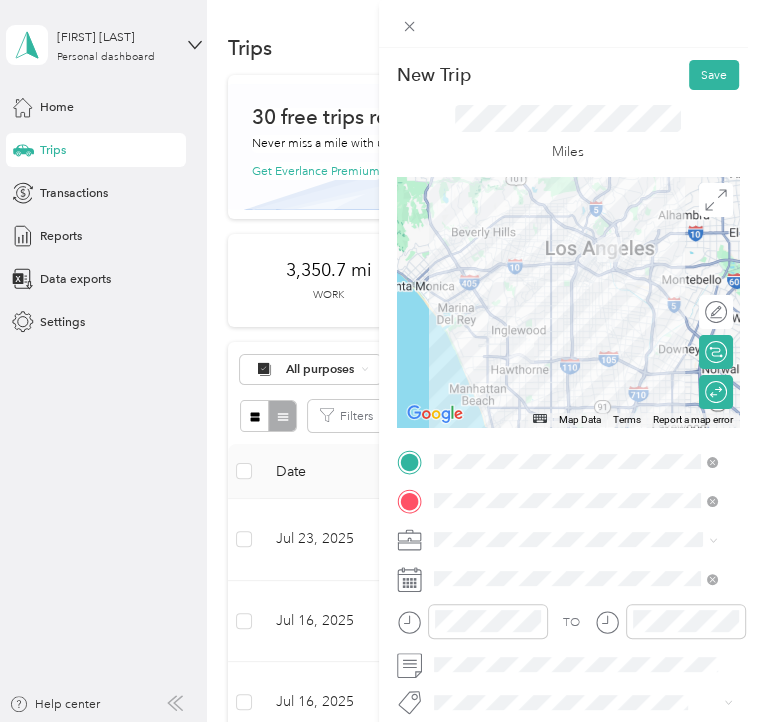 click on "DYD" at bounding box center (575, 437) 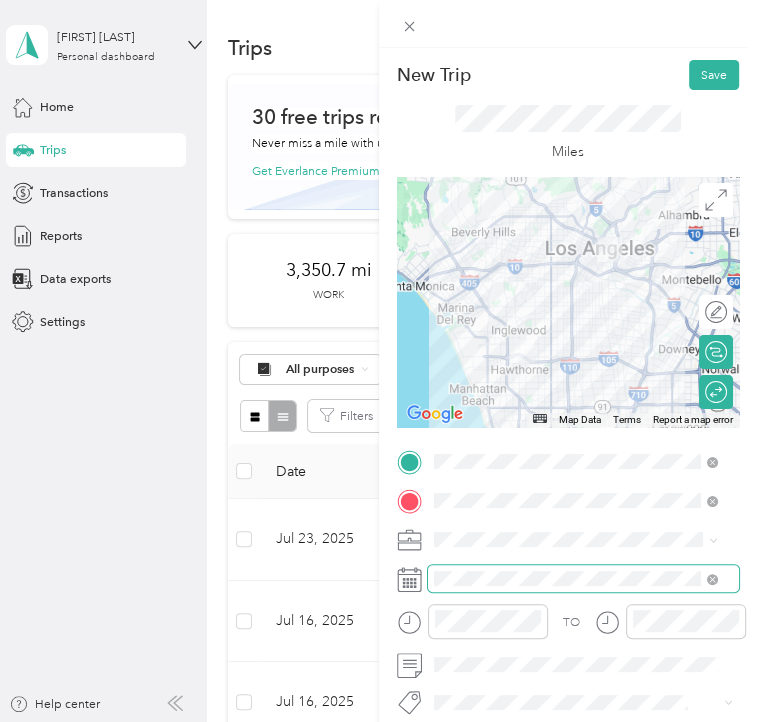click at bounding box center (584, 578) 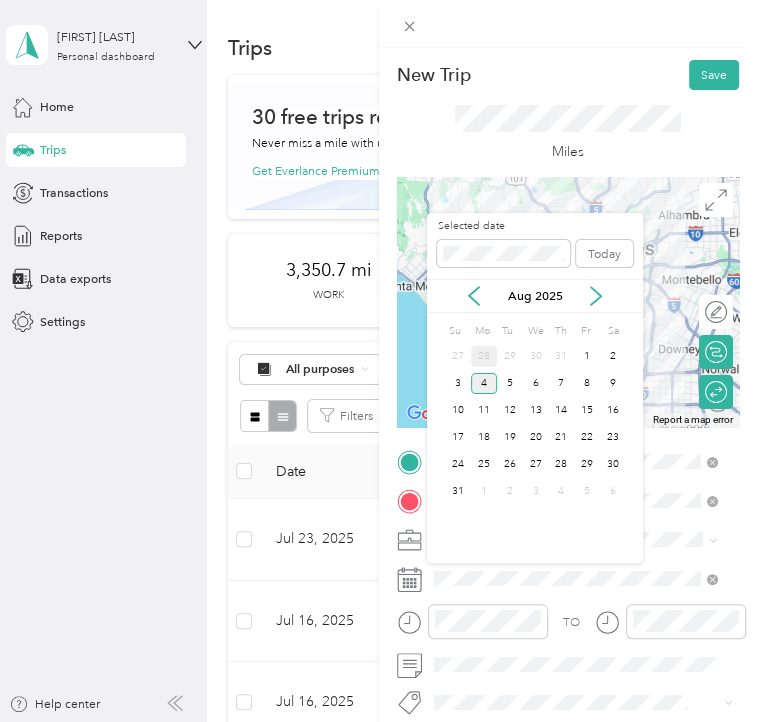 click on "28" at bounding box center [484, 356] 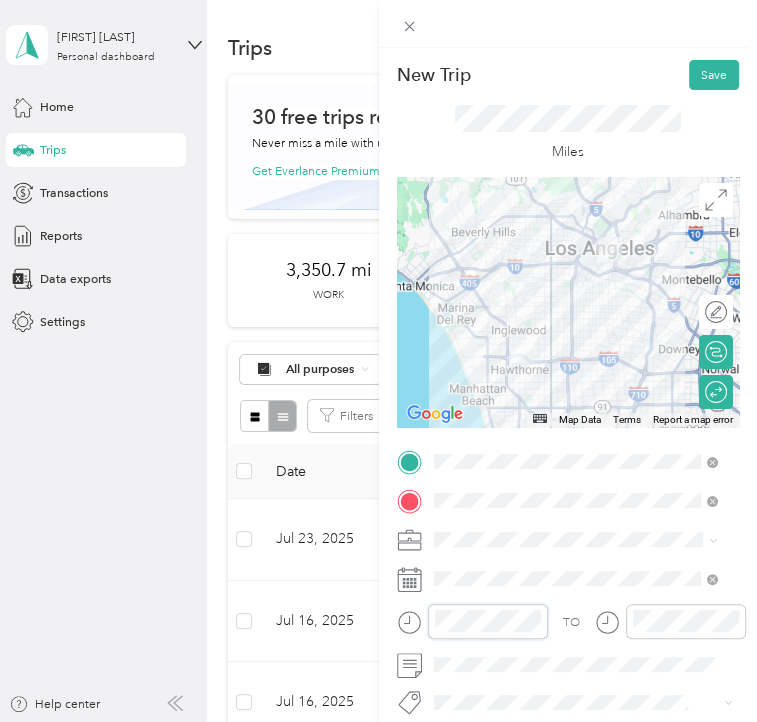 click on "New Trip Save This trip cannot be edited because it is either under review, approved, or paid. Contact your Team Manager to edit it. Miles ← Move left → Move right ↑ Move up ↓ Move down + Zoom in - Zoom out Home Jump left by 75% End Jump right by 75% Page Up Jump up by 75% Page Down Jump down by 75% Map Data Map data ©2025 Google Map data ©2025 Google 10 km  Click to toggle between metric and imperial units Terms Report a map error Edit route Calculate route Round trip TO Add photo" at bounding box center [378, 361] 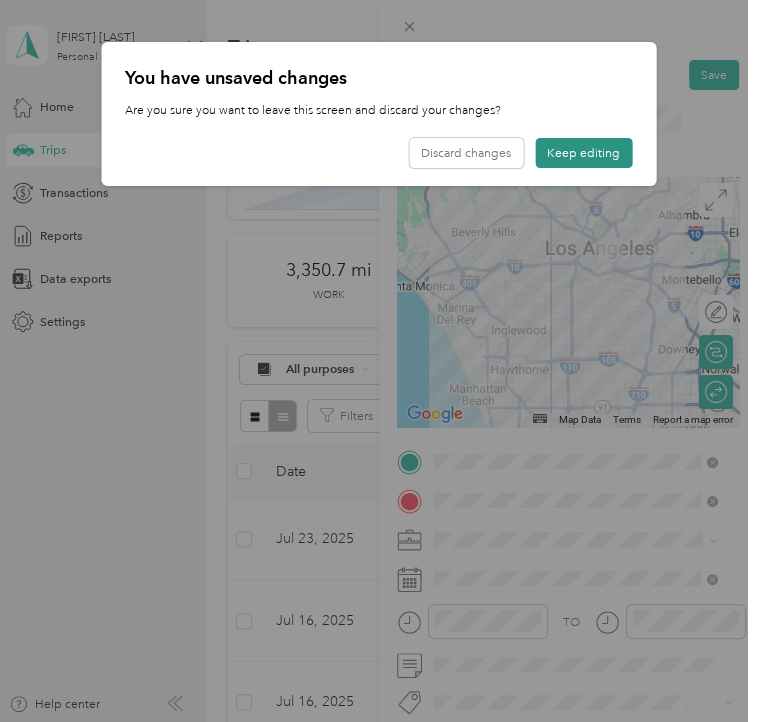 click on "Keep editing" at bounding box center (583, 153) 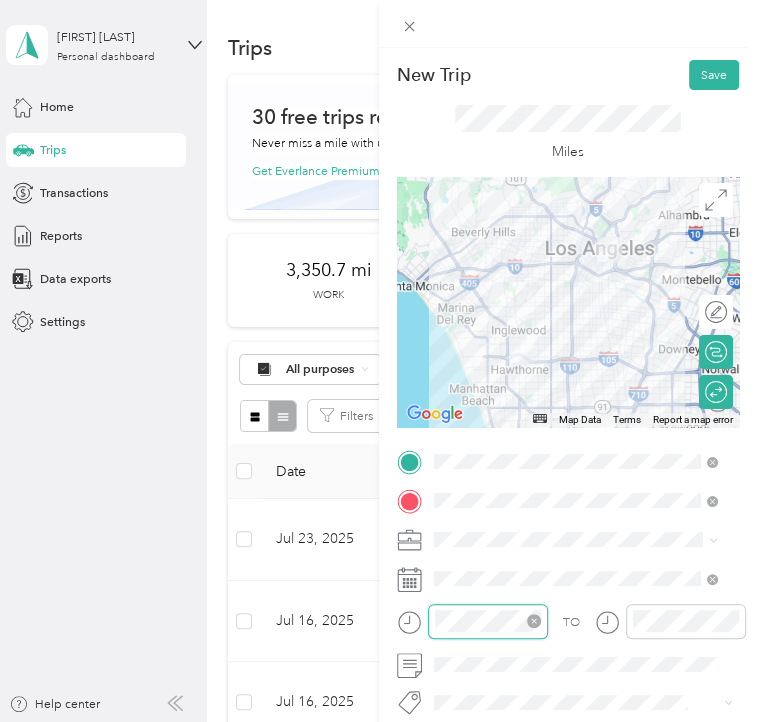 scroll, scrollTop: 112, scrollLeft: 0, axis: vertical 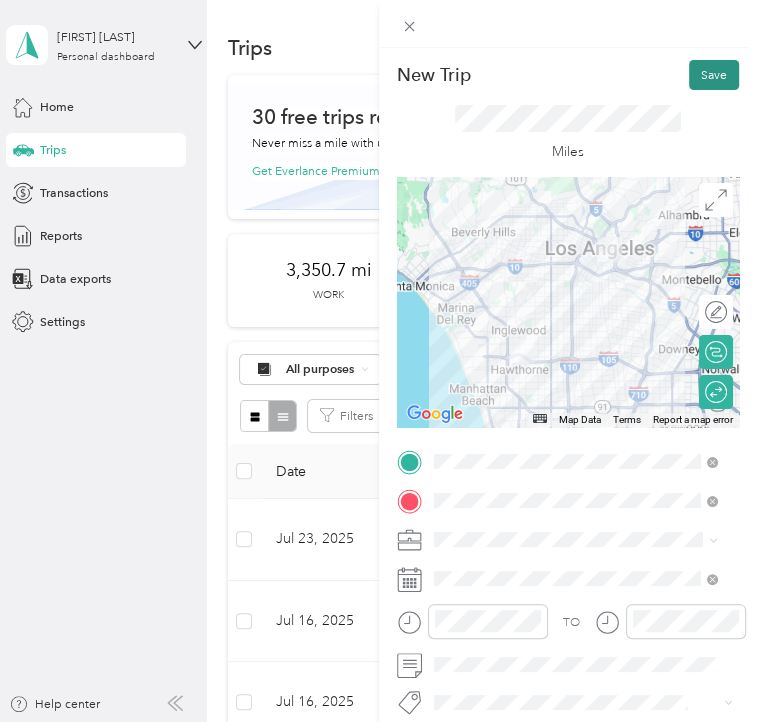 click on "Save" at bounding box center (714, 75) 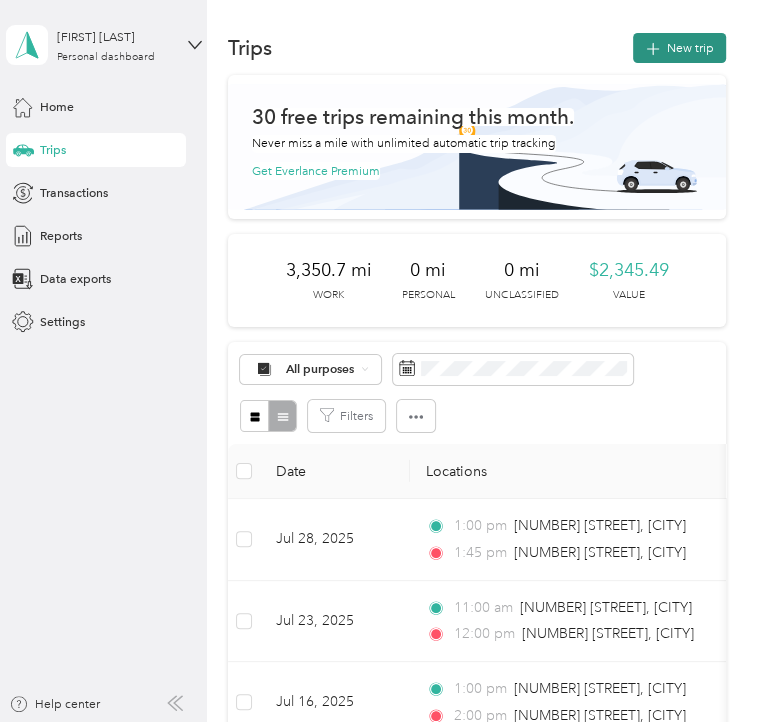 click on "New trip" at bounding box center (679, 48) 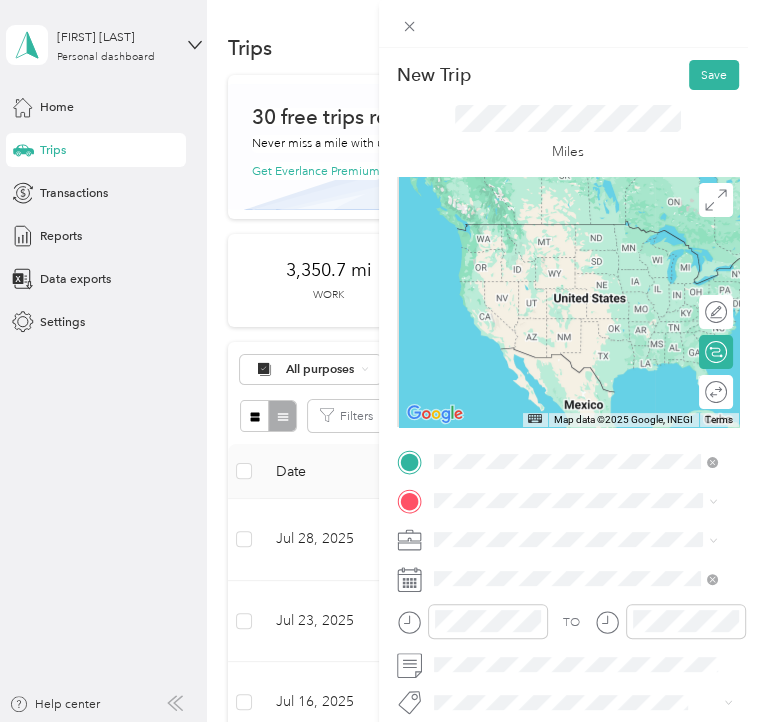 click on "[NUMBER] [STREET]
[CITY], [STATE] [POSTAL_CODE], [COUNTRY]" at bounding box center [575, 538] 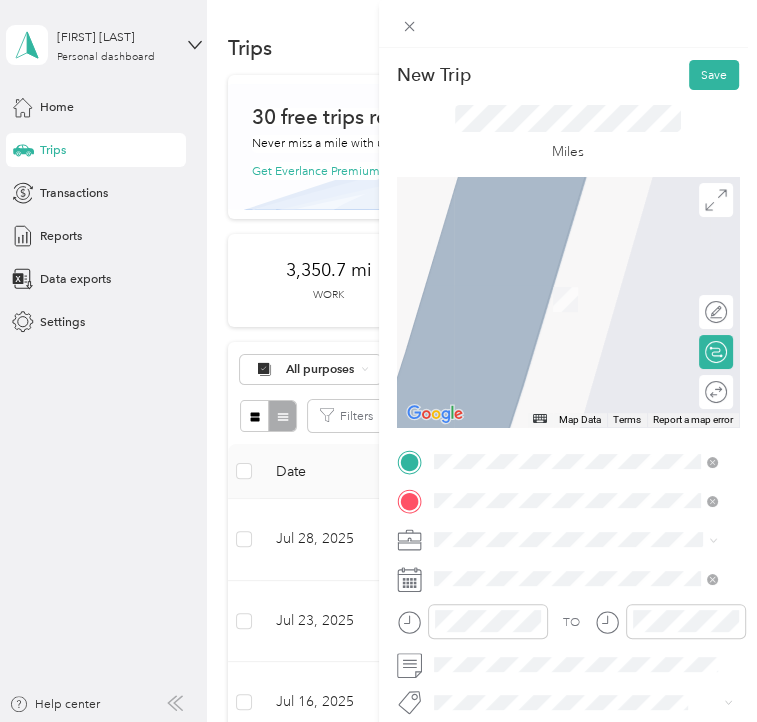 click on "[NUMBER] [STREET]
[CITY], [STATE] [POSTAL_CODE], [COUNTRY]" at bounding box center [589, 577] 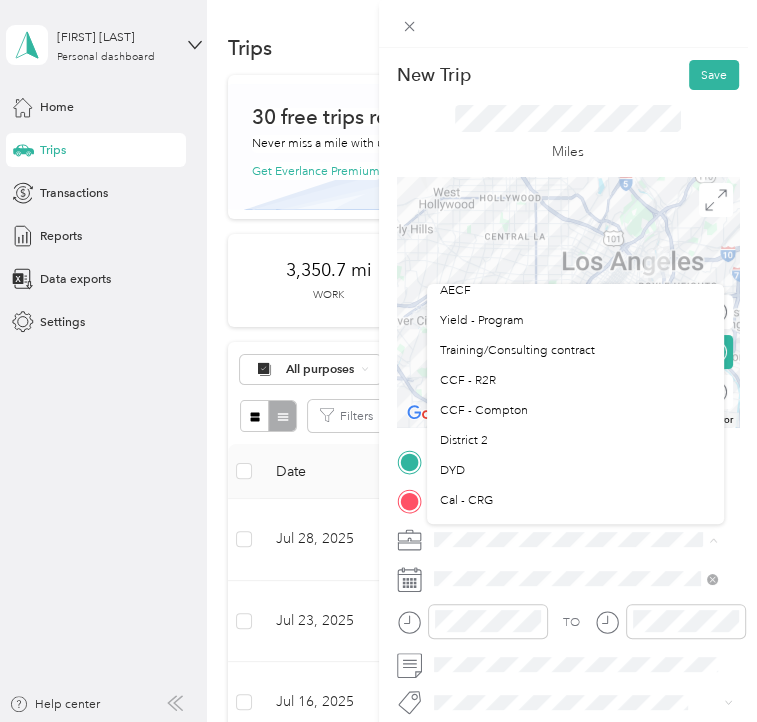 scroll, scrollTop: 100, scrollLeft: 0, axis: vertical 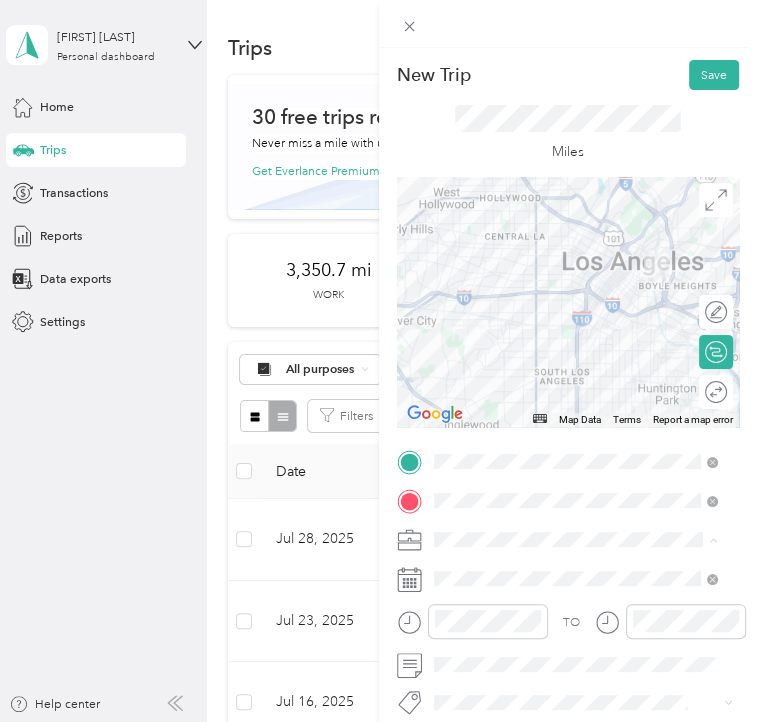 click on "G&A (General & Administrative)  CHC/Elevate AECF Yield - Program Training/Consulting contract CCF - R2R CCF - Compton District 2 DYD Cal - CRG DRP Community DRP VORS Ballmer Other CHC / CalVIP Personal" at bounding box center (575, 404) 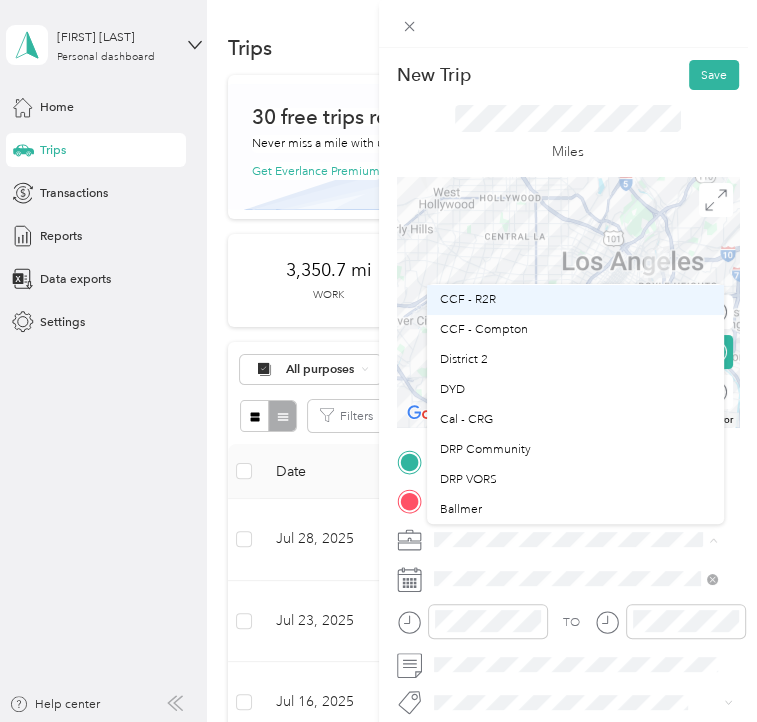 scroll, scrollTop: 200, scrollLeft: 0, axis: vertical 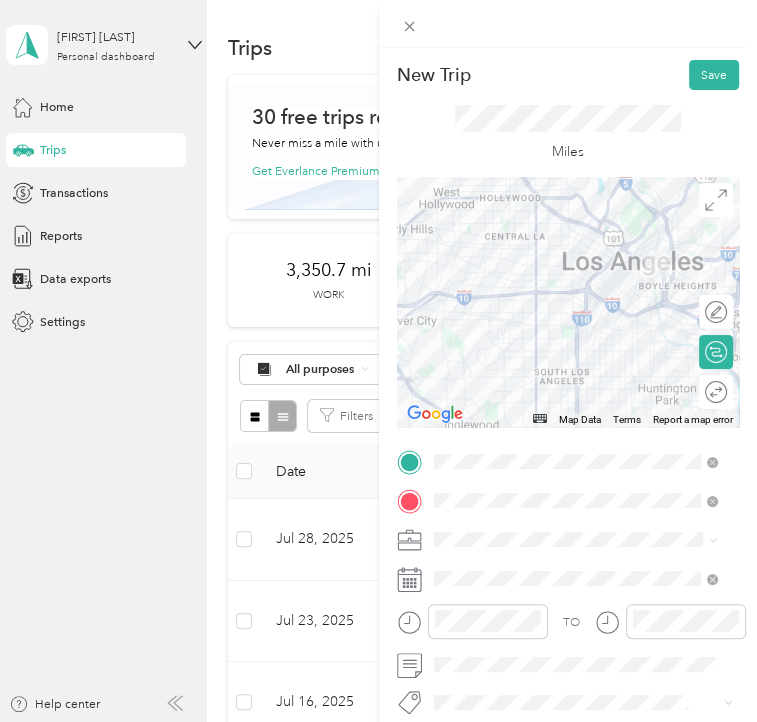 click on "G&A (General & Administrative)  CHC/Elevate AECF Yield - Program Training/Consulting contract CCF - R2R CCF - Compton District 2 DYD Cal - CRG DRP Community DRP VORS Ballmer Other CHC / CalVIP Personal" at bounding box center (575, 402) 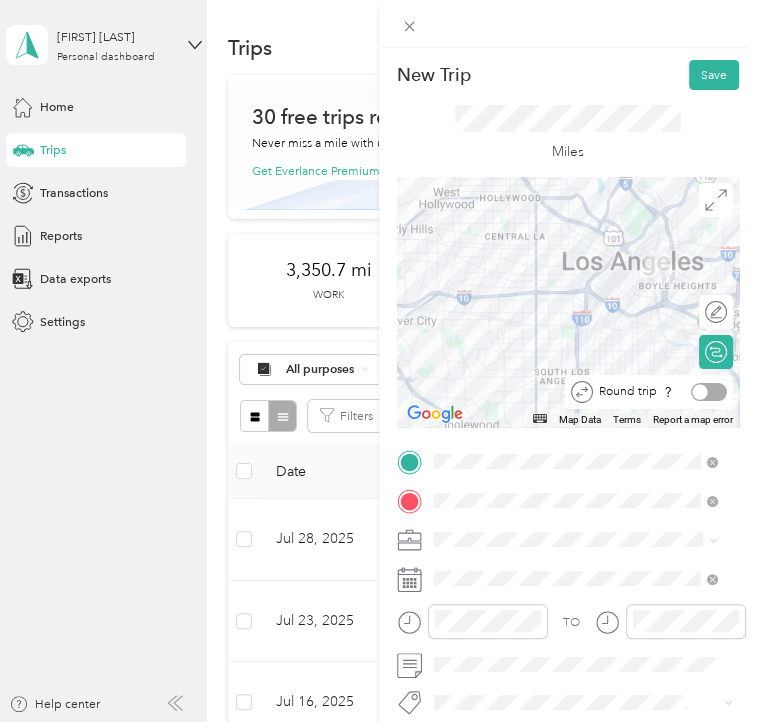 click at bounding box center [709, 392] 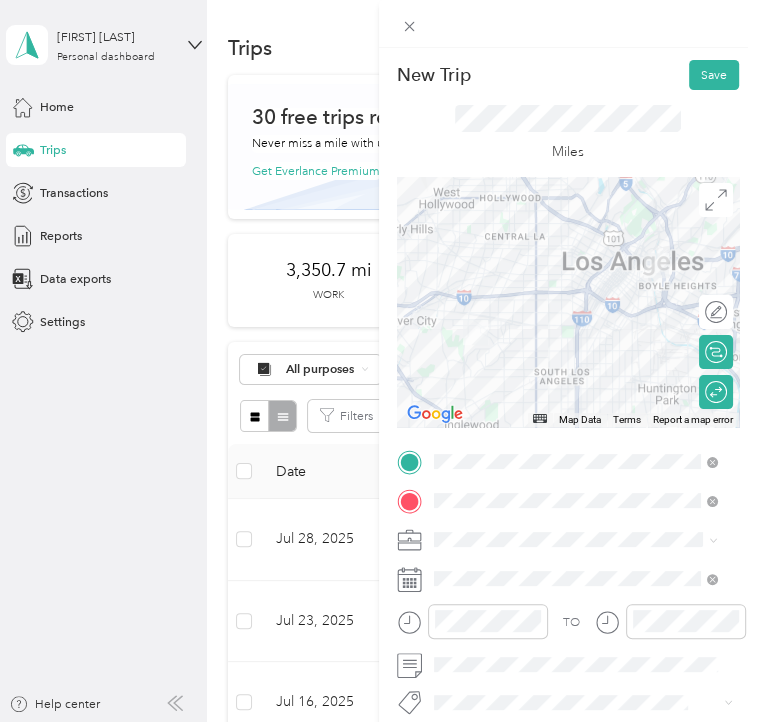 click at bounding box center (584, 539) 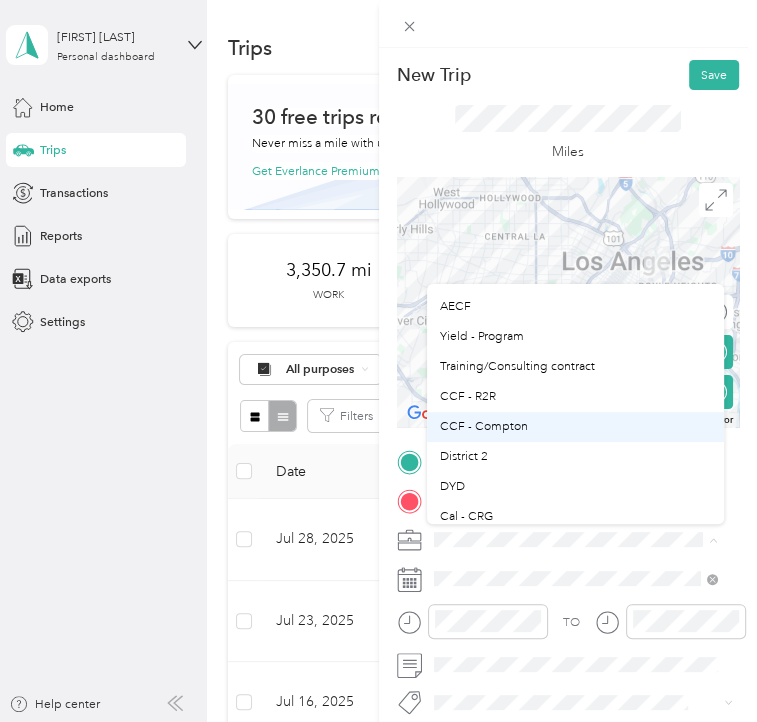 scroll, scrollTop: 100, scrollLeft: 0, axis: vertical 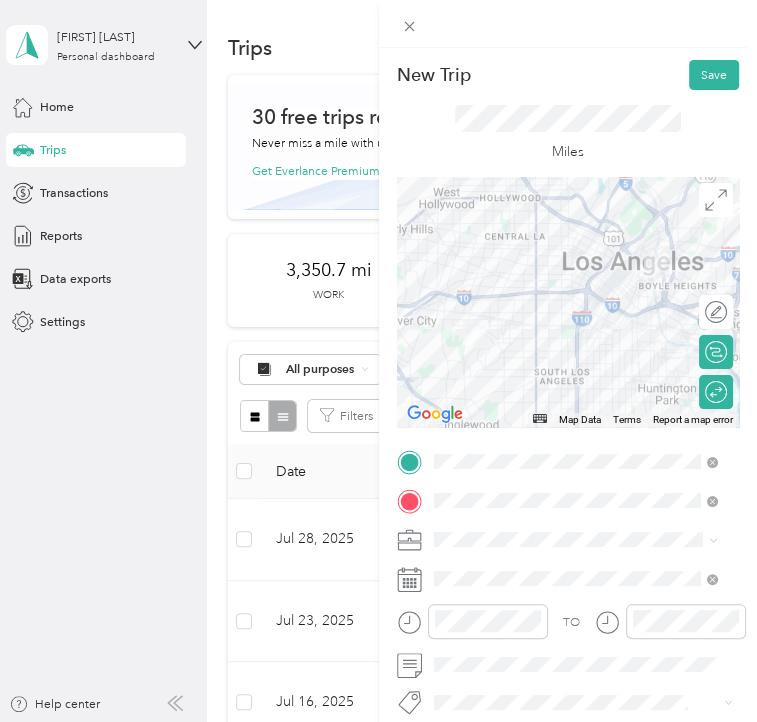 click on "DYD" at bounding box center (575, 437) 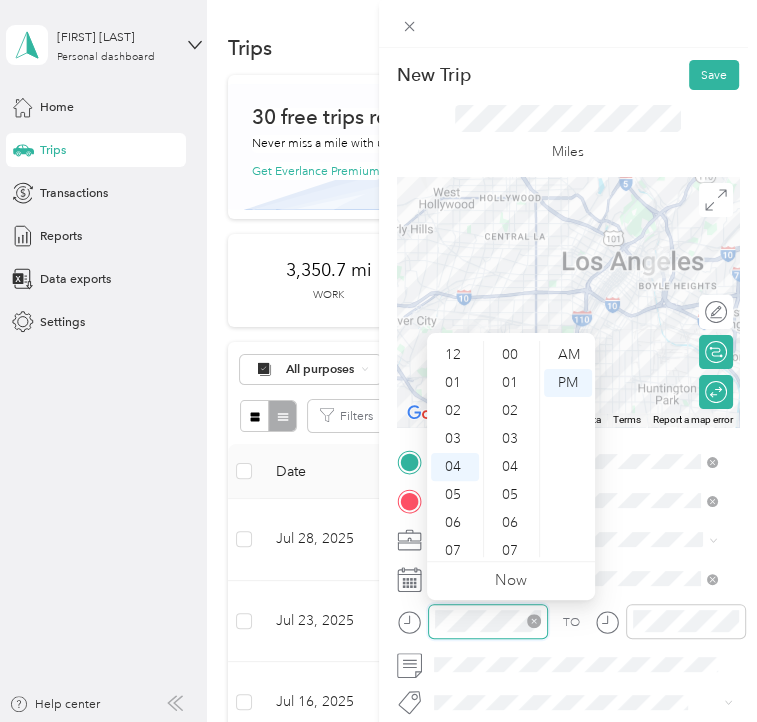 scroll, scrollTop: 112, scrollLeft: 0, axis: vertical 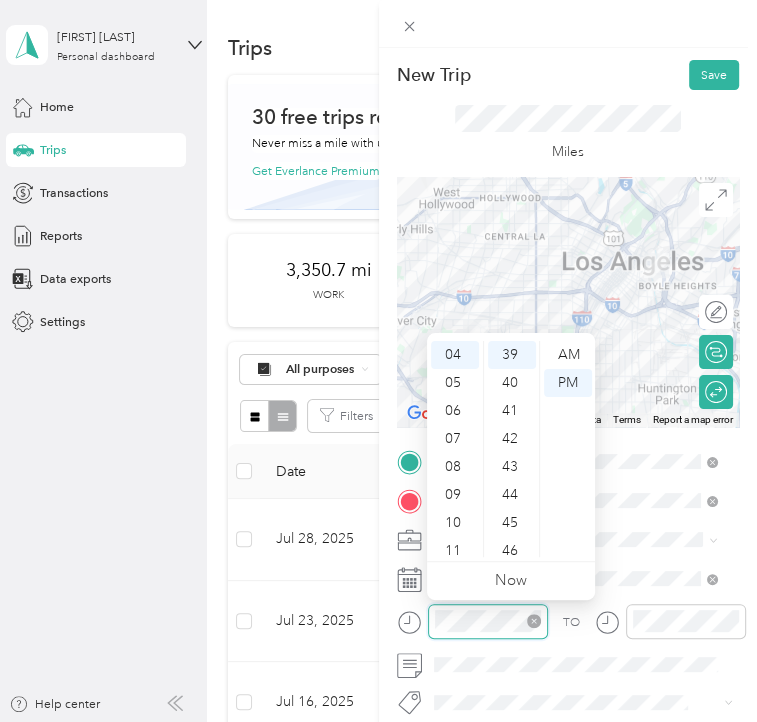 click at bounding box center [488, 621] 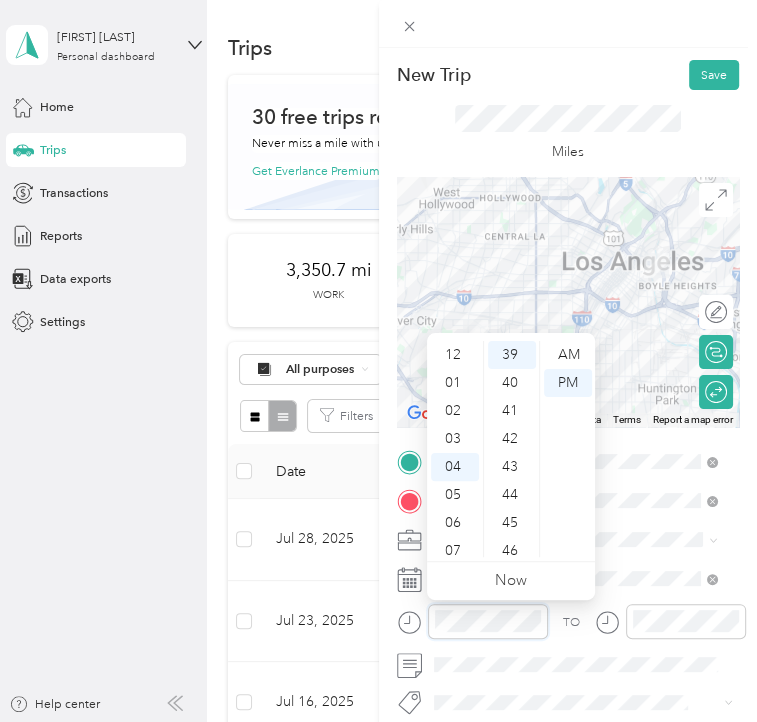 scroll, scrollTop: 0, scrollLeft: 0, axis: both 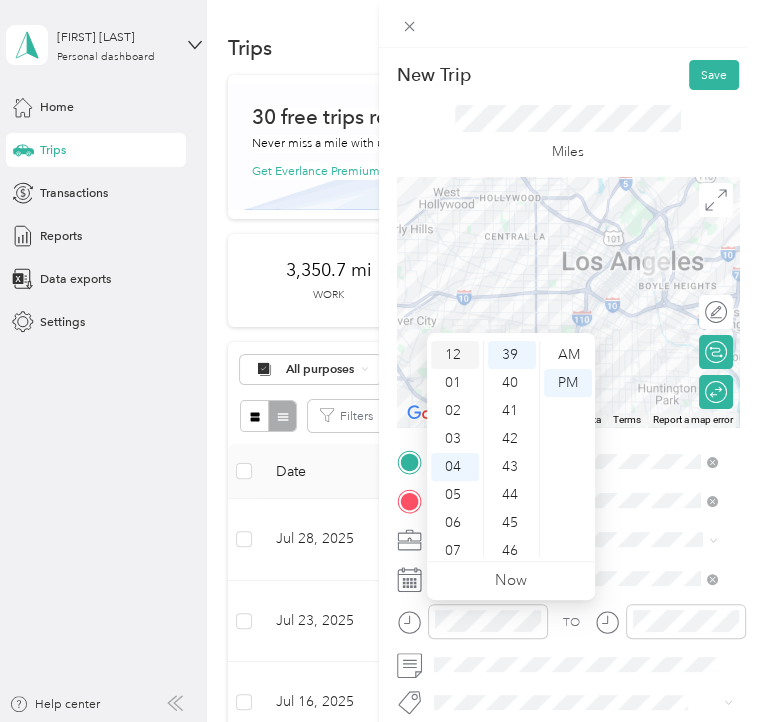 click on "12" at bounding box center [455, 355] 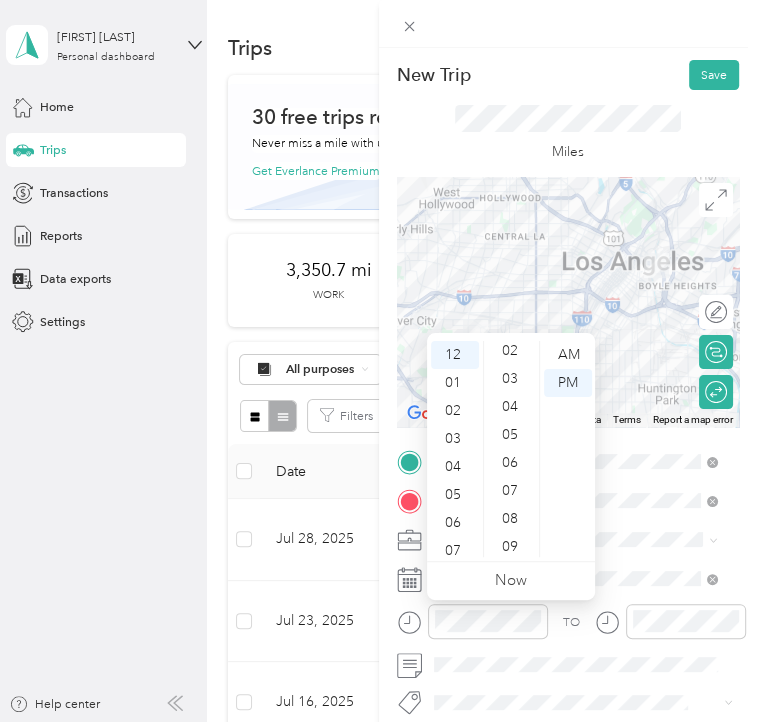 scroll, scrollTop: 0, scrollLeft: 0, axis: both 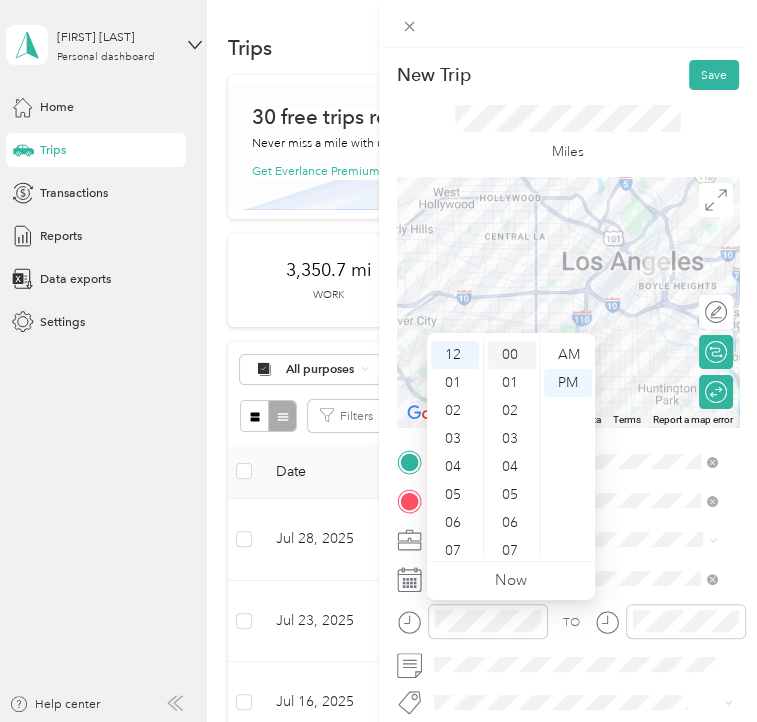 click on "00" at bounding box center [512, 355] 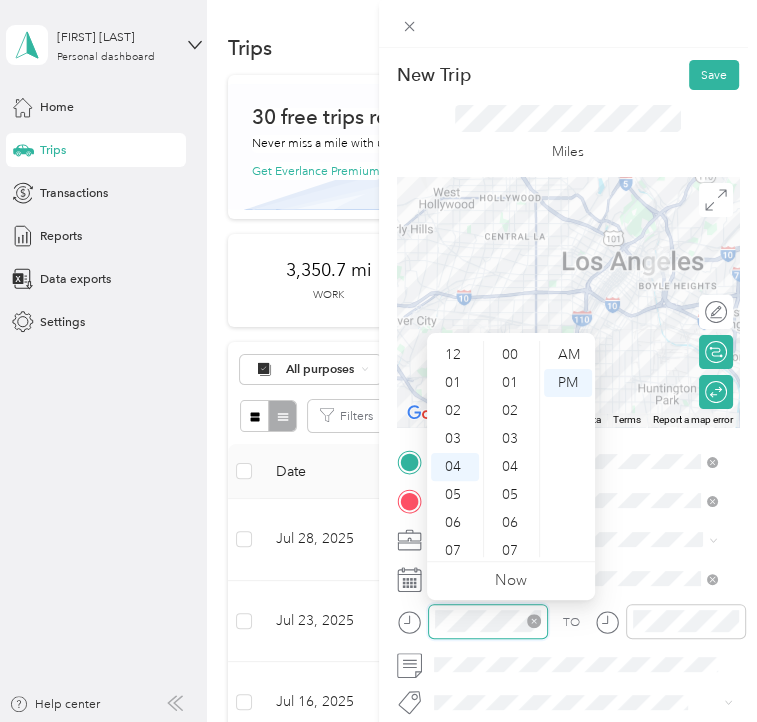 scroll, scrollTop: 109, scrollLeft: 0, axis: vertical 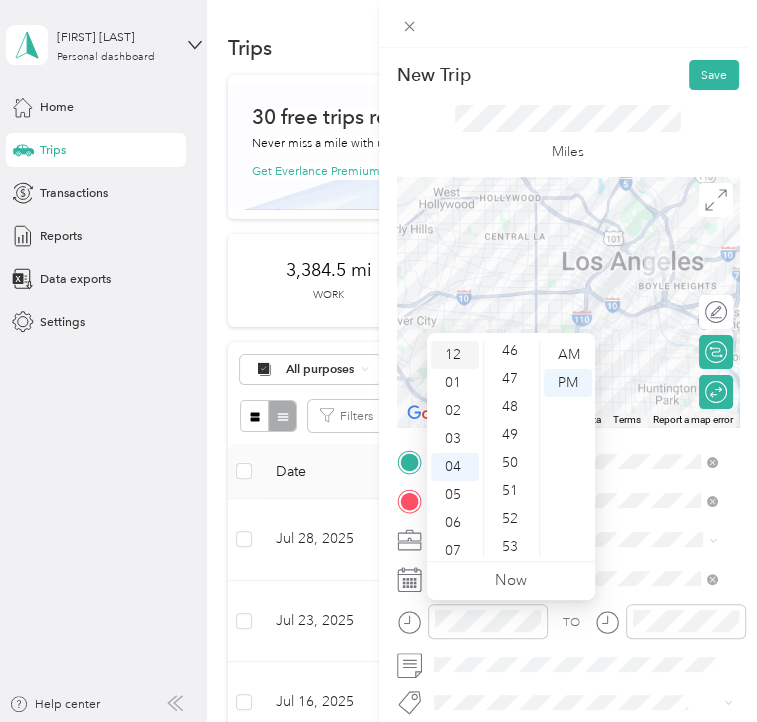 click on "12" at bounding box center [455, 355] 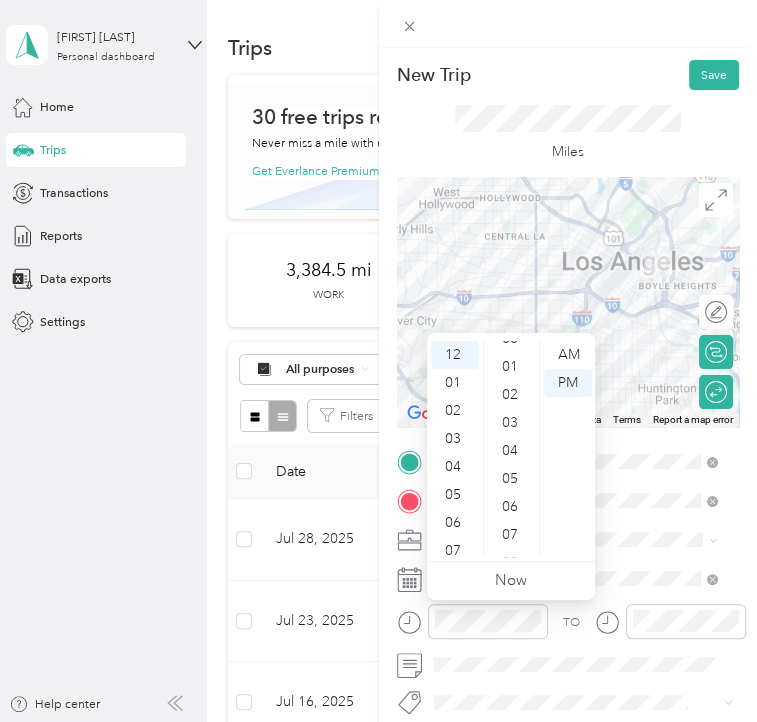 scroll, scrollTop: 0, scrollLeft: 0, axis: both 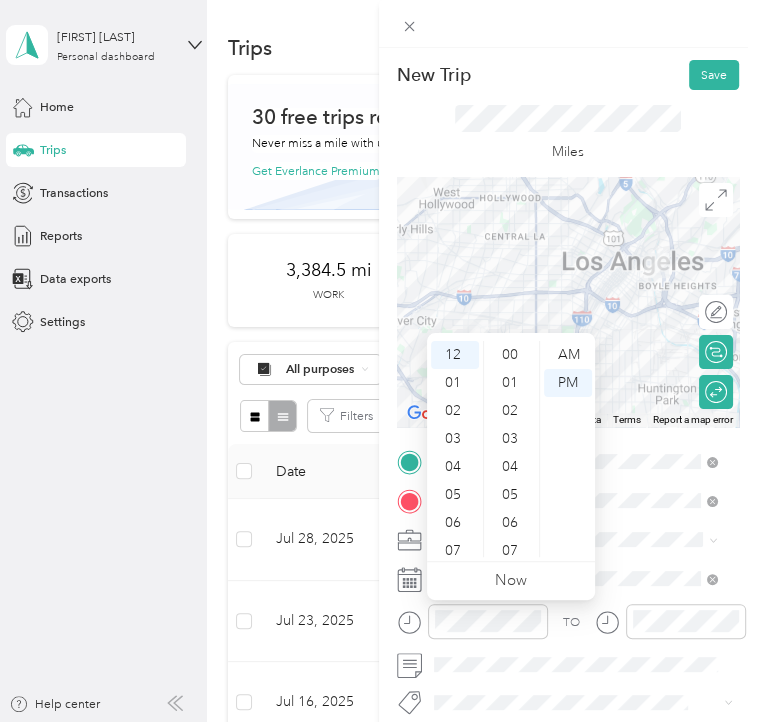click on "00" at bounding box center [512, 355] 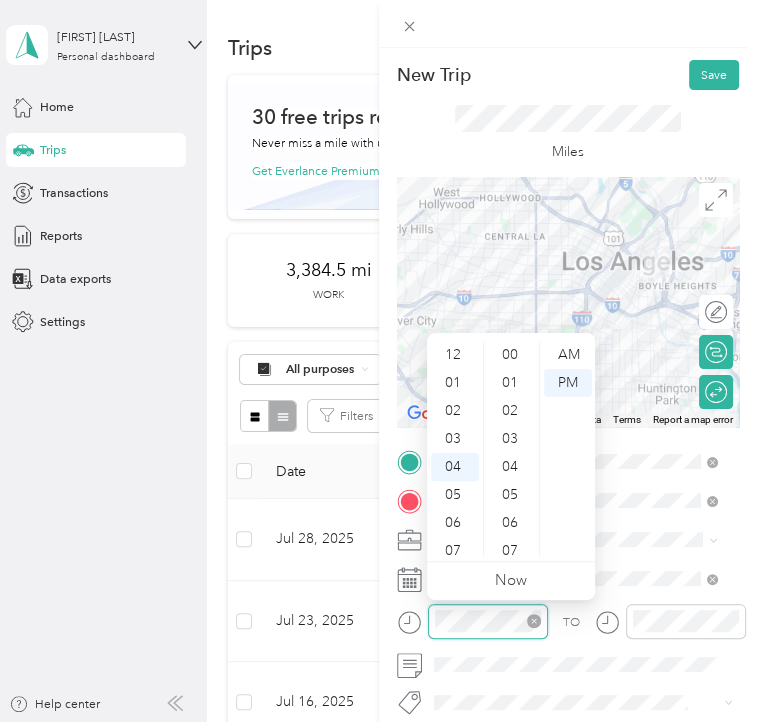 scroll, scrollTop: 108, scrollLeft: 0, axis: vertical 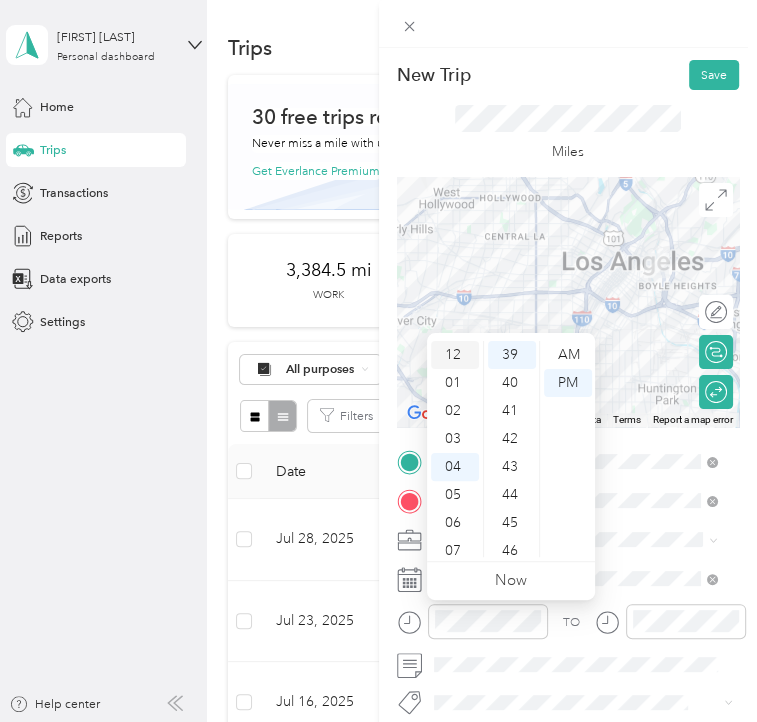 click on "12" at bounding box center [455, 355] 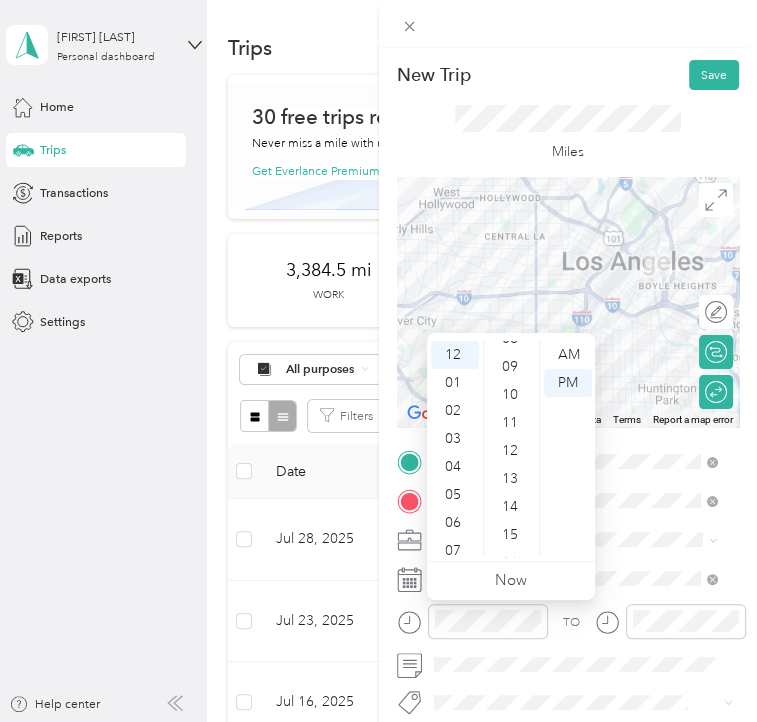 scroll, scrollTop: 0, scrollLeft: 0, axis: both 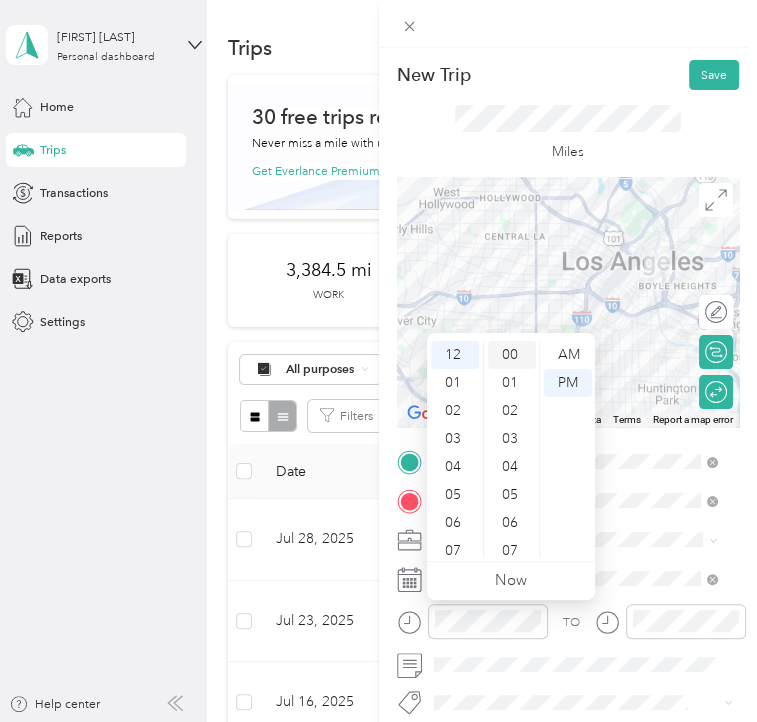 click on "00" at bounding box center [512, 355] 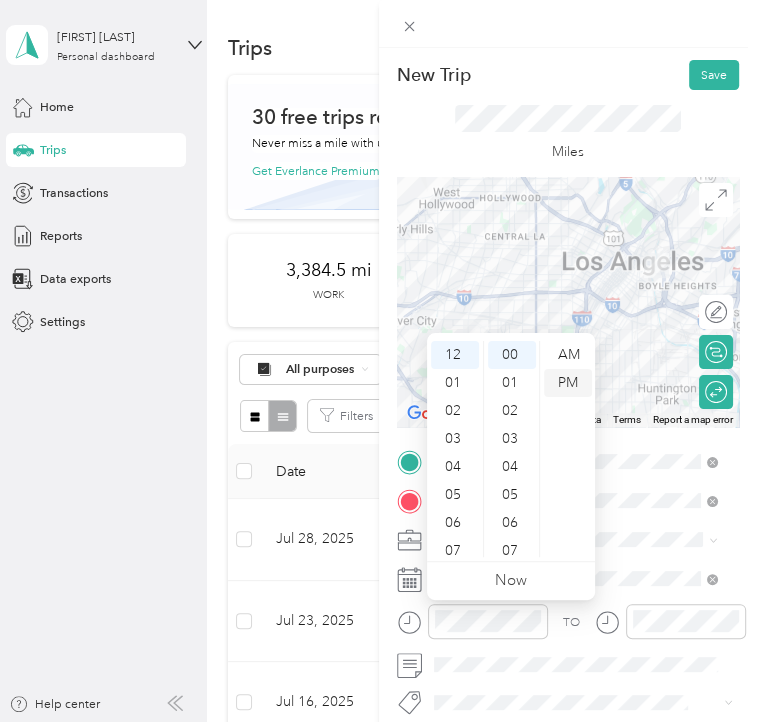 click on "PM" at bounding box center (568, 383) 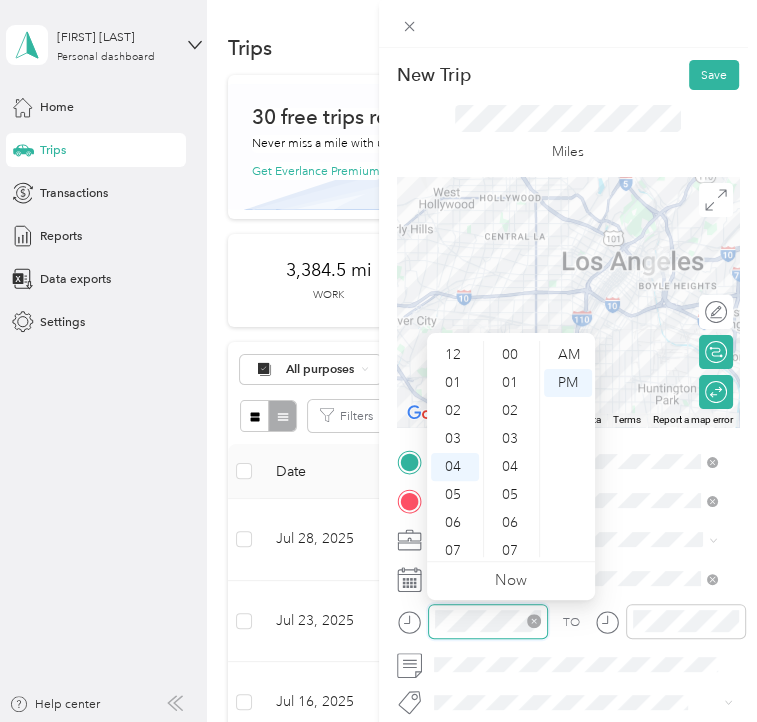 scroll, scrollTop: 110, scrollLeft: 0, axis: vertical 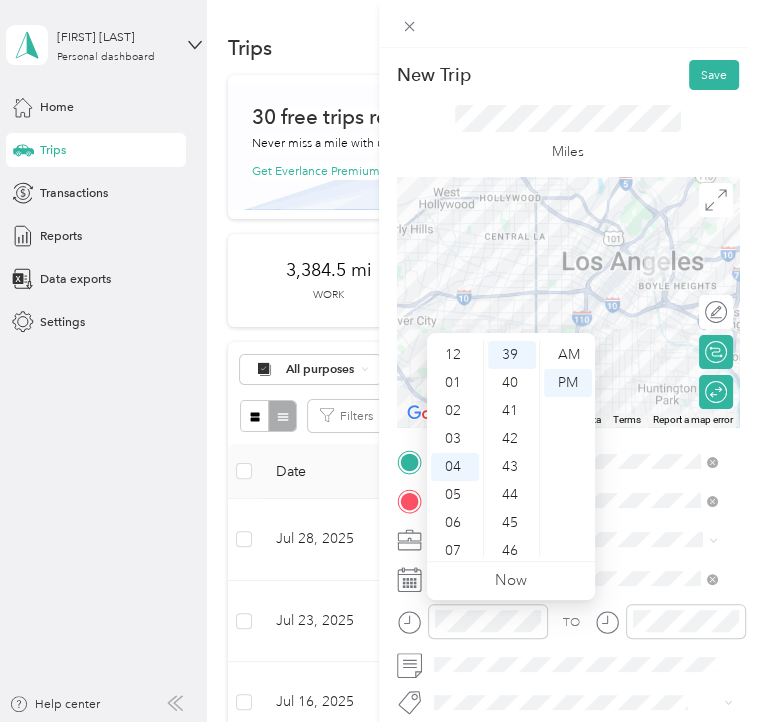 click on "12 01 02 03 04 05 06 07 08 09 10 11 00 01 02 03 04 05 06 07 08 09 10 11 12 13 14 15 16 17 18 19 20 21 22 23 24 25 26 27 28 29 30 31 32 33 34 35 36 37 38 39 40 41 42 43 44 45 46 47 48 49 50 51 52 53 54 55 56 57 58 59 AM PM" at bounding box center [511, 449] 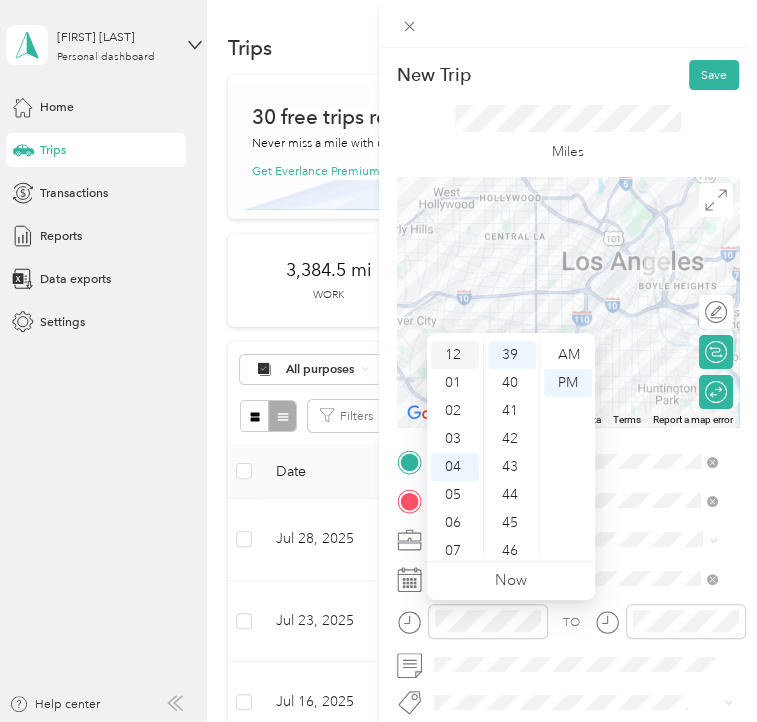 click on "12" at bounding box center (455, 355) 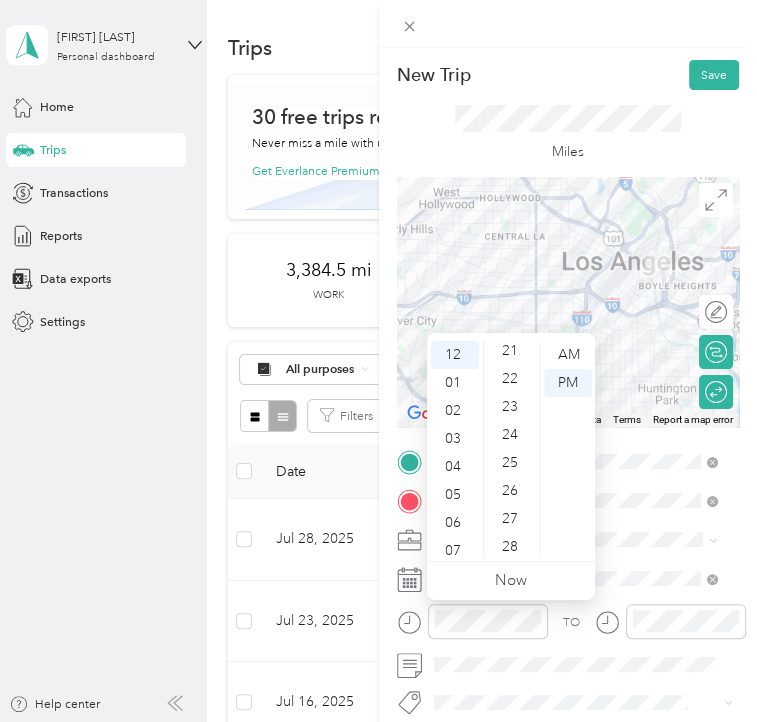 scroll, scrollTop: 229, scrollLeft: 0, axis: vertical 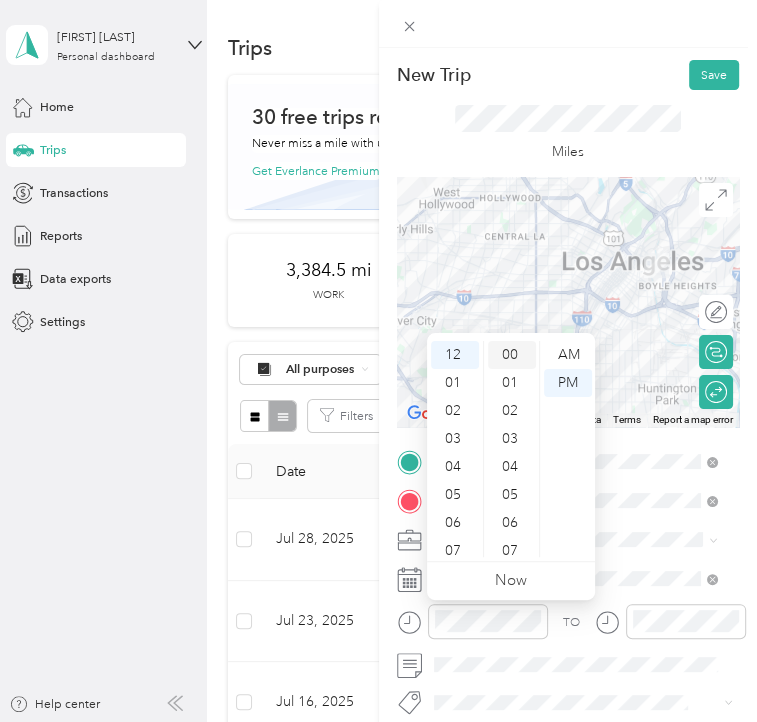 click on "00" at bounding box center [512, 355] 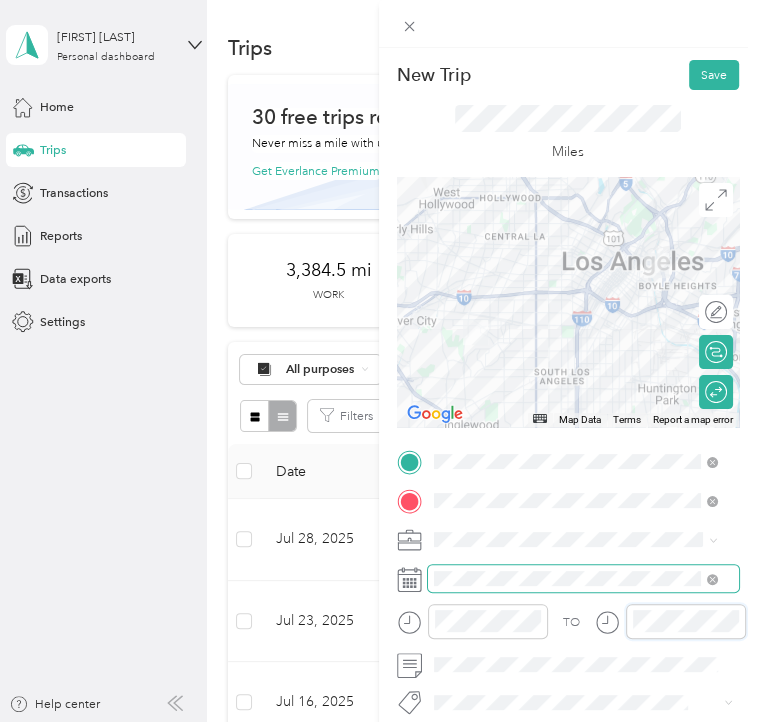 scroll, scrollTop: 112, scrollLeft: 0, axis: vertical 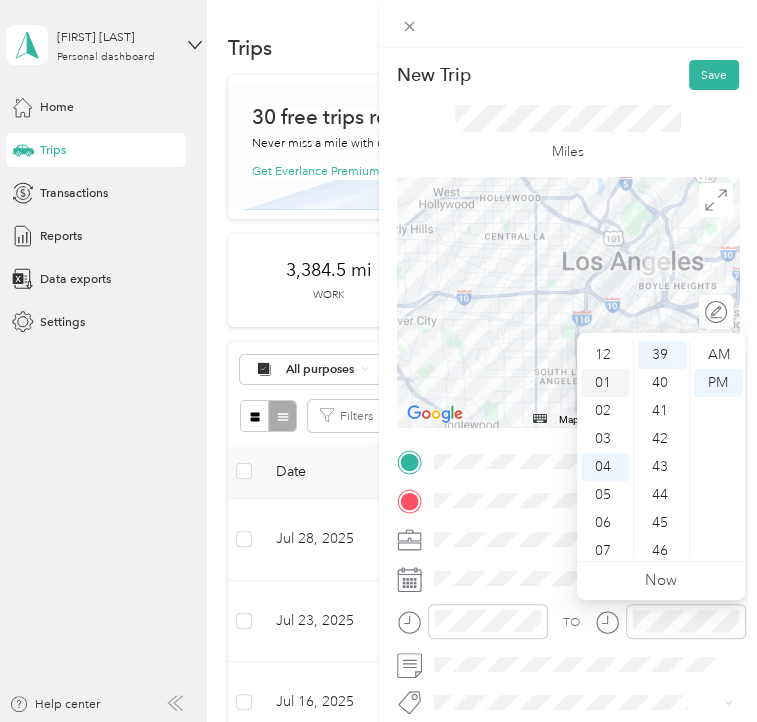 click on "01" at bounding box center [605, 383] 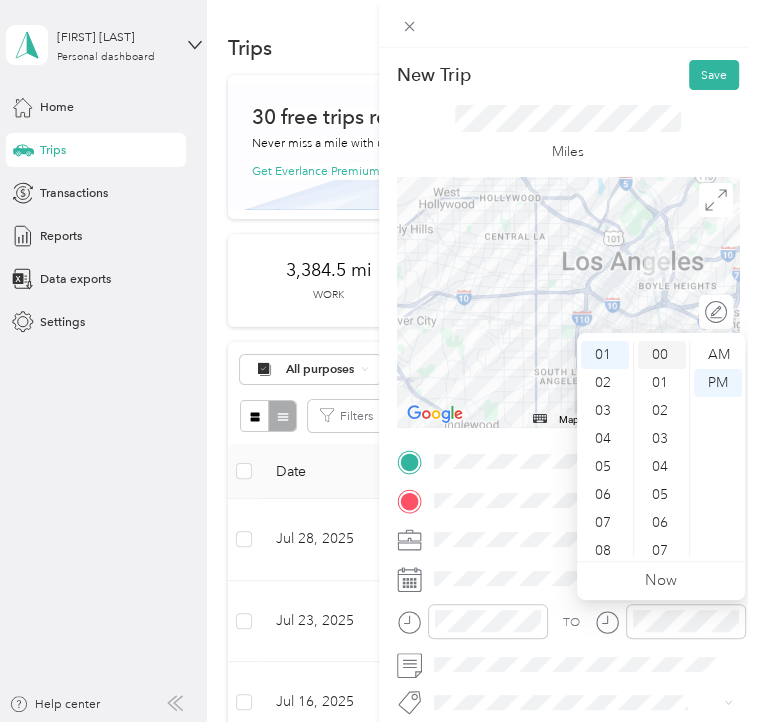 click on "00" at bounding box center [662, 355] 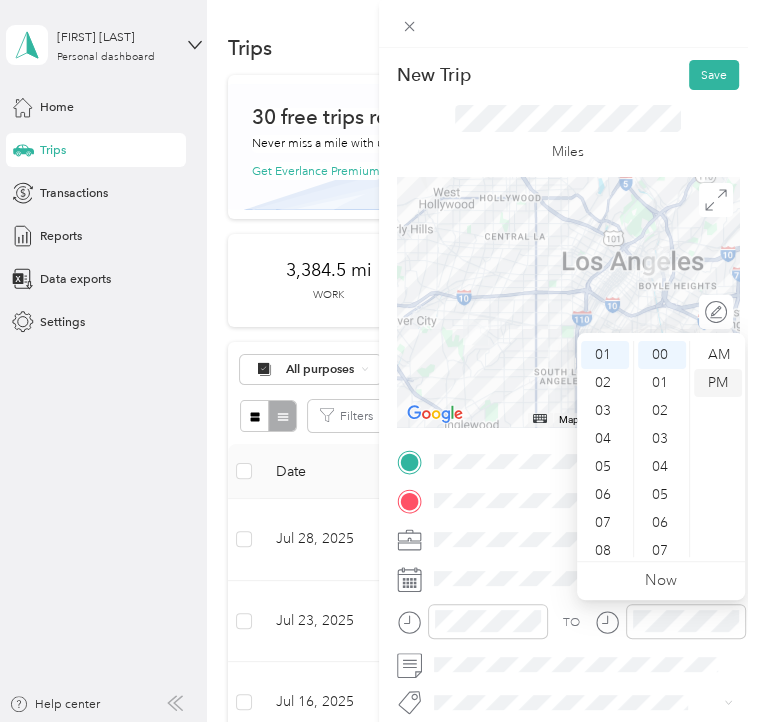 click on "PM" at bounding box center [718, 383] 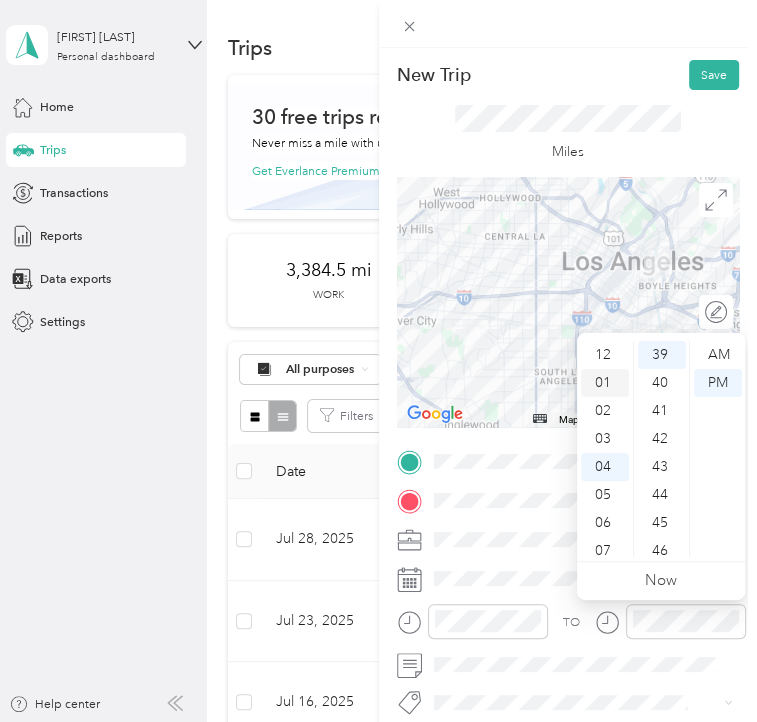 click on "01" at bounding box center [605, 383] 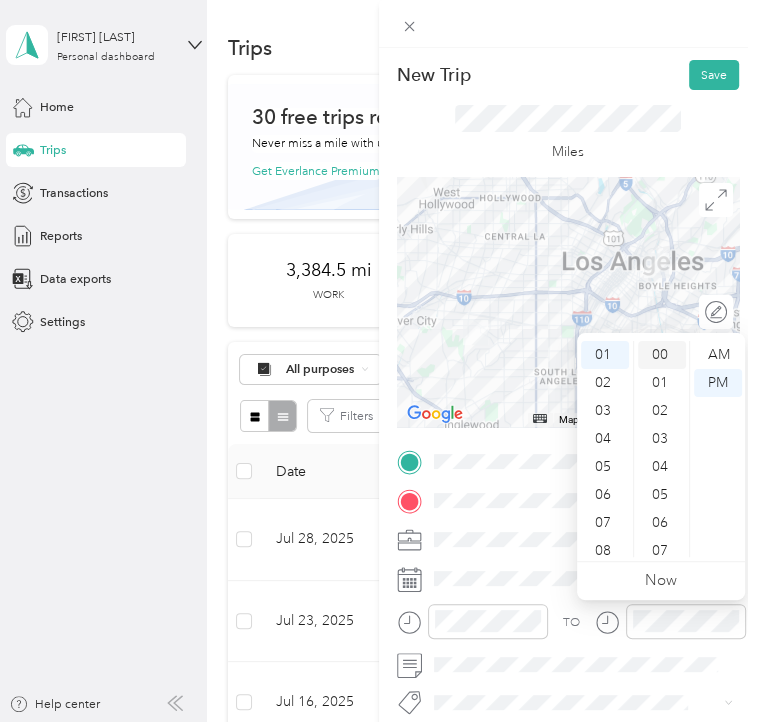 click on "00" at bounding box center (662, 355) 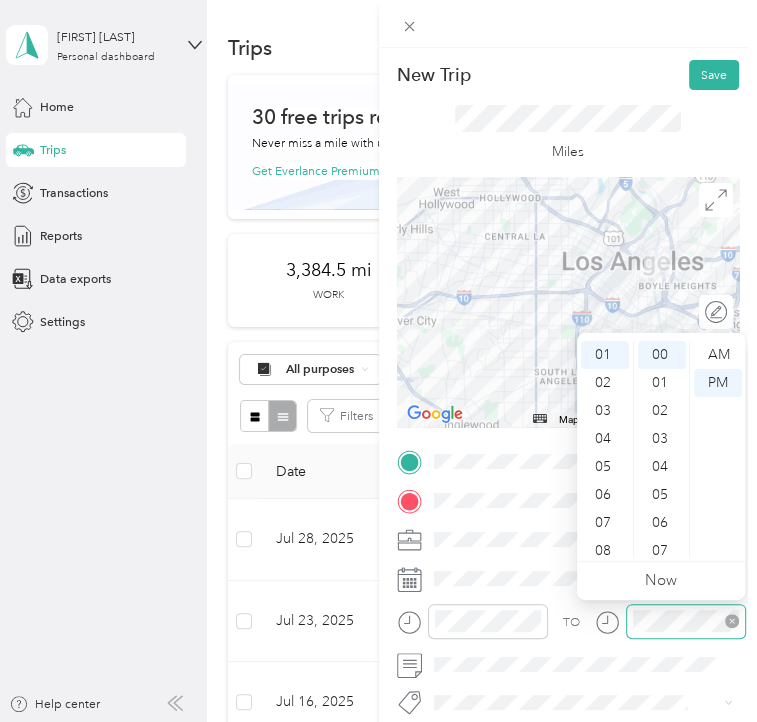 click at bounding box center (686, 621) 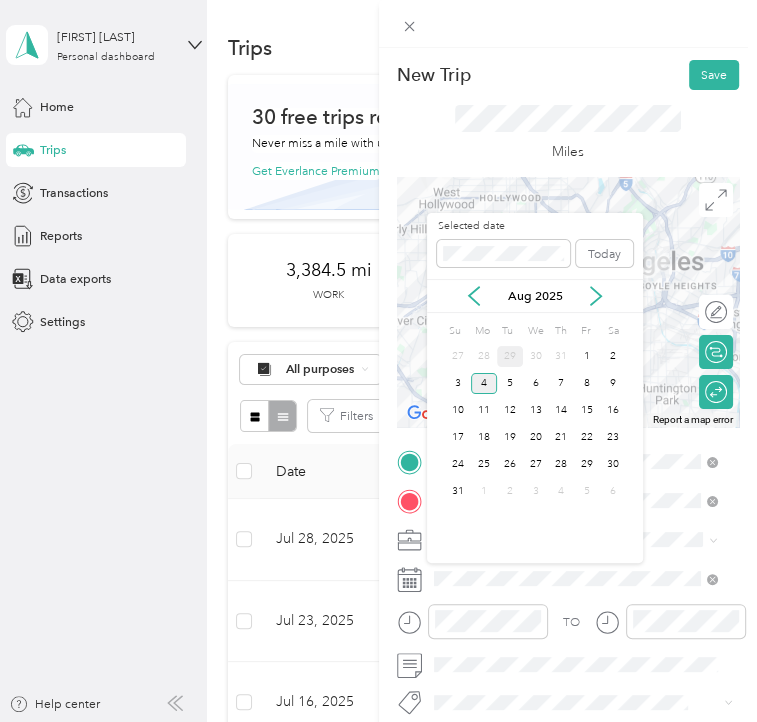 click on "29" at bounding box center (510, 356) 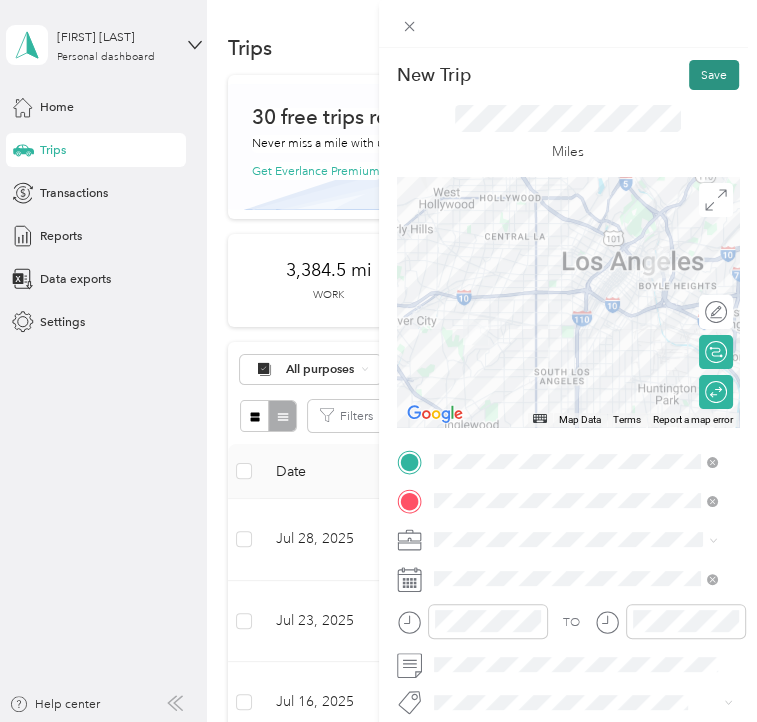 click on "Save" at bounding box center [714, 75] 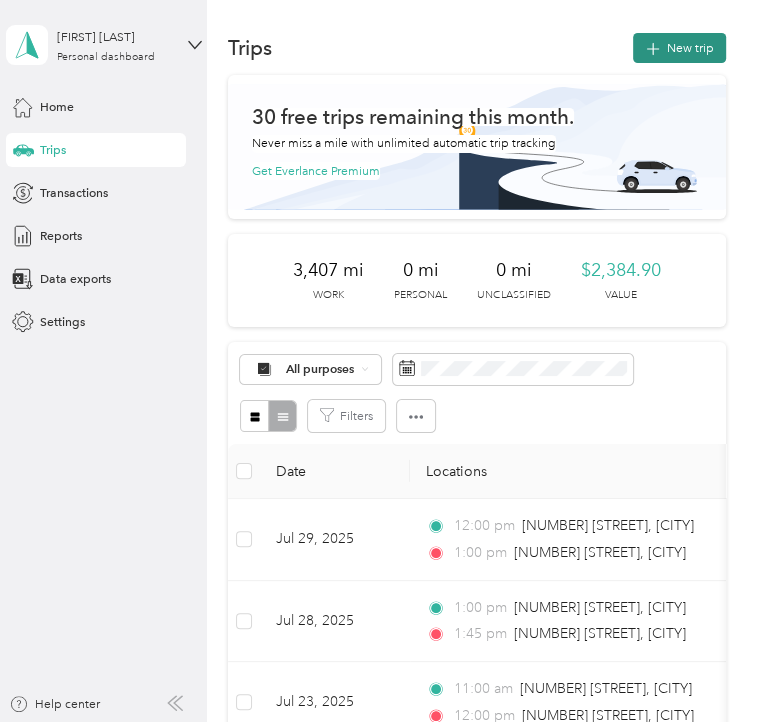 click on "New trip" at bounding box center [679, 48] 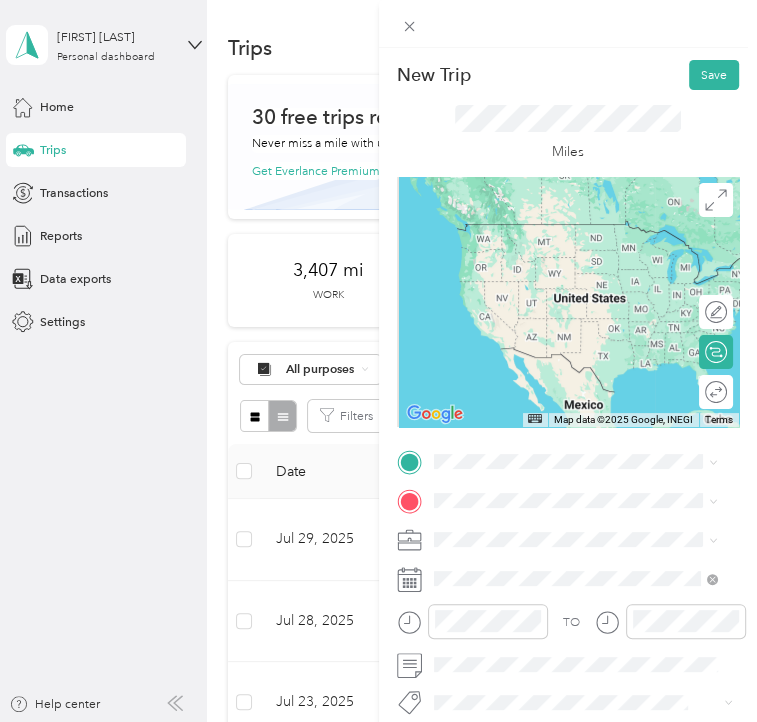 click on "[NUMBER] [STREET]
[CITY], [STATE] [POSTAL_CODE], [COUNTRY]" at bounding box center (589, 537) 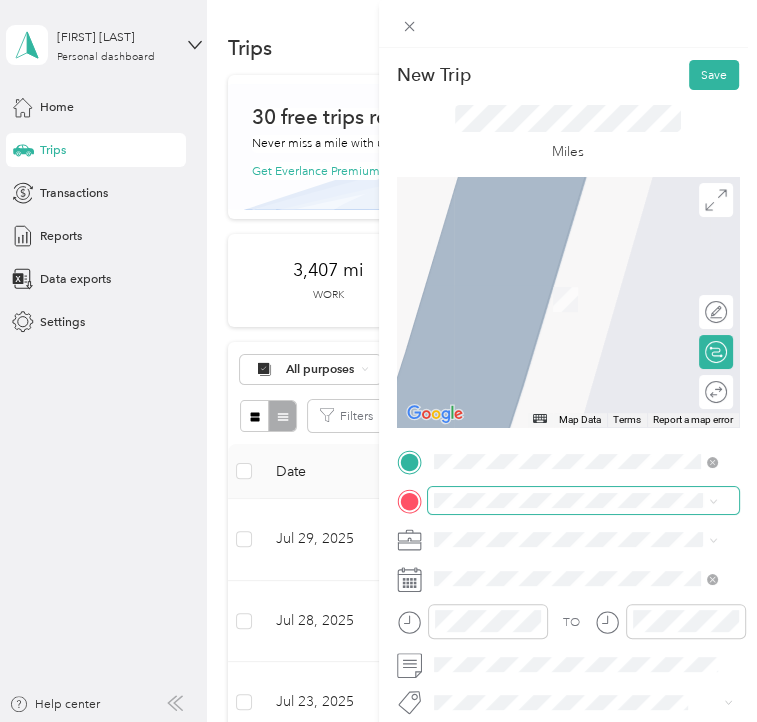 click at bounding box center [584, 500] 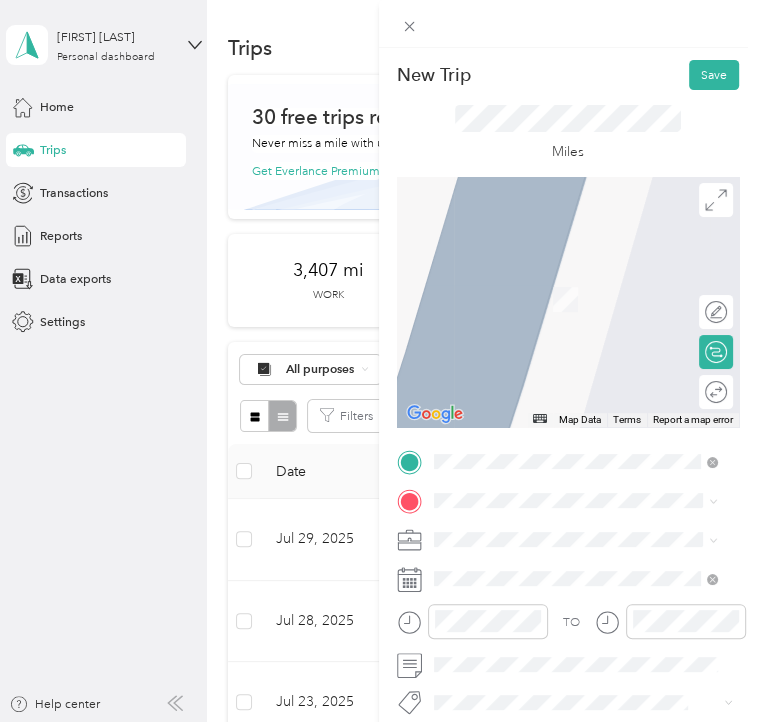 click on "[NUMBER] [STREET]
[CITY], [STATE] [POSTAL_CODE], [COUNTRY]" at bounding box center (575, 573) 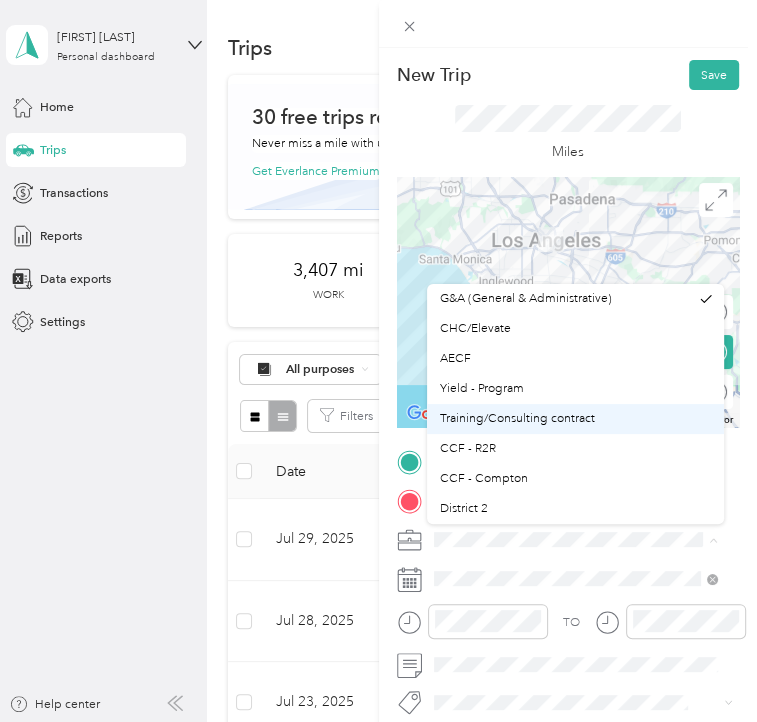 scroll, scrollTop: 100, scrollLeft: 0, axis: vertical 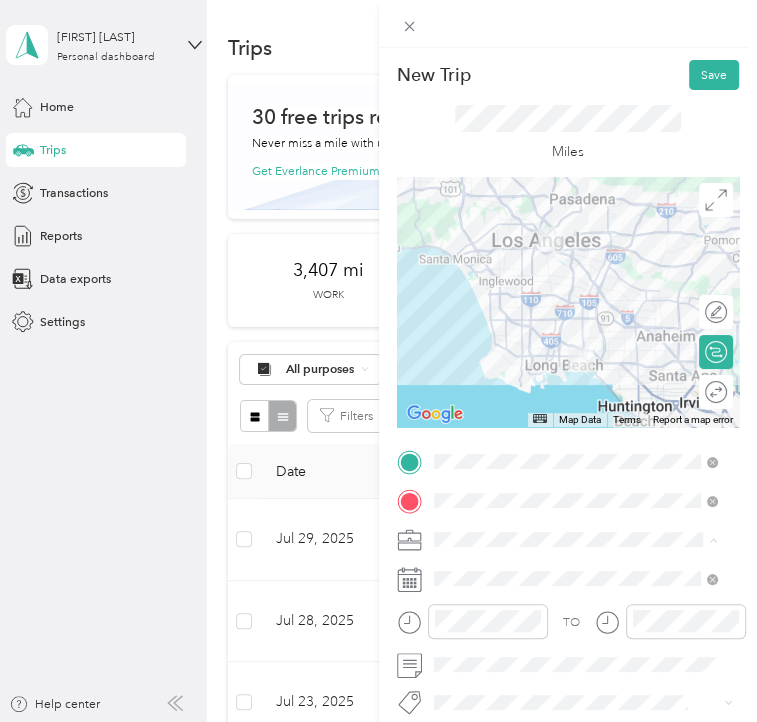 click on "DYD" at bounding box center (575, 439) 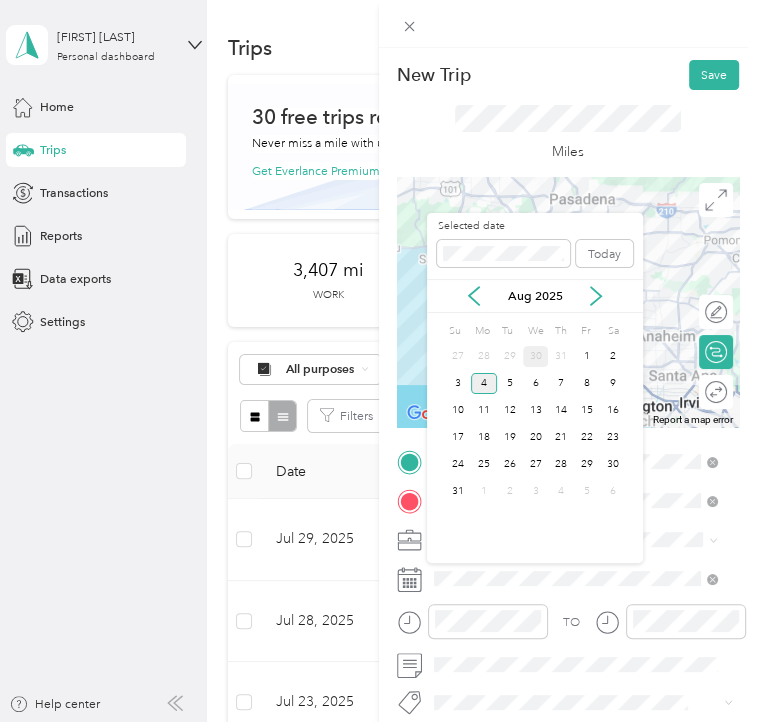 click on "30" at bounding box center (536, 356) 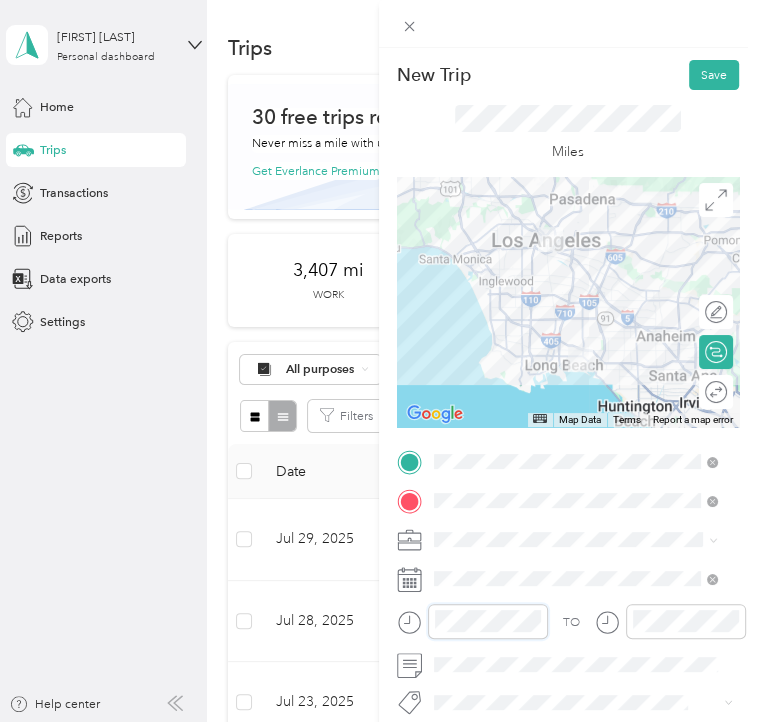click on "New Trip Save This trip cannot be edited because it is either under review, approved, or paid. Contact your Team Manager to edit it. Miles ← Move left → Move right ↑ Move up ↓ Move down + Zoom in - Zoom out Home Jump left by 75% End Jump right by 75% Page Up Jump up by 75% Page Down Jump down by 75% Map Data Map data ©2025 Google, INEGI Map data ©2025 Google, INEGI 20 km  Click to toggle between metric and imperial units Terms Report a map error Edit route Calculate route Round trip TO Add photo" at bounding box center [378, 361] 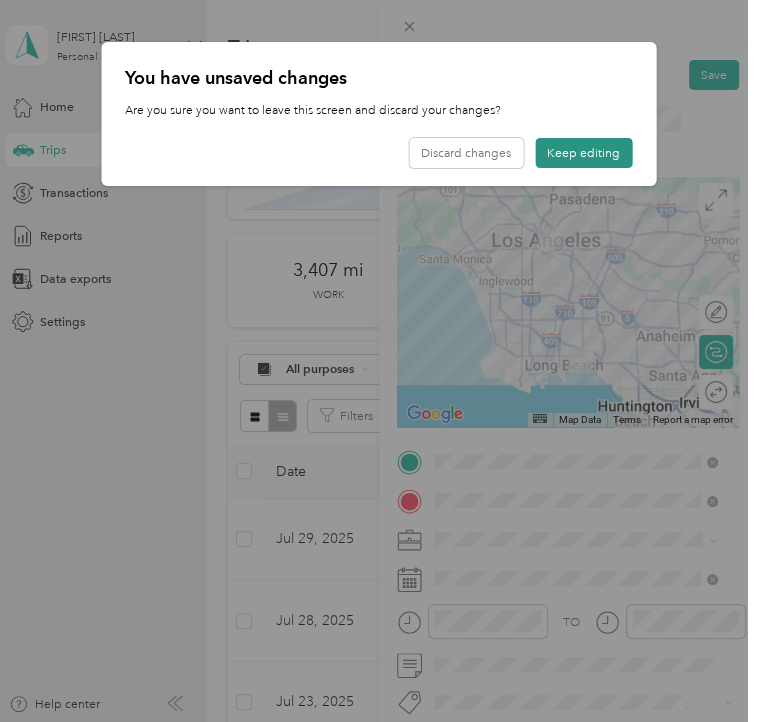 click on "Keep editing" at bounding box center [583, 153] 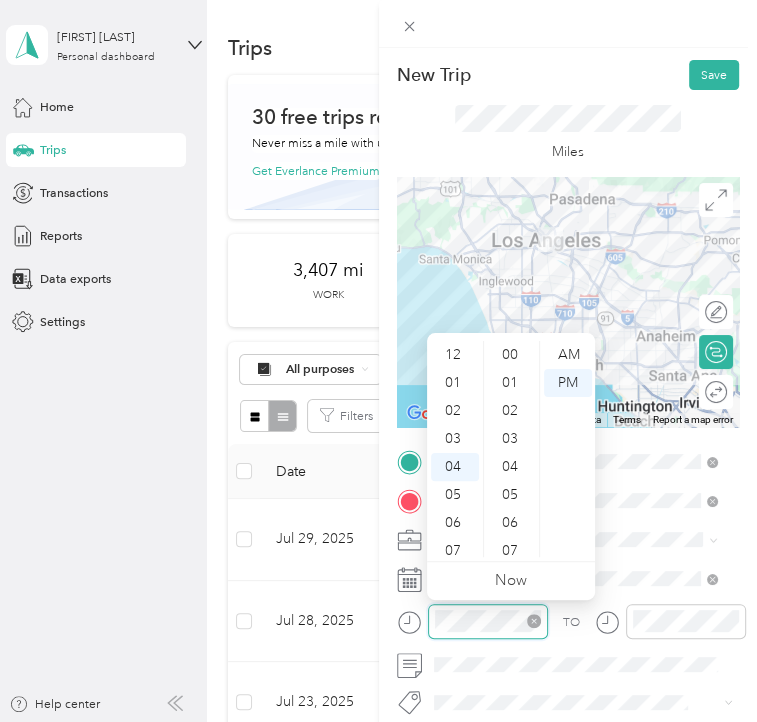 scroll, scrollTop: 1260, scrollLeft: 0, axis: vertical 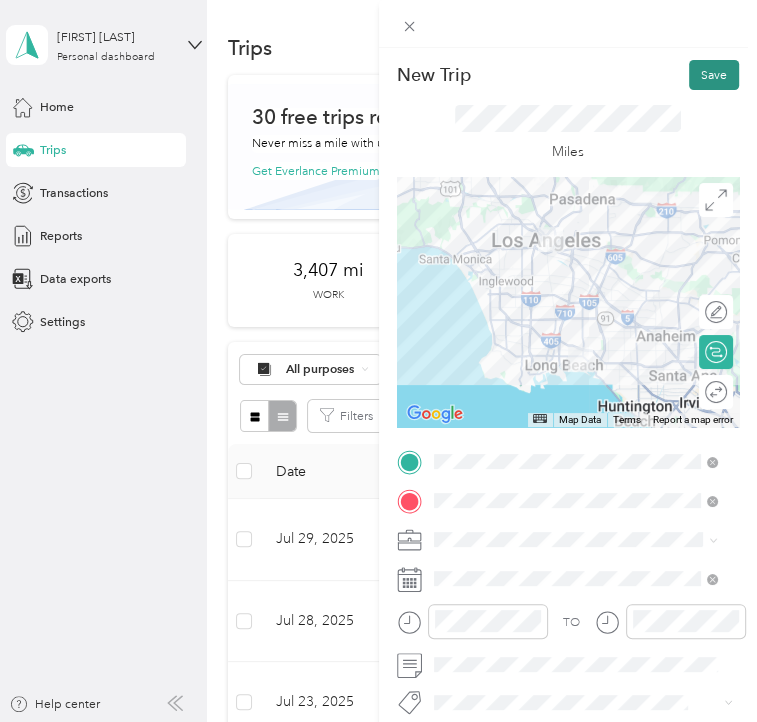 click on "Save" at bounding box center (714, 75) 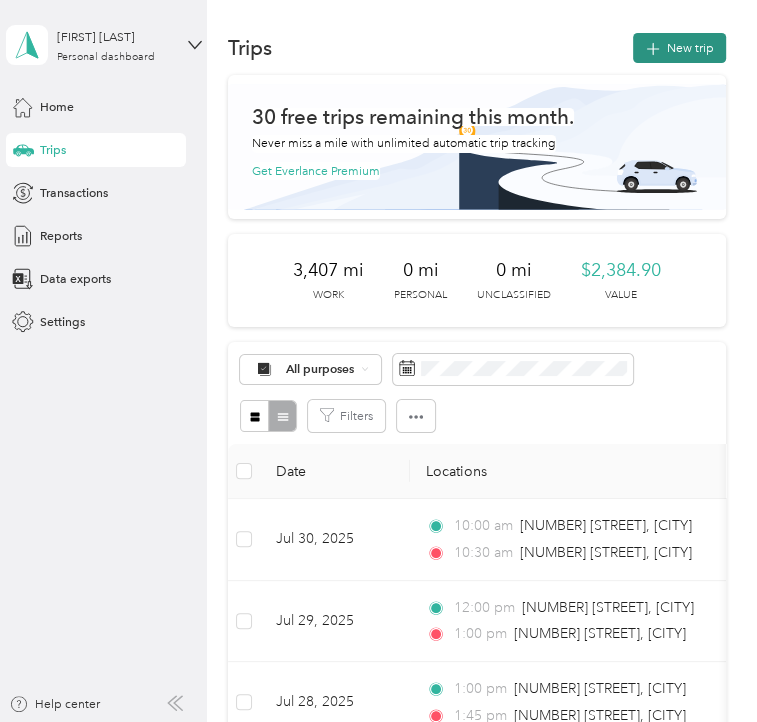 click on "New trip" at bounding box center (679, 48) 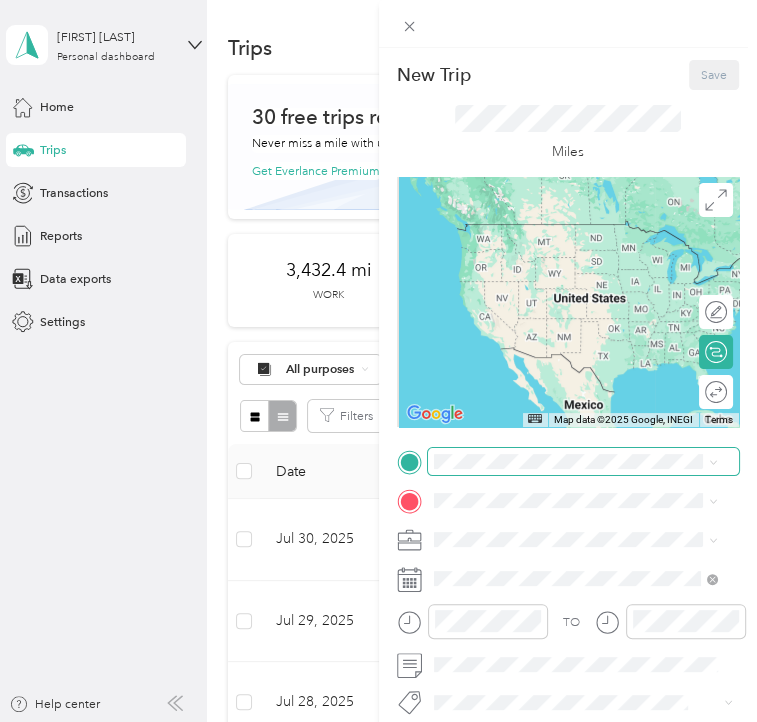 click at bounding box center [584, 461] 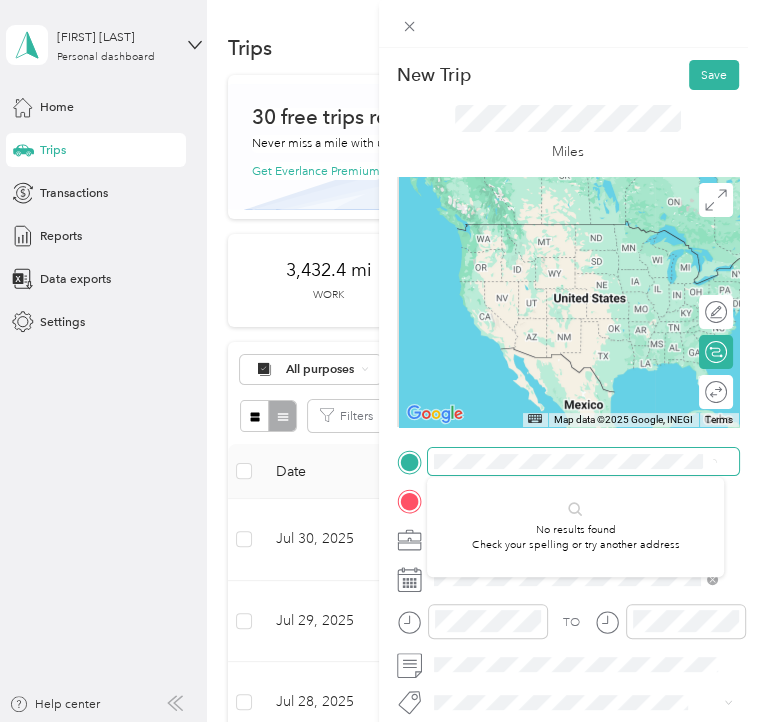 scroll, scrollTop: 0, scrollLeft: 88, axis: horizontal 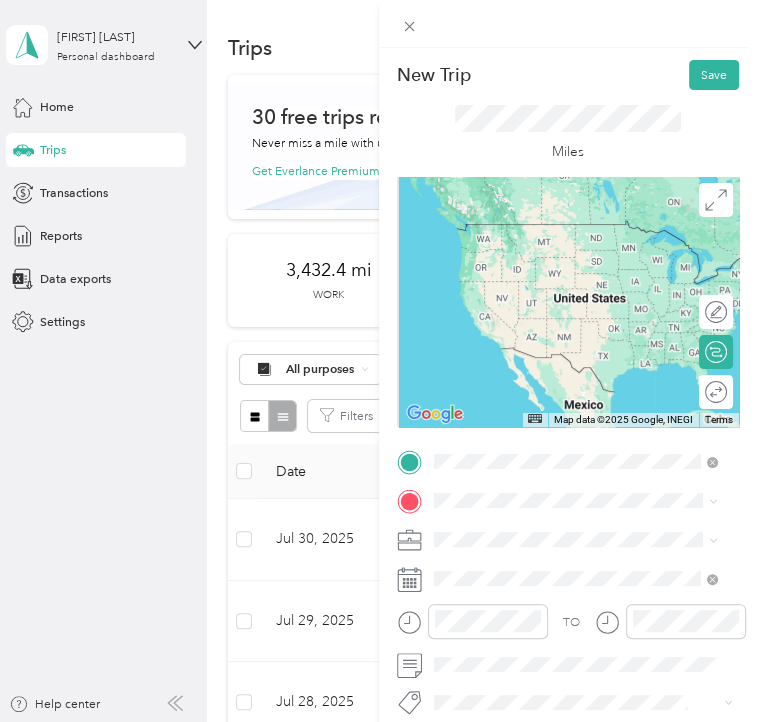 click on "[NUMBER] [STREET]
[CITY], [STATE] [POSTAL_CODE], [COUNTRY]" at bounding box center [589, 538] 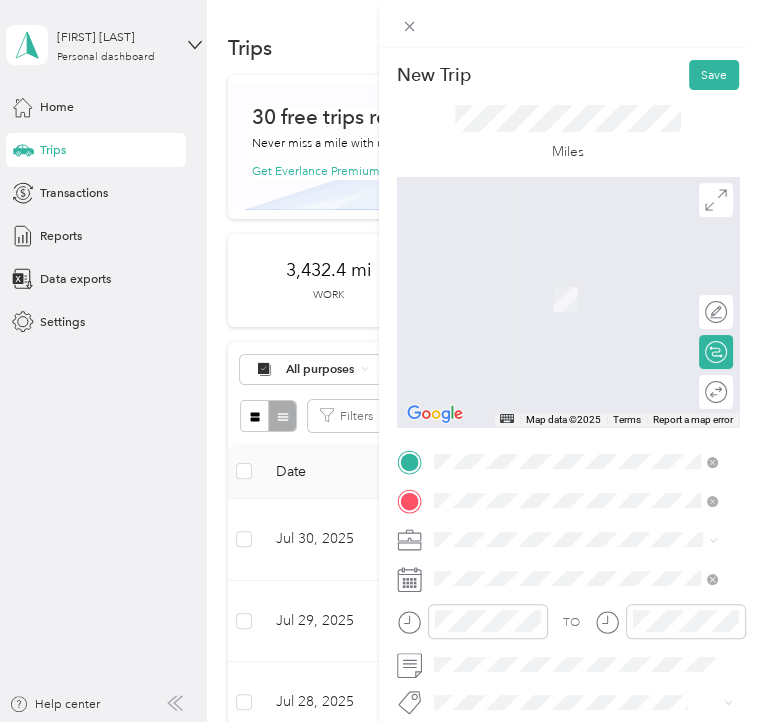 click on "[NUMBER] [STREET]
[CITY], [STATE] [POSTAL_CODE], [COUNTRY]" at bounding box center (575, 577) 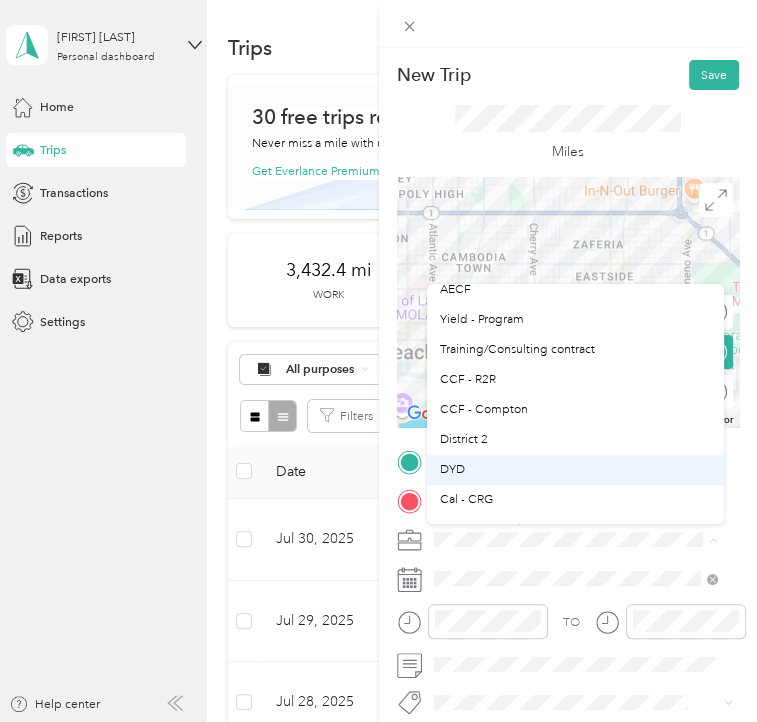 scroll, scrollTop: 100, scrollLeft: 0, axis: vertical 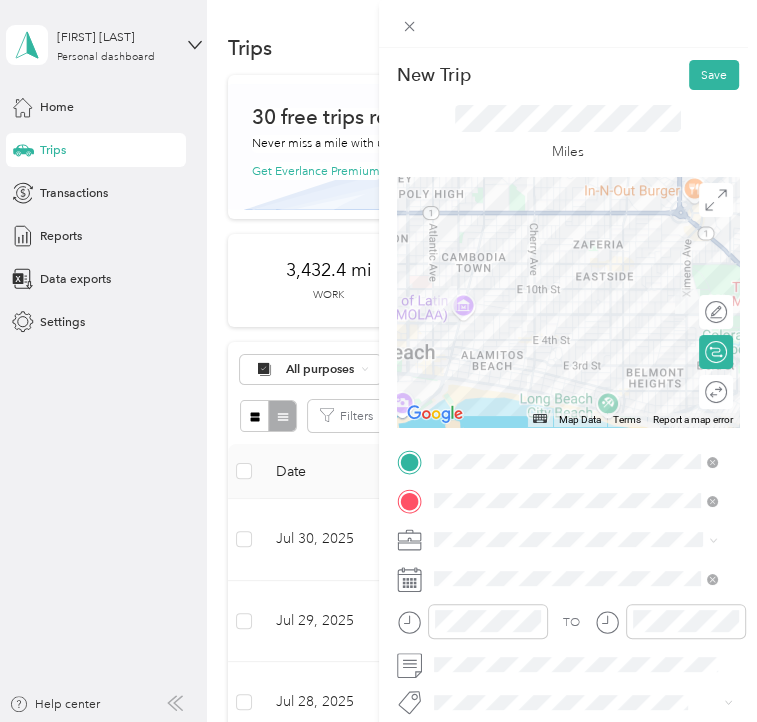 click on "DYD" at bounding box center [575, 439] 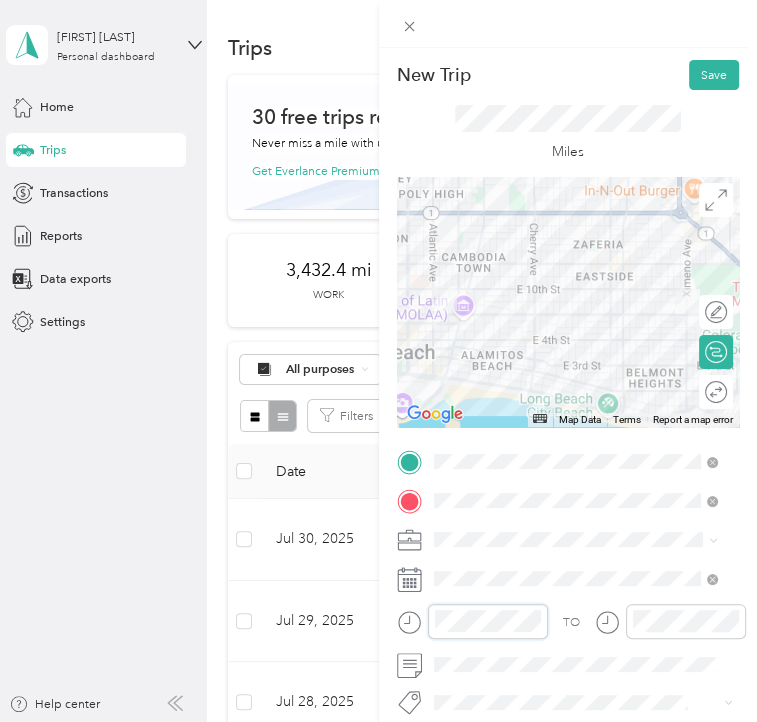 click at bounding box center (472, 621) 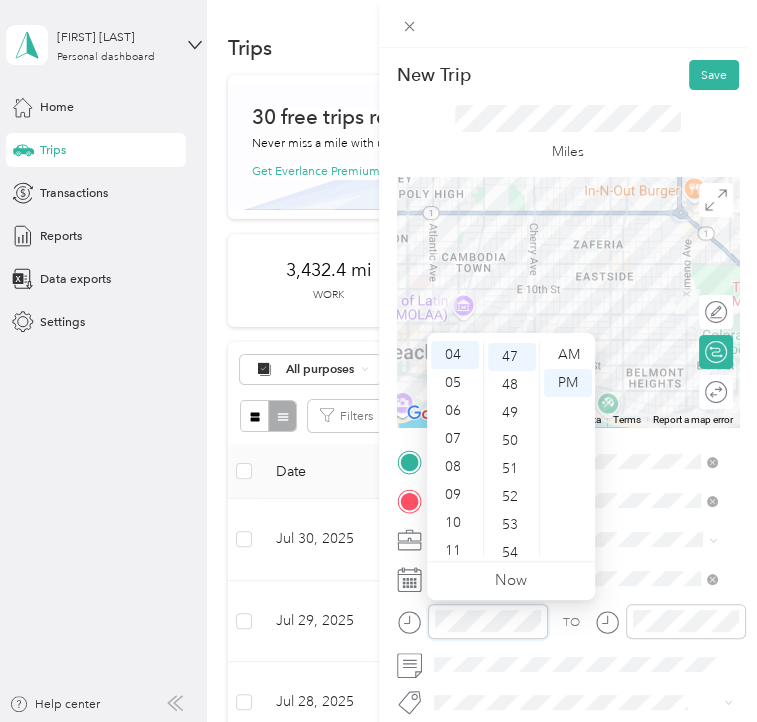 scroll, scrollTop: 1316, scrollLeft: 0, axis: vertical 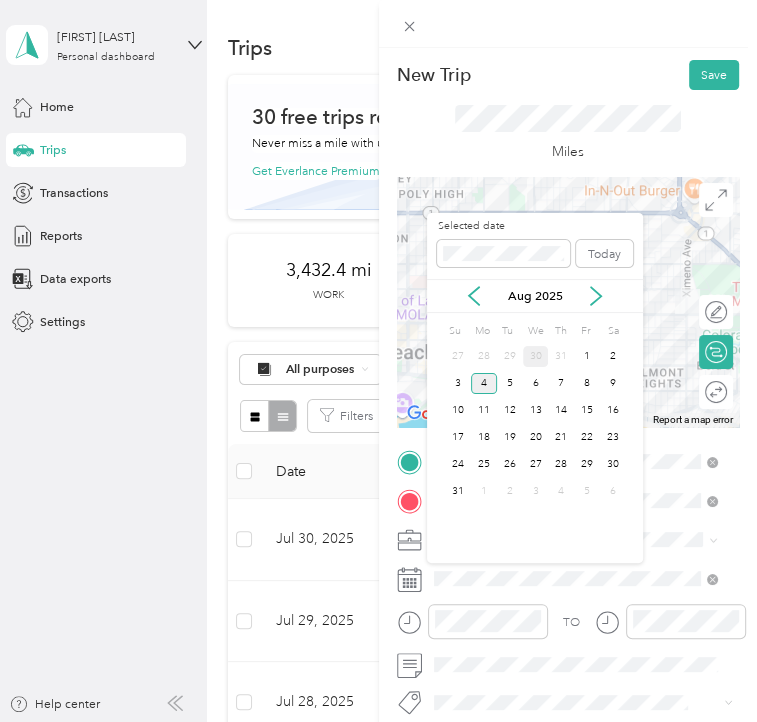 click on "30" at bounding box center (536, 356) 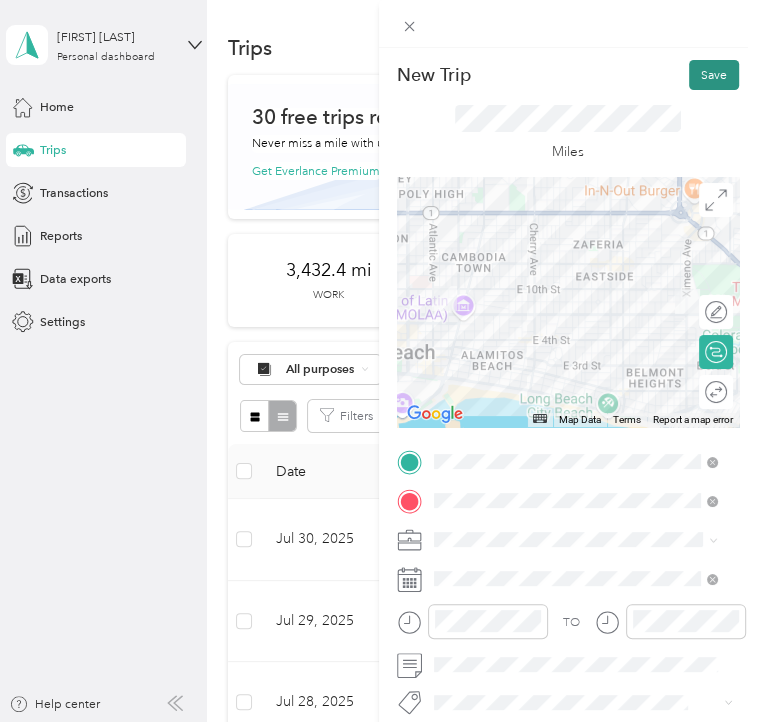 click on "Save" at bounding box center (714, 75) 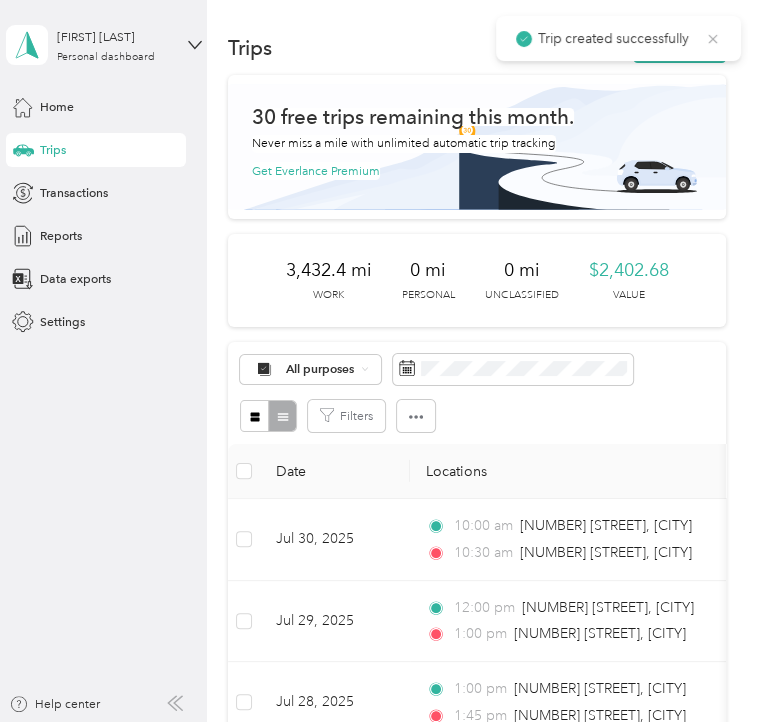 click 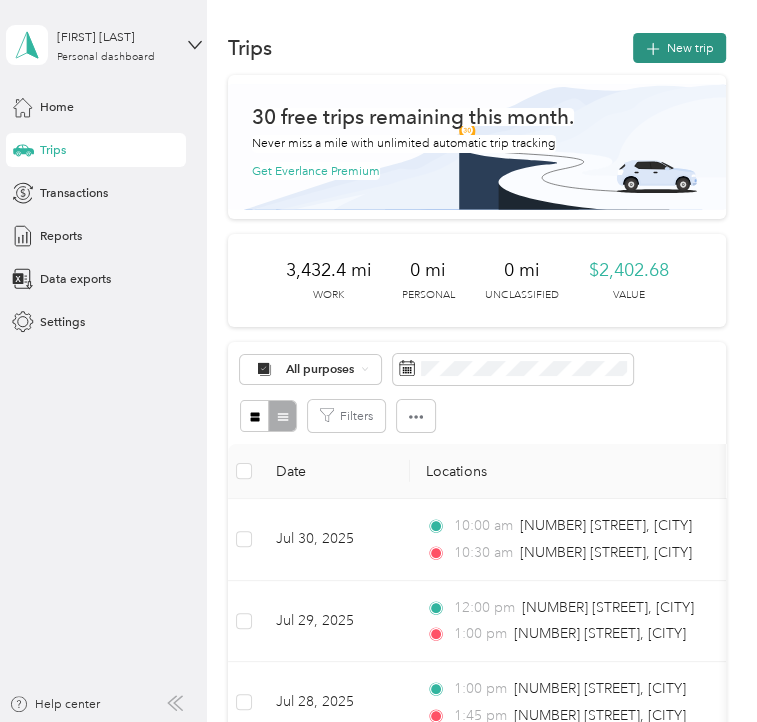 click on "New trip" at bounding box center [679, 48] 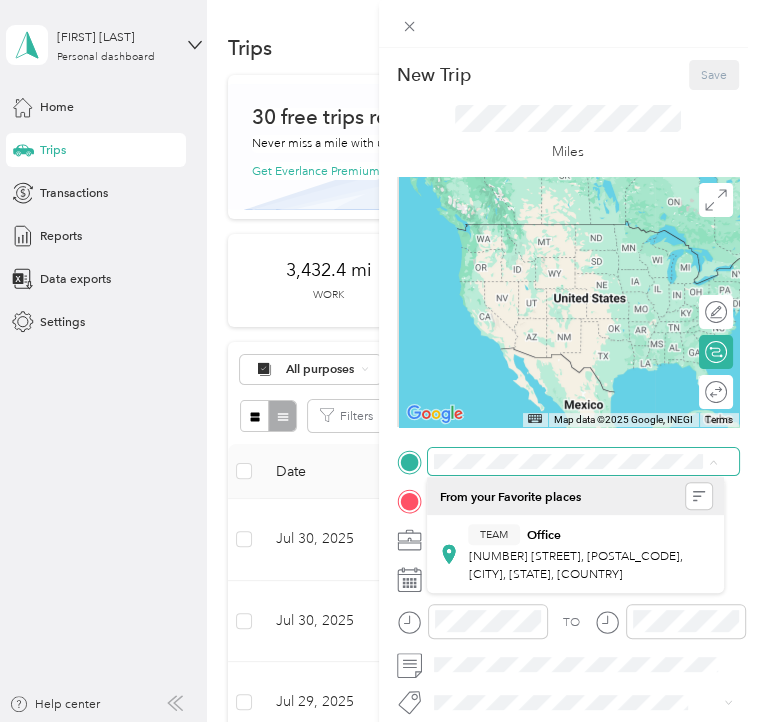scroll, scrollTop: 0, scrollLeft: 89, axis: horizontal 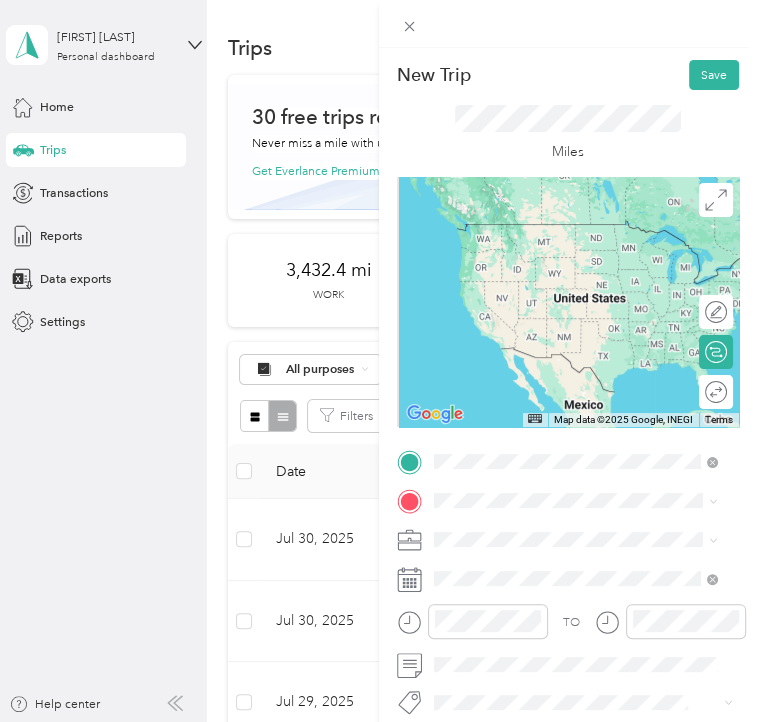 click on "[NUMBER] [STREET]
[CITY], [STATE] [POSTAL_CODE], [COUNTRY]" at bounding box center [589, 538] 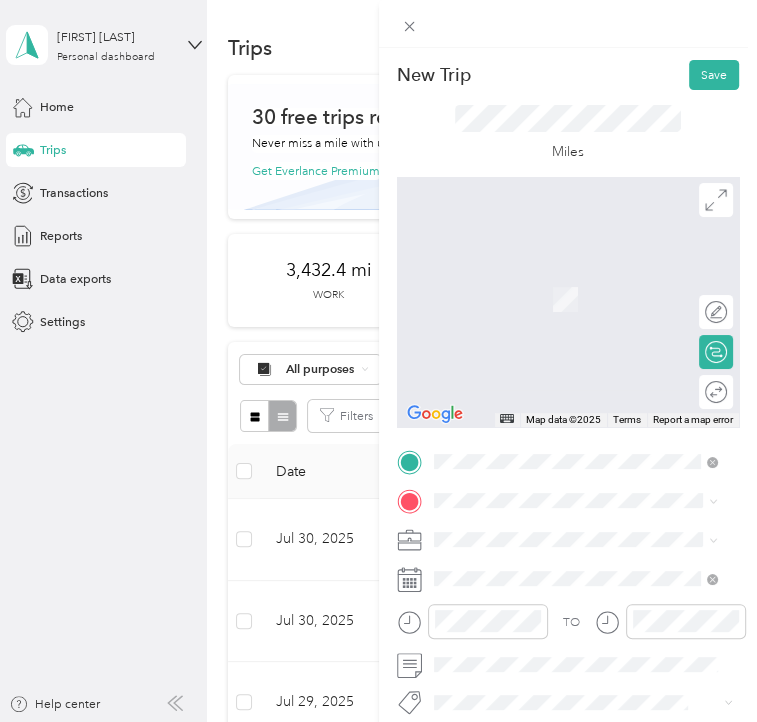 click on "New Trip Save This trip cannot be edited because it is either under review, approved, or paid. Contact your Team Manager to edit it. Miles ← Move left → Move right ↑ Move up ↓ Move down + Zoom in - Zoom out Home Jump left by 75% End Jump right by 75% Page Up Jump up by 75% Page Down Jump down by 75% Map Data Map data ©2025 Map data ©2025 2 m  Click to toggle between metric and imperial units Terms Report a map error Edit route Calculate route Round trip TO Add photo" at bounding box center [568, 465] 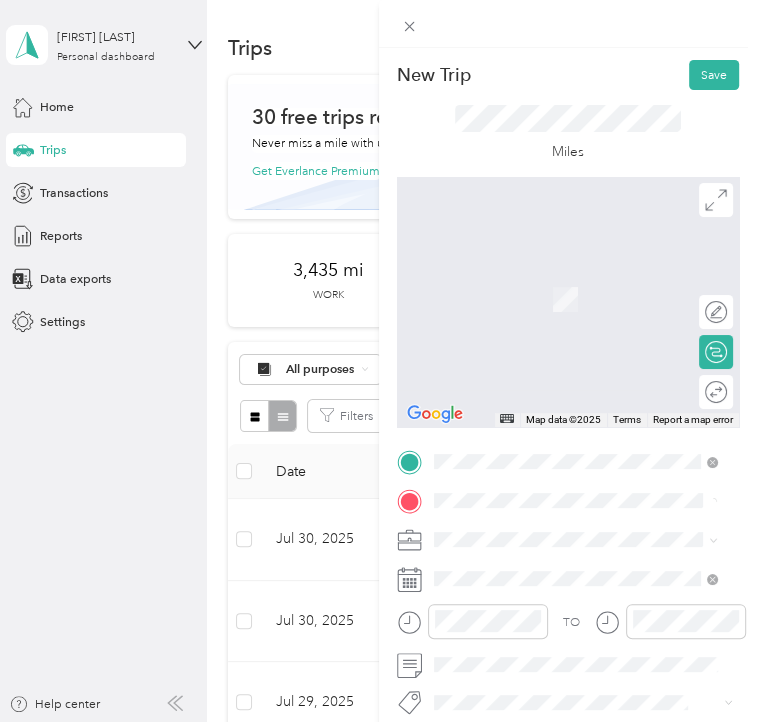 click on "[NUMBER] [STREET]
[CITY], [STATE] [POSTAL_CODE], [COUNTRY]" at bounding box center [589, 306] 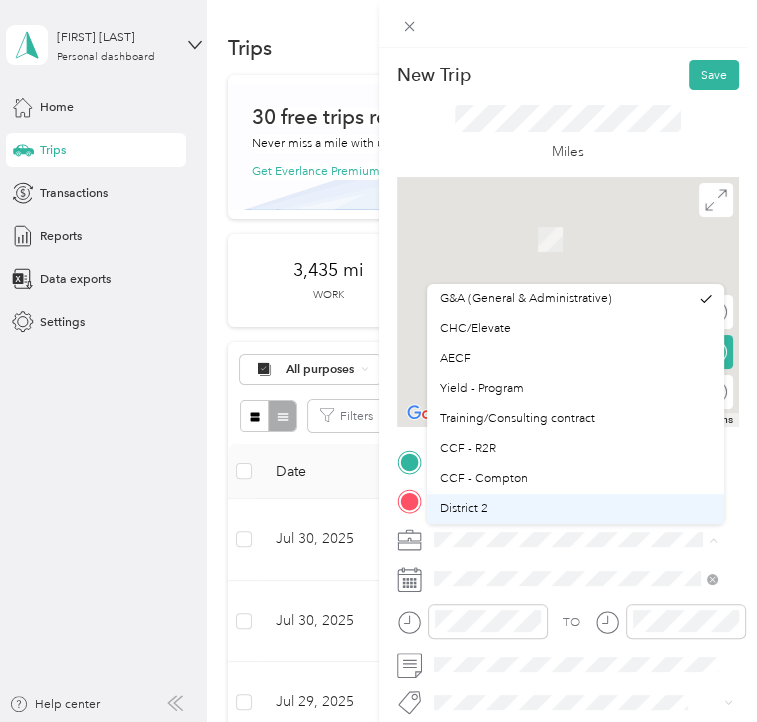 scroll, scrollTop: 100, scrollLeft: 0, axis: vertical 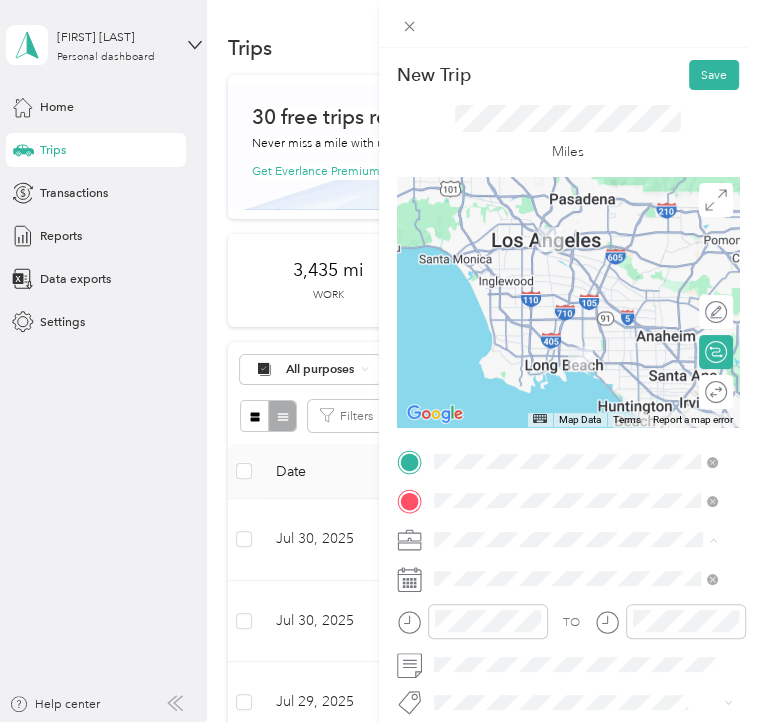 click on "DYD" at bounding box center [575, 439] 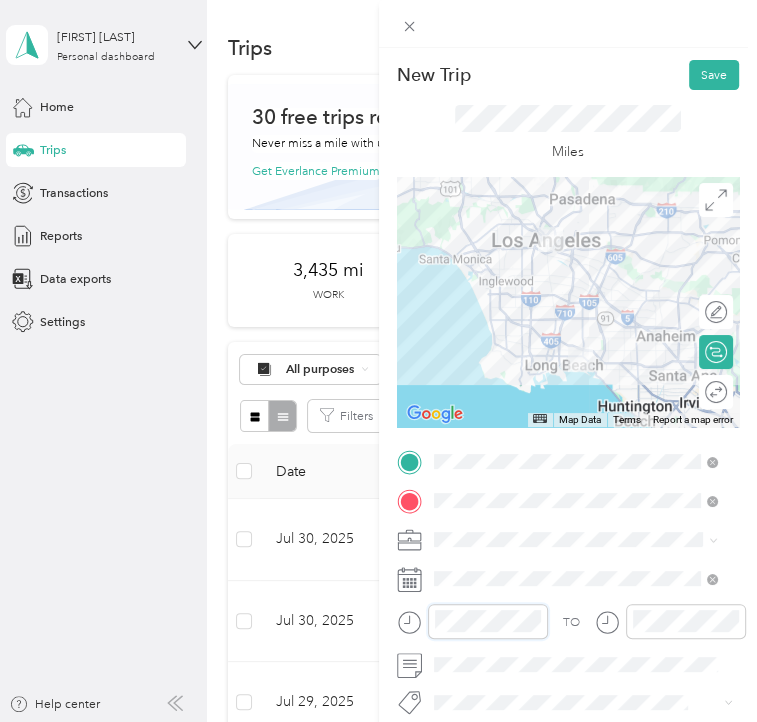 click on "New Trip Save This trip cannot be edited because it is either under review, approved, or paid. Contact your Team Manager to edit it. Miles ← Move left → Move right ↑ Move up ↓ Move down + Zoom in - Zoom out Home Jump left by 75% End Jump right by 75% Page Up Jump up by 75% Page Down Jump down by 75% Map Data Map data ©2025 Google, INEGI Map data ©2025 Google, INEGI 20 km  Click to toggle between metric and imperial units Terms Report a map error Edit route Calculate route Round trip TO Add photo" at bounding box center (568, 465) 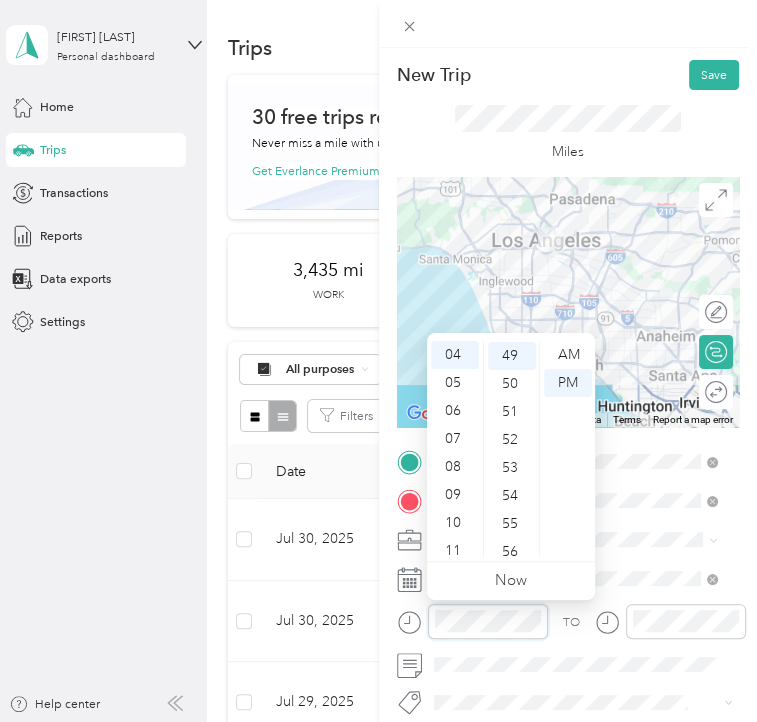 scroll, scrollTop: 1372, scrollLeft: 0, axis: vertical 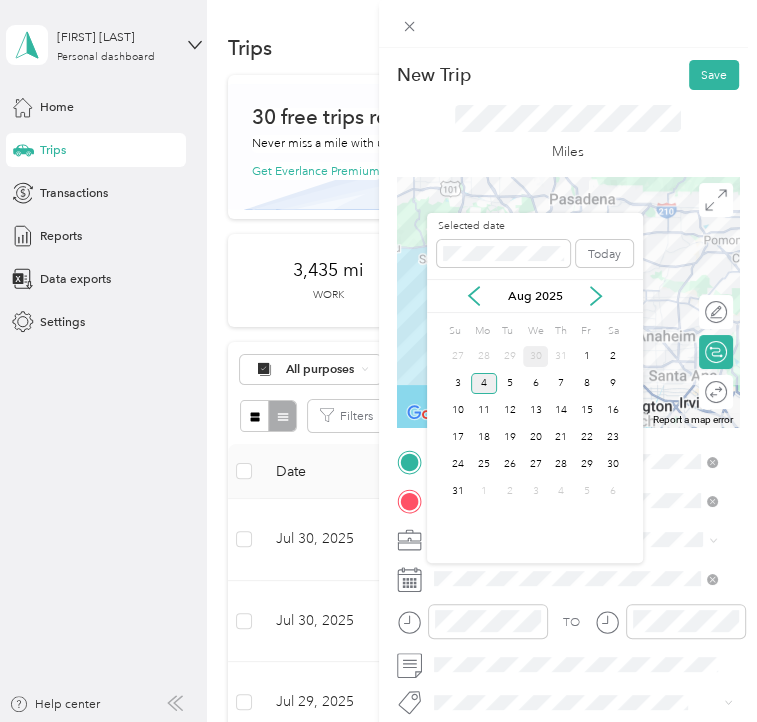 click on "30" at bounding box center [536, 356] 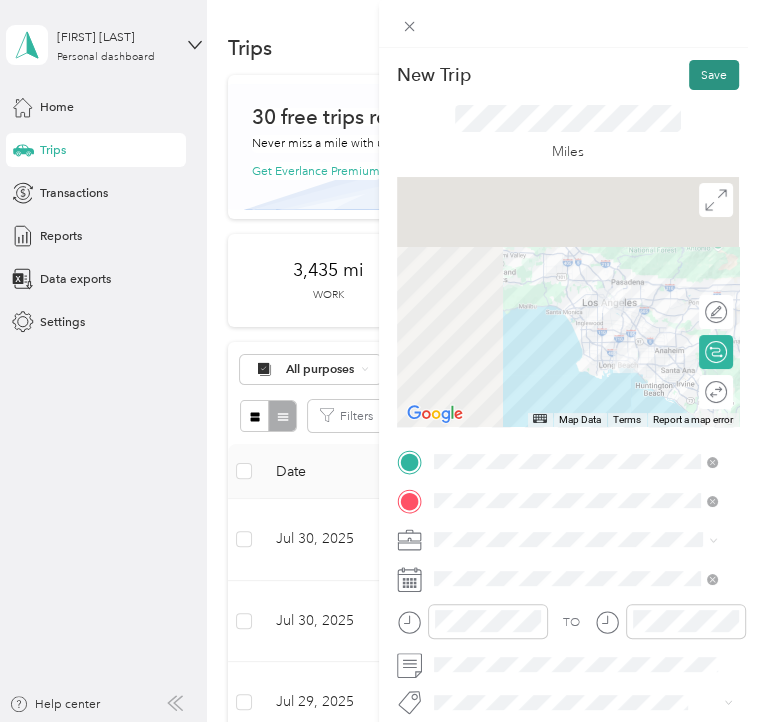 click on "Save" at bounding box center [714, 75] 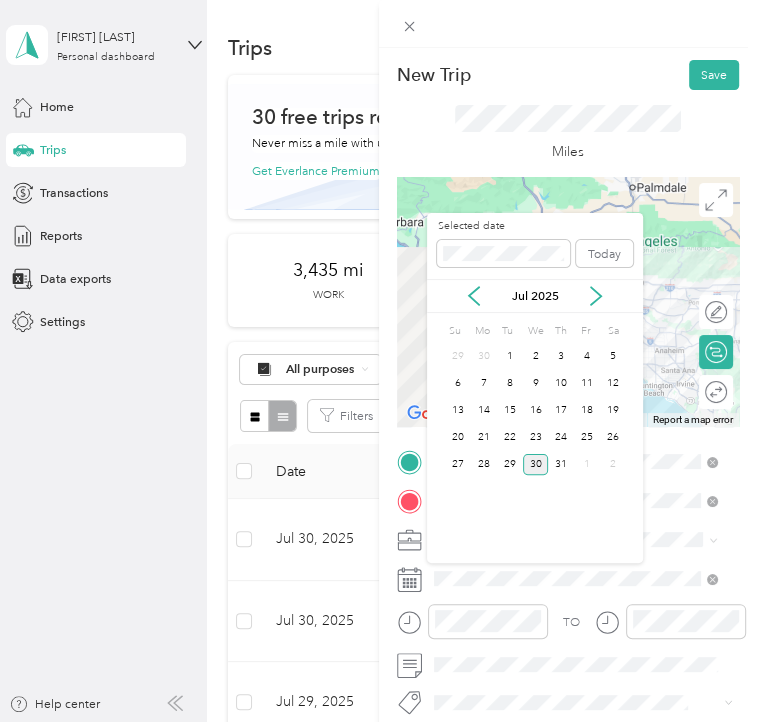 click on "30" at bounding box center (536, 464) 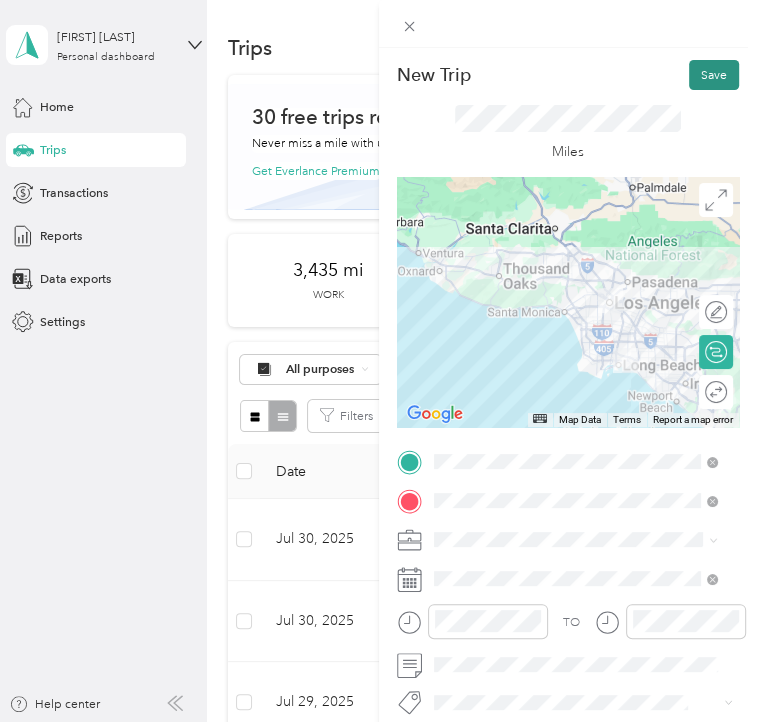 click on "Save" at bounding box center (714, 75) 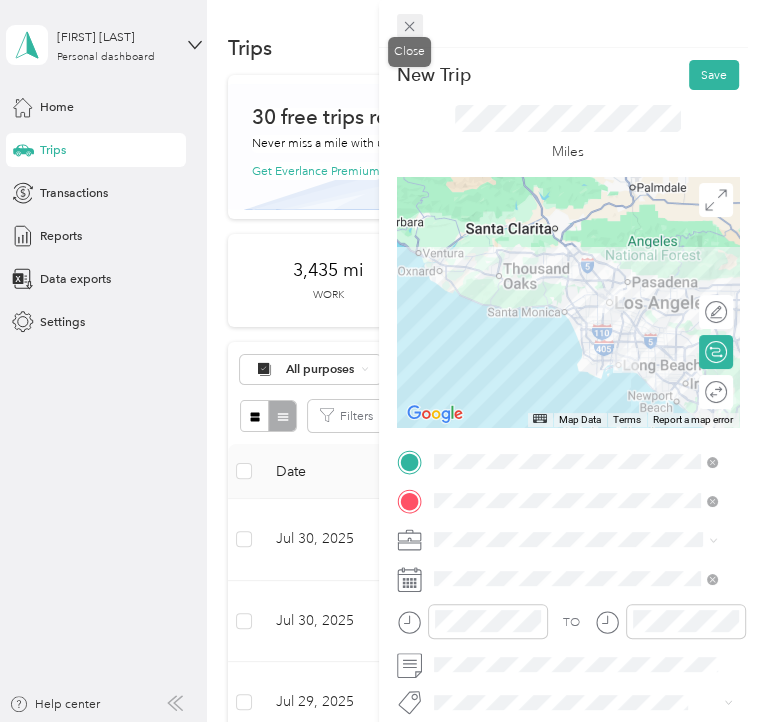 click 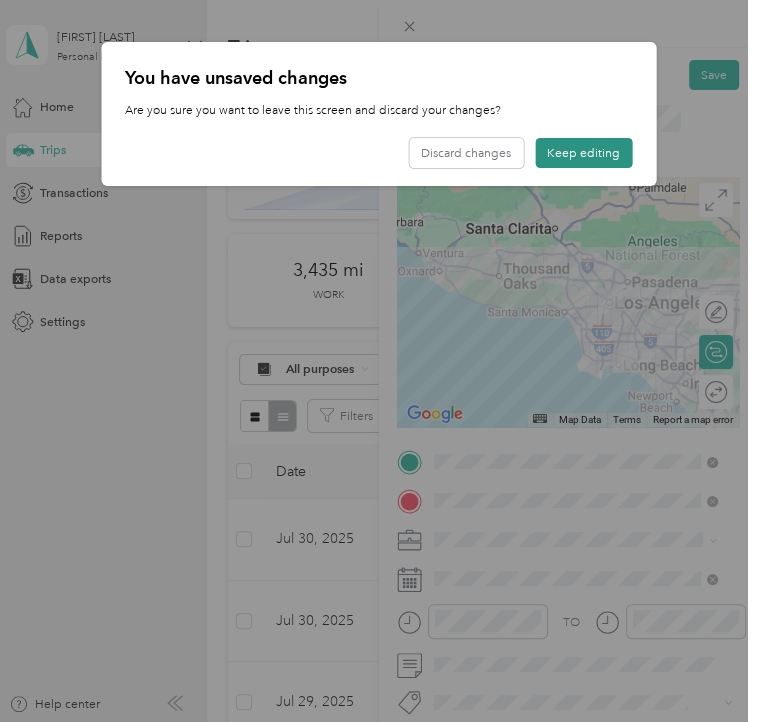 click on "Keep editing" at bounding box center (583, 153) 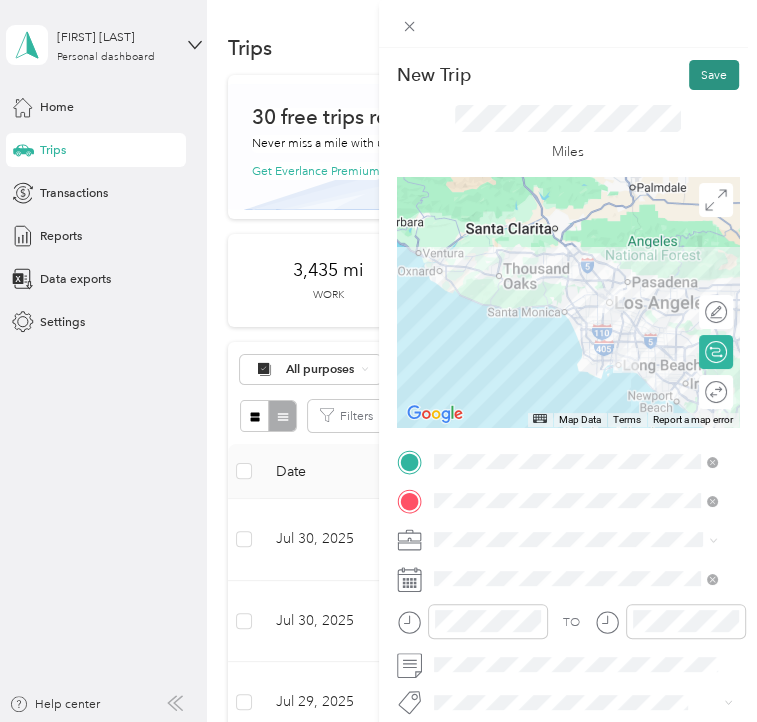 click on "Save" at bounding box center [714, 75] 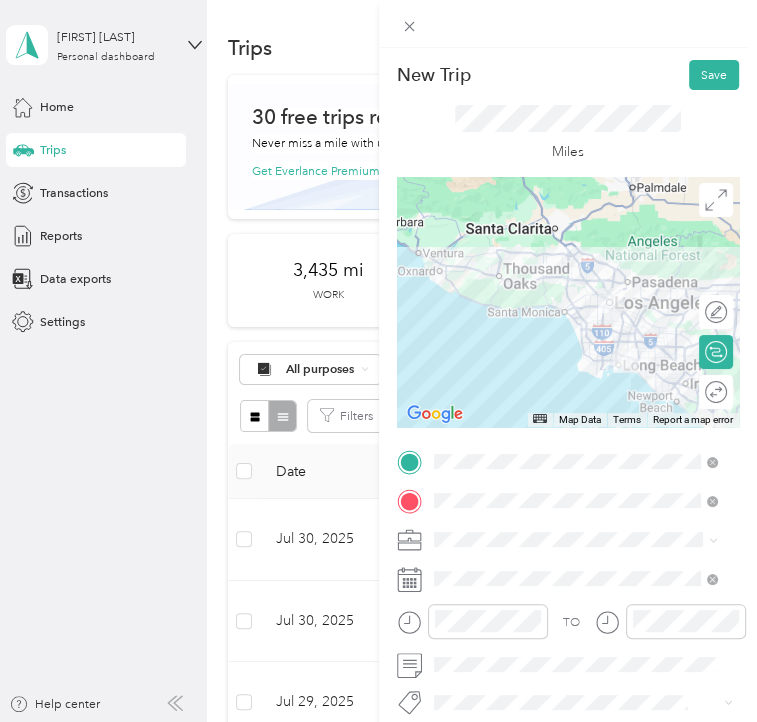 click at bounding box center (568, 24) 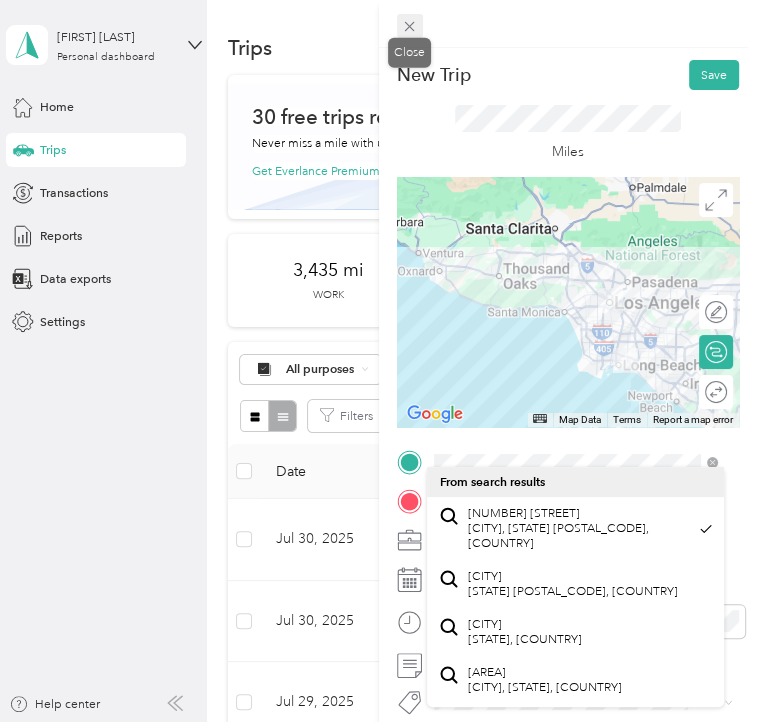 click 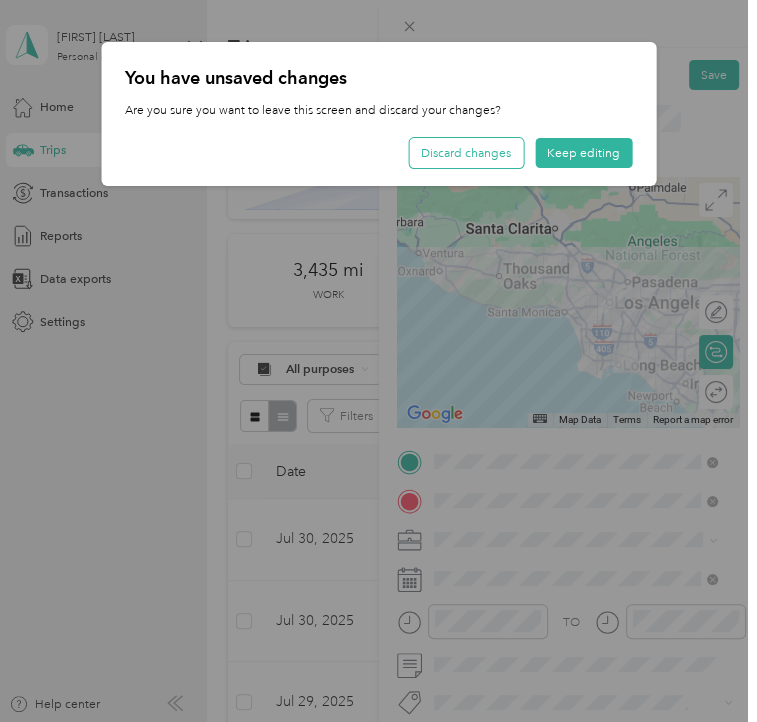 click on "Discard changes" at bounding box center [466, 153] 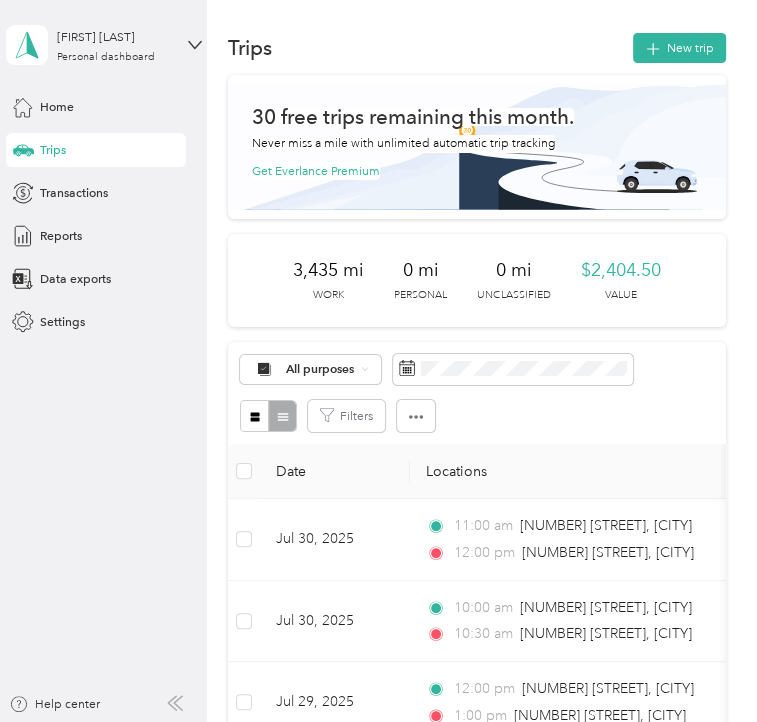 click on "Trips New trip" at bounding box center [477, 48] 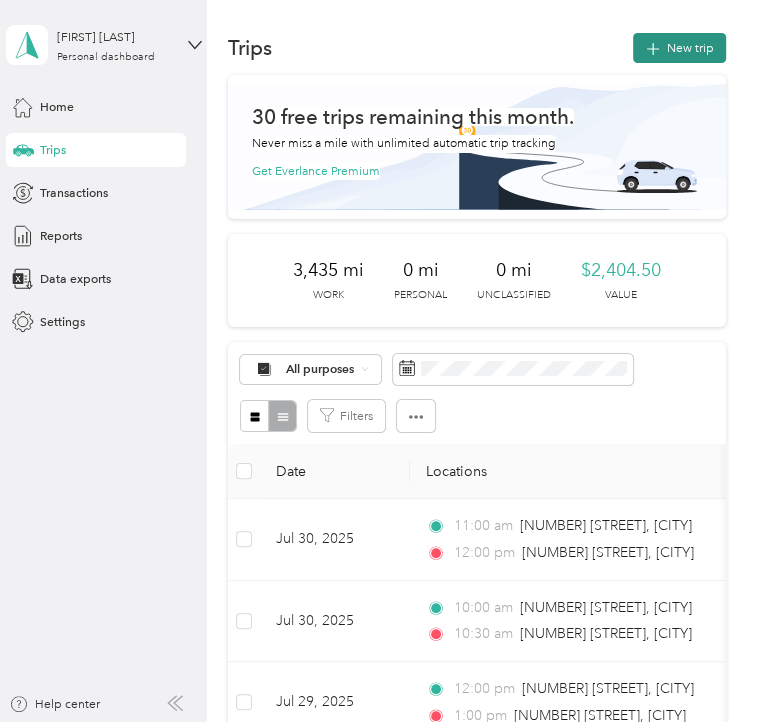 click on "New trip" at bounding box center [679, 48] 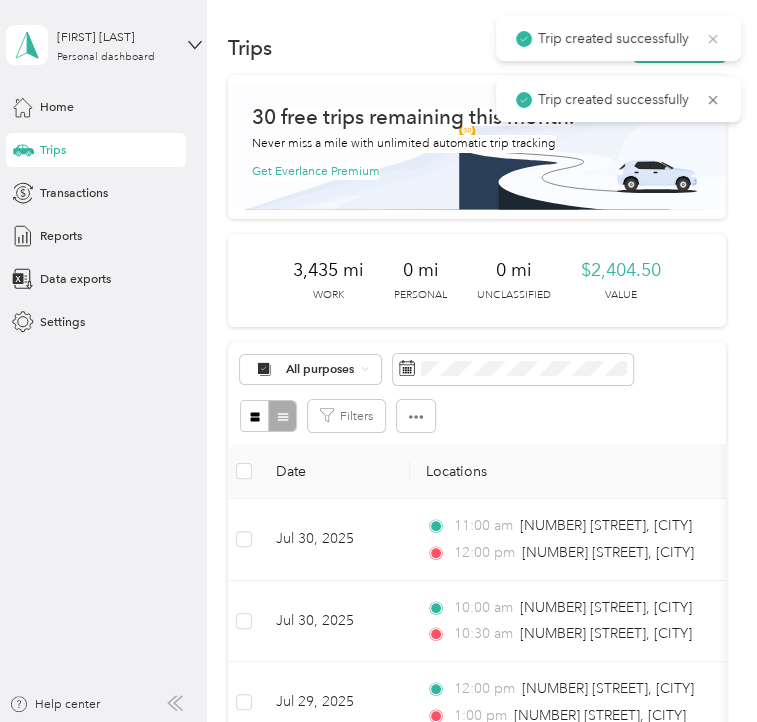 click 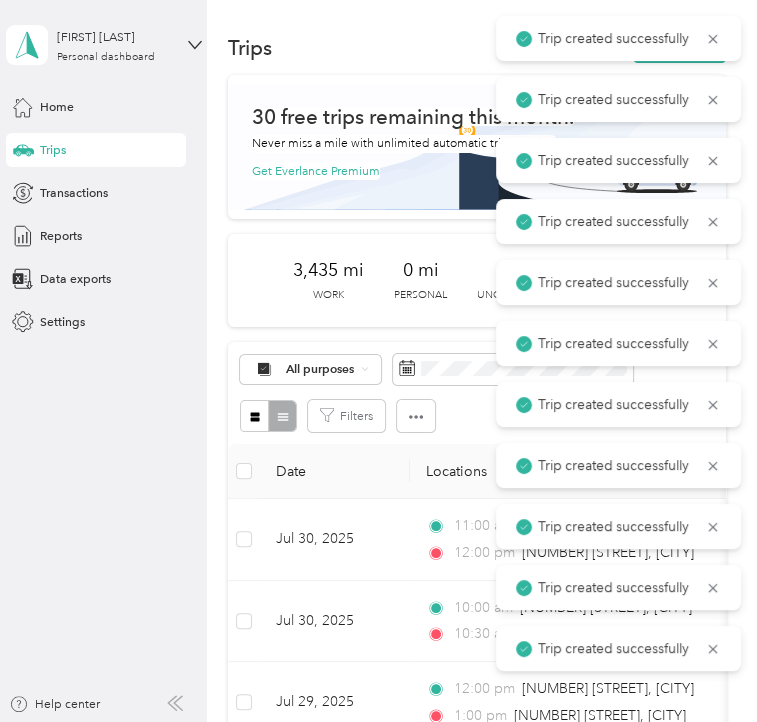 click 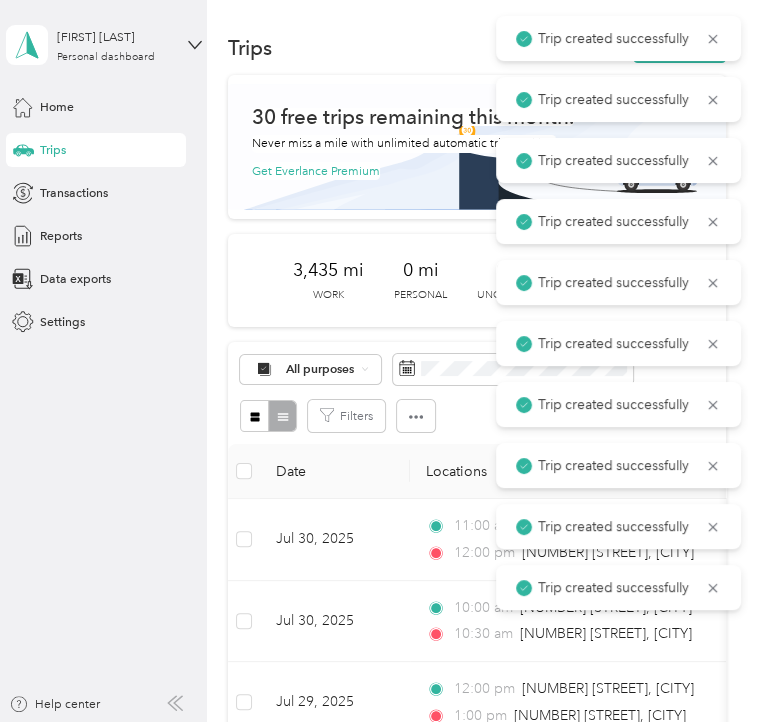 click 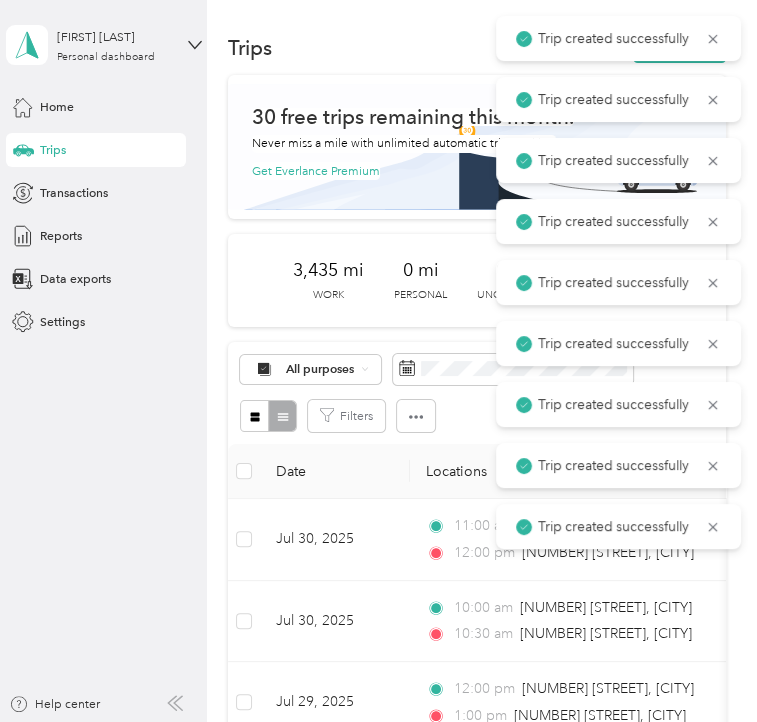 click 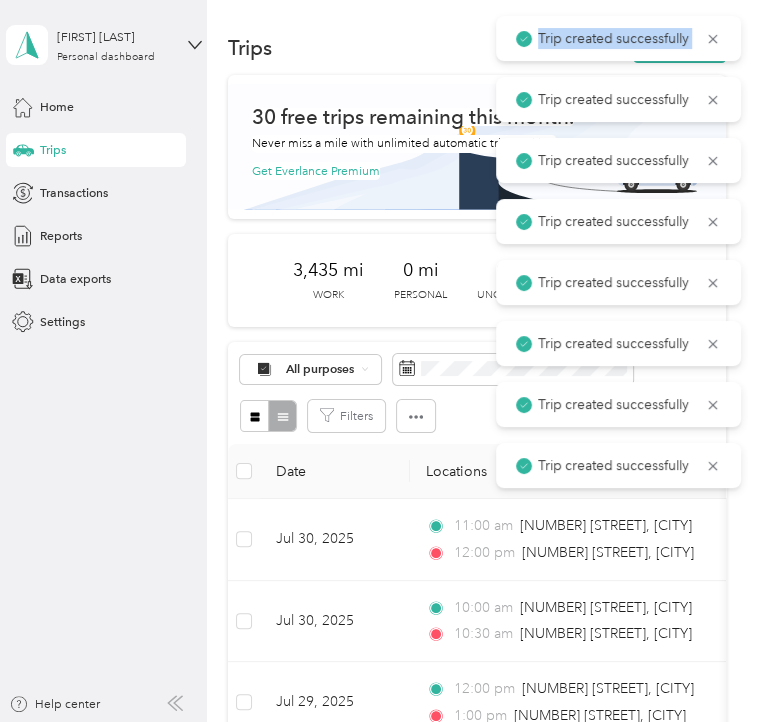 click 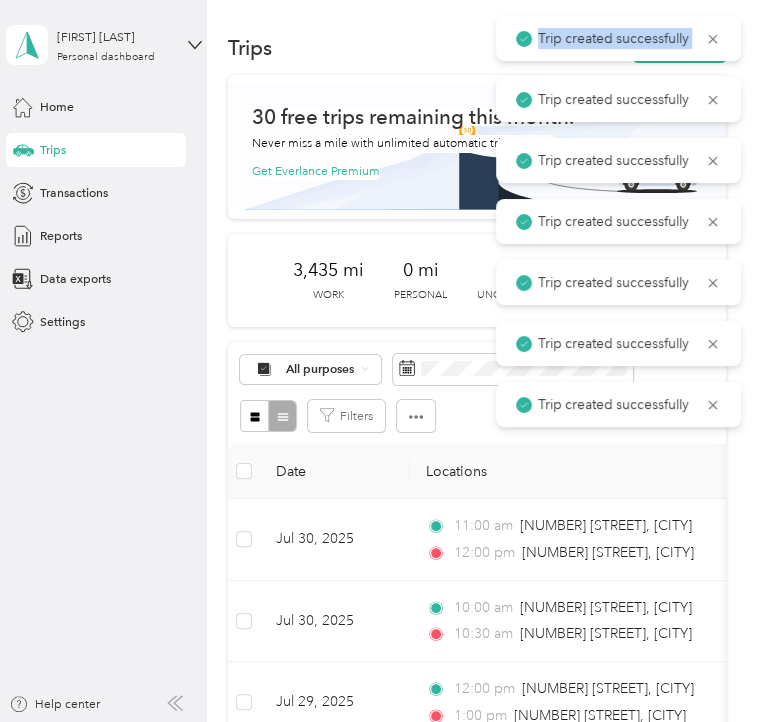 click 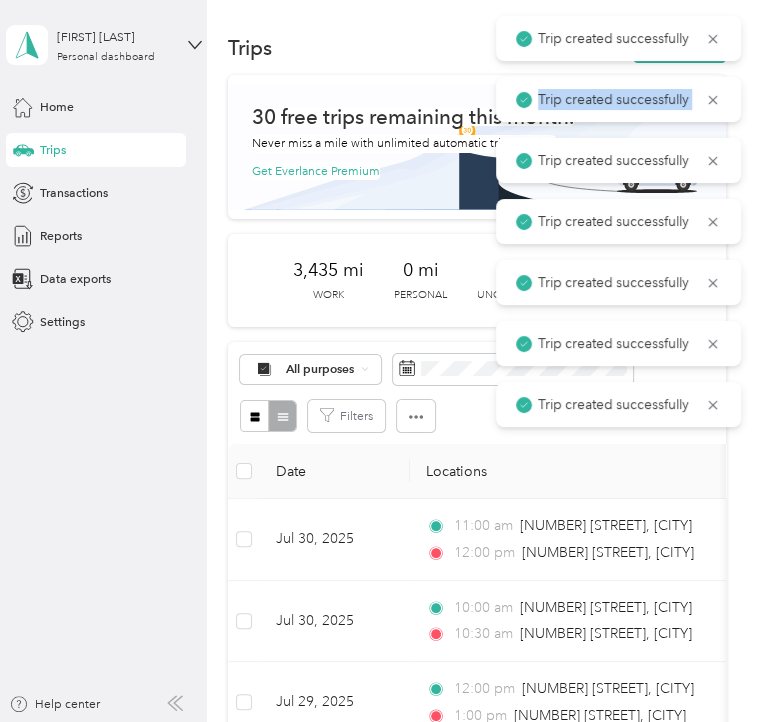 click 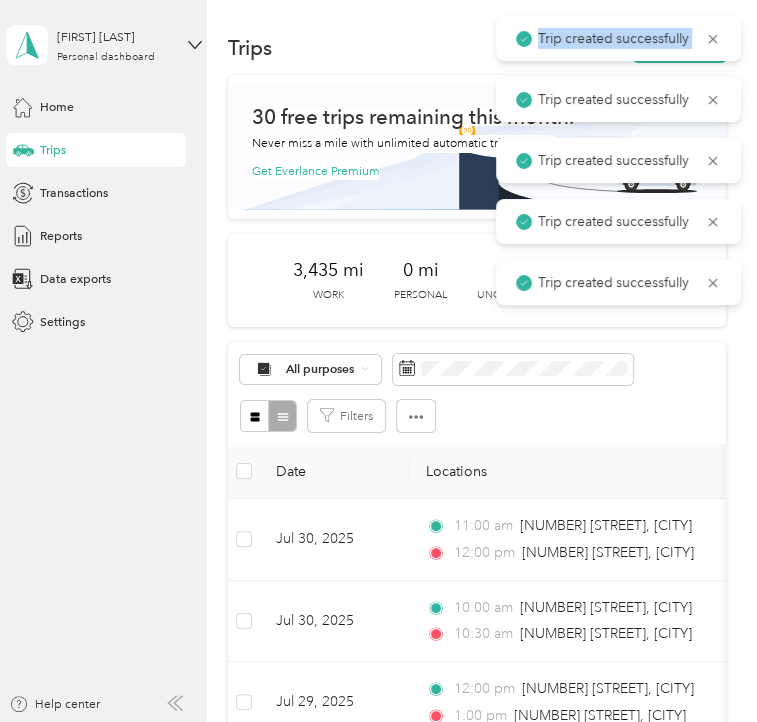 click 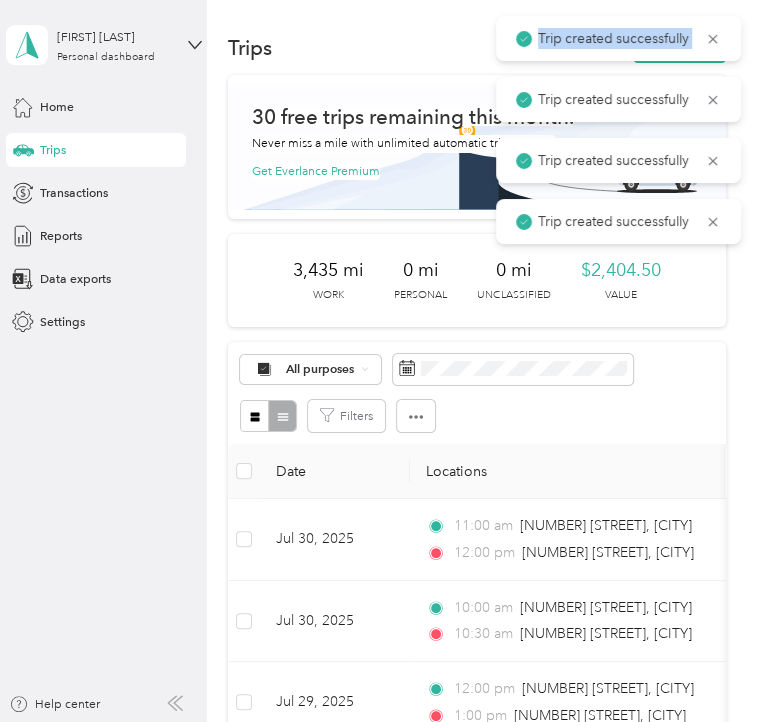 click 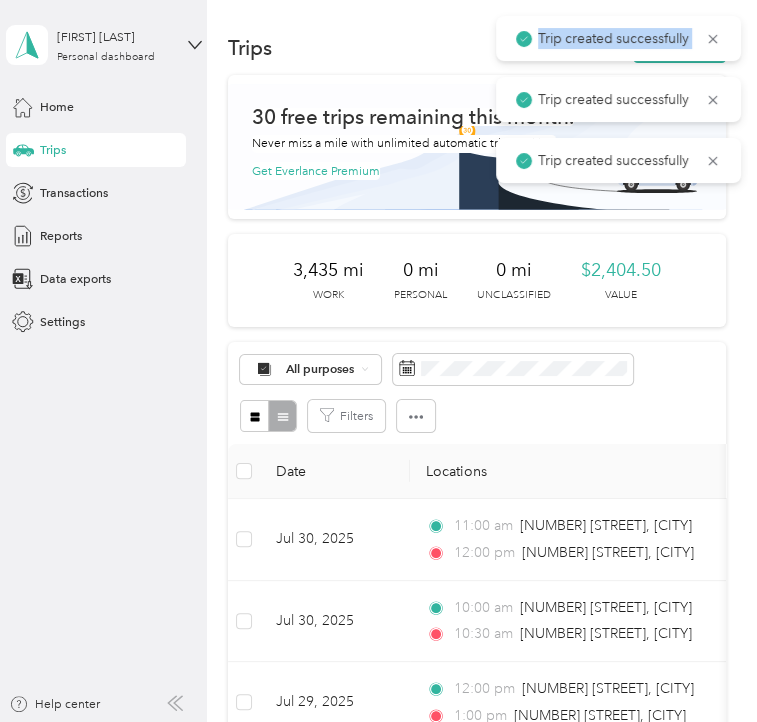 click 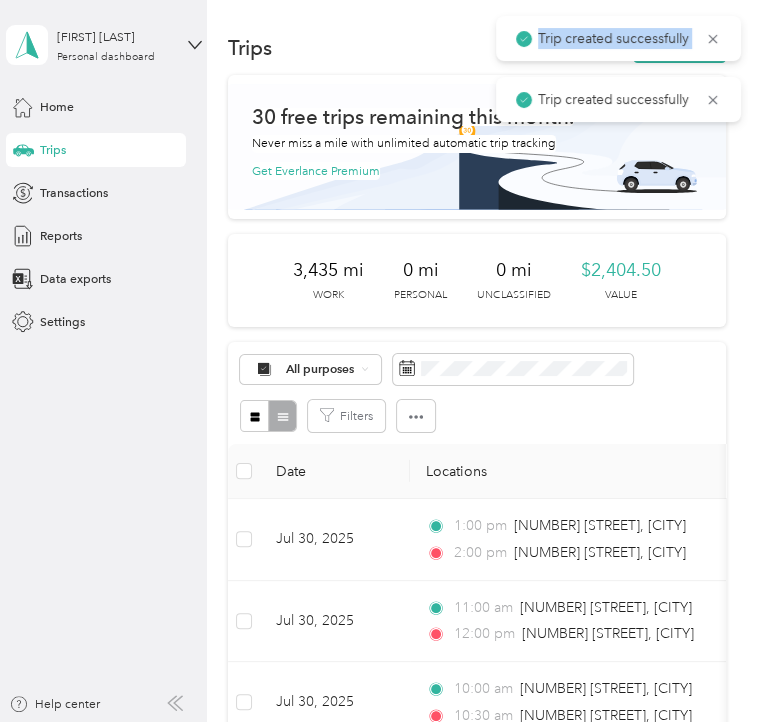 click 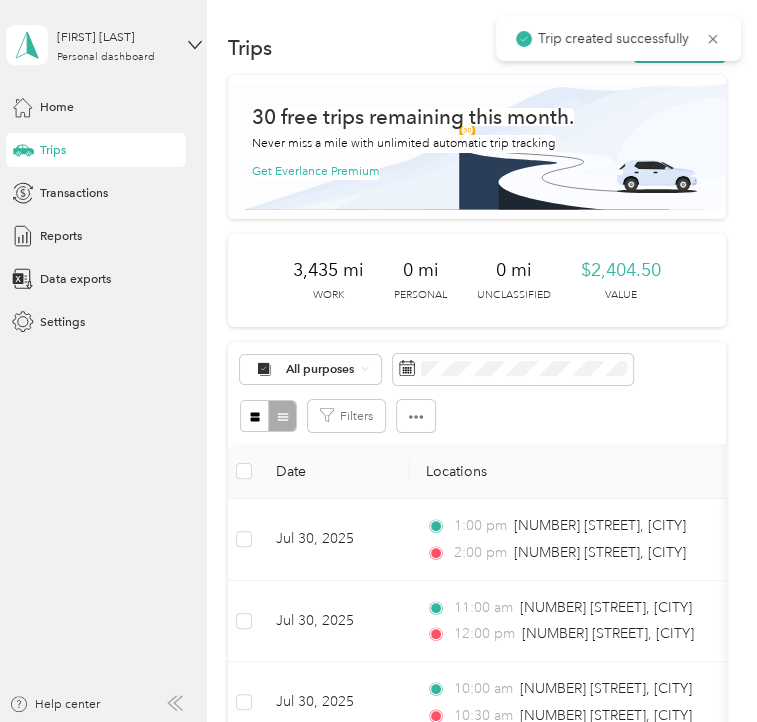 click 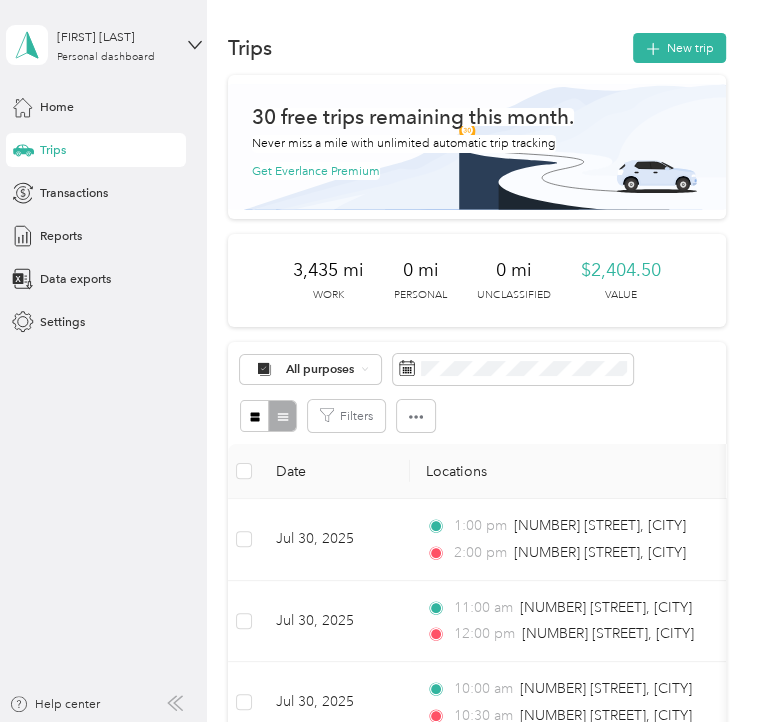 click on "New trip" at bounding box center [679, 48] 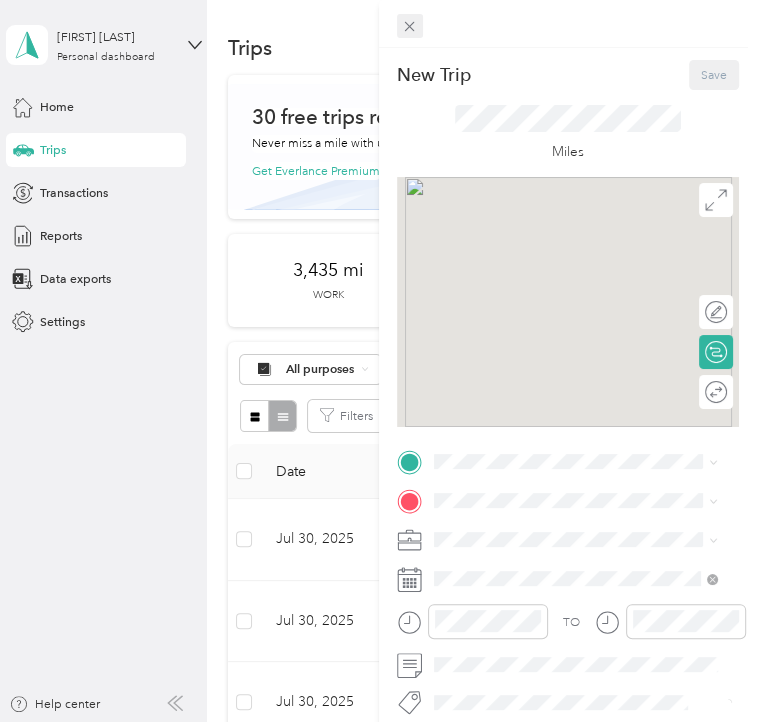 click at bounding box center (410, 26) 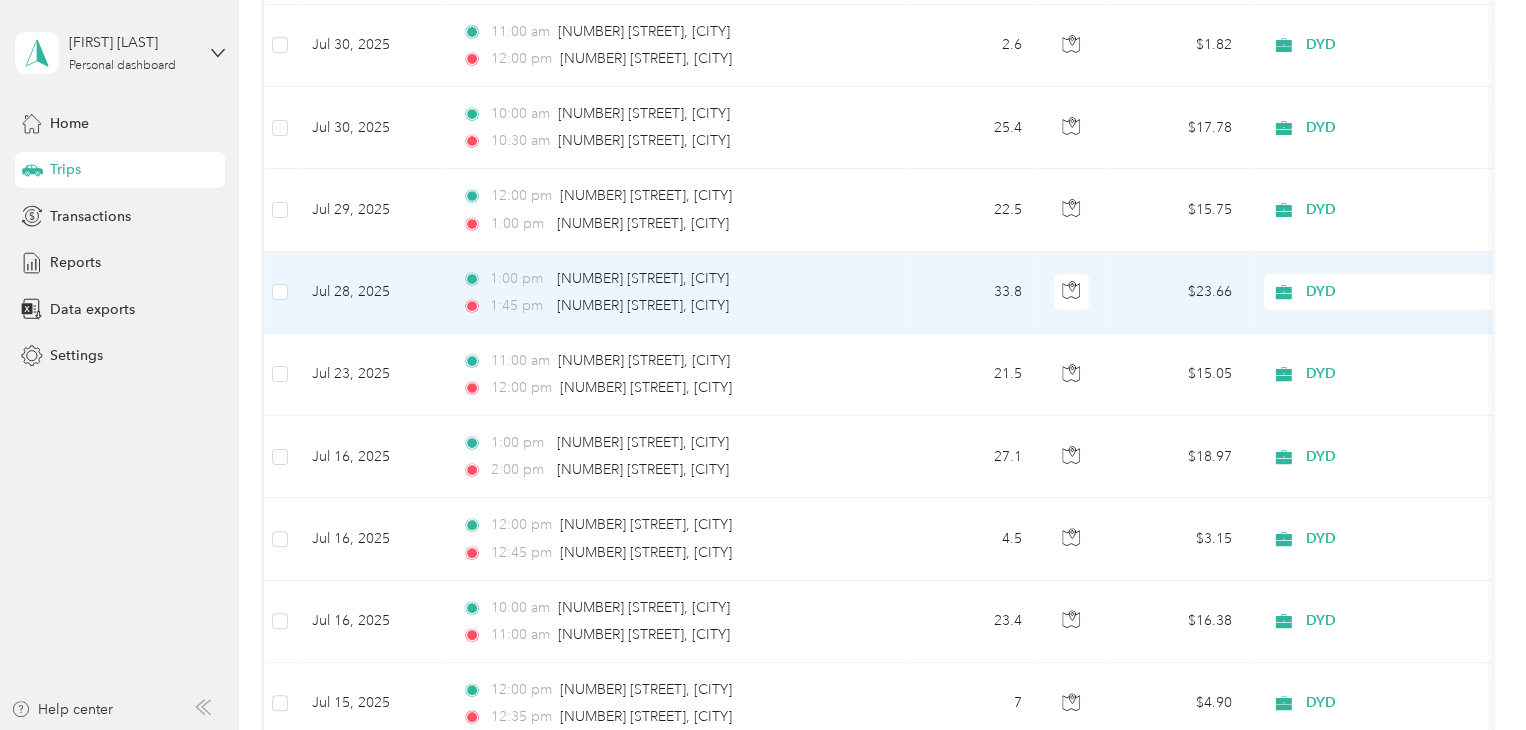 scroll, scrollTop: 100, scrollLeft: 0, axis: vertical 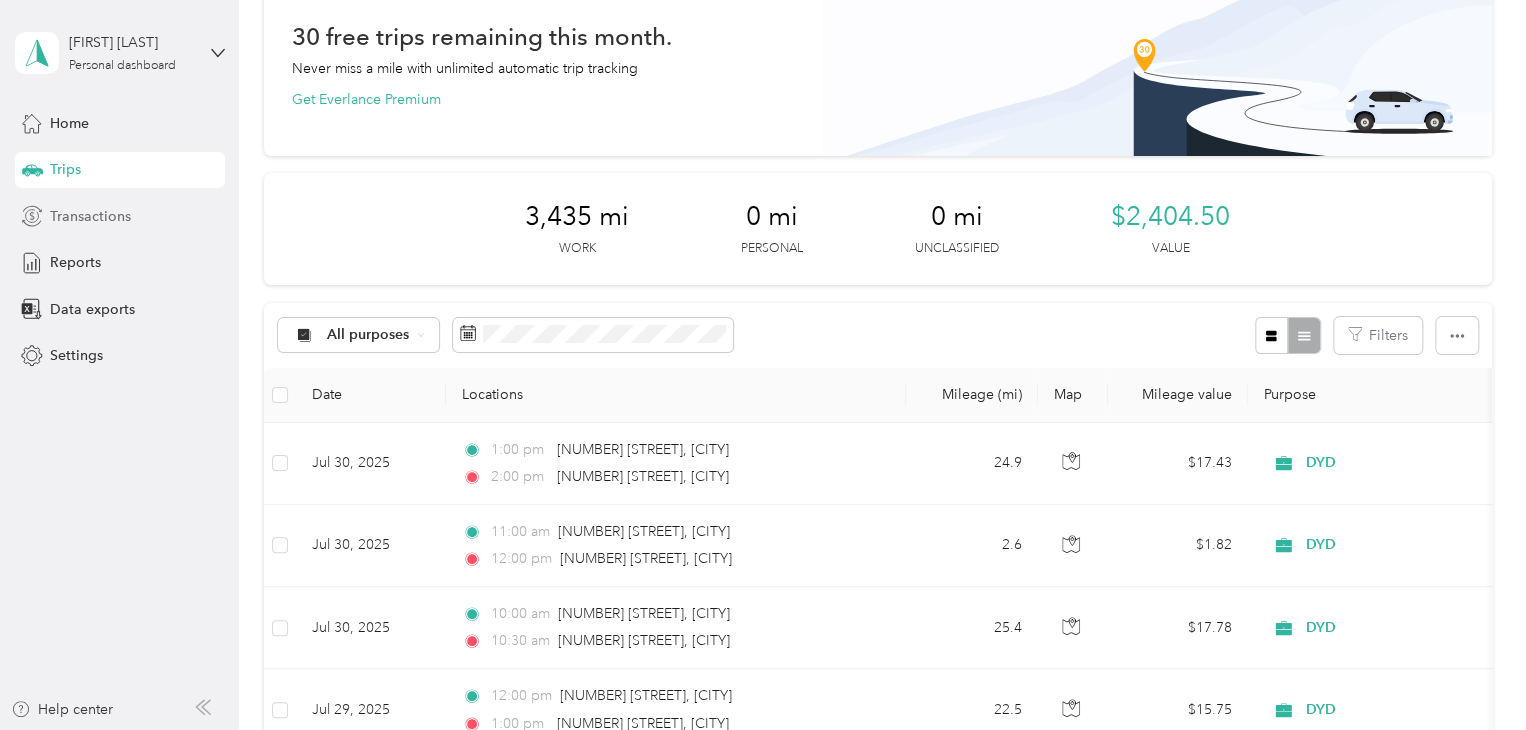 click on "Transactions" at bounding box center (90, 216) 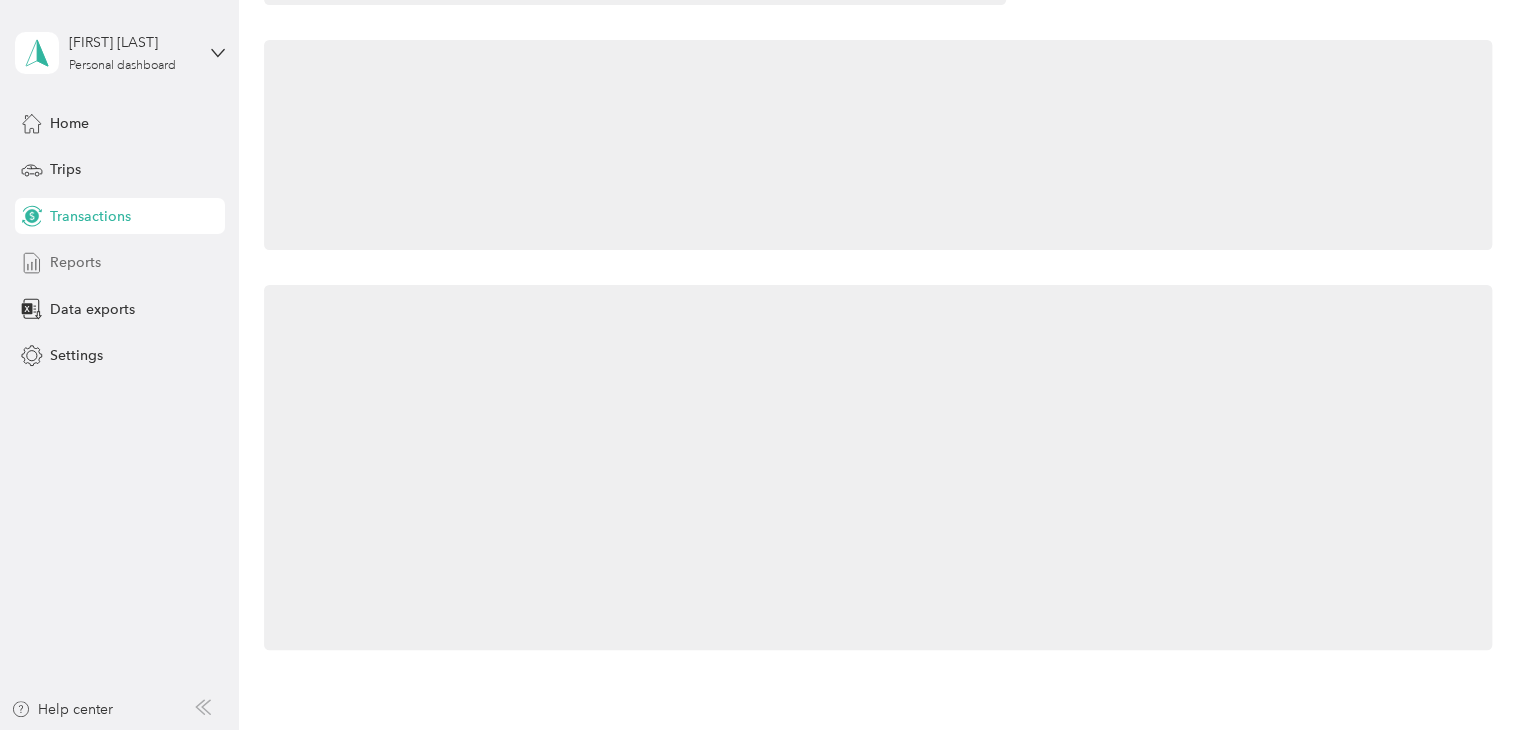 click on "Reports" at bounding box center [75, 262] 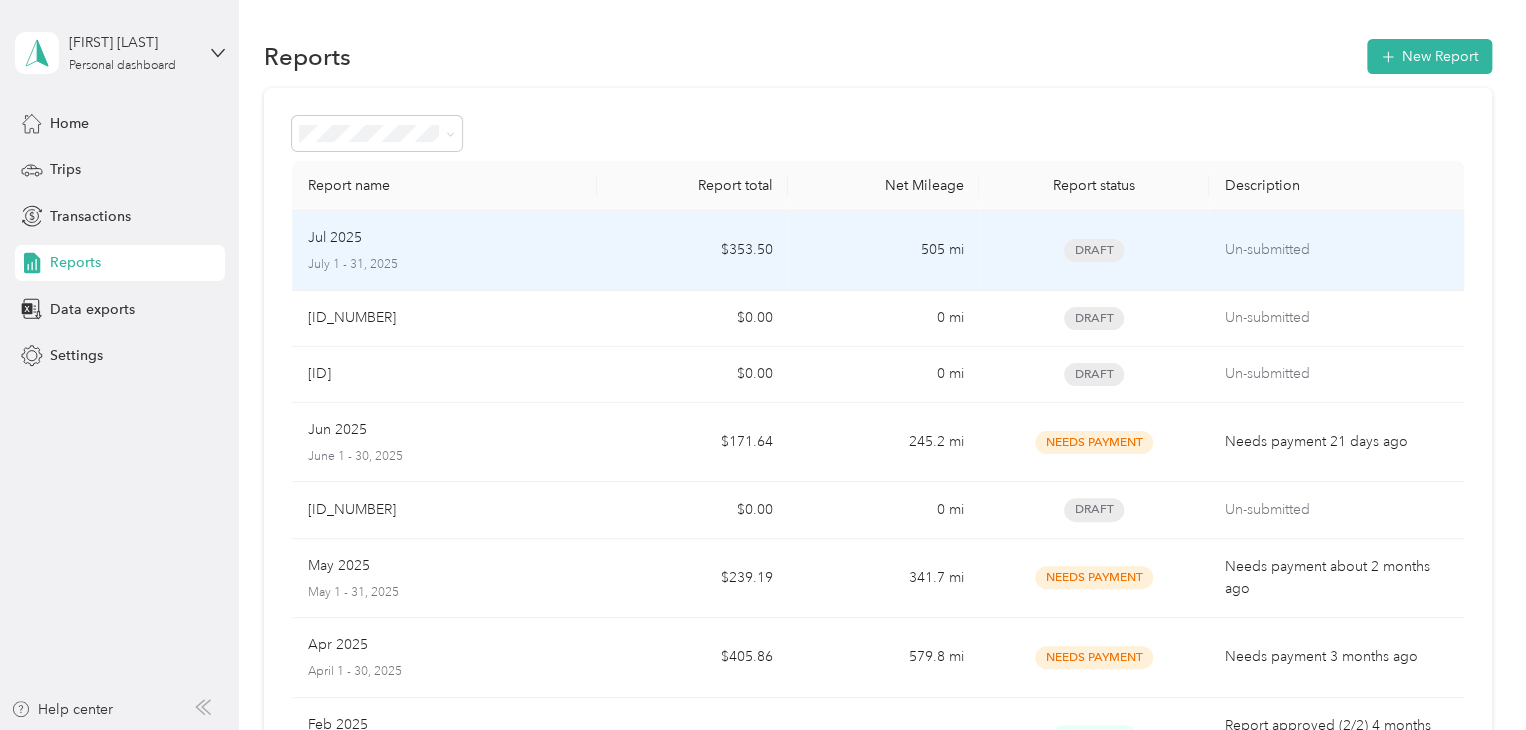 click on "Jul 2025 July 1 - 31, 2025" at bounding box center [445, 251] 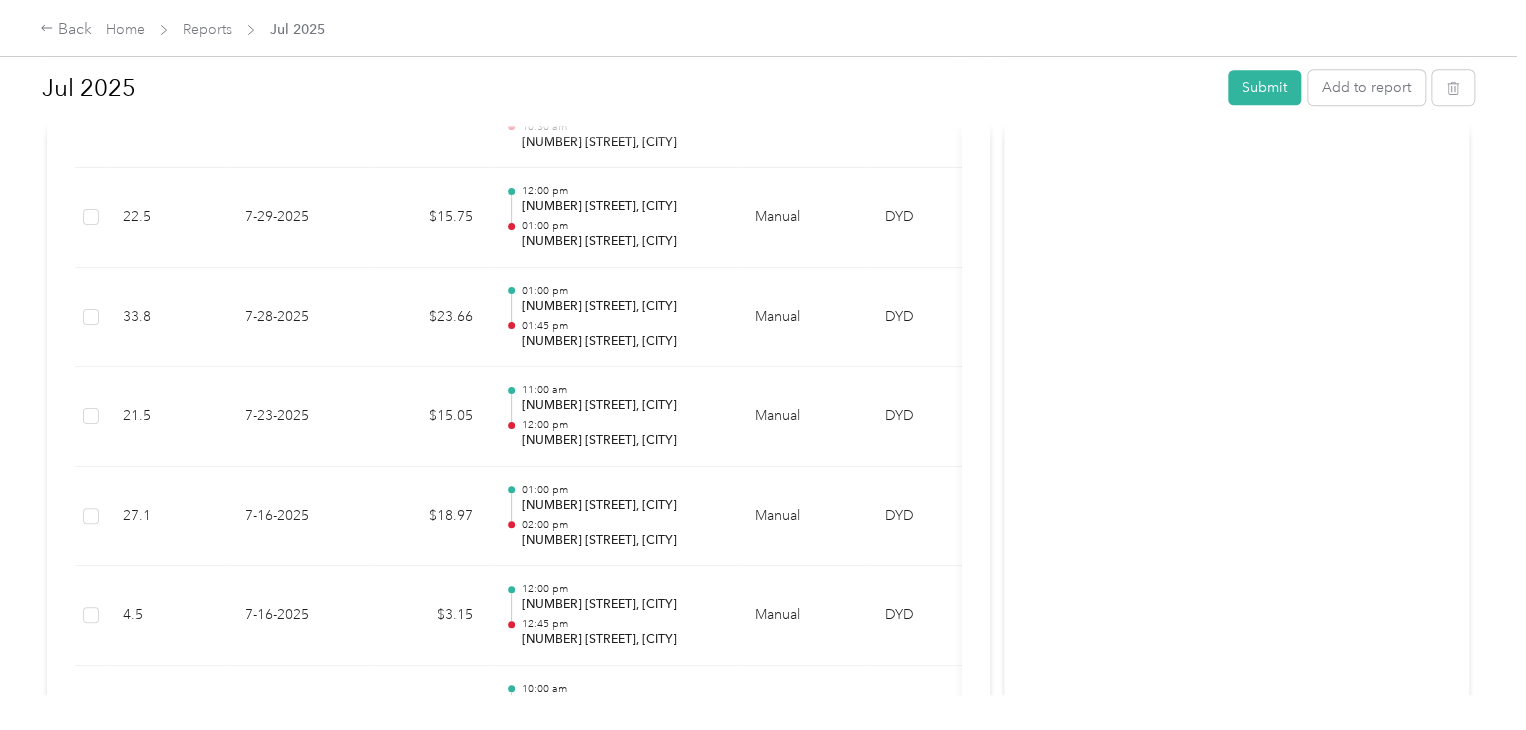 scroll, scrollTop: 800, scrollLeft: 0, axis: vertical 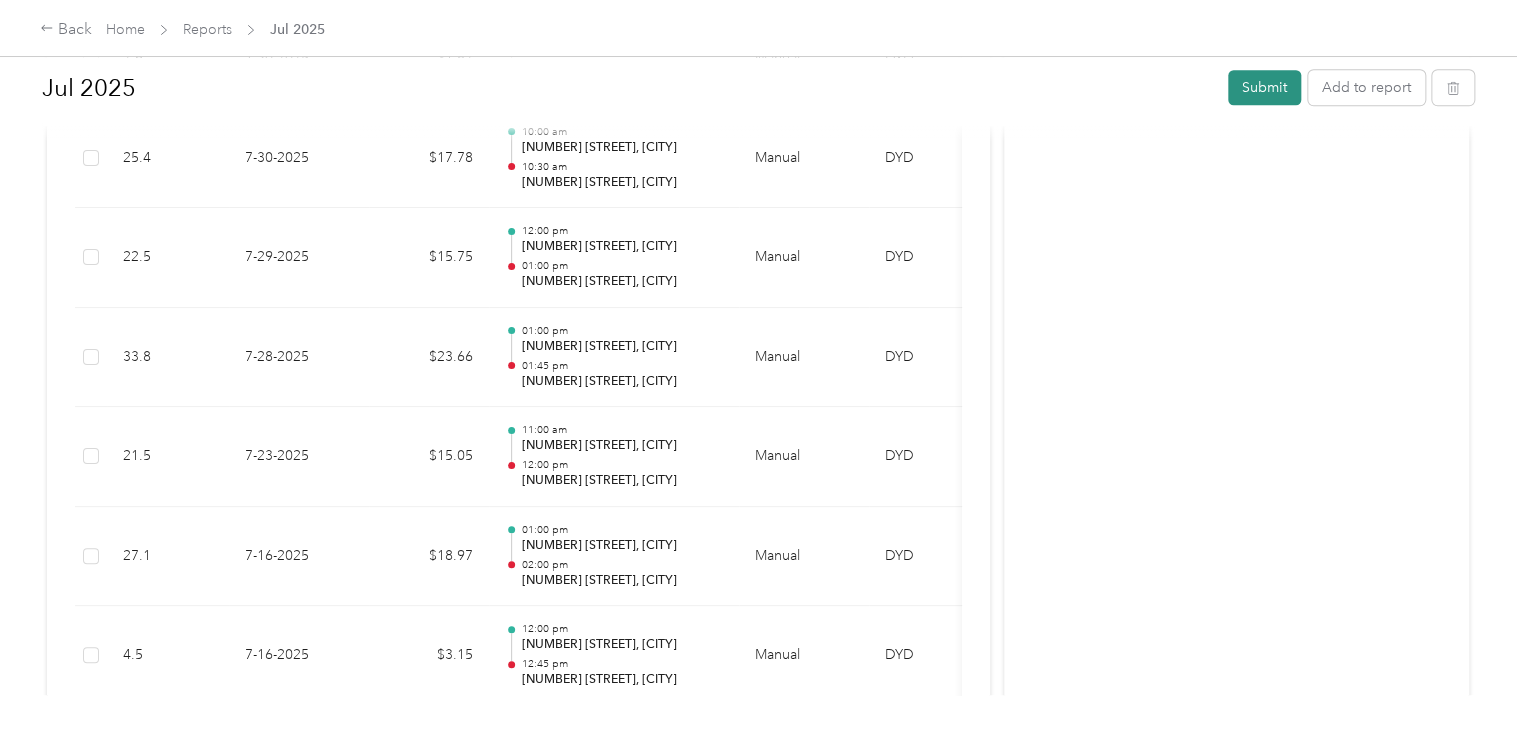 click on "Submit" at bounding box center (1264, 87) 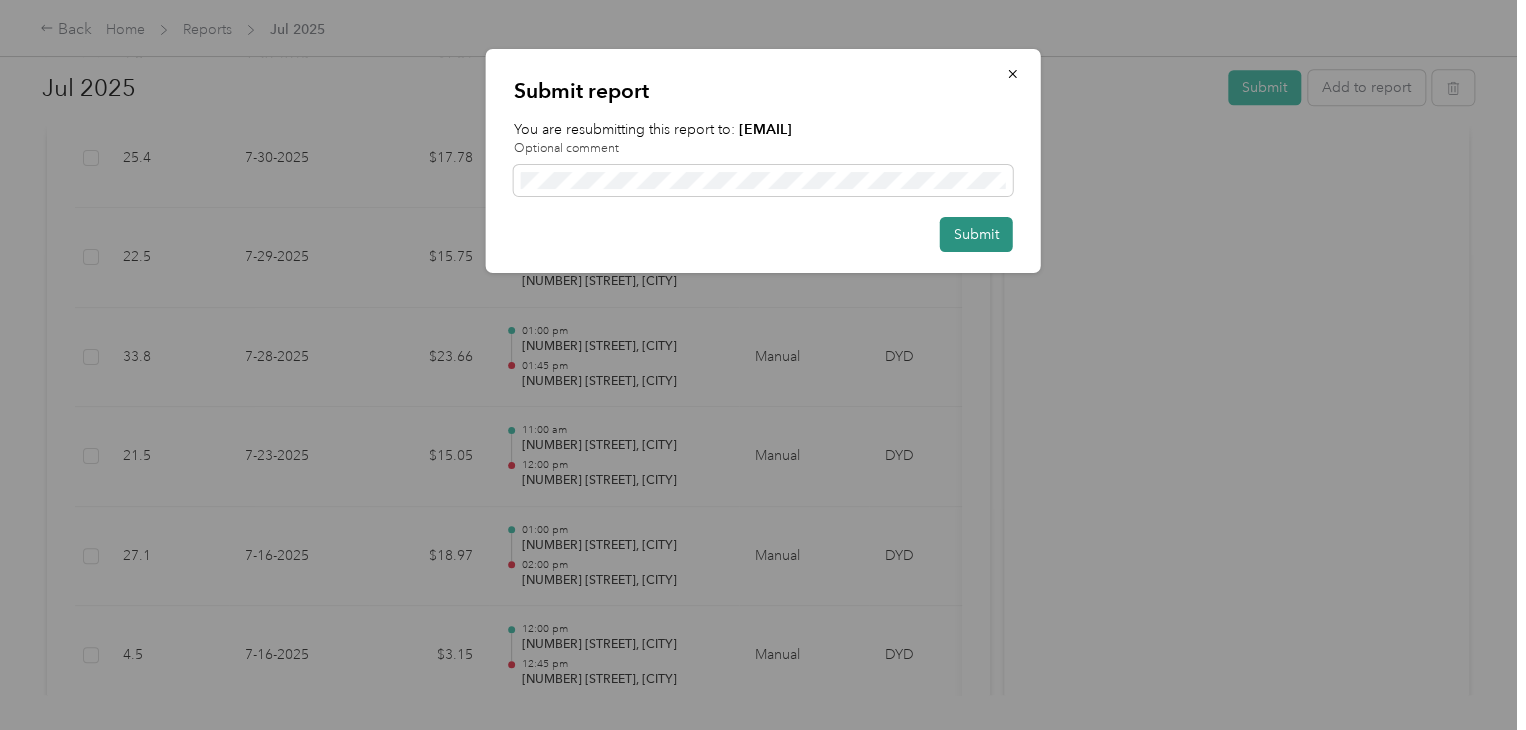 click on "Submit" at bounding box center (976, 234) 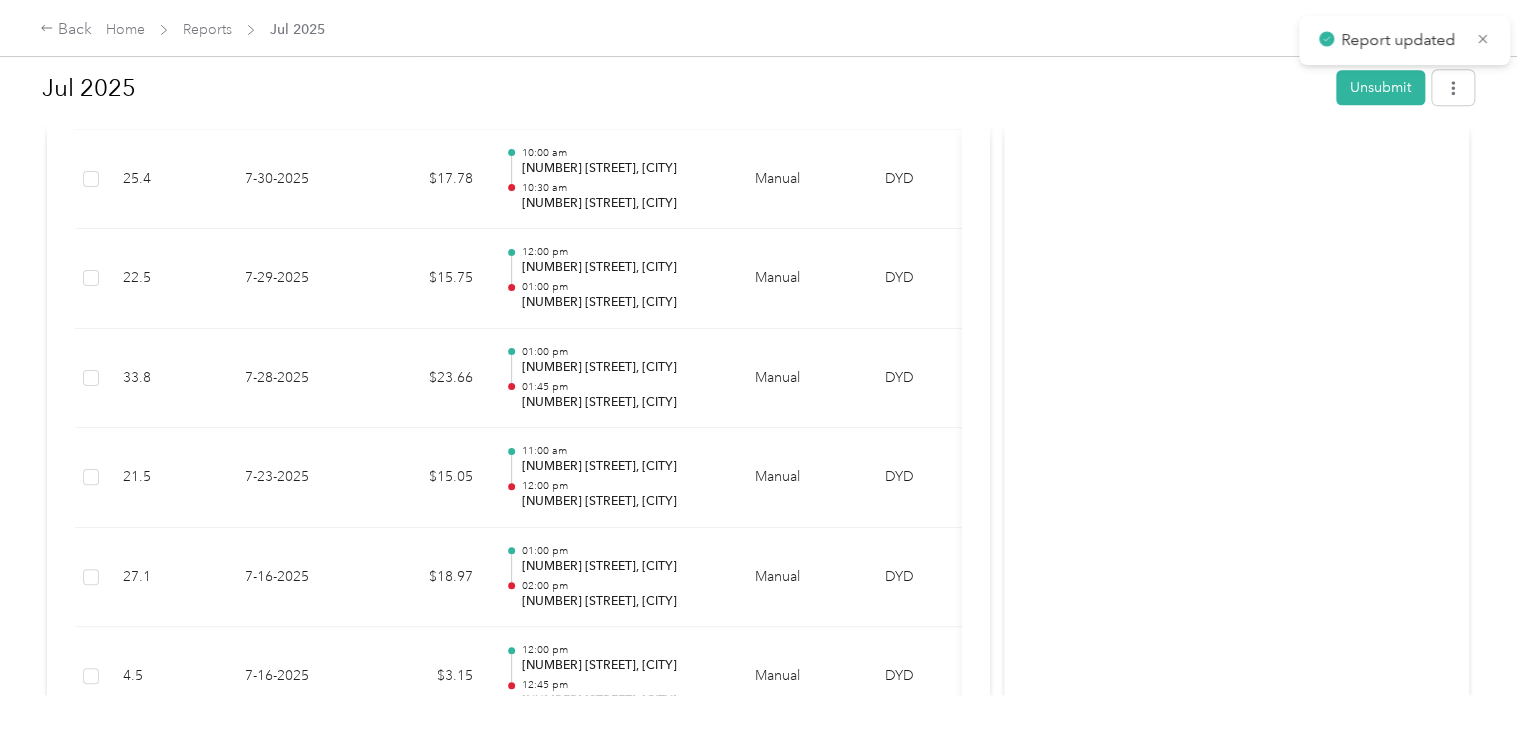 scroll, scrollTop: 821, scrollLeft: 0, axis: vertical 